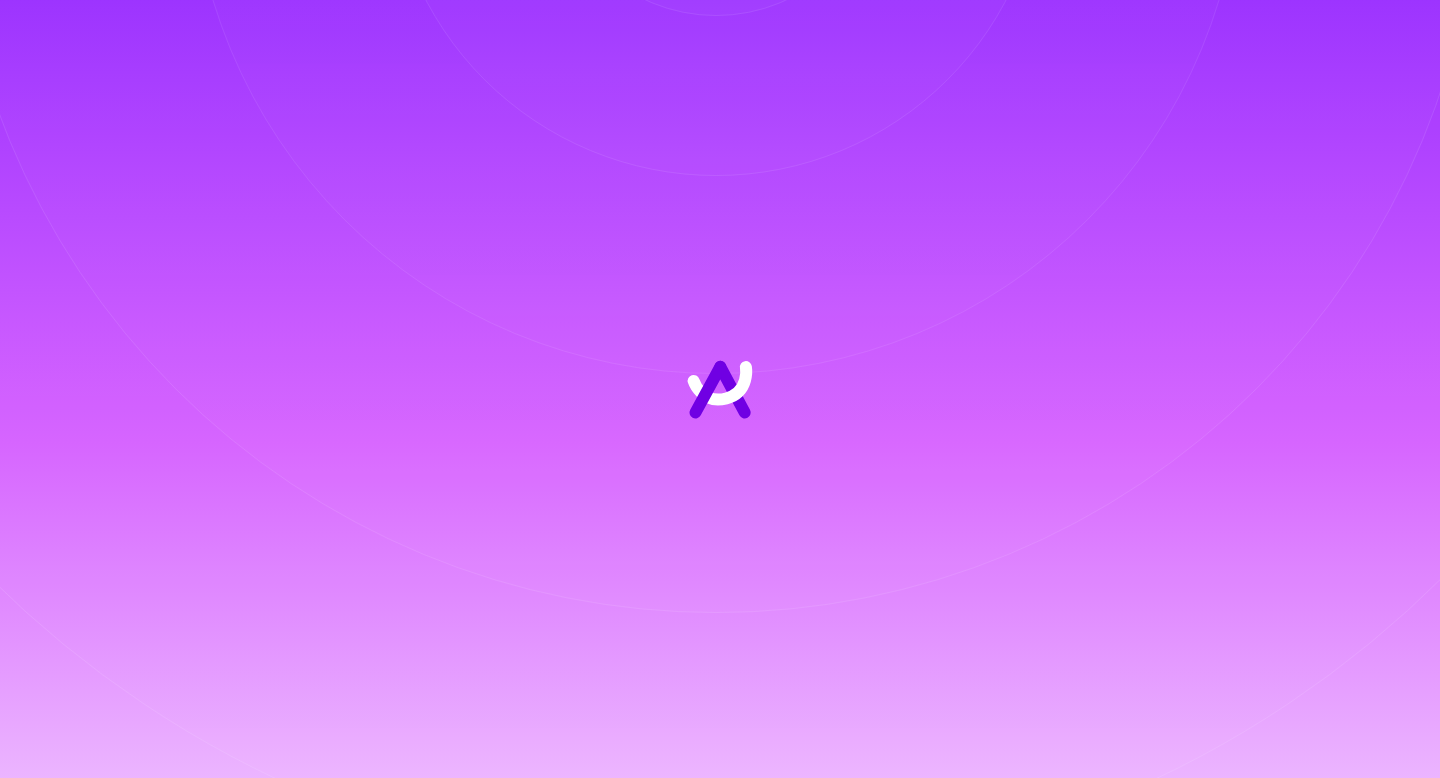 scroll, scrollTop: 0, scrollLeft: 0, axis: both 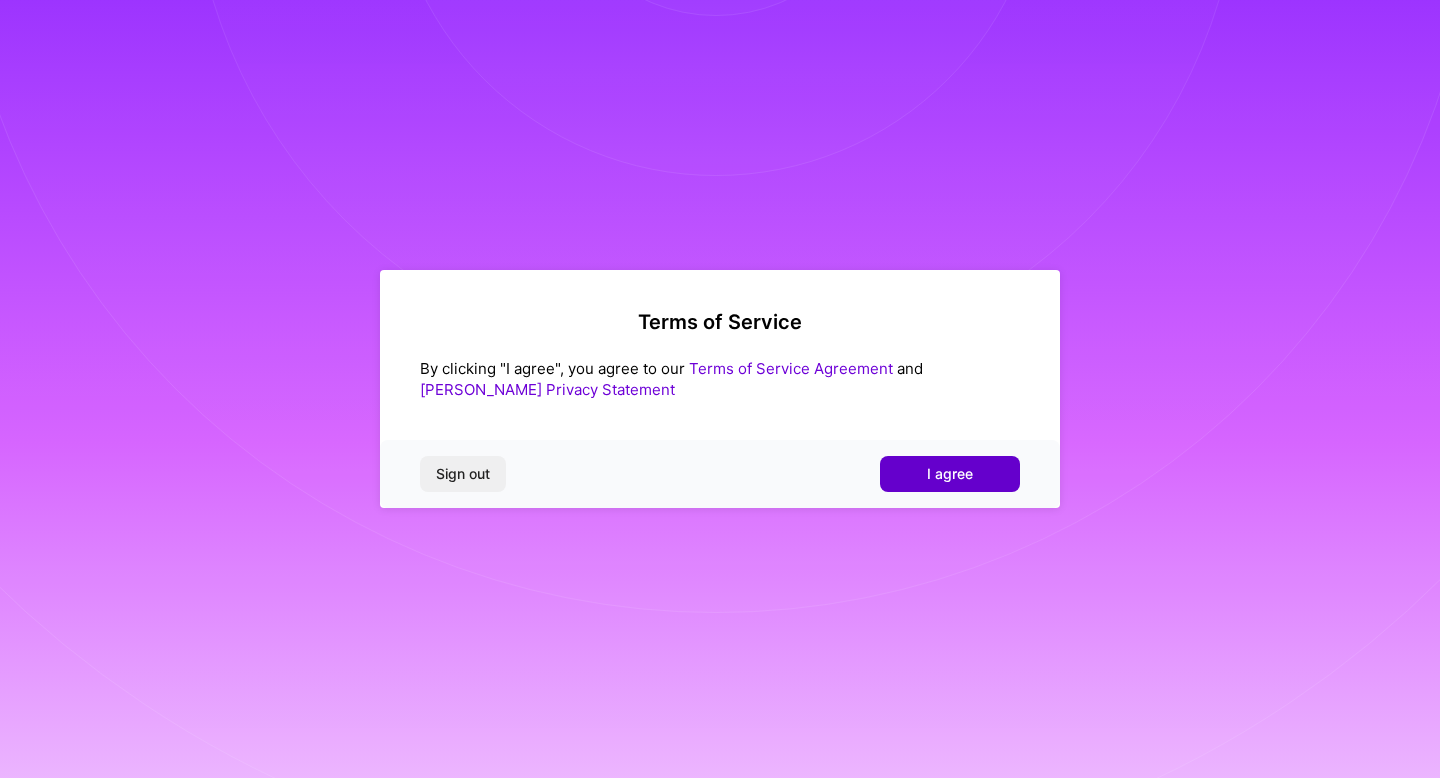 click on "I agree" at bounding box center (950, 474) 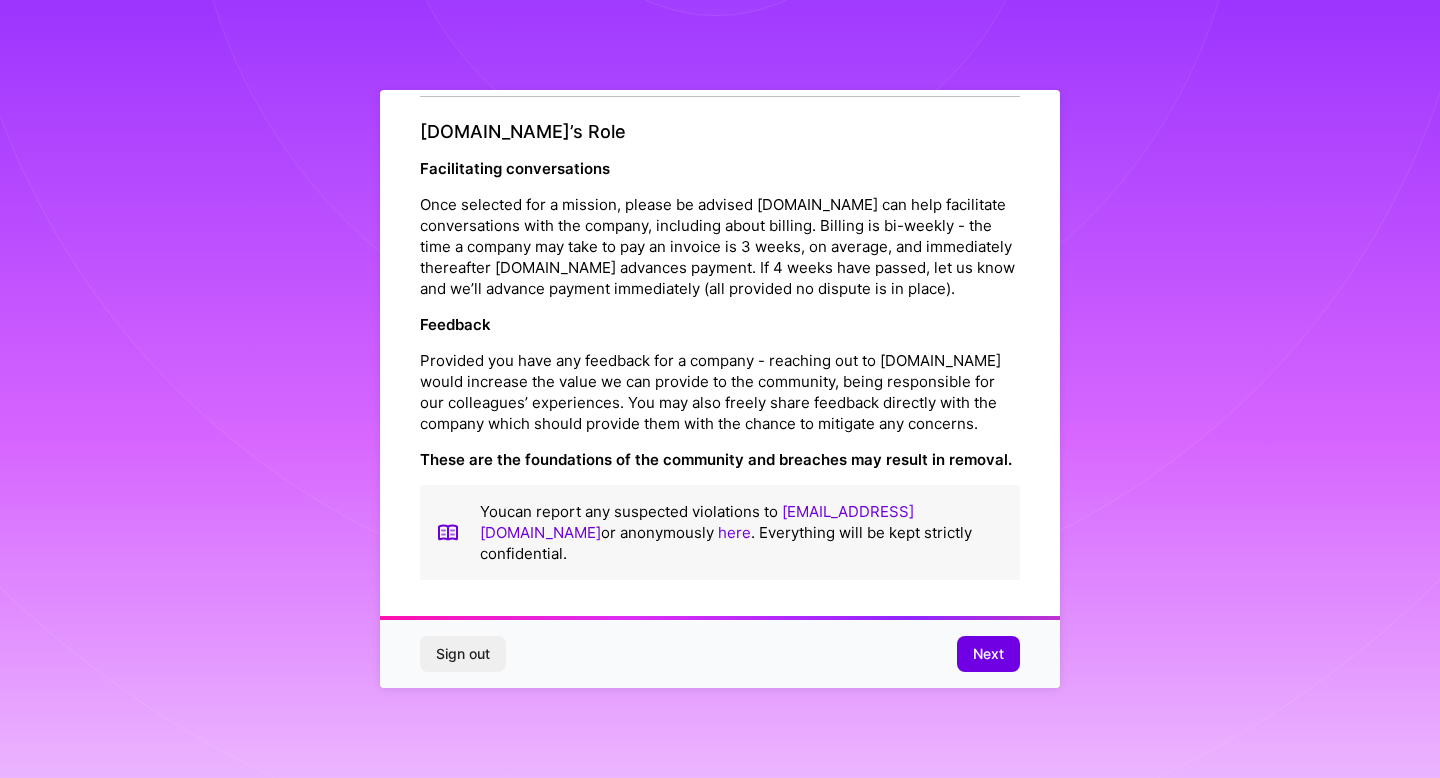 scroll, scrollTop: 2237, scrollLeft: 0, axis: vertical 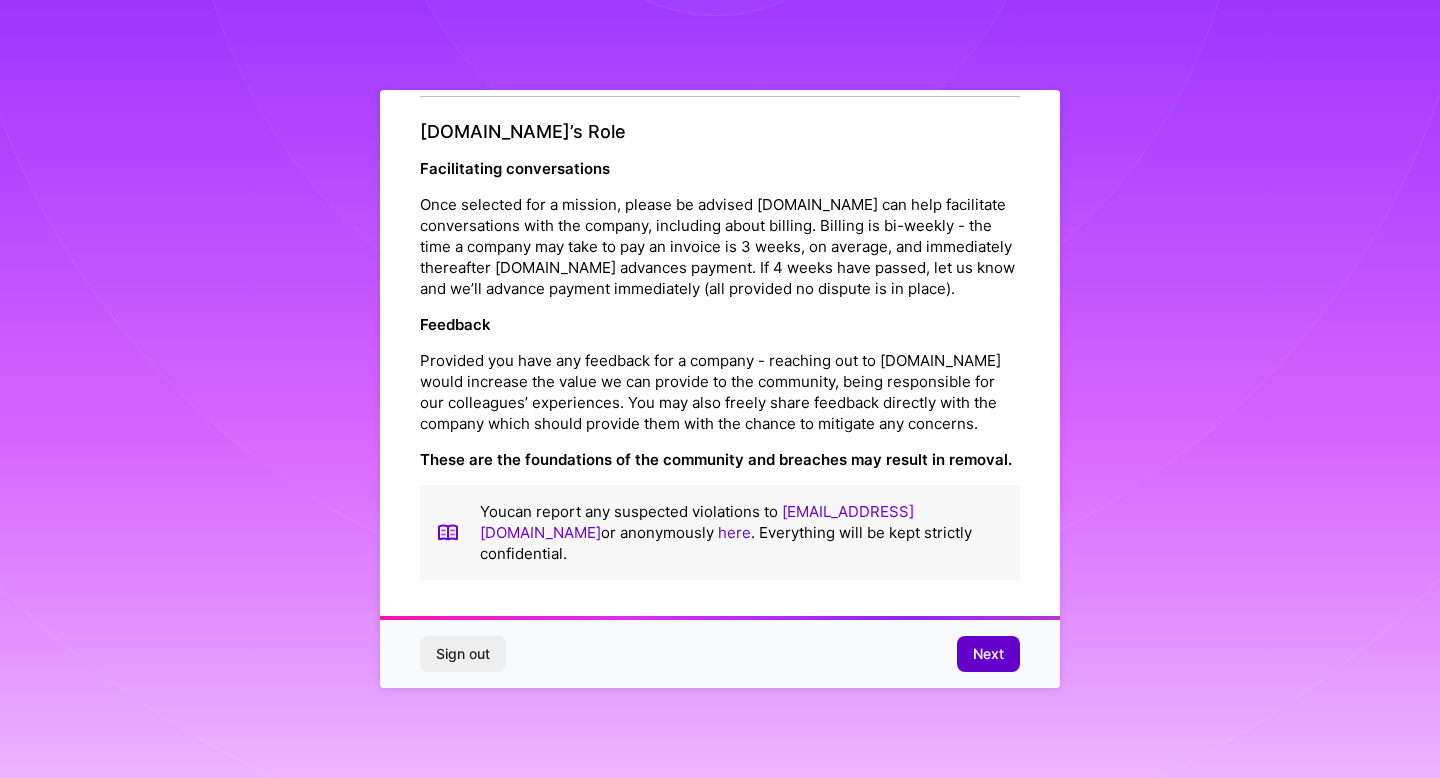 click on "Next" at bounding box center [988, 654] 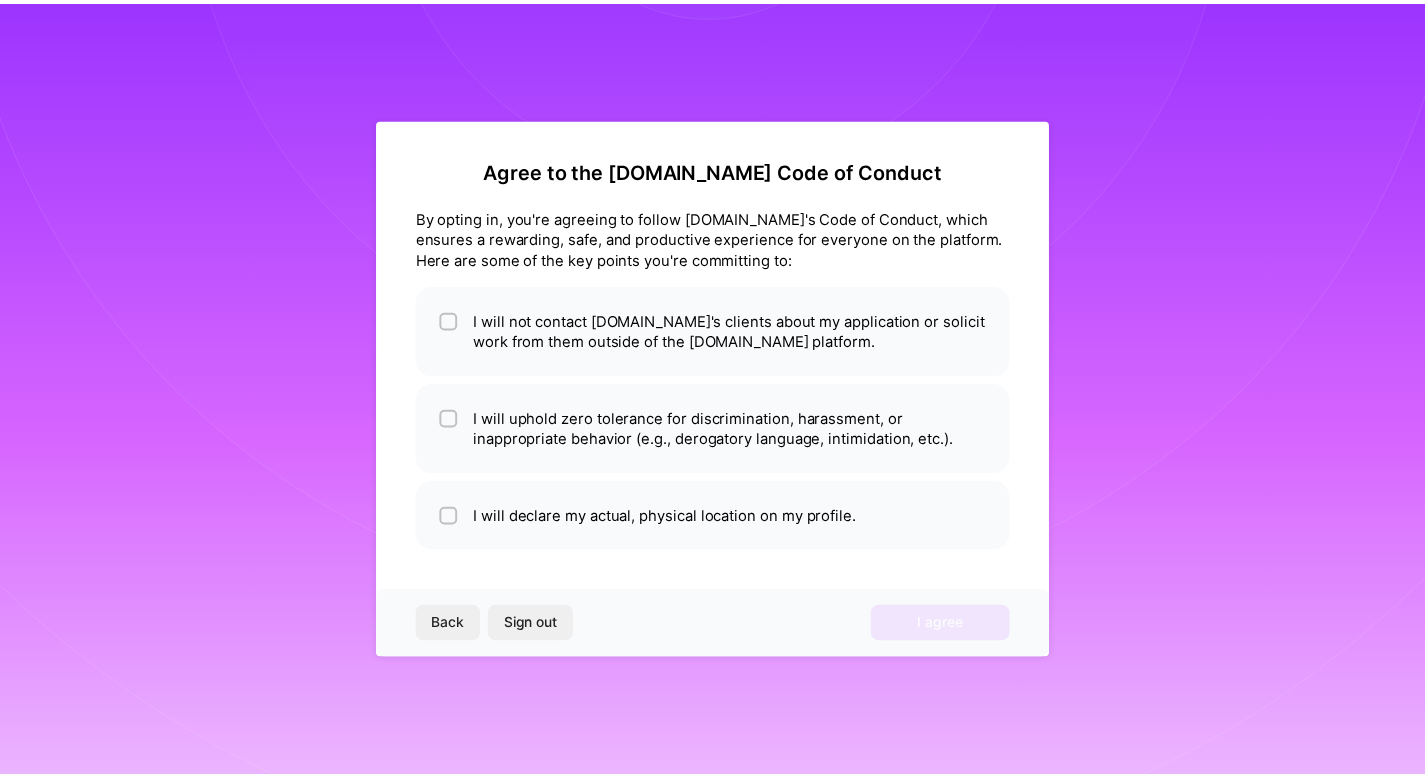 scroll, scrollTop: 0, scrollLeft: 0, axis: both 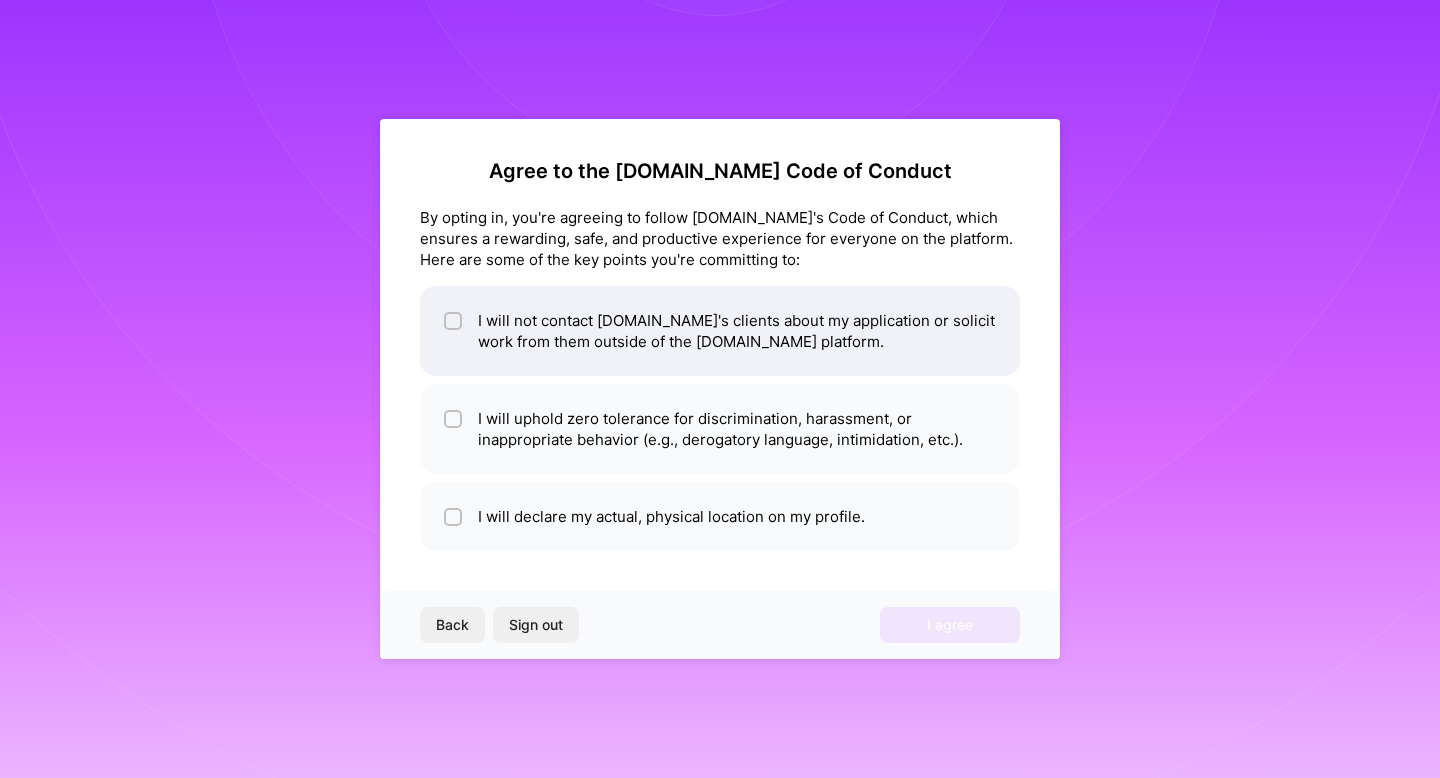 click at bounding box center (455, 322) 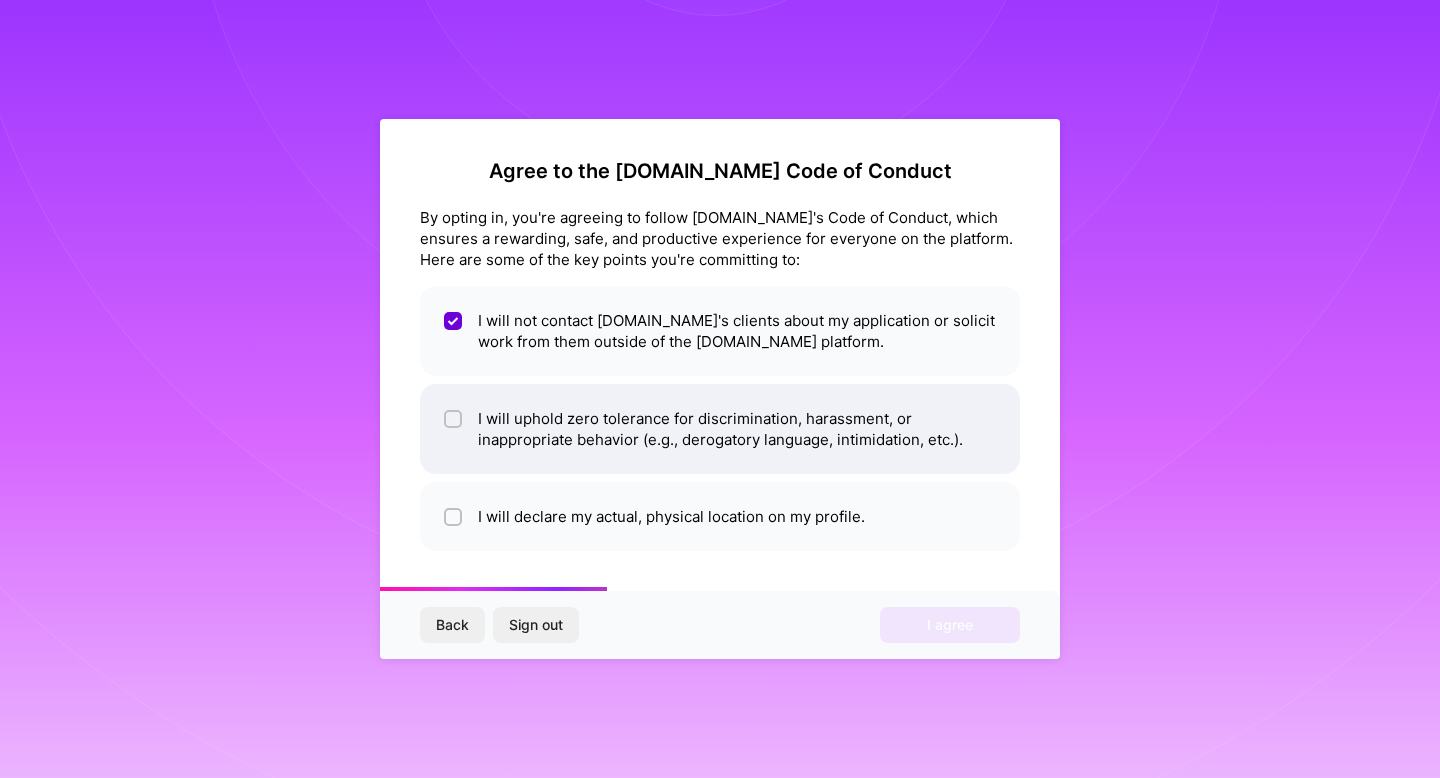 click at bounding box center [455, 420] 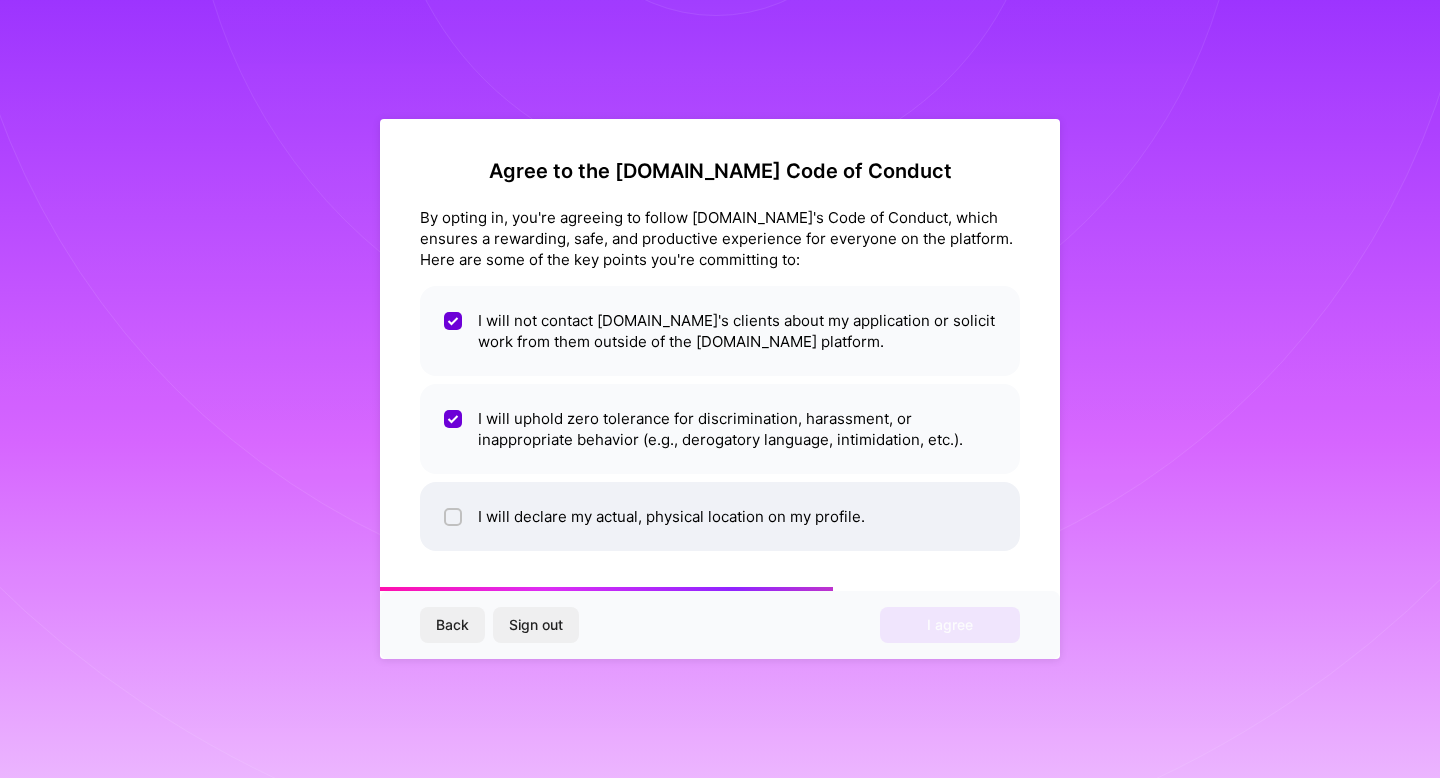 click at bounding box center (453, 517) 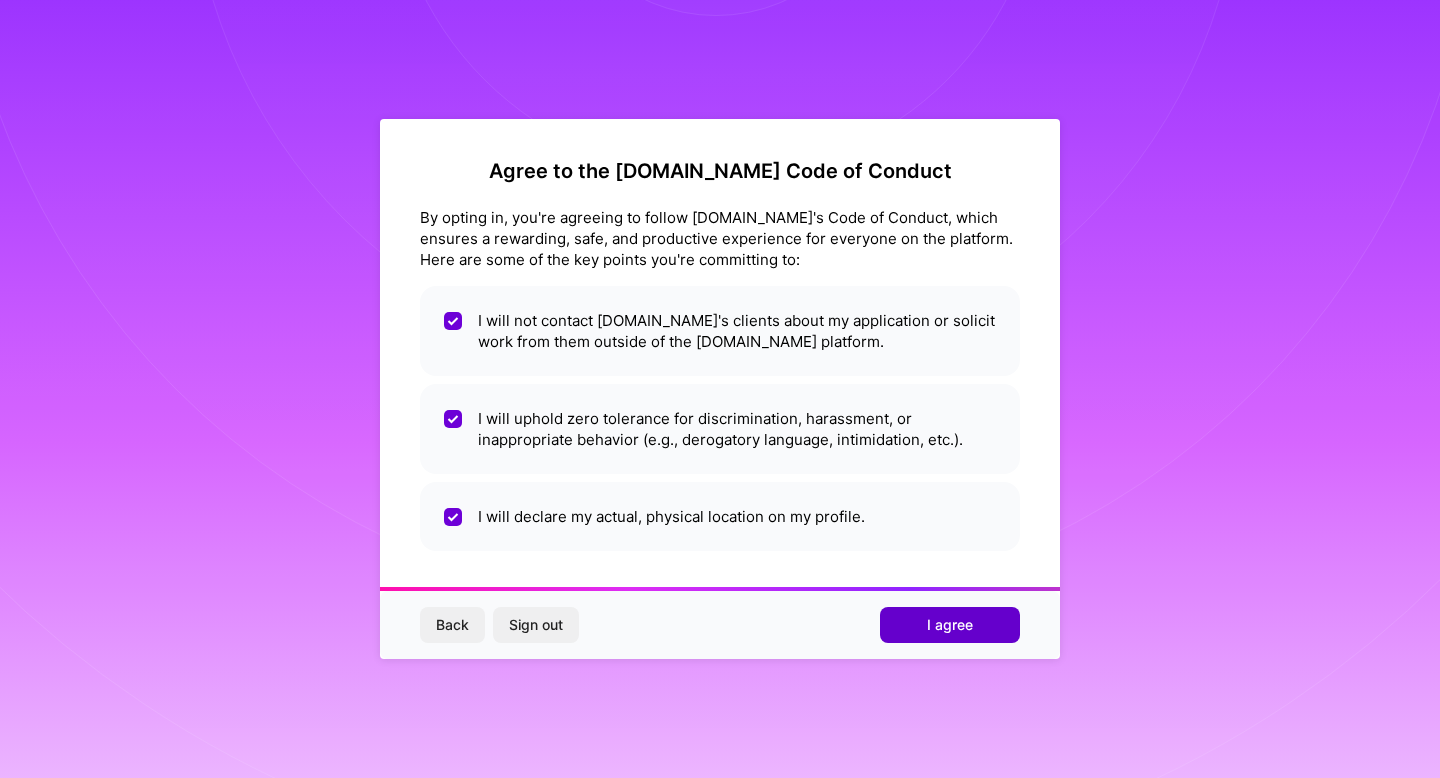 click on "I agree" at bounding box center [950, 625] 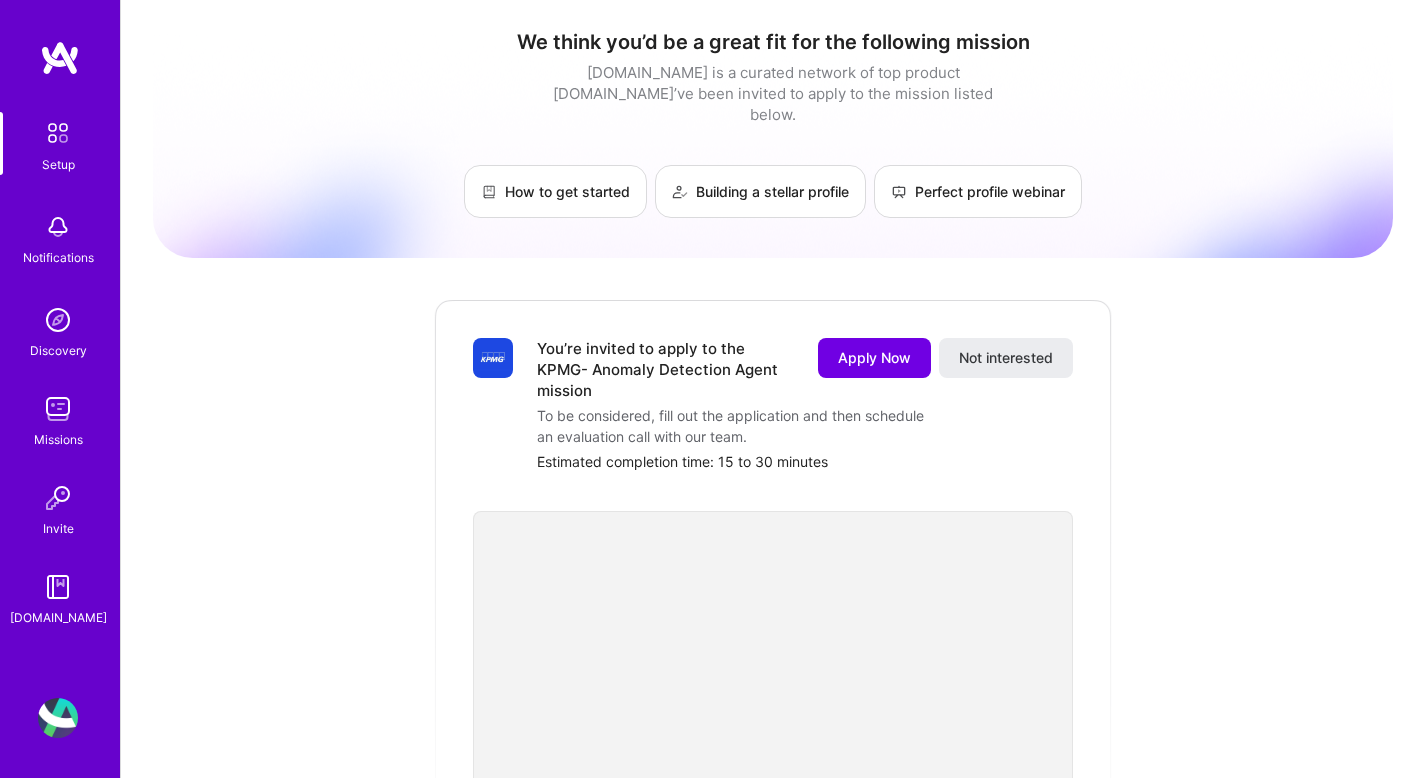 scroll, scrollTop: 0, scrollLeft: 0, axis: both 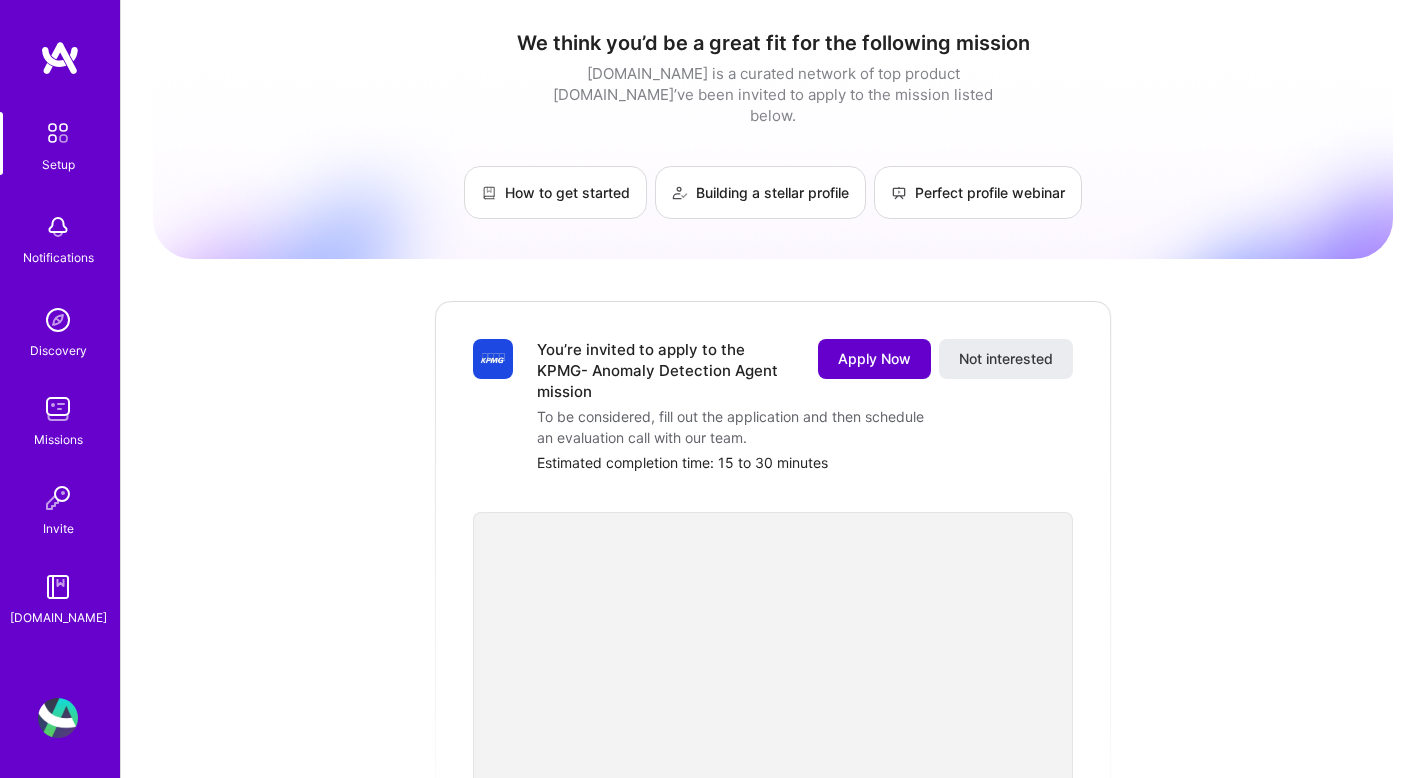 click on "Apply Now" at bounding box center (874, 359) 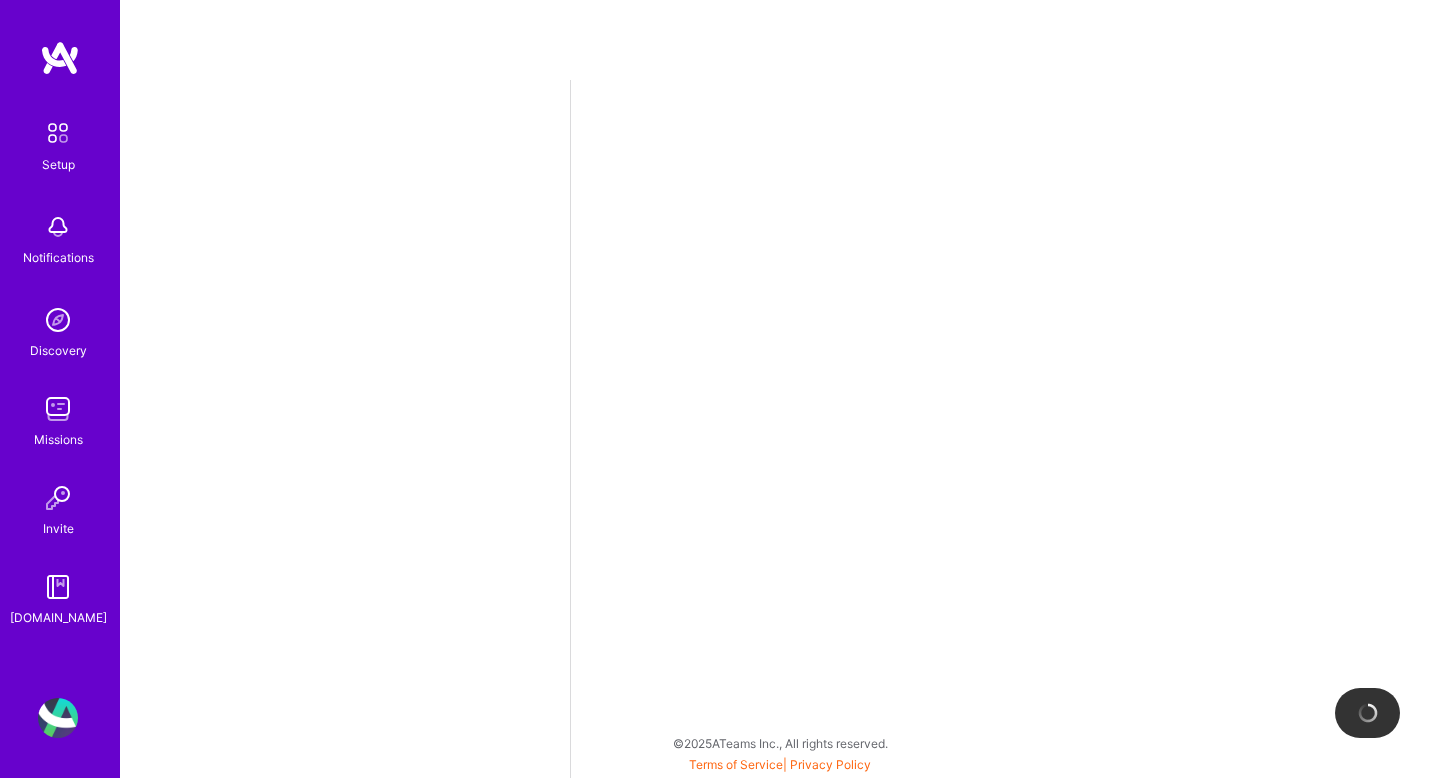 select on "US" 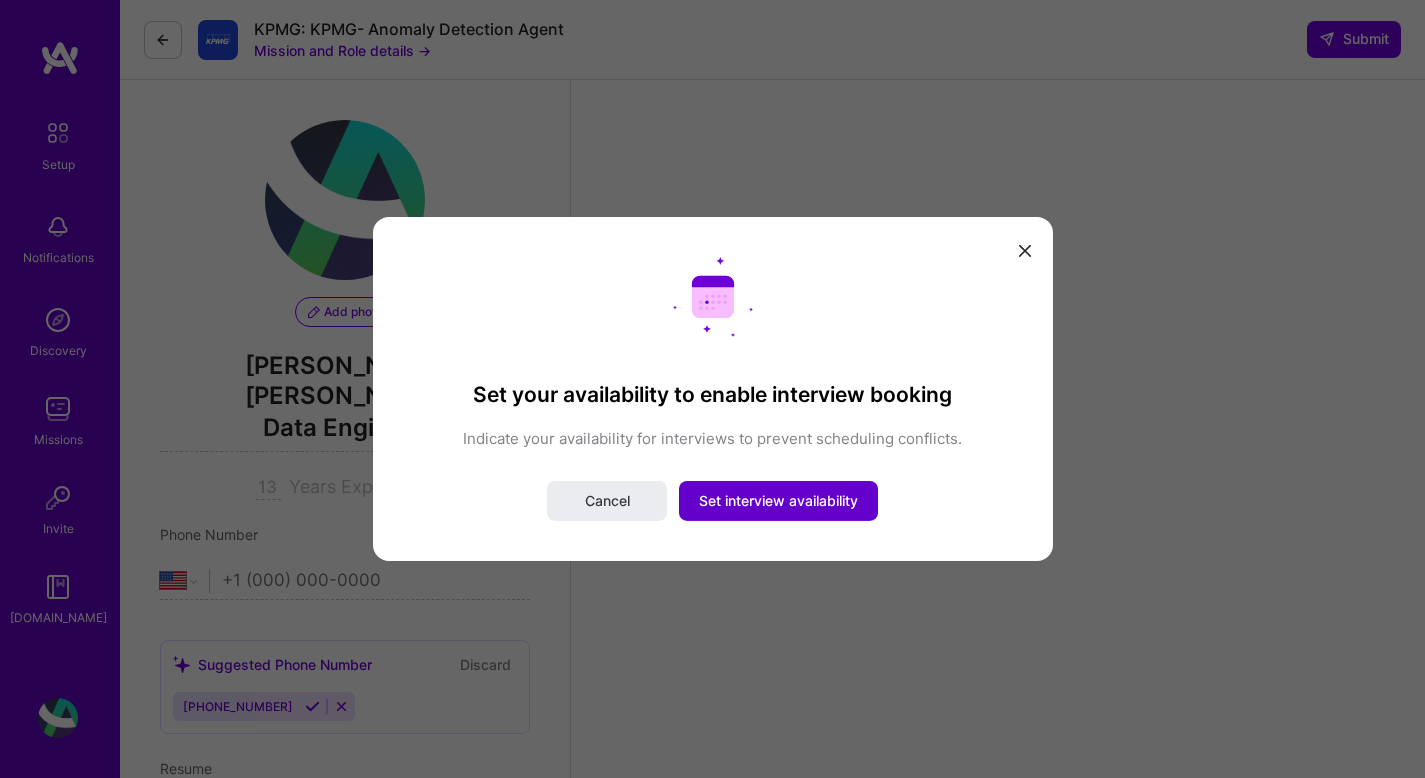 click on "Set interview availability" at bounding box center [778, 501] 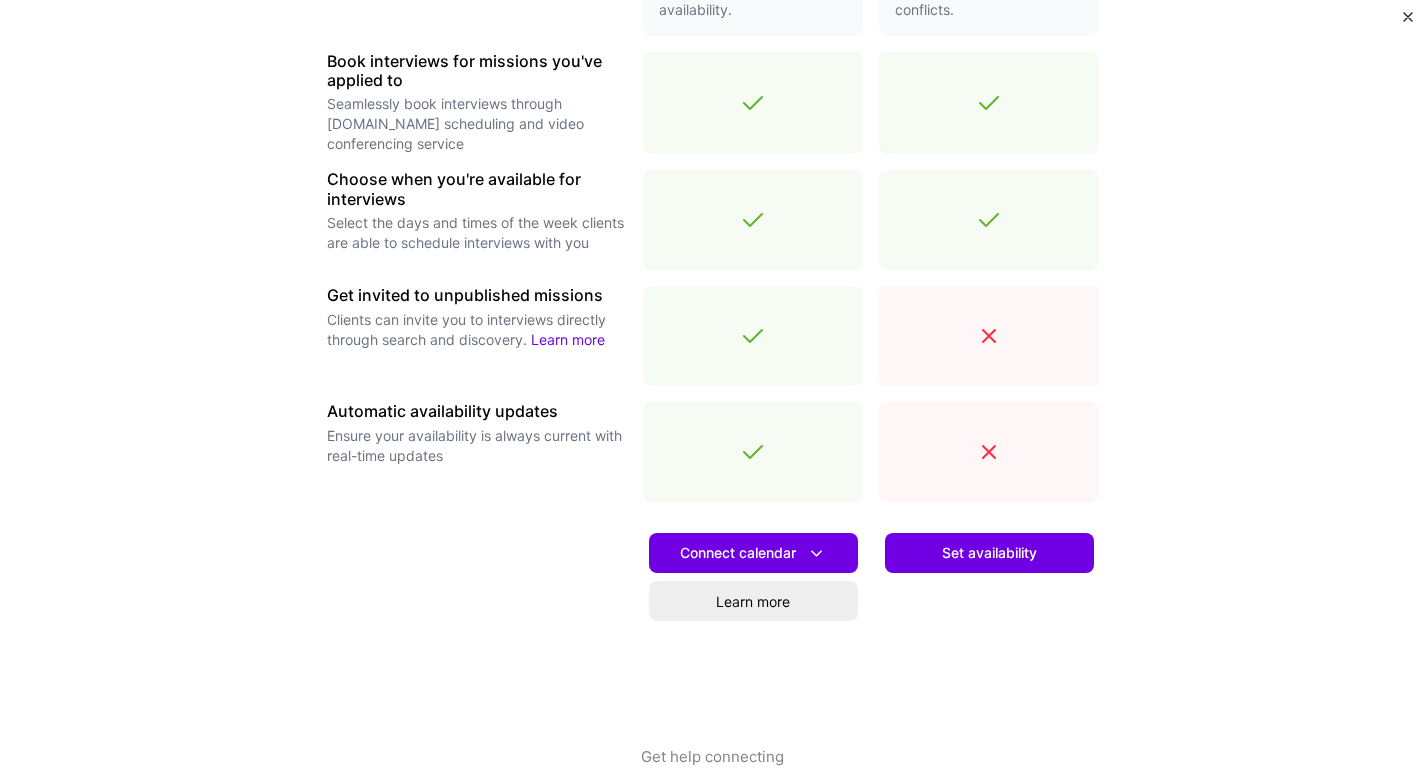 scroll, scrollTop: 623, scrollLeft: 0, axis: vertical 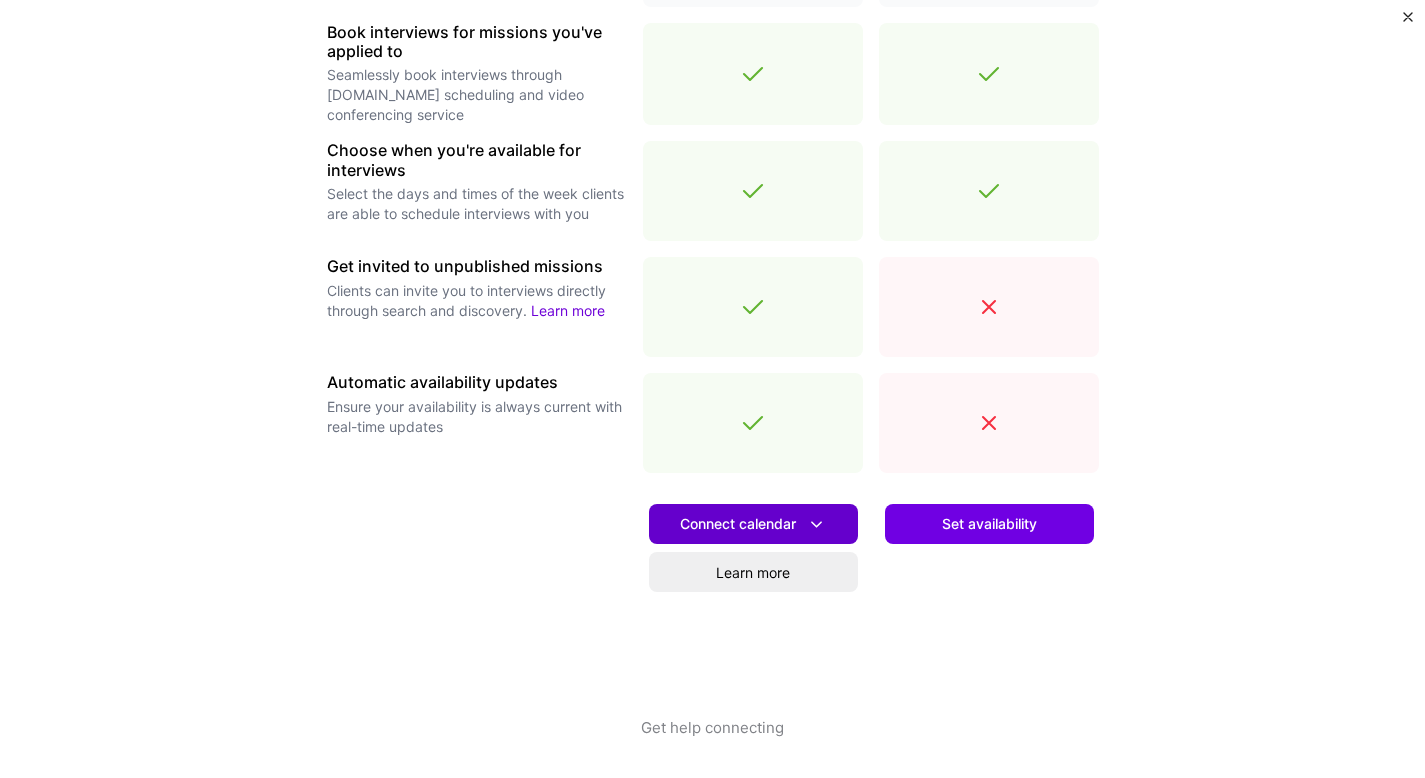 click at bounding box center [816, 524] 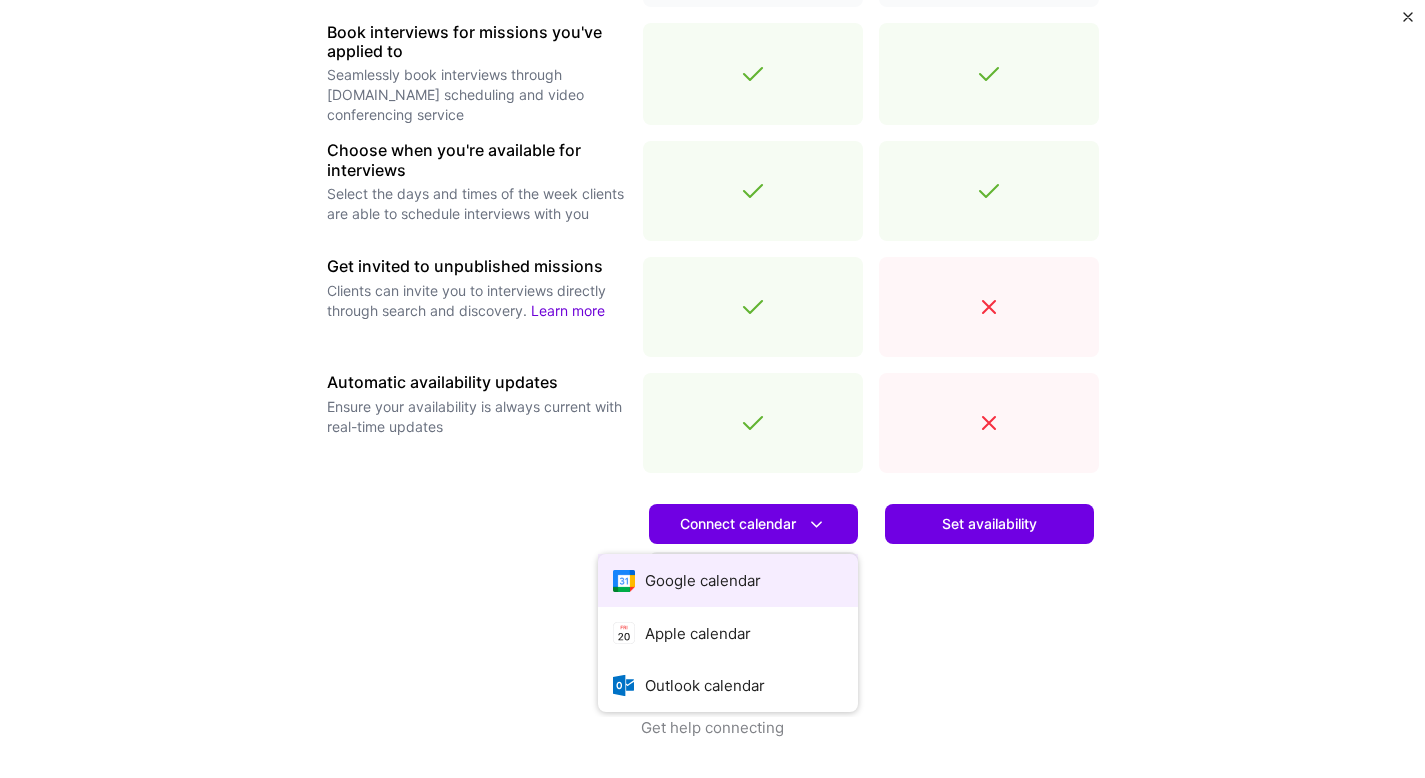 click on "Google calendar" at bounding box center [728, 580] 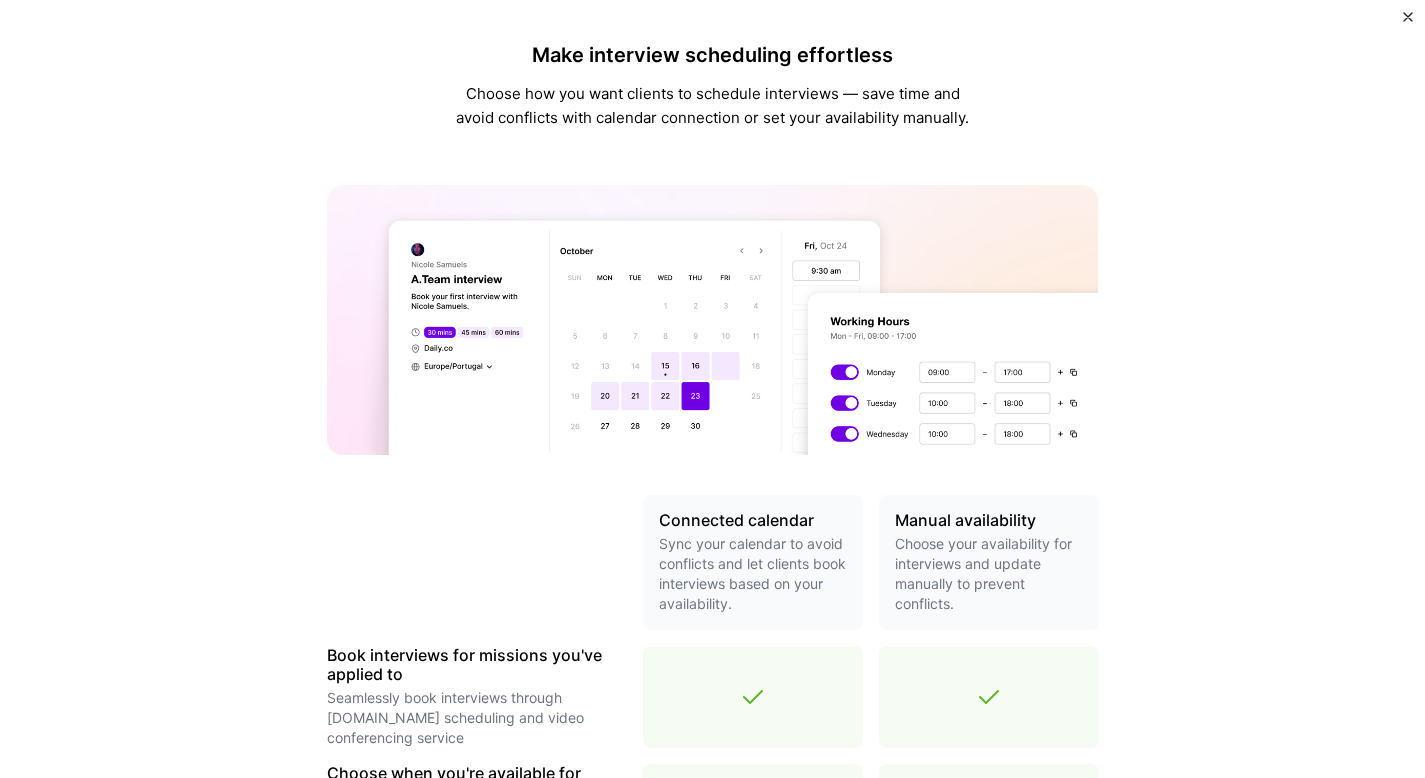 scroll, scrollTop: 623, scrollLeft: 0, axis: vertical 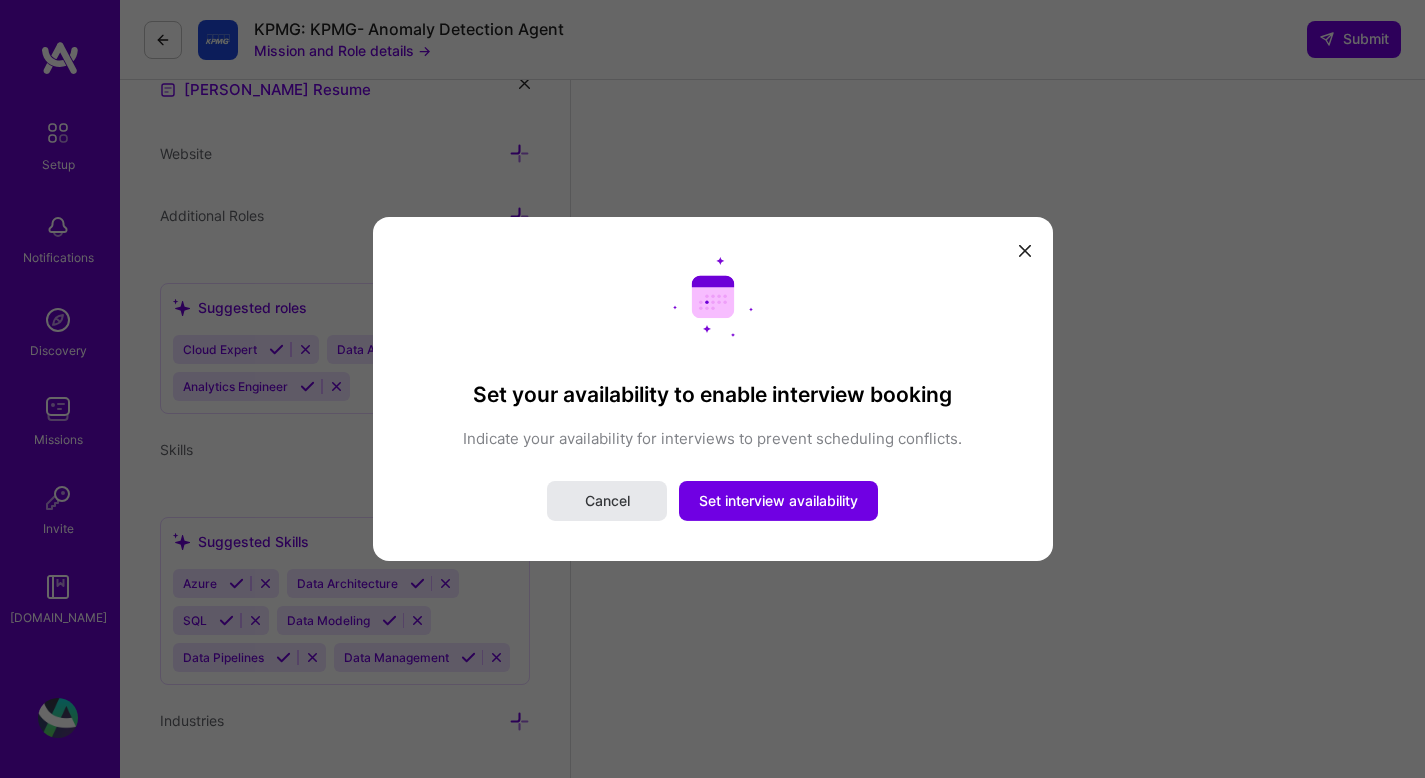 click on "Cancel" at bounding box center [607, 501] 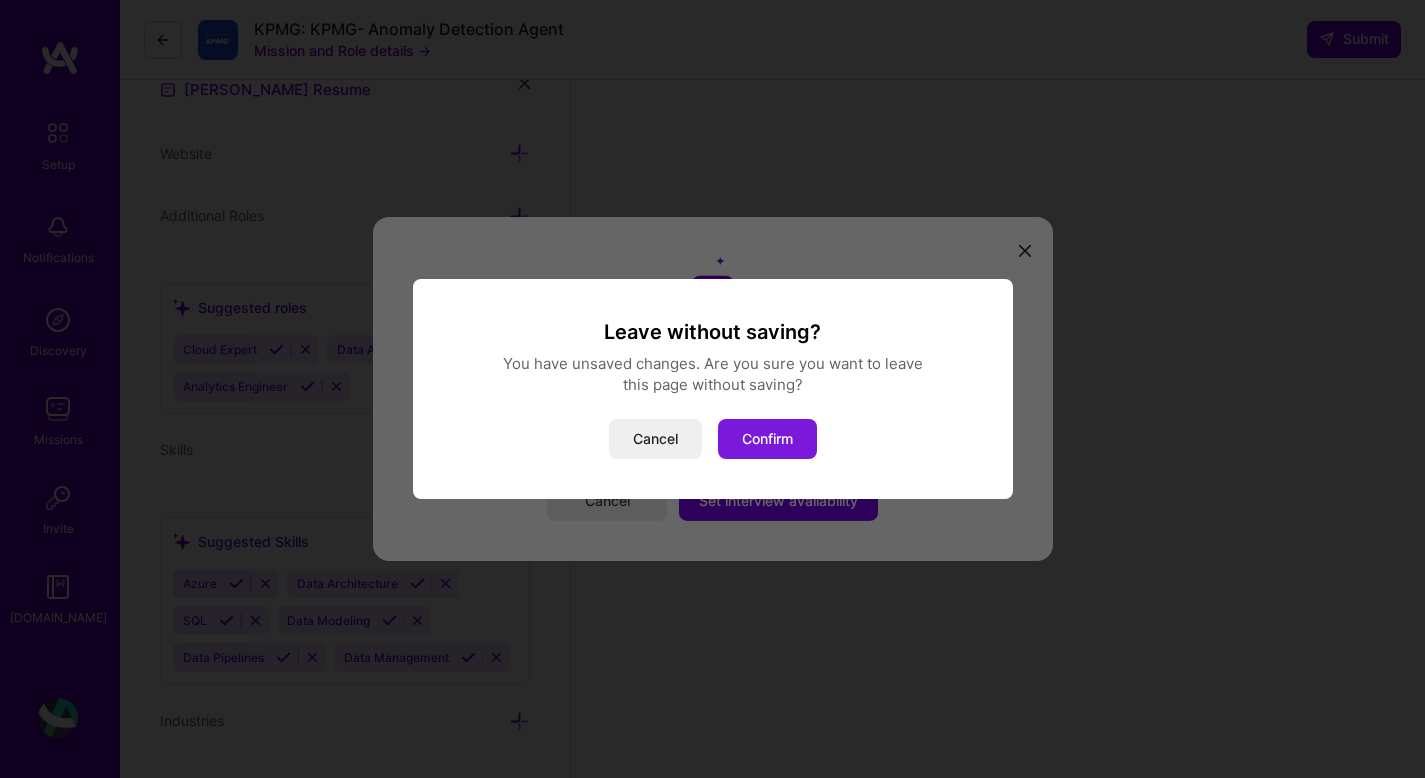 click on "Confirm" at bounding box center (767, 439) 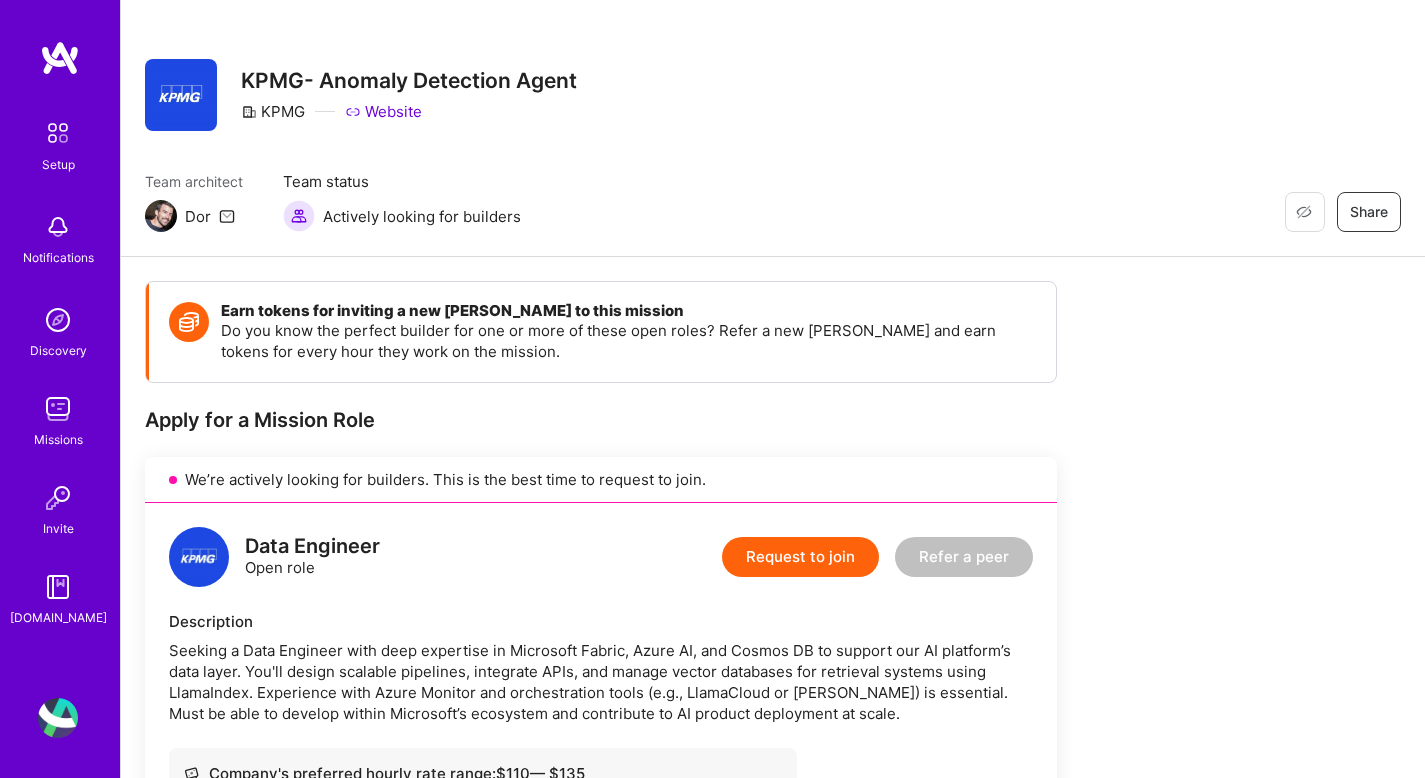 scroll, scrollTop: 13, scrollLeft: 0, axis: vertical 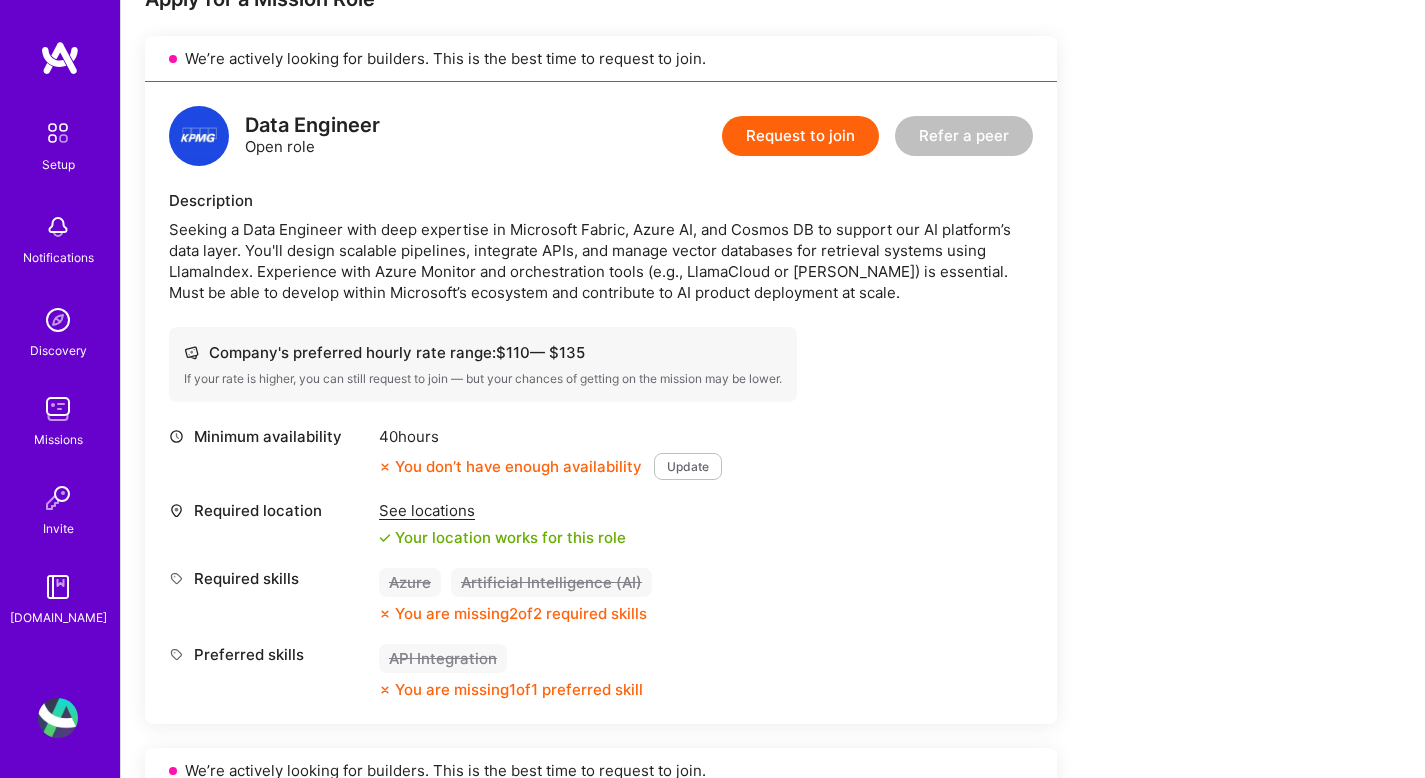 click on "Update" at bounding box center (688, 466) 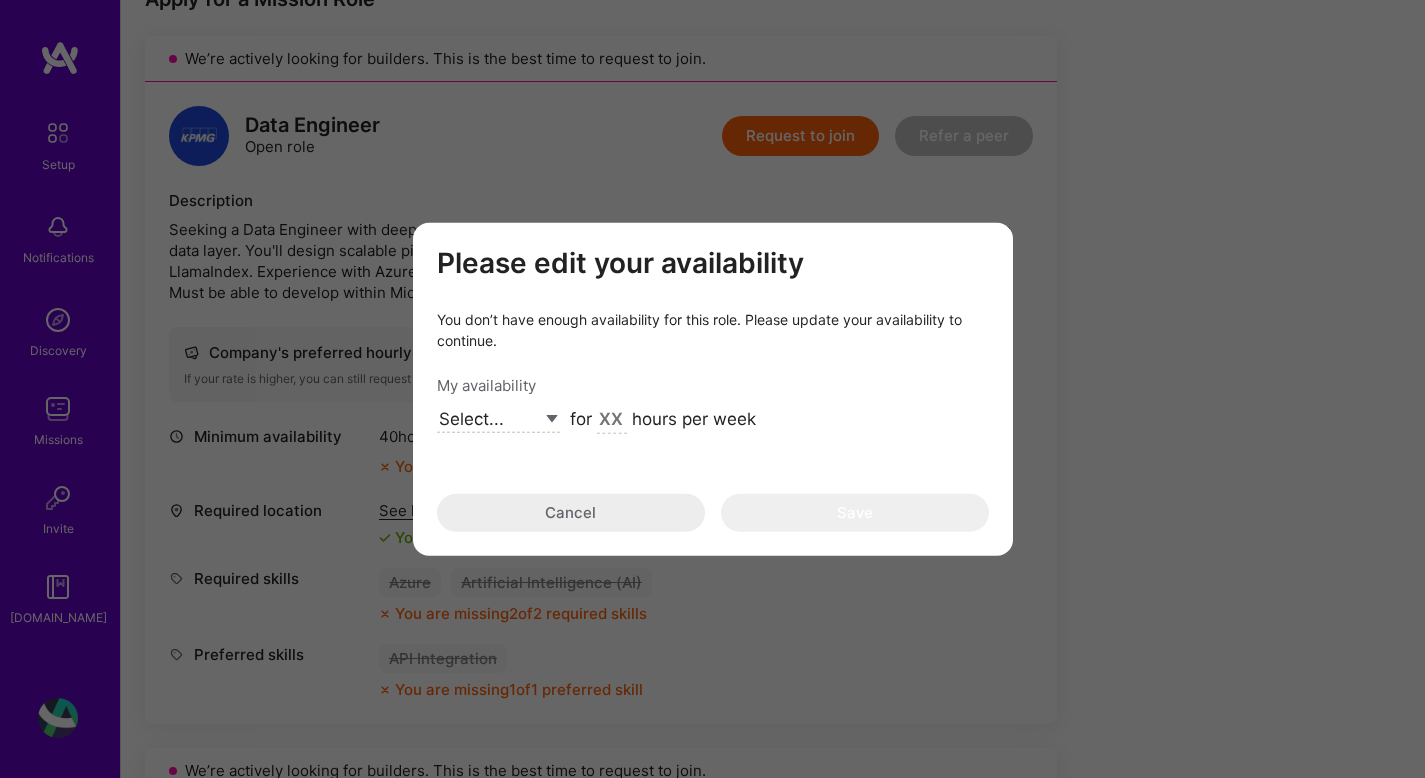 click on "Select... Right Now Future Date Not Available" at bounding box center [498, 419] 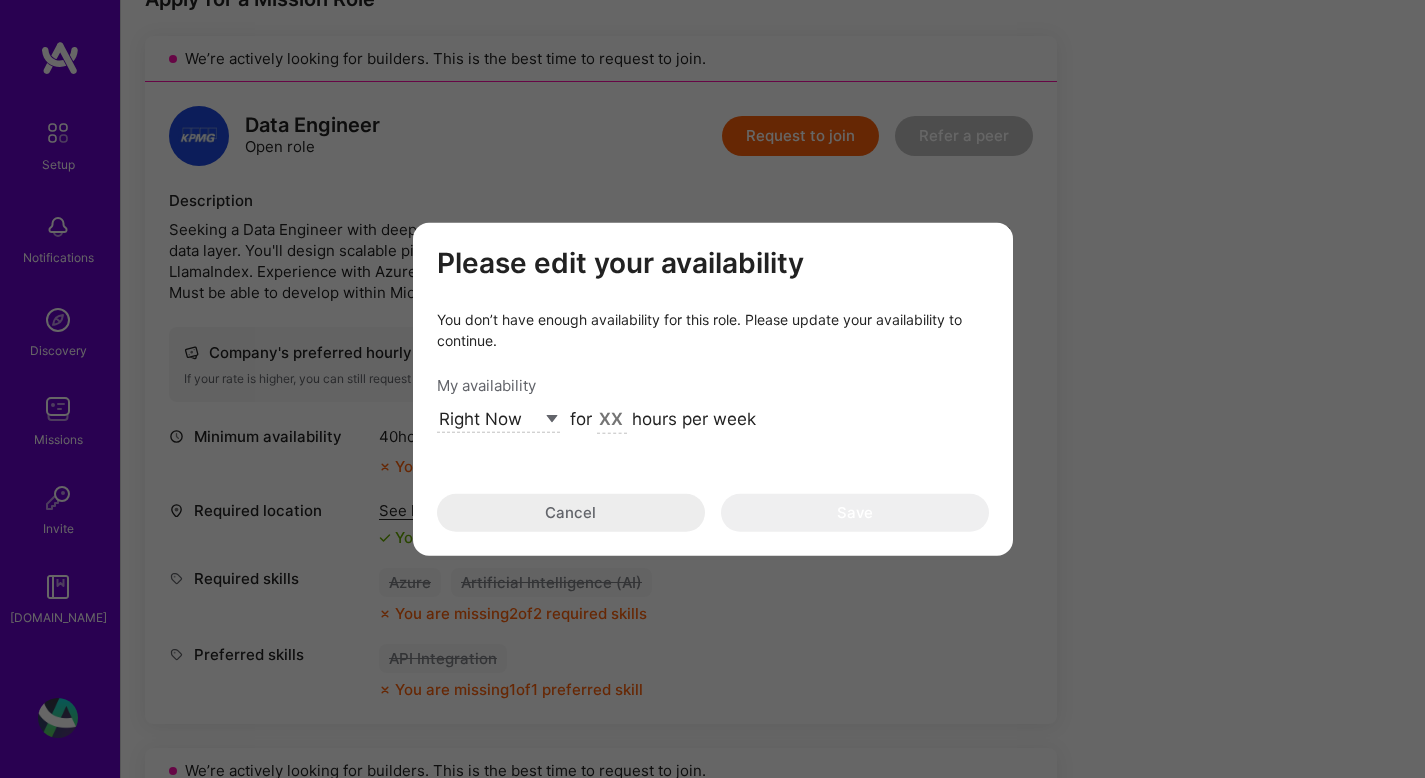 click on "for     hours per week" at bounding box center [663, 420] 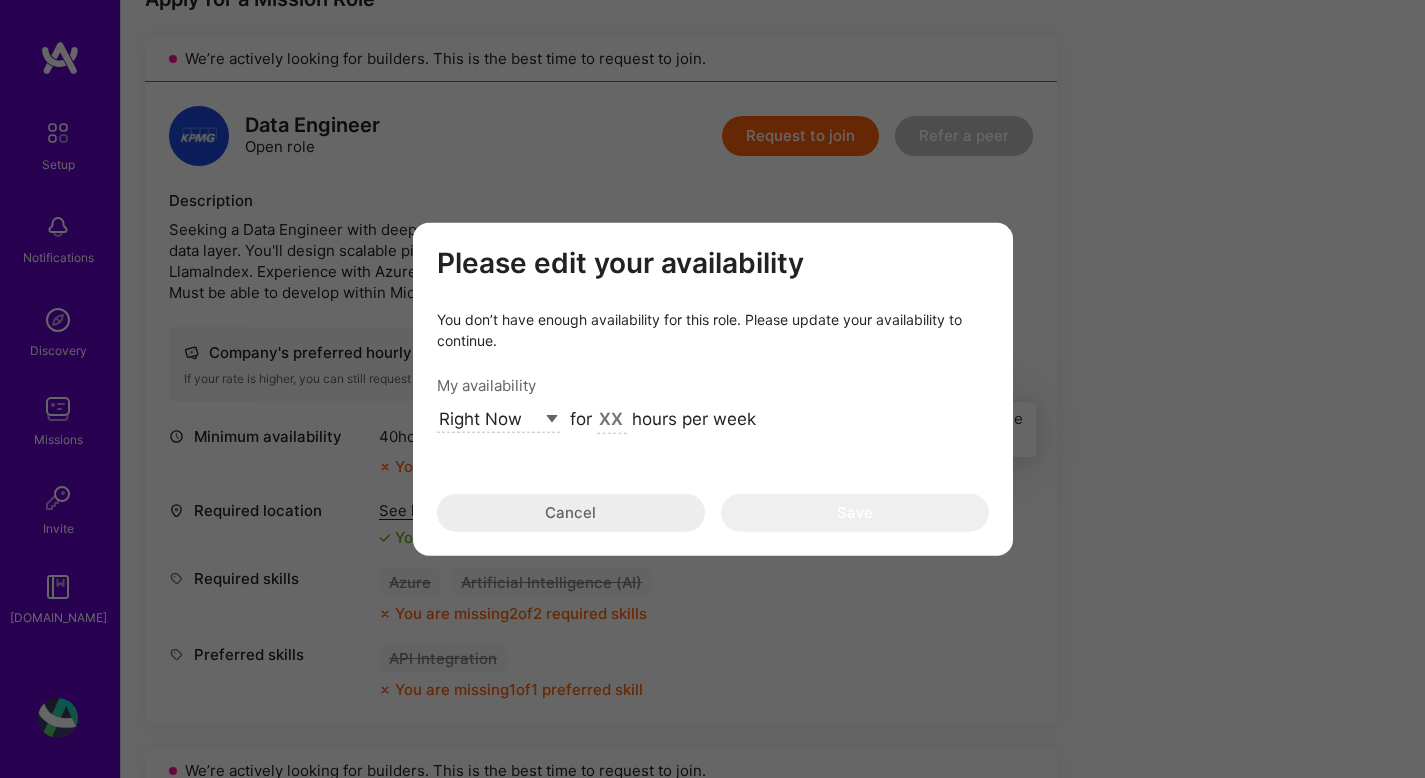 click at bounding box center (612, 420) 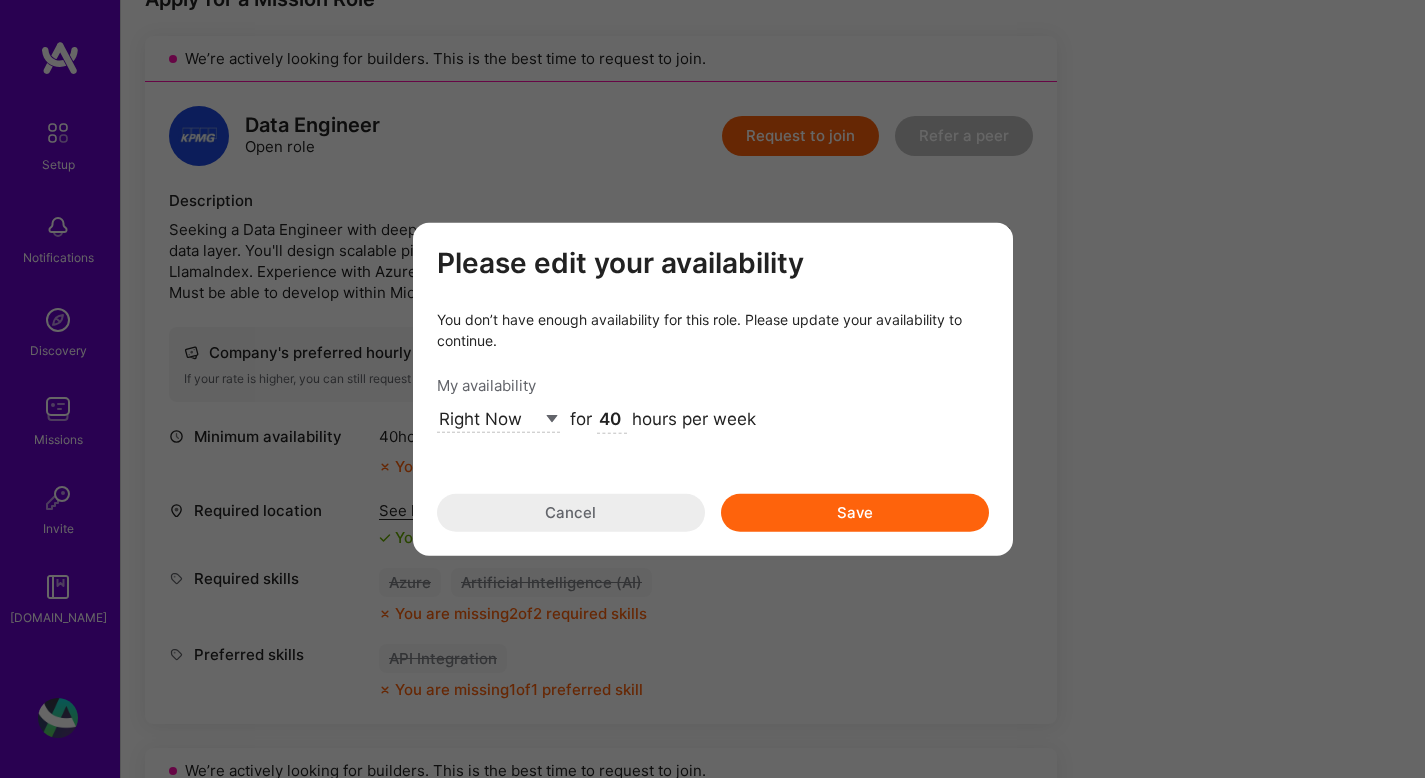 type on "40" 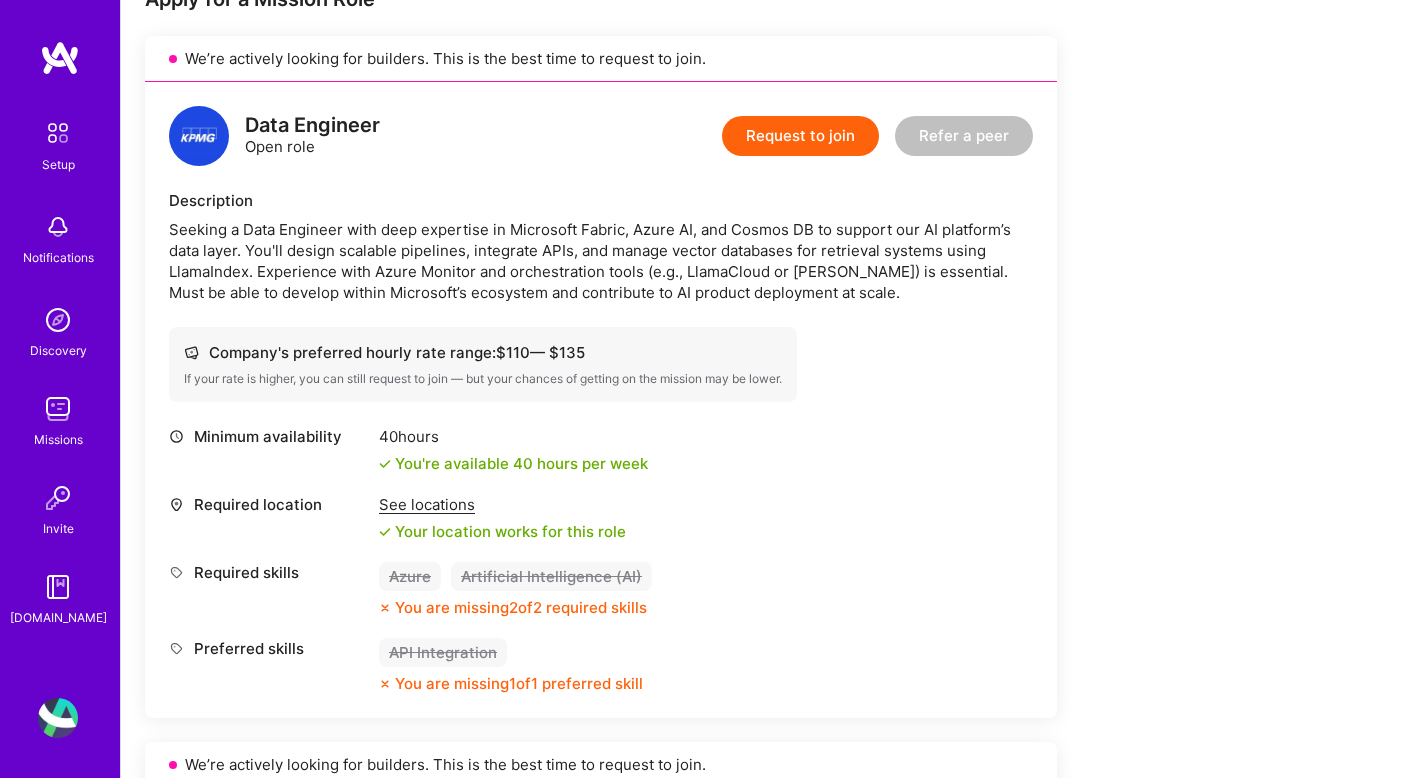 click on "You are missing  2  of  2   required   skills" at bounding box center (521, 607) 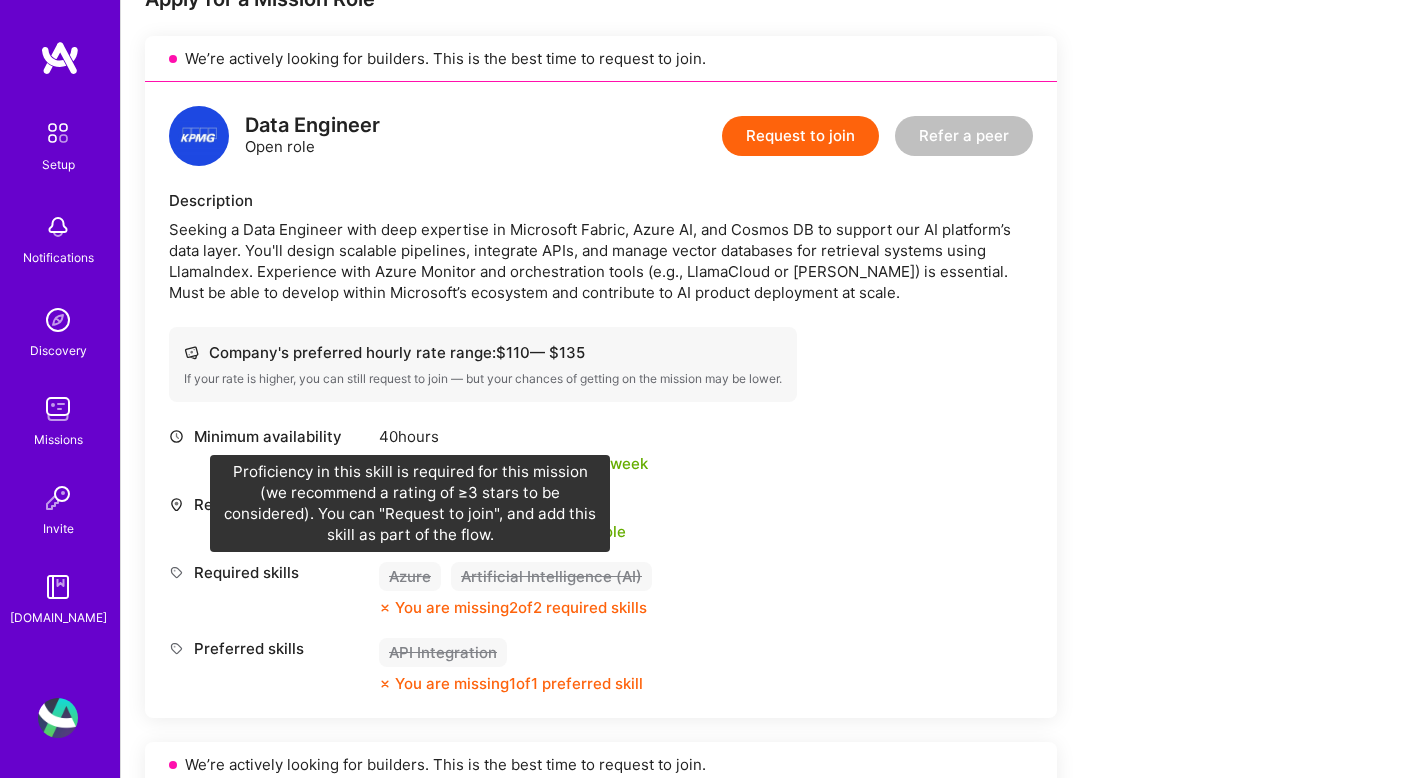 click on "Azure" at bounding box center [410, 576] 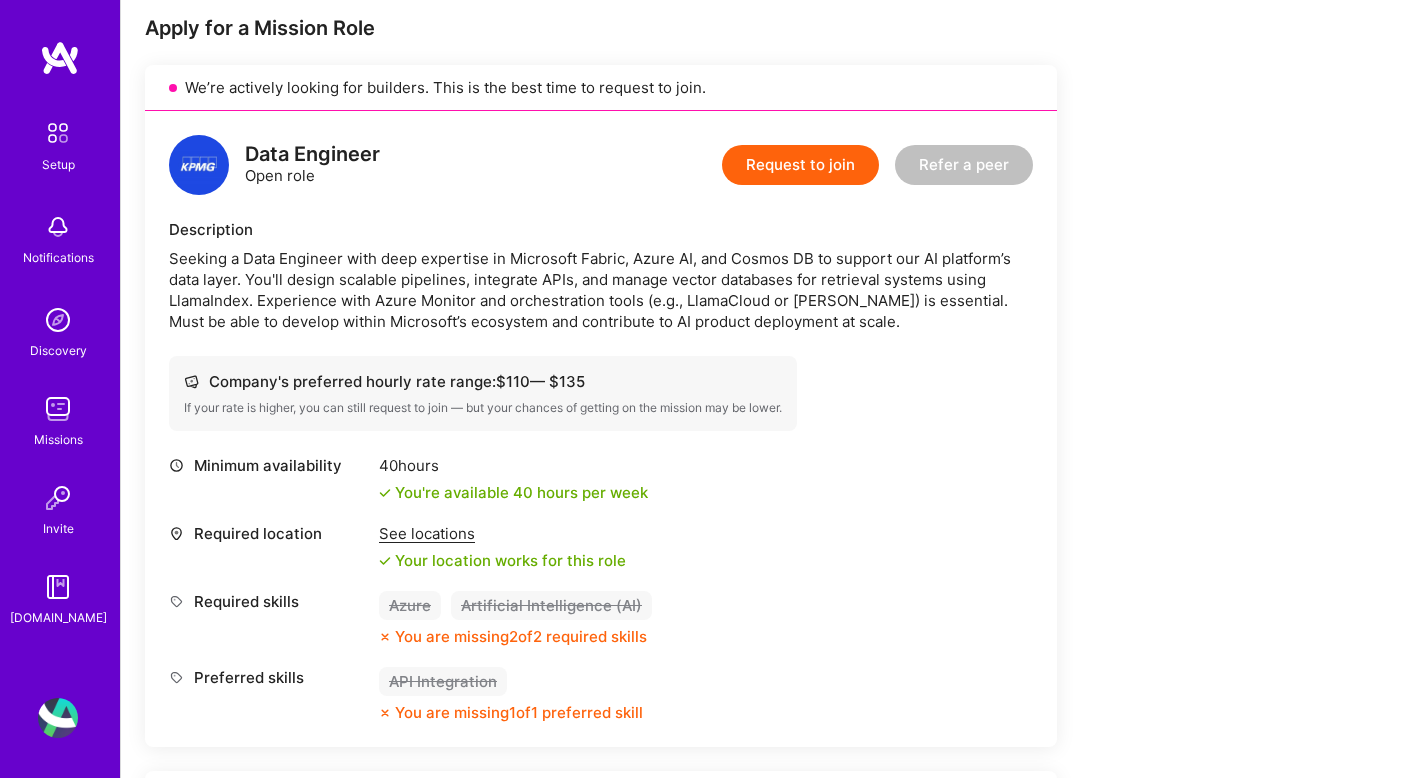 scroll, scrollTop: 410, scrollLeft: 0, axis: vertical 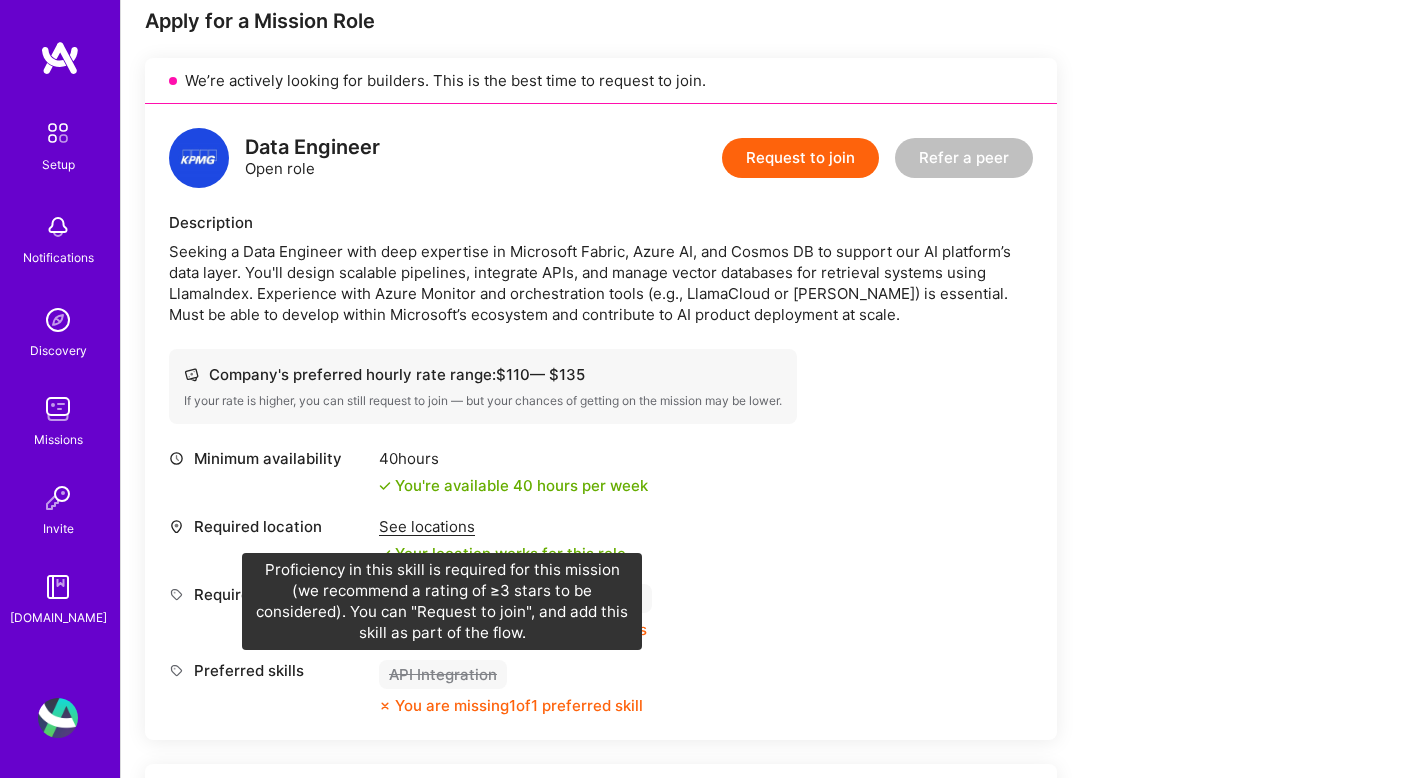 click on "API Integration" at bounding box center (443, 674) 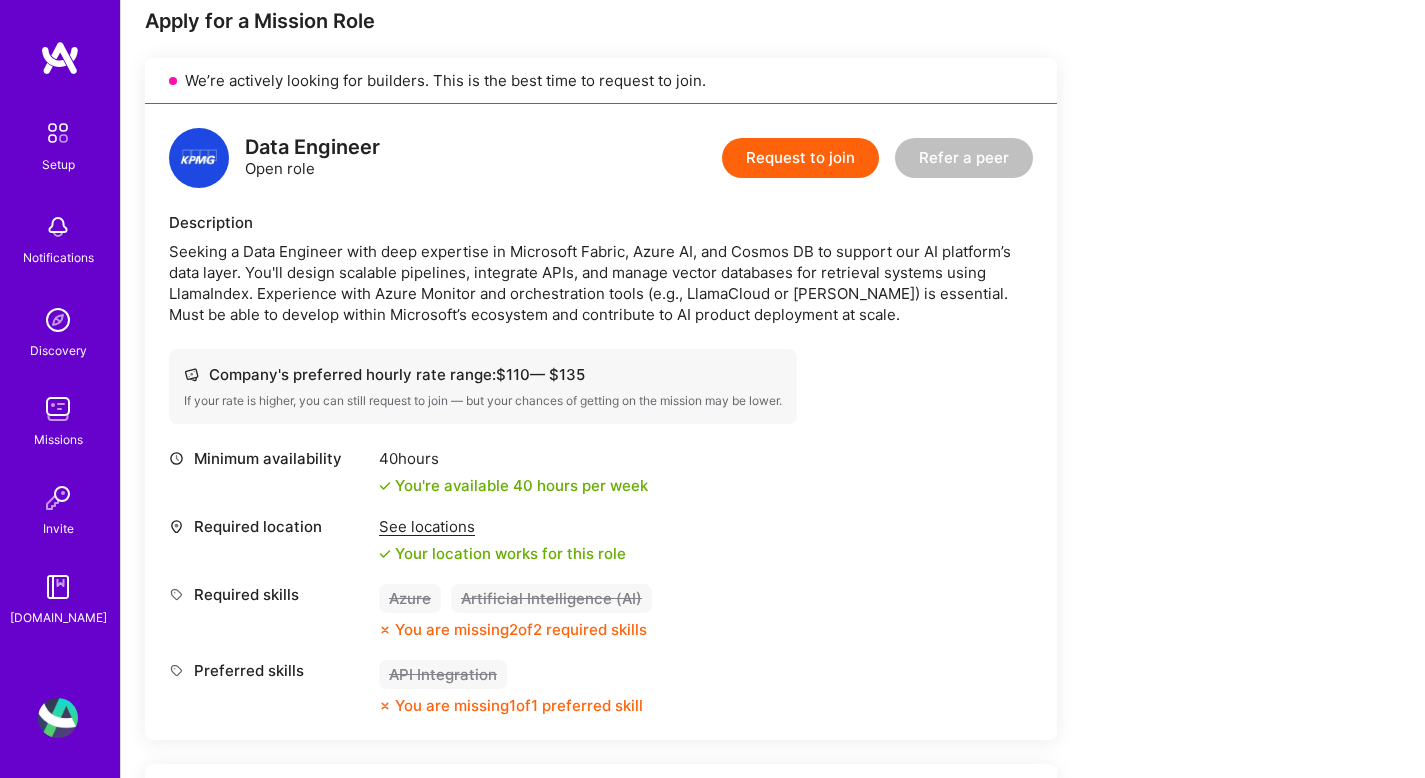 click on "API Integration" at bounding box center [443, 674] 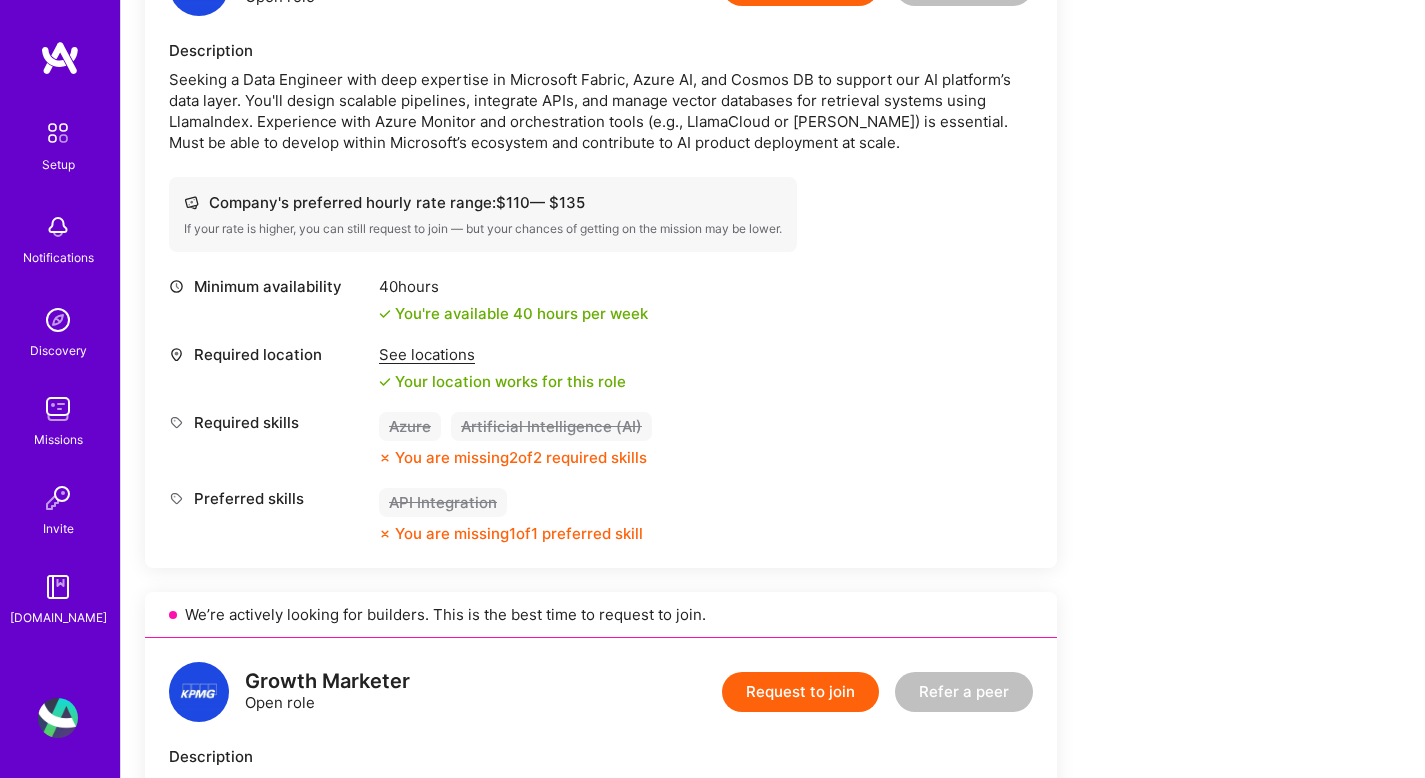 scroll, scrollTop: 583, scrollLeft: 0, axis: vertical 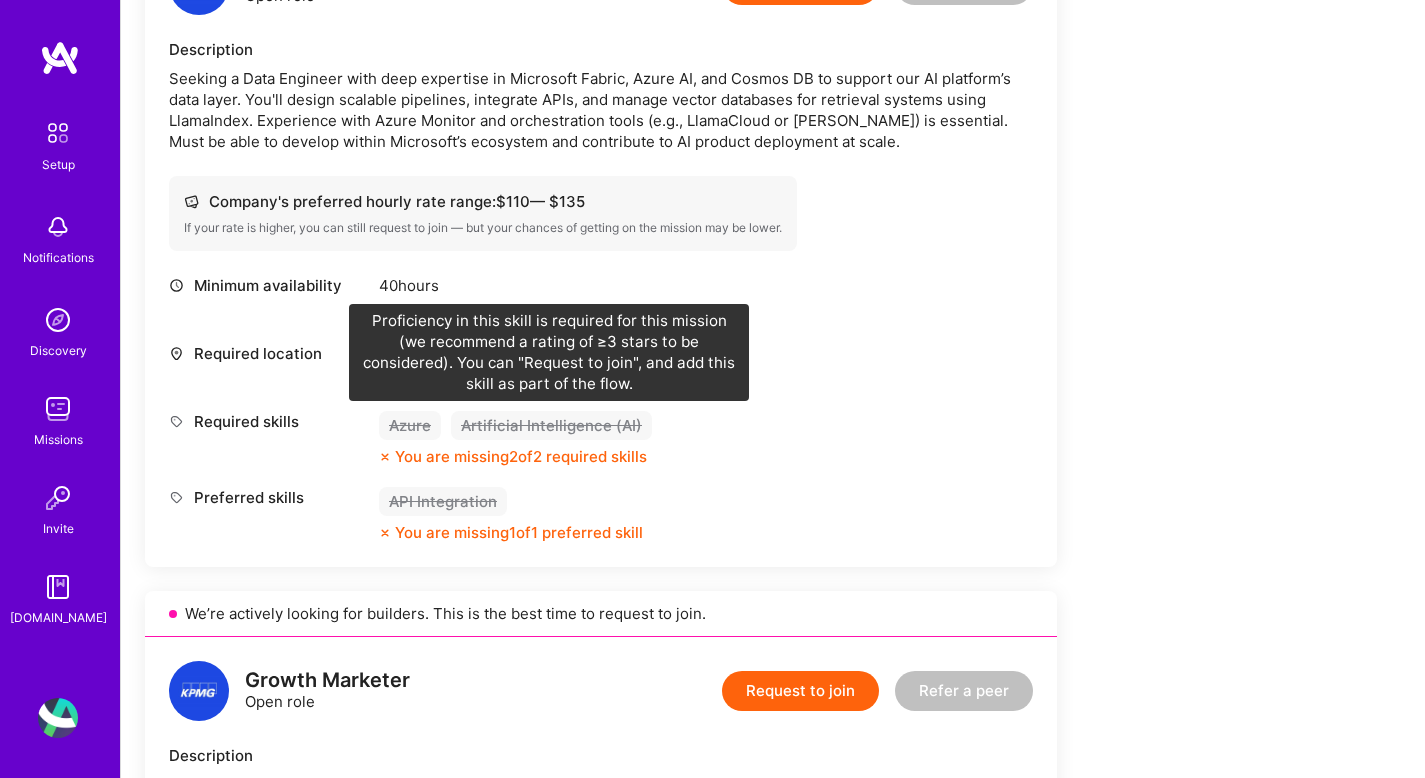 click on "Artificial Intelligence (AI)" at bounding box center (551, 425) 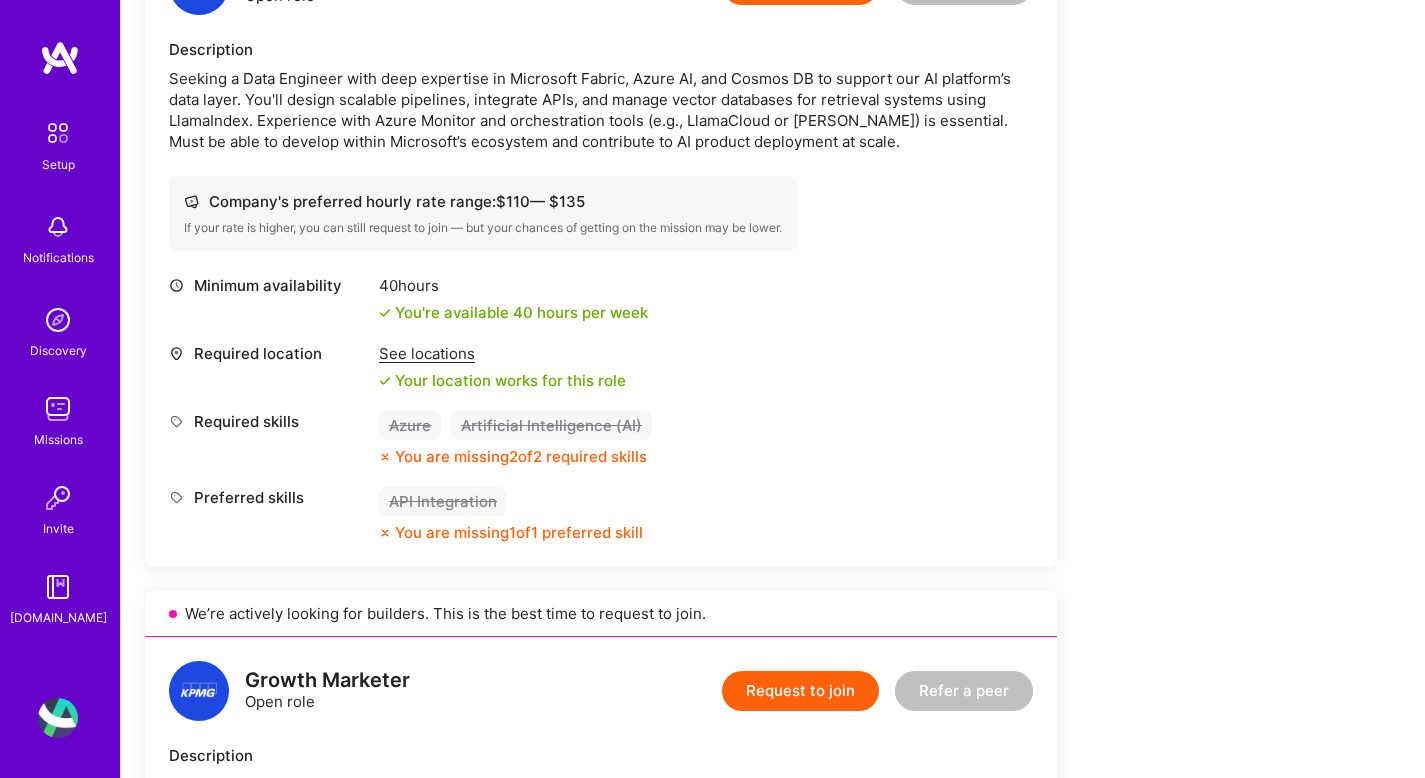 click on "Artificial Intelligence (AI)" at bounding box center (551, 425) 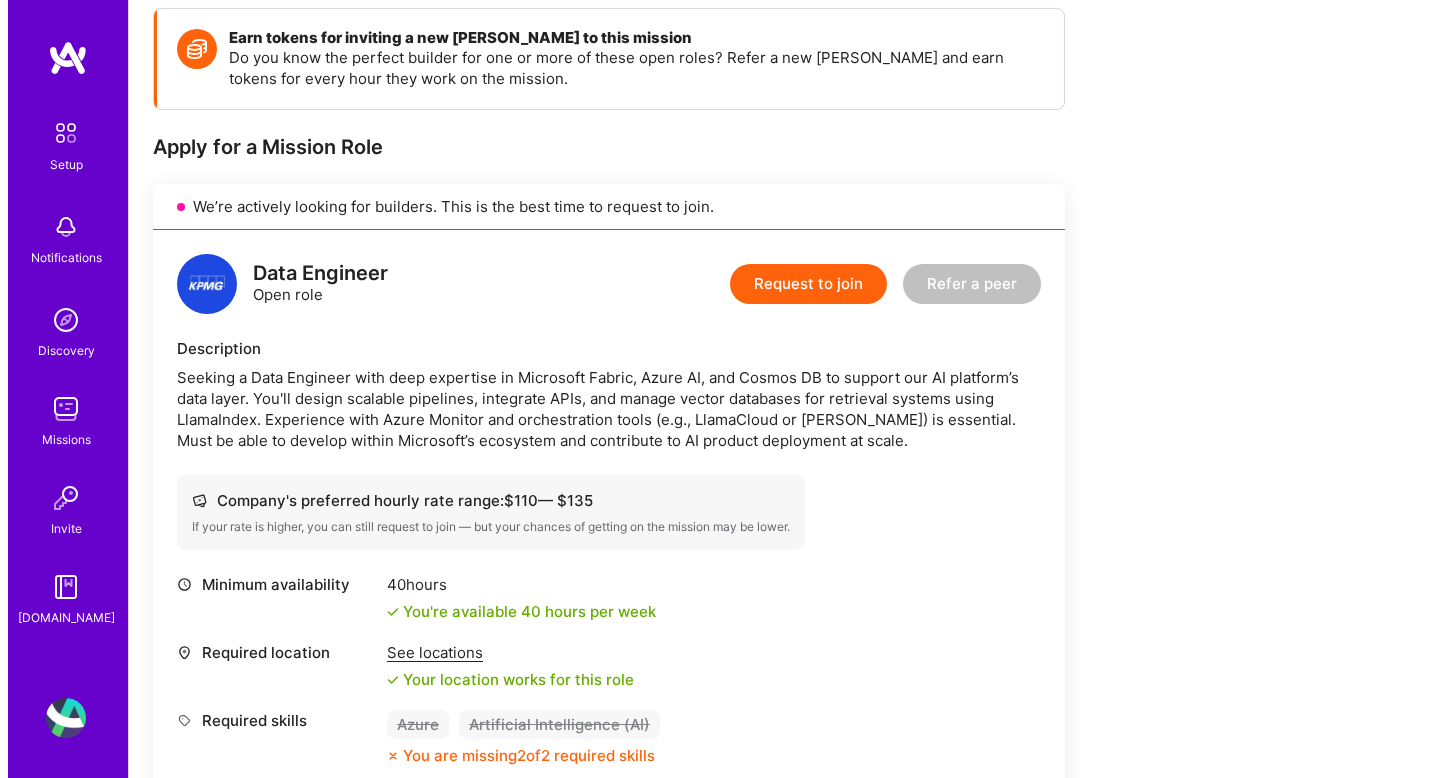 scroll, scrollTop: 187, scrollLeft: 0, axis: vertical 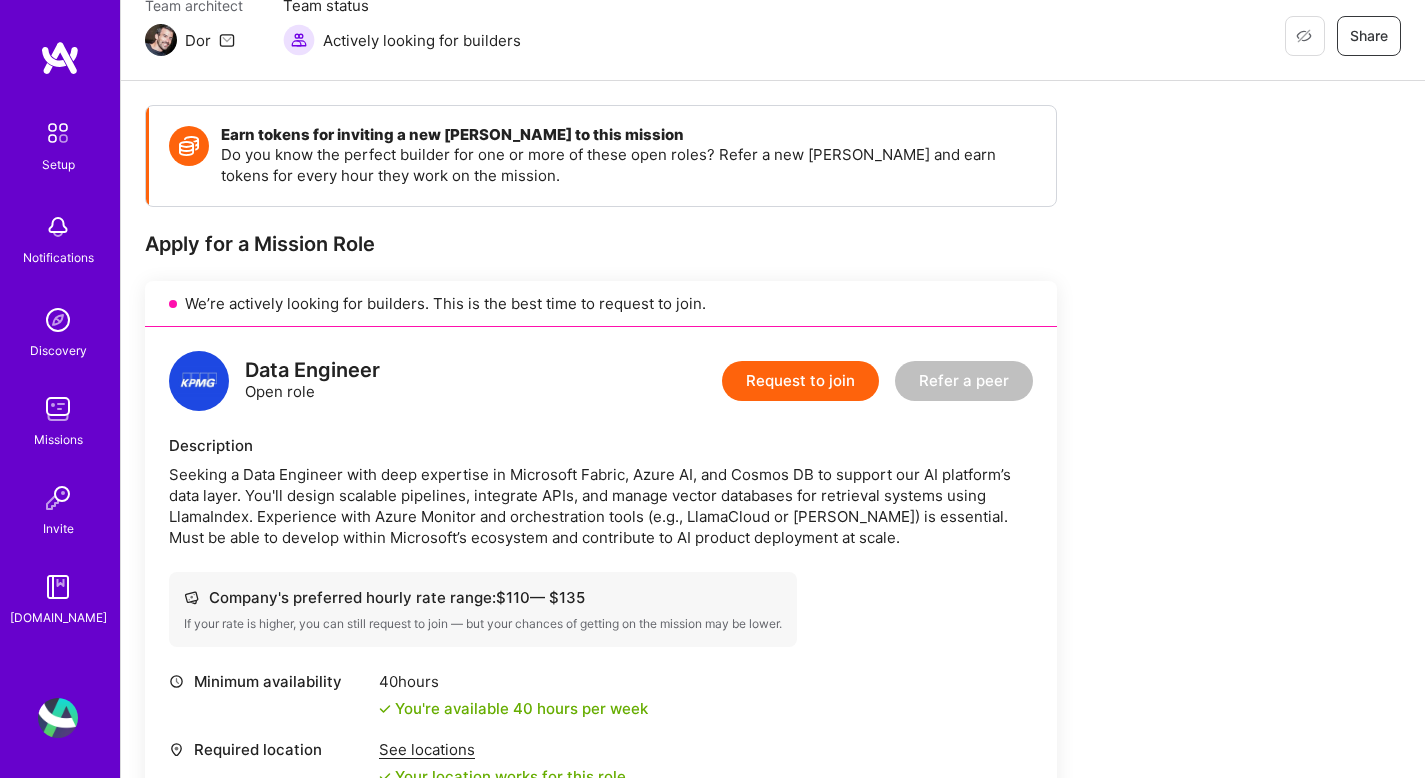 click on "Request to join Refer a peer" at bounding box center (877, 381) 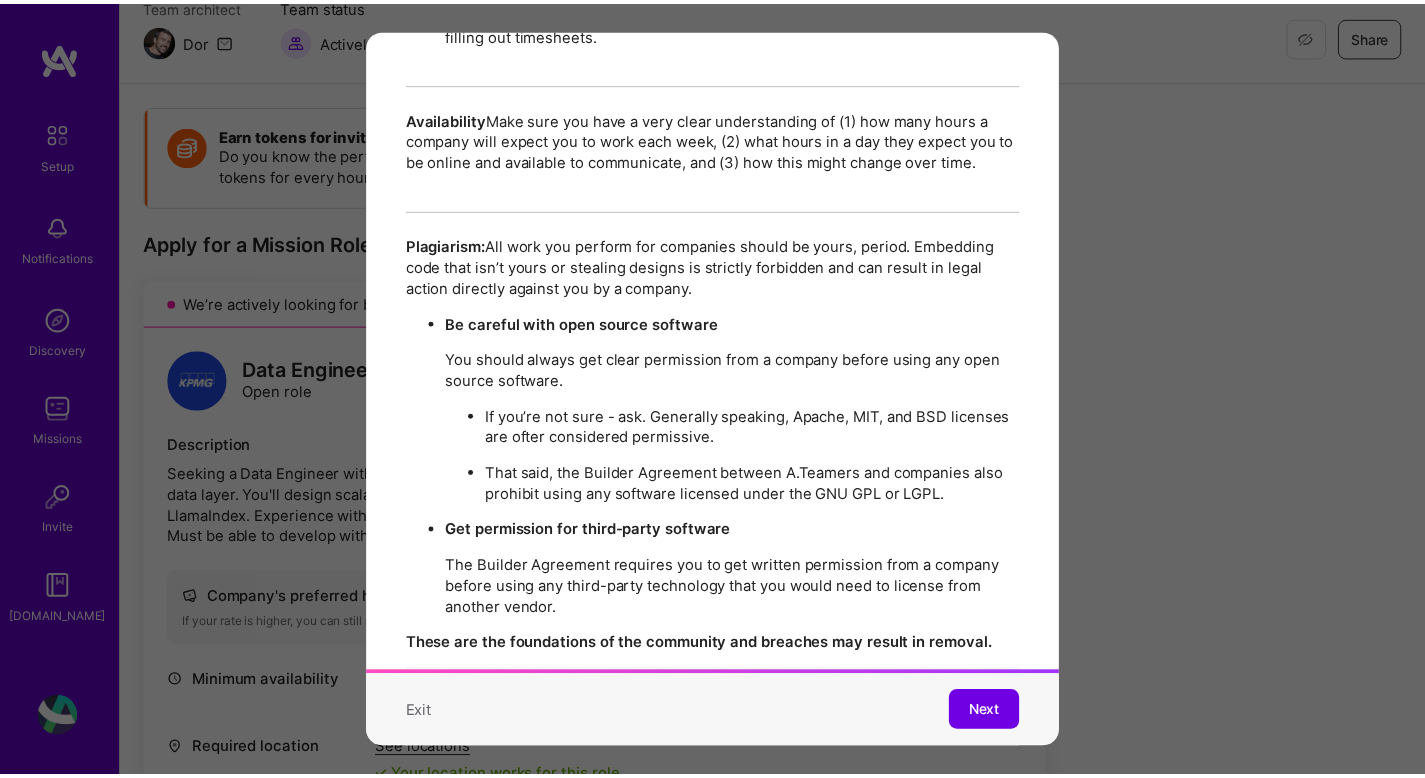 scroll, scrollTop: 3445, scrollLeft: 0, axis: vertical 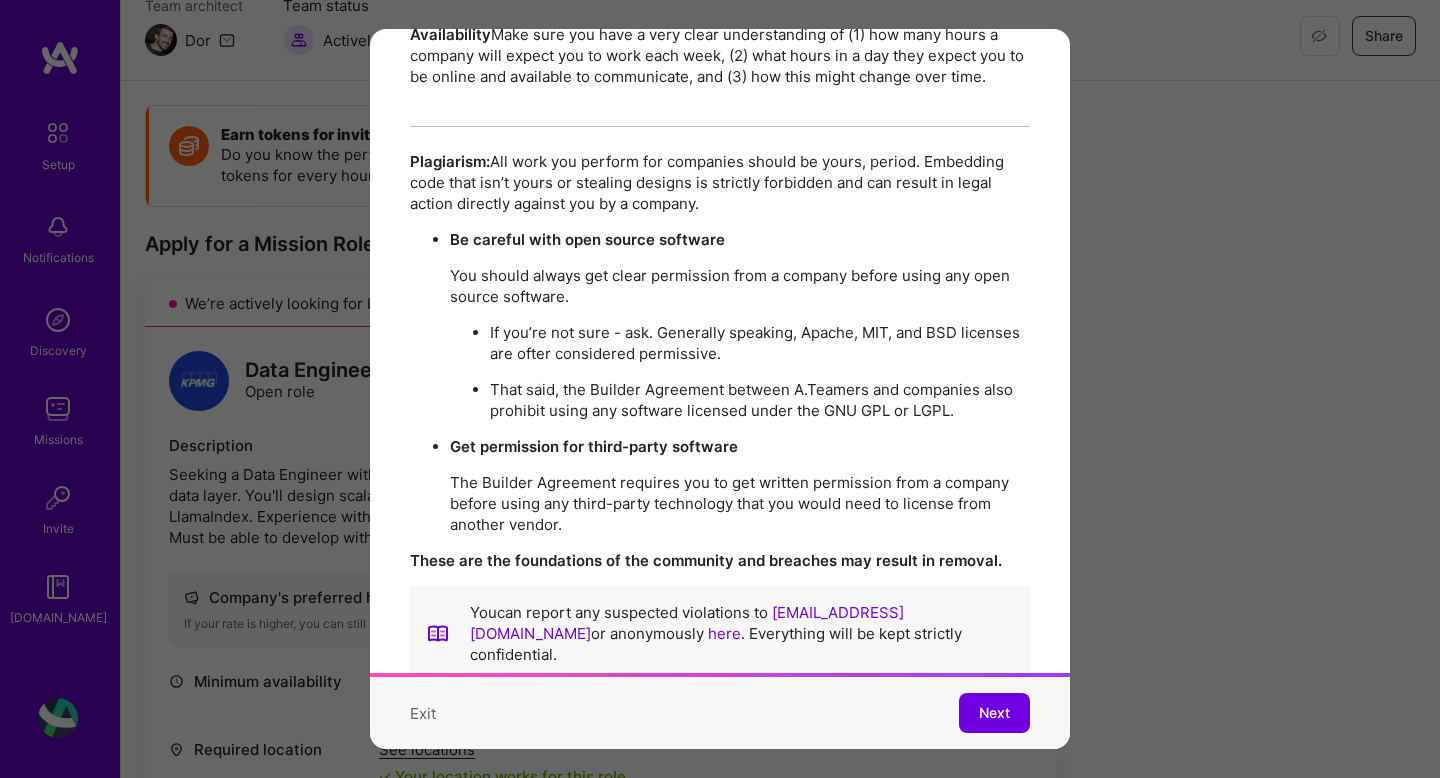 click on "Mission Code of Conduct  This is the [DOMAIN_NAME] Mission Code of Conduct. Our vision is to transform the way companies build and the way people work. As with any new model, especially one that emphasizes autonomy, we’re iterating on these guidelines to make all of us successful, safe, and the experience as rewarding as can be! We worked with a committee of 10 builders to draft these guidelines. The aim is to ensure builders and companies have the best possible experiences working together — experiences that lead to increased trust, and then longer and repeated engagements, which benefits everyone. This document applies after you’ve joined a mission. Refer to the “Platform Code of Conduct” for general guidelines.   Questions? Shoot a note to  [EMAIL_ADDRESS][DOMAIN_NAME]   😎   As a reminder: you  can report any suspected violations to   [EMAIL_ADDRESS][DOMAIN_NAME]  or anonymously   here . Everything will be kept strictly confidential. Professionalism: Confidentiality: Post-Engagement   Over-Communicate: Methods of communication" at bounding box center [720, 389] 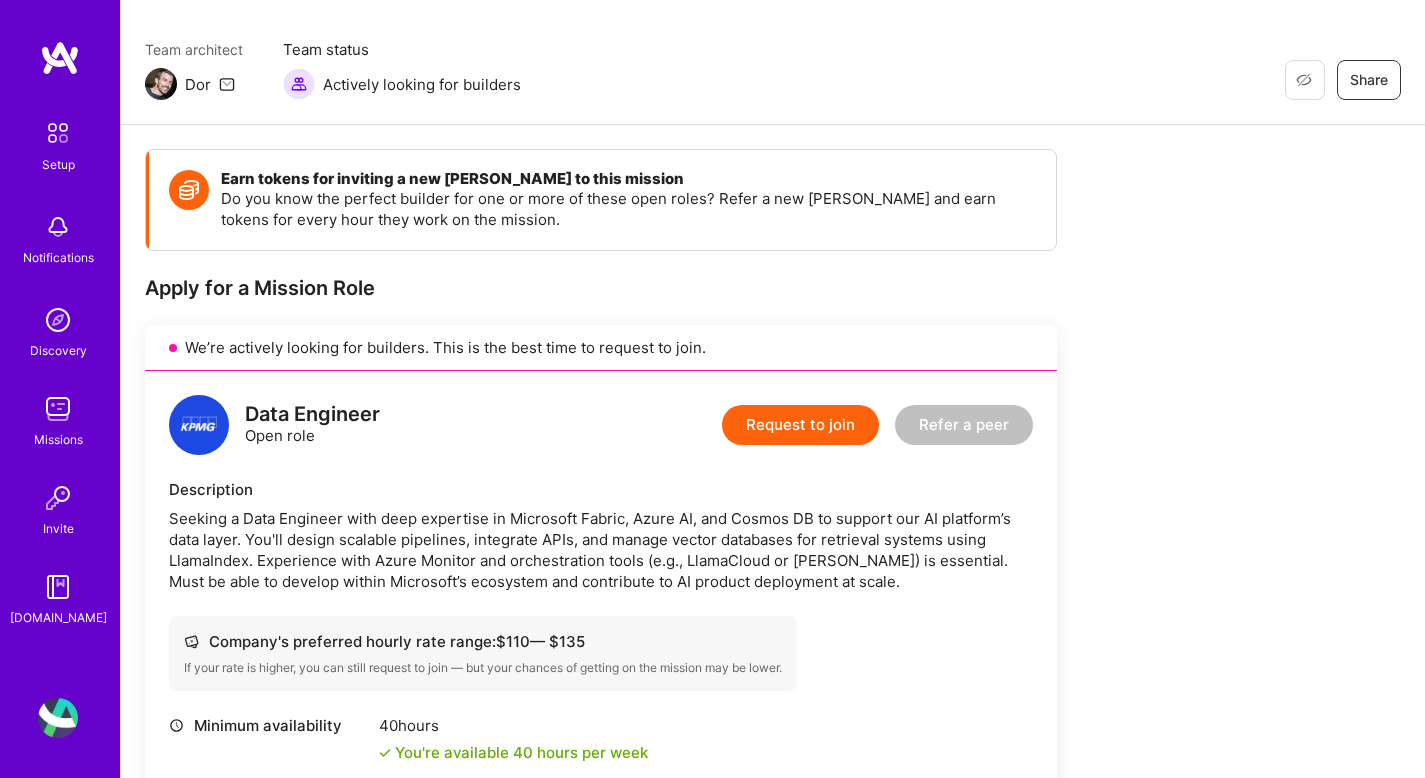 scroll, scrollTop: 0, scrollLeft: 0, axis: both 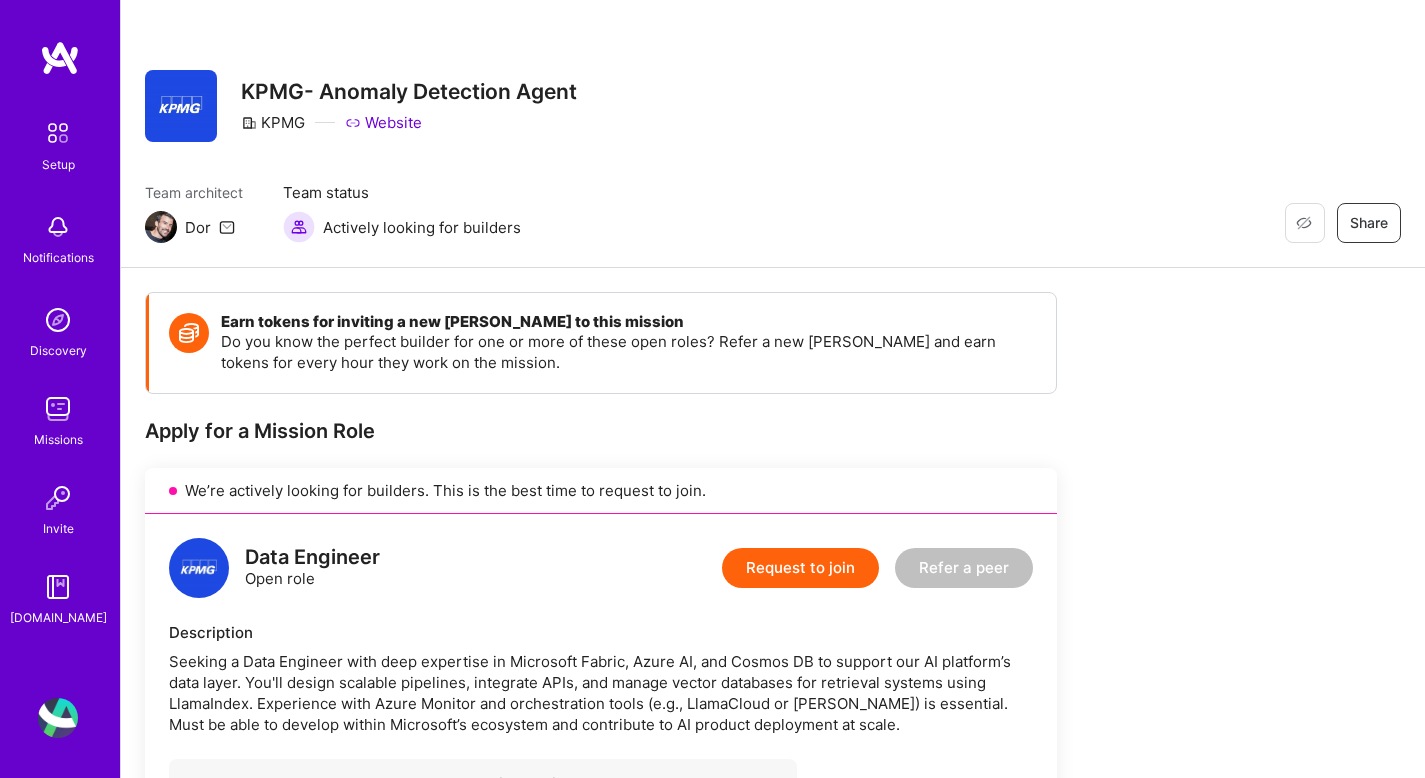 click at bounding box center [58, 133] 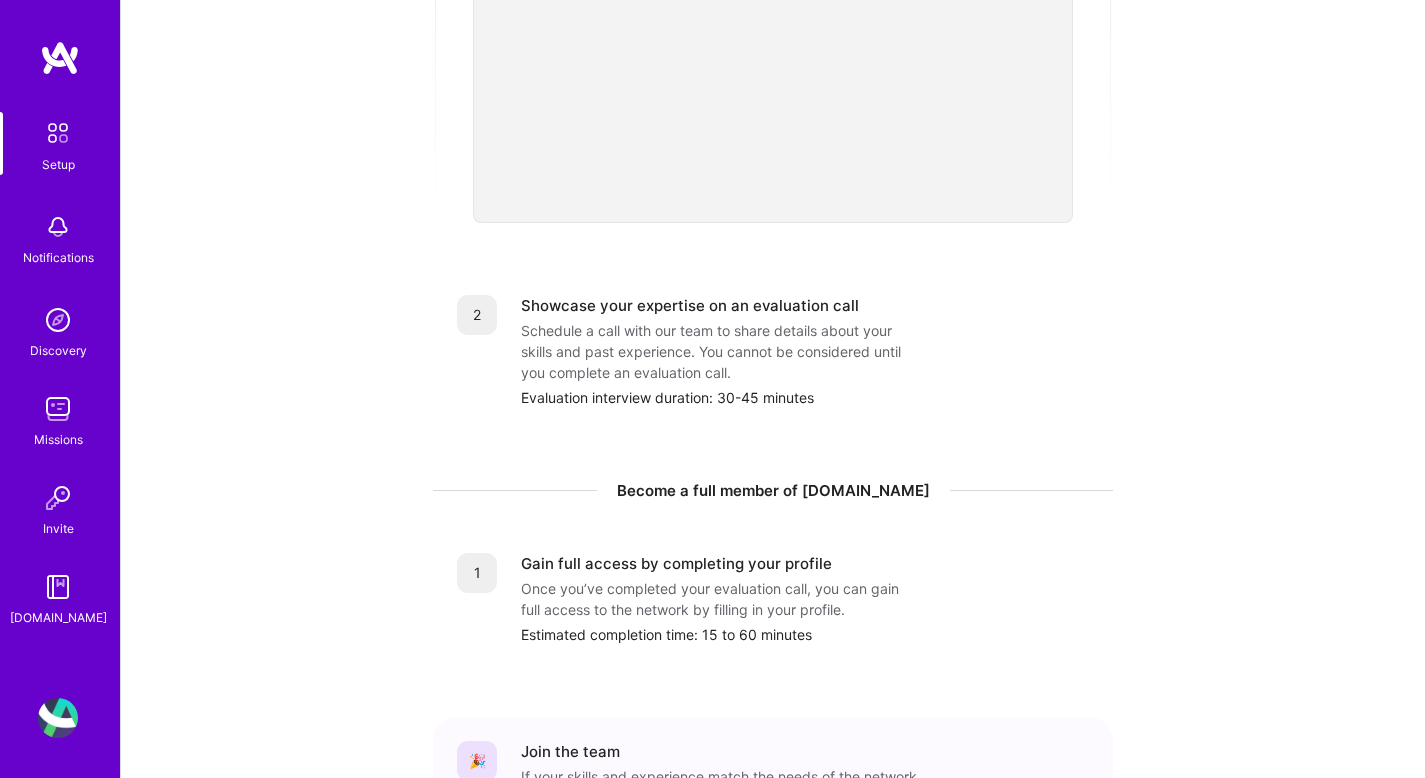 scroll, scrollTop: 621, scrollLeft: 0, axis: vertical 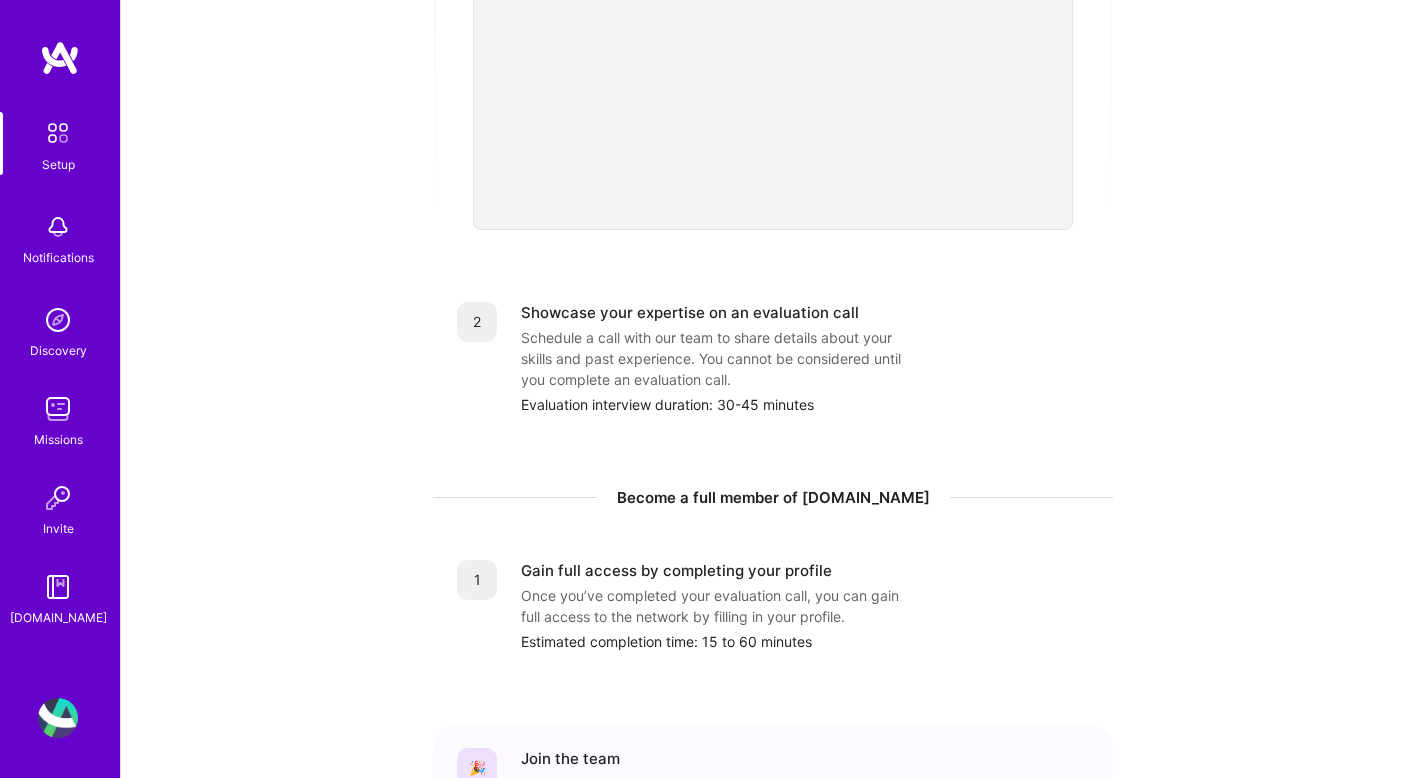 click at bounding box center (58, 227) 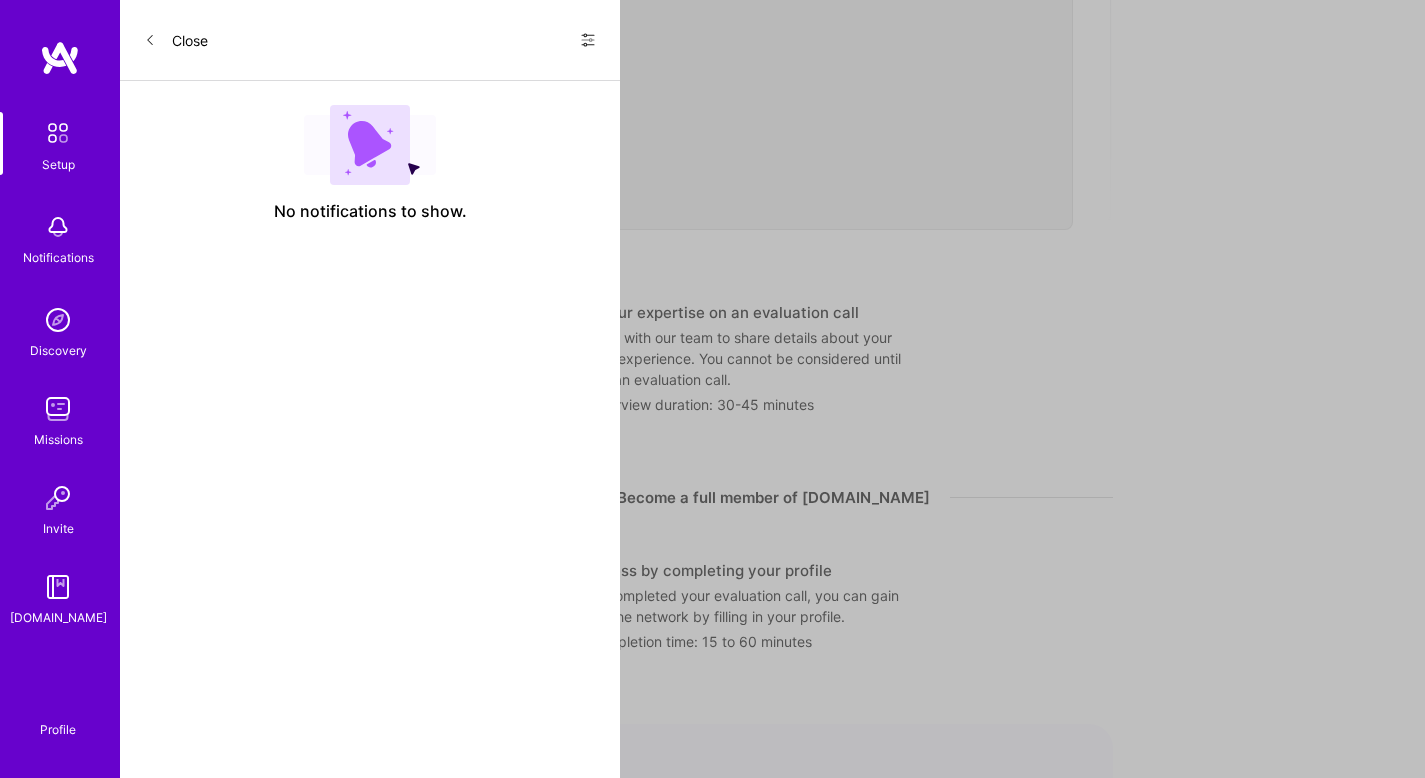 scroll, scrollTop: 0, scrollLeft: 0, axis: both 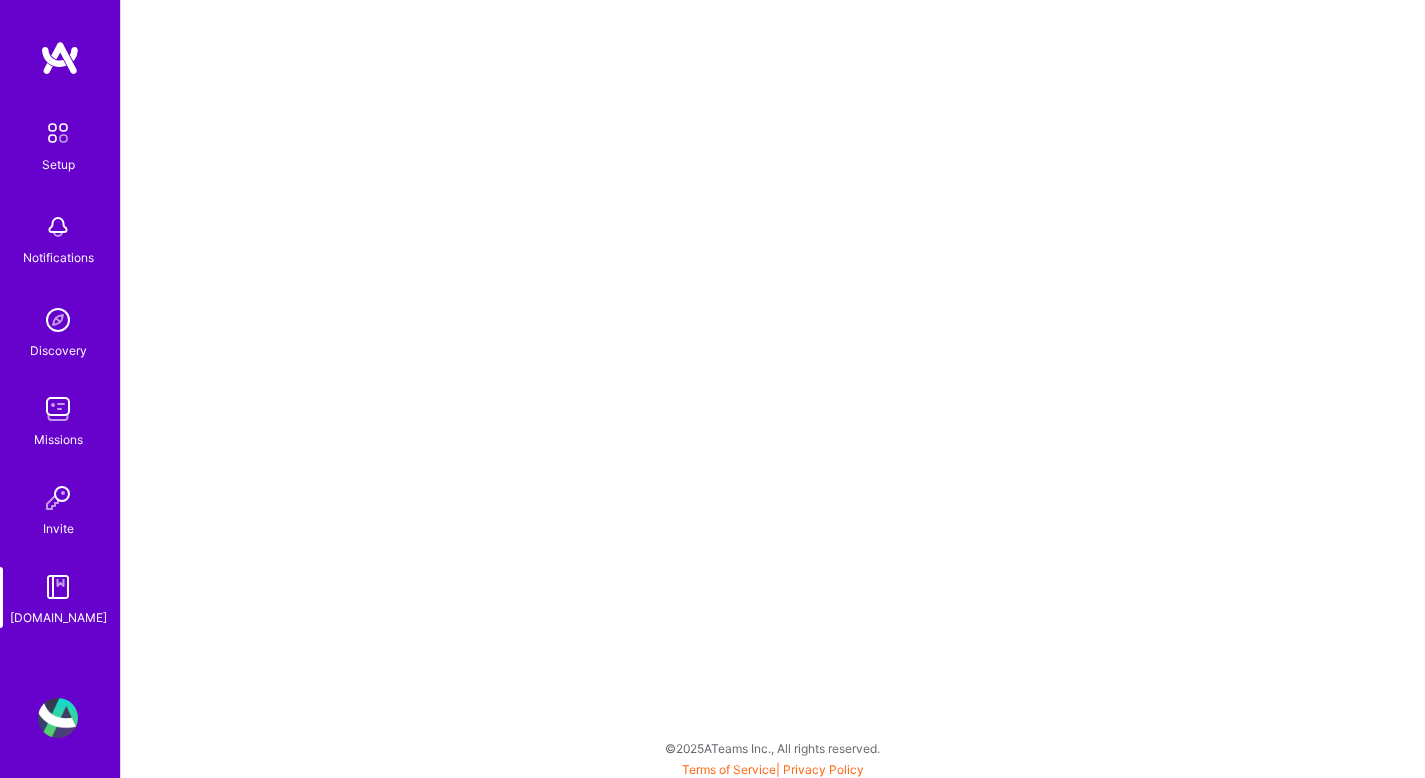 click on "Setup" at bounding box center (58, 164) 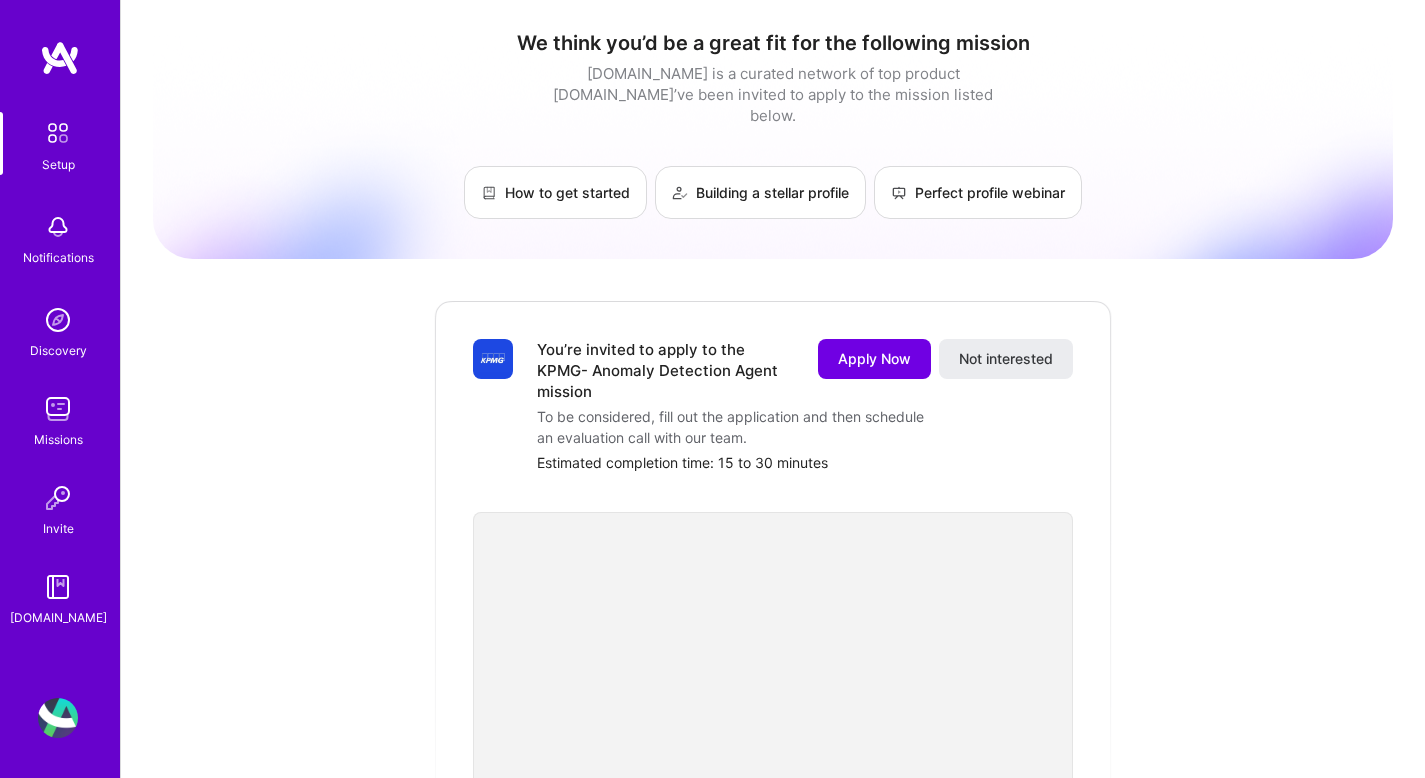 click on "We think you’d be a great fit for the following mission" at bounding box center (773, 43) 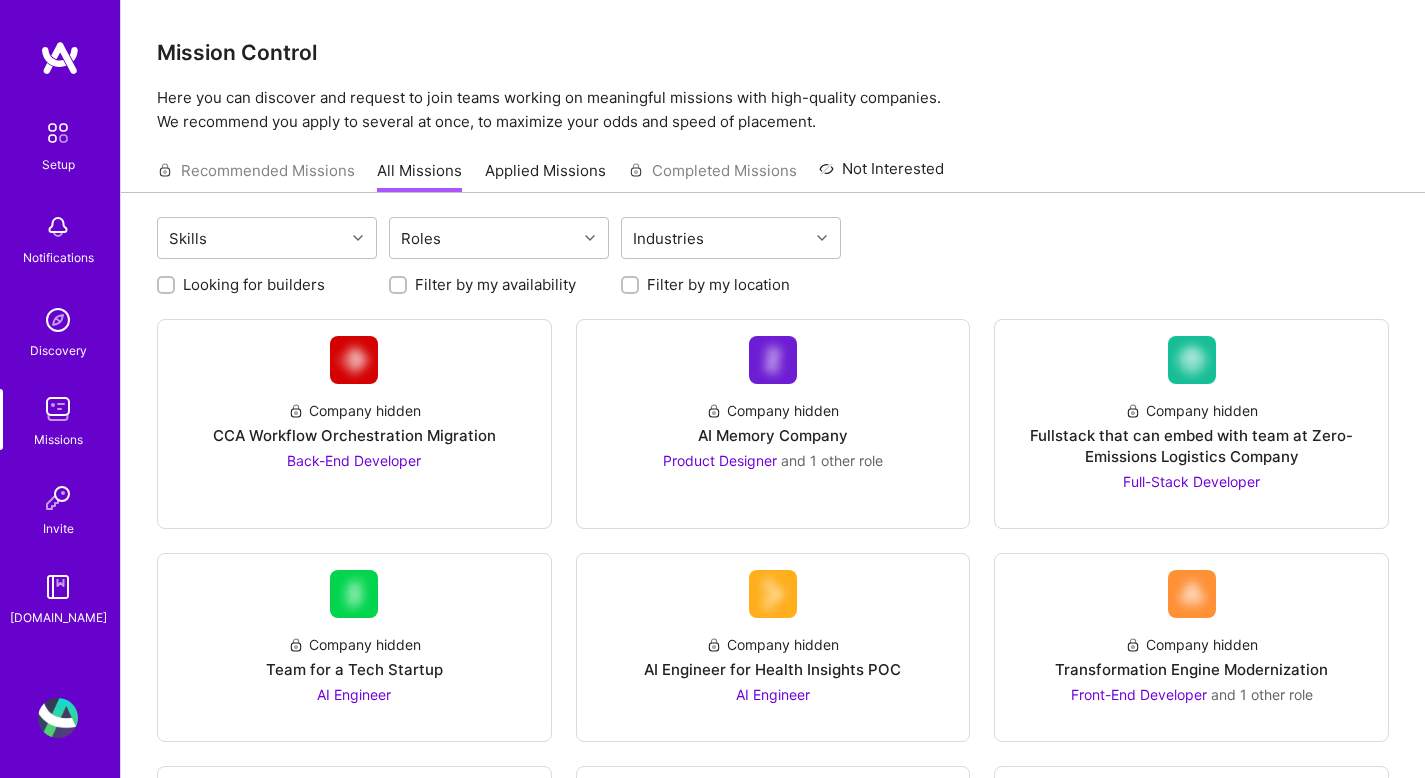click at bounding box center [58, 227] 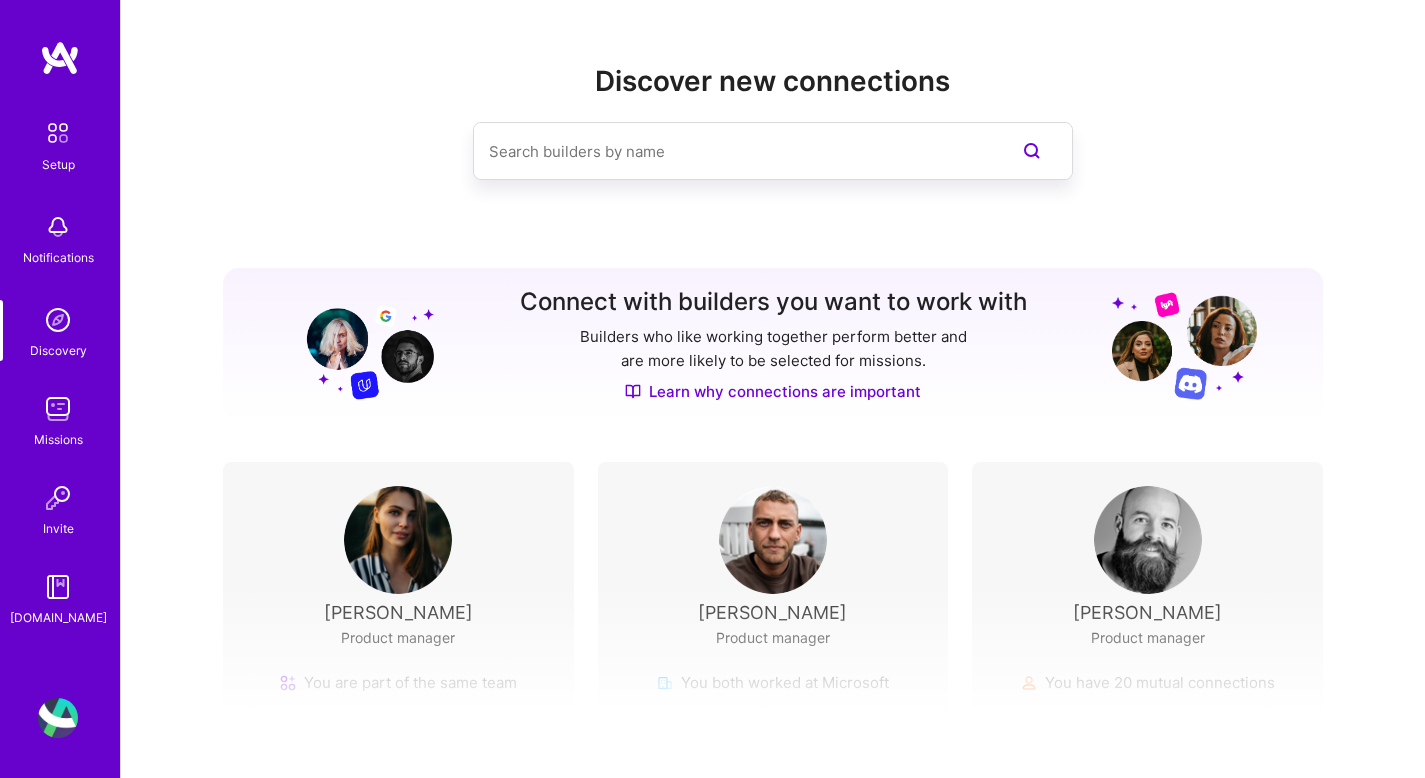 click at bounding box center (58, 409) 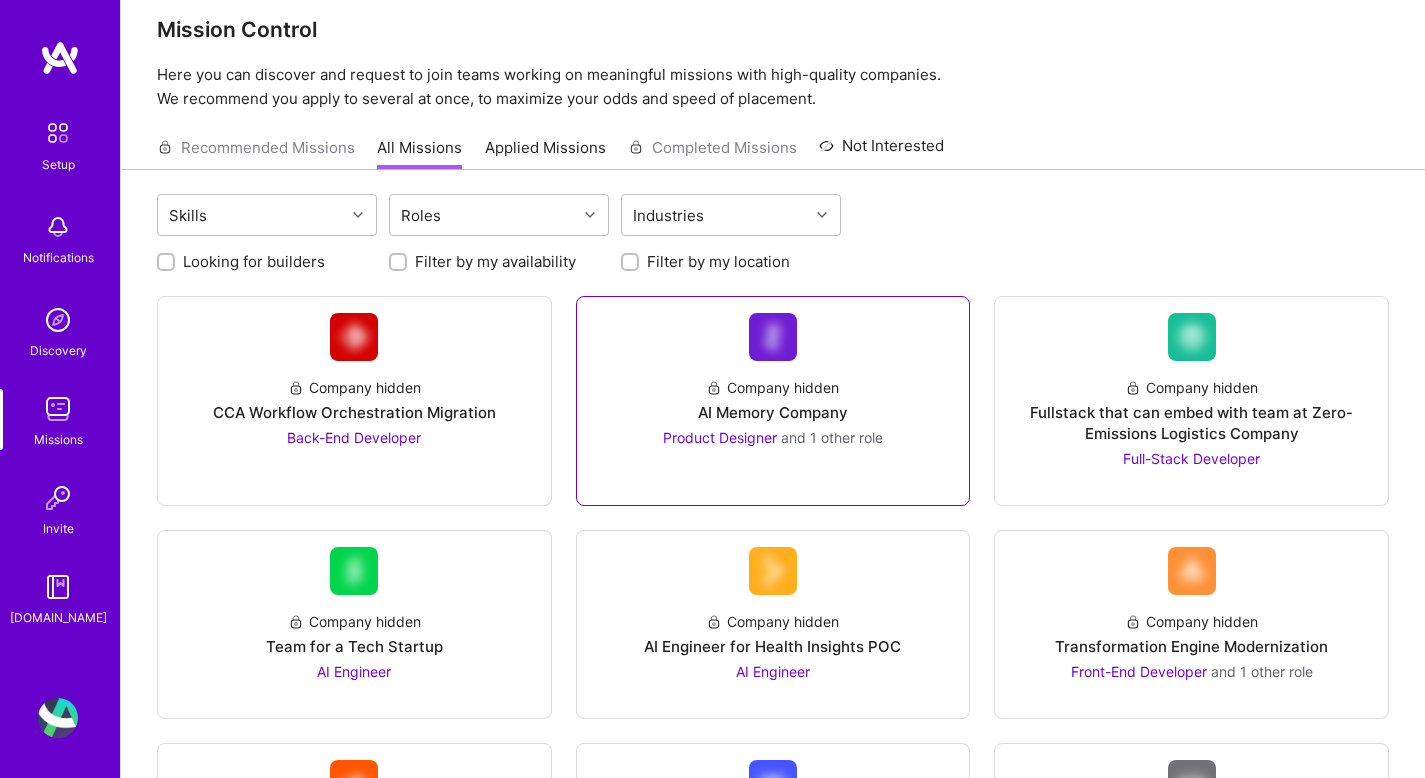scroll, scrollTop: 0, scrollLeft: 0, axis: both 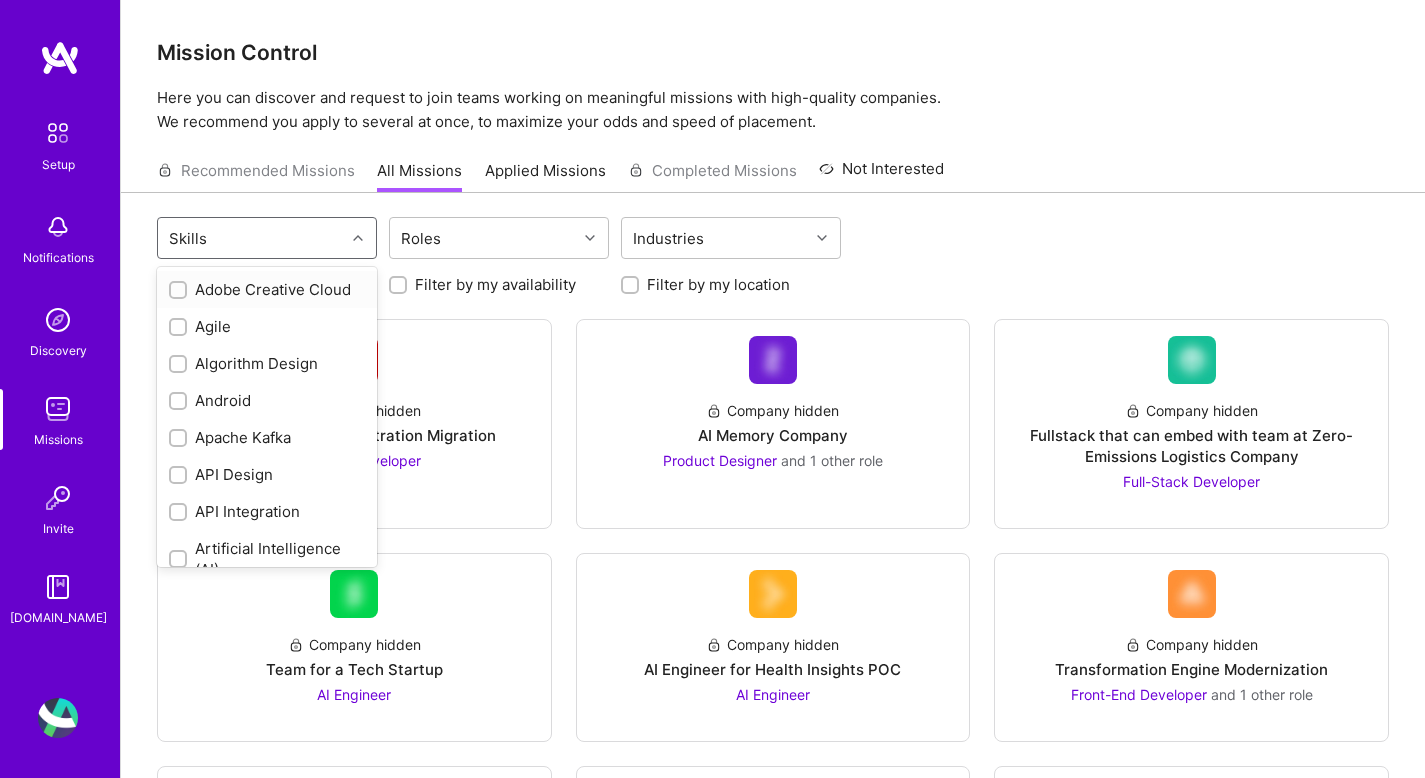 click at bounding box center [360, 238] 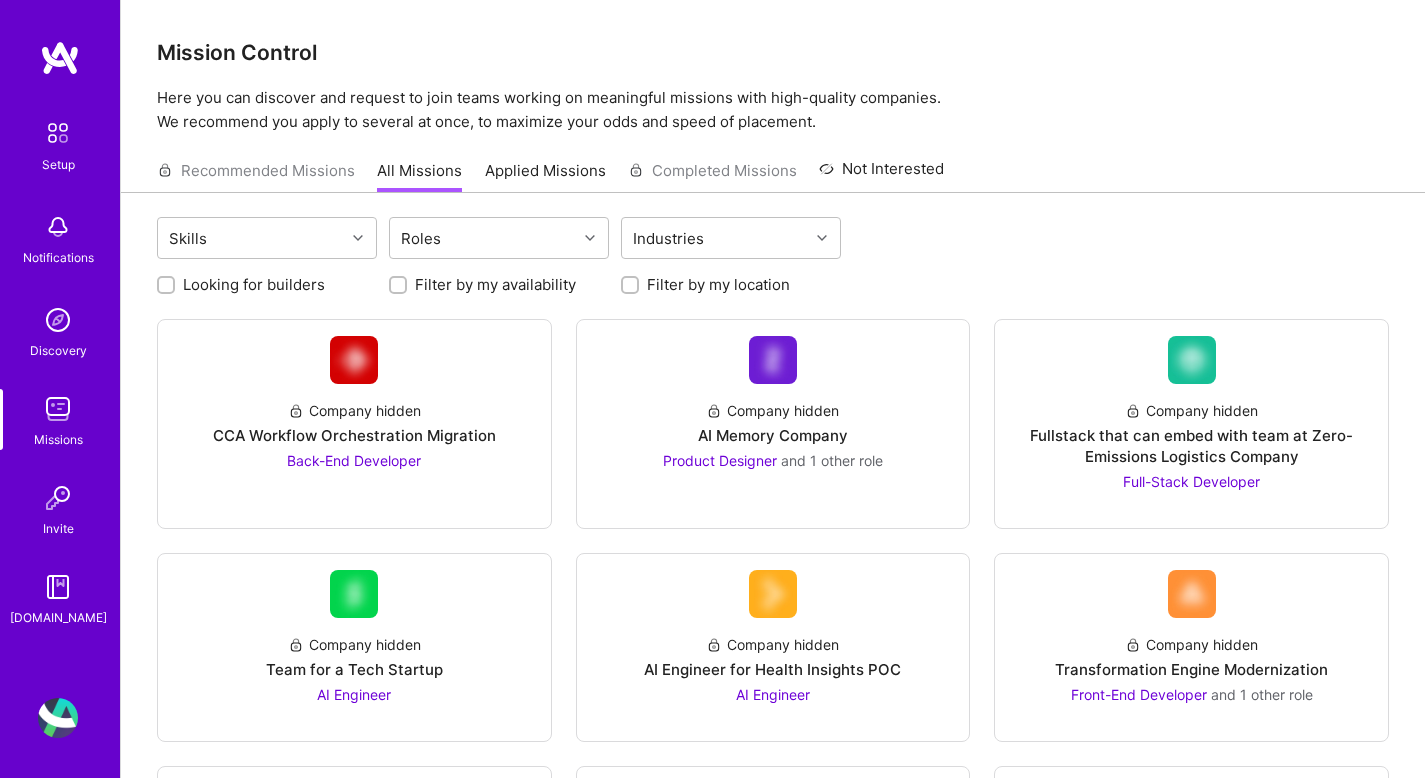 click on "Applied Missions" at bounding box center [545, 176] 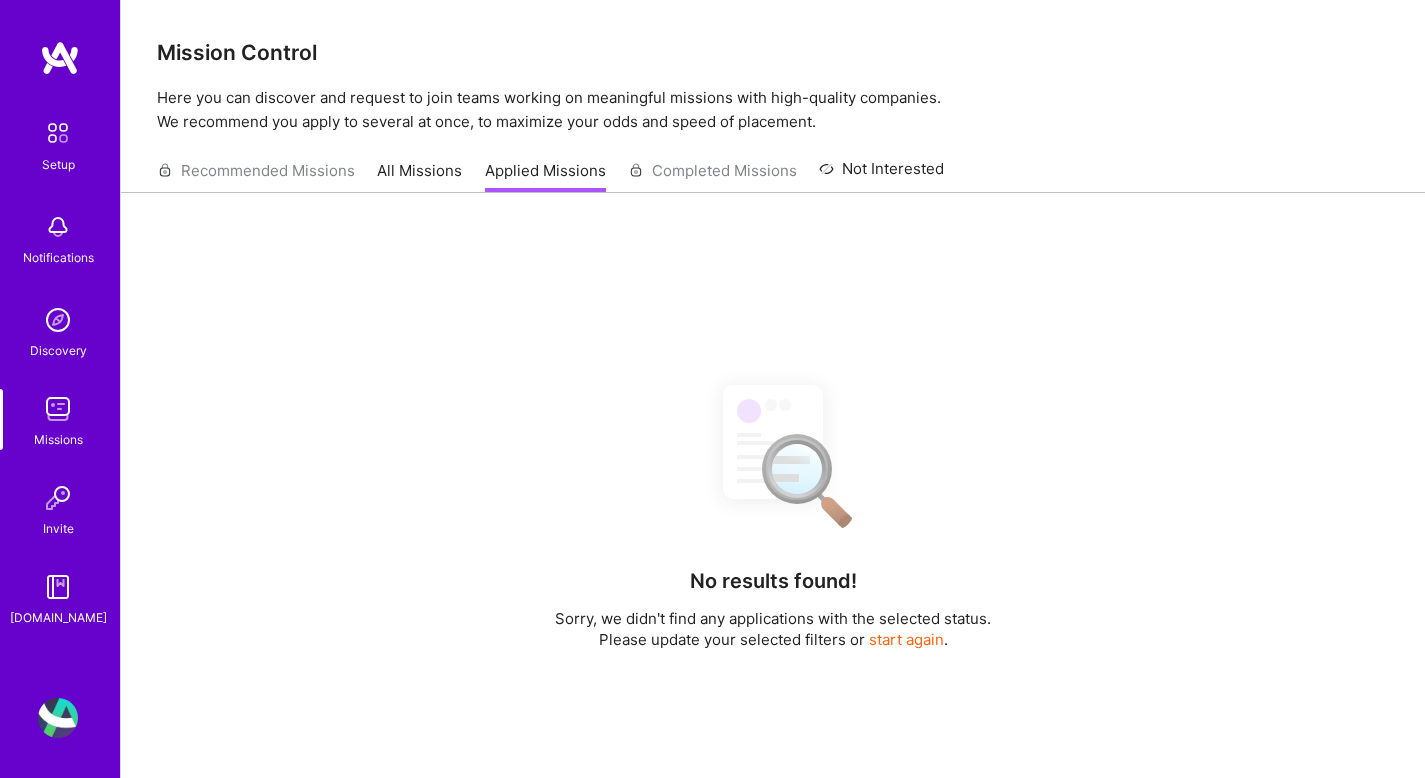 click on "Setup" at bounding box center [58, 164] 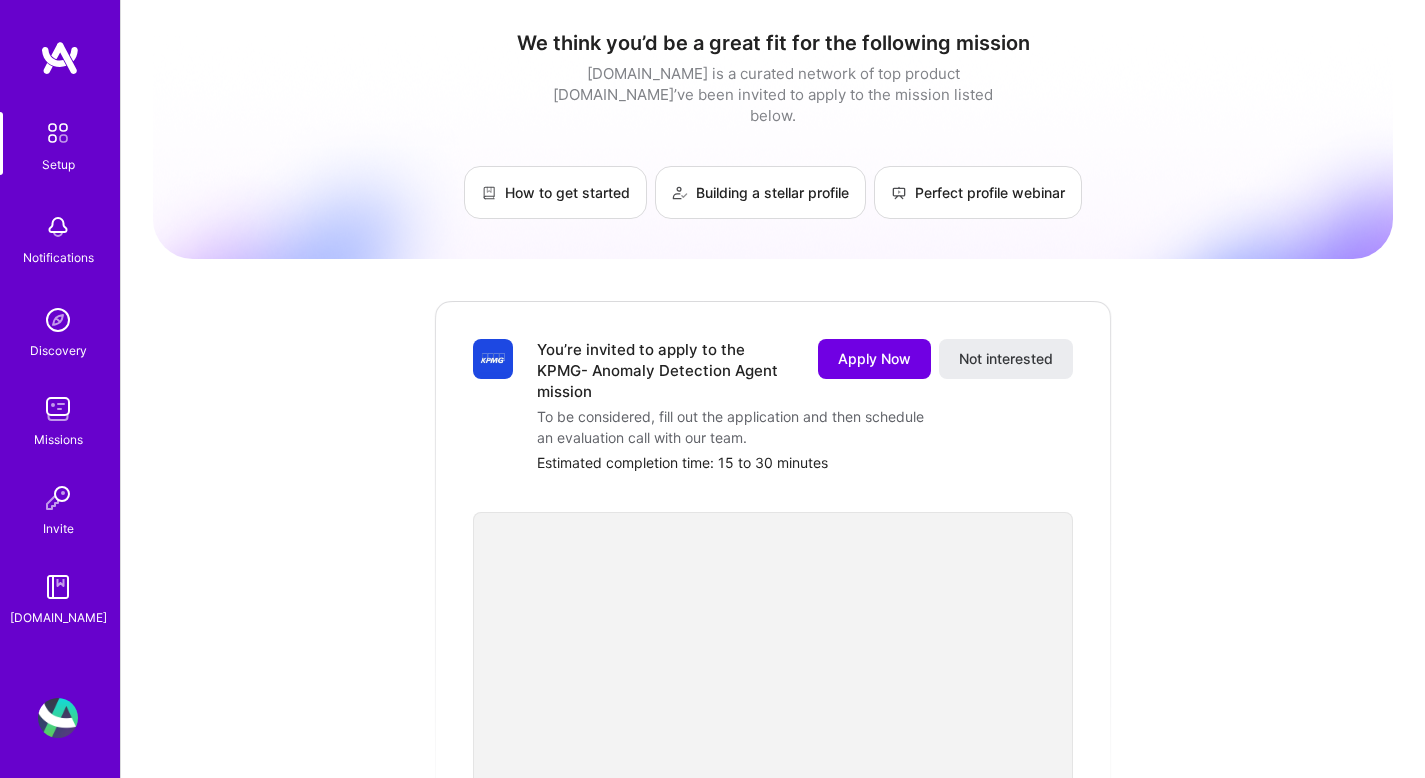 click at bounding box center (58, 718) 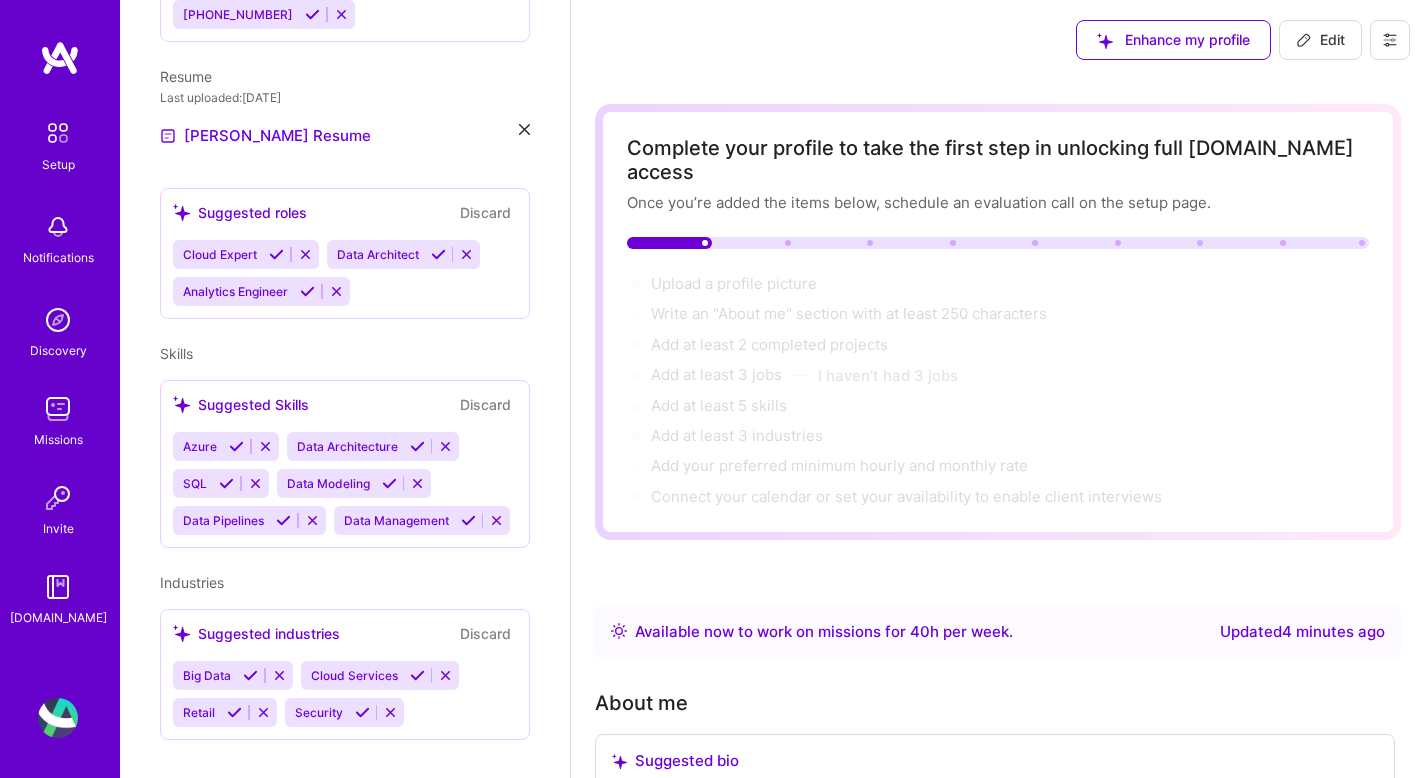 scroll, scrollTop: 621, scrollLeft: 0, axis: vertical 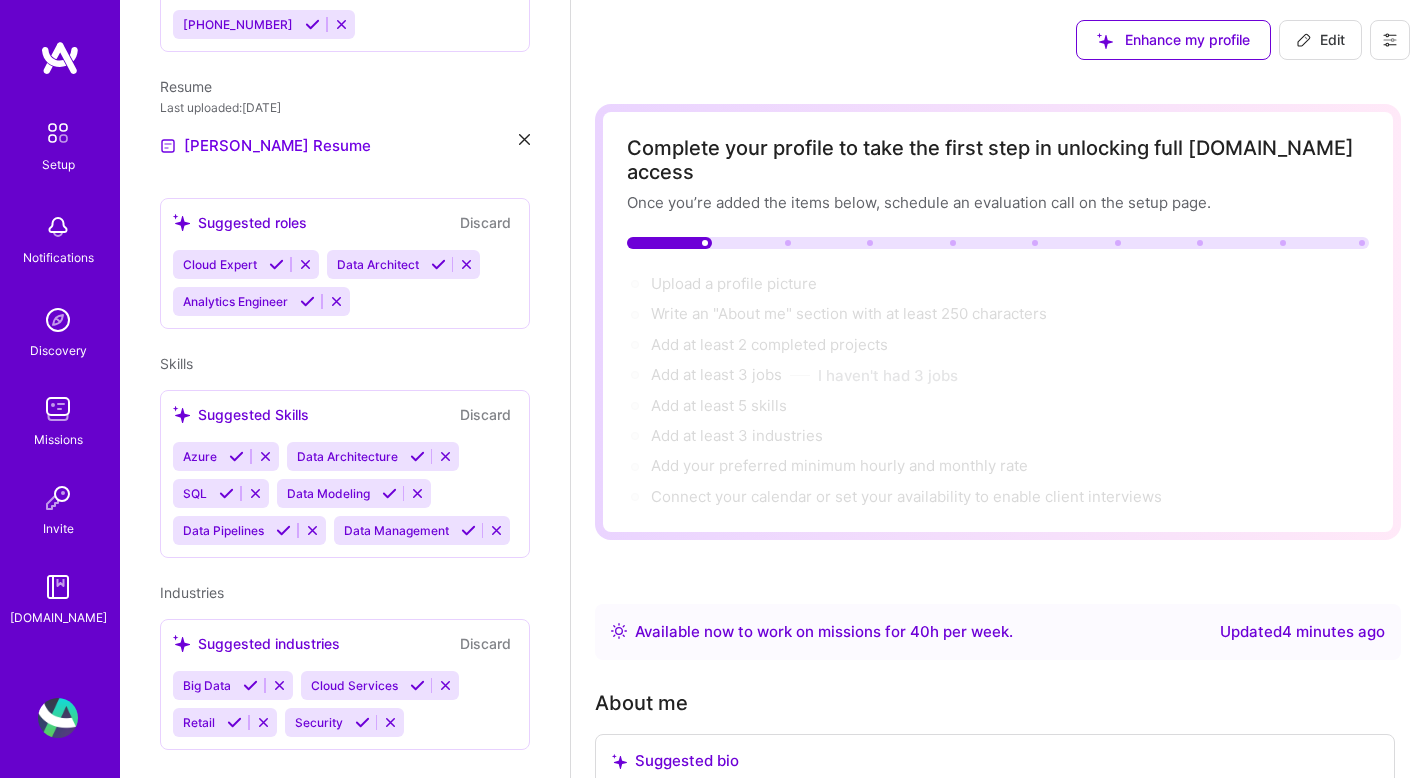 click at bounding box center [305, 264] 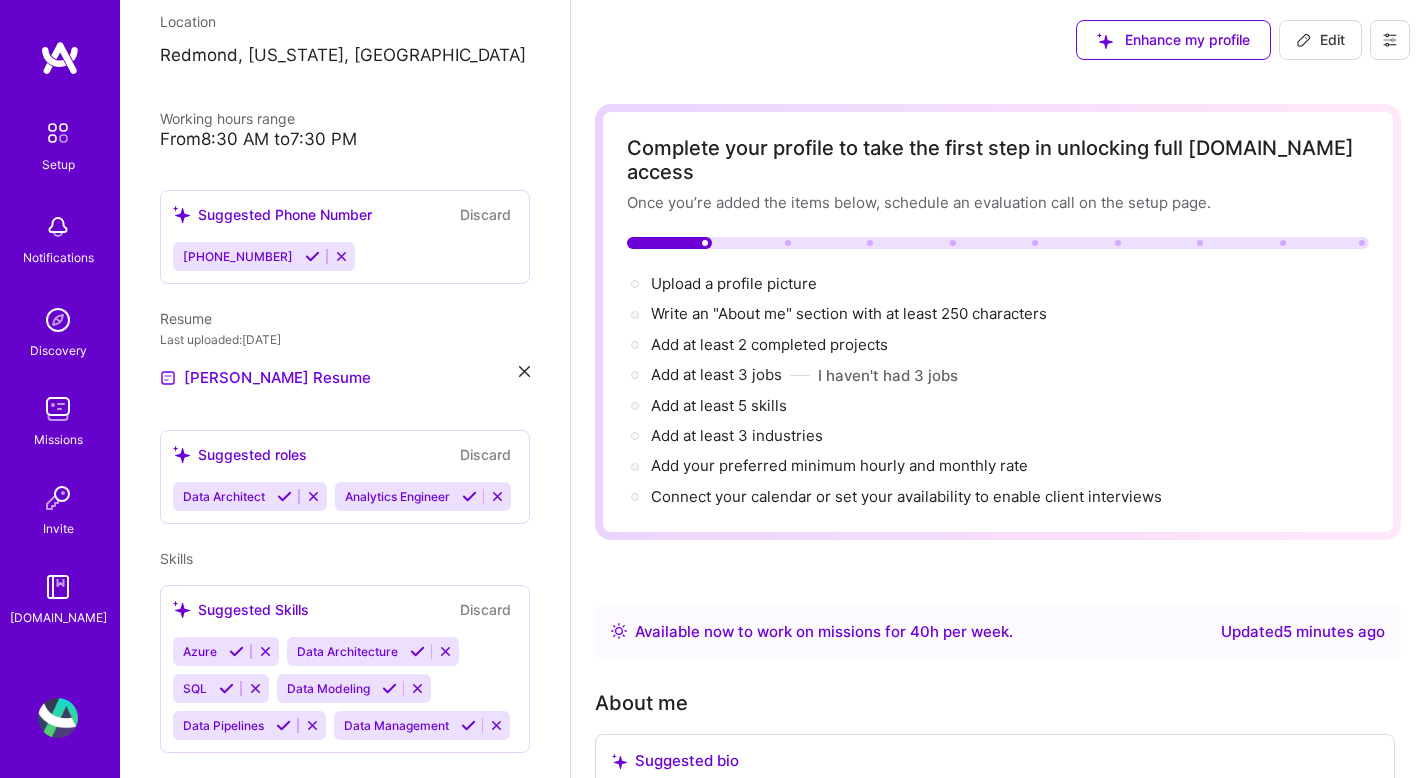 scroll, scrollTop: 343, scrollLeft: 0, axis: vertical 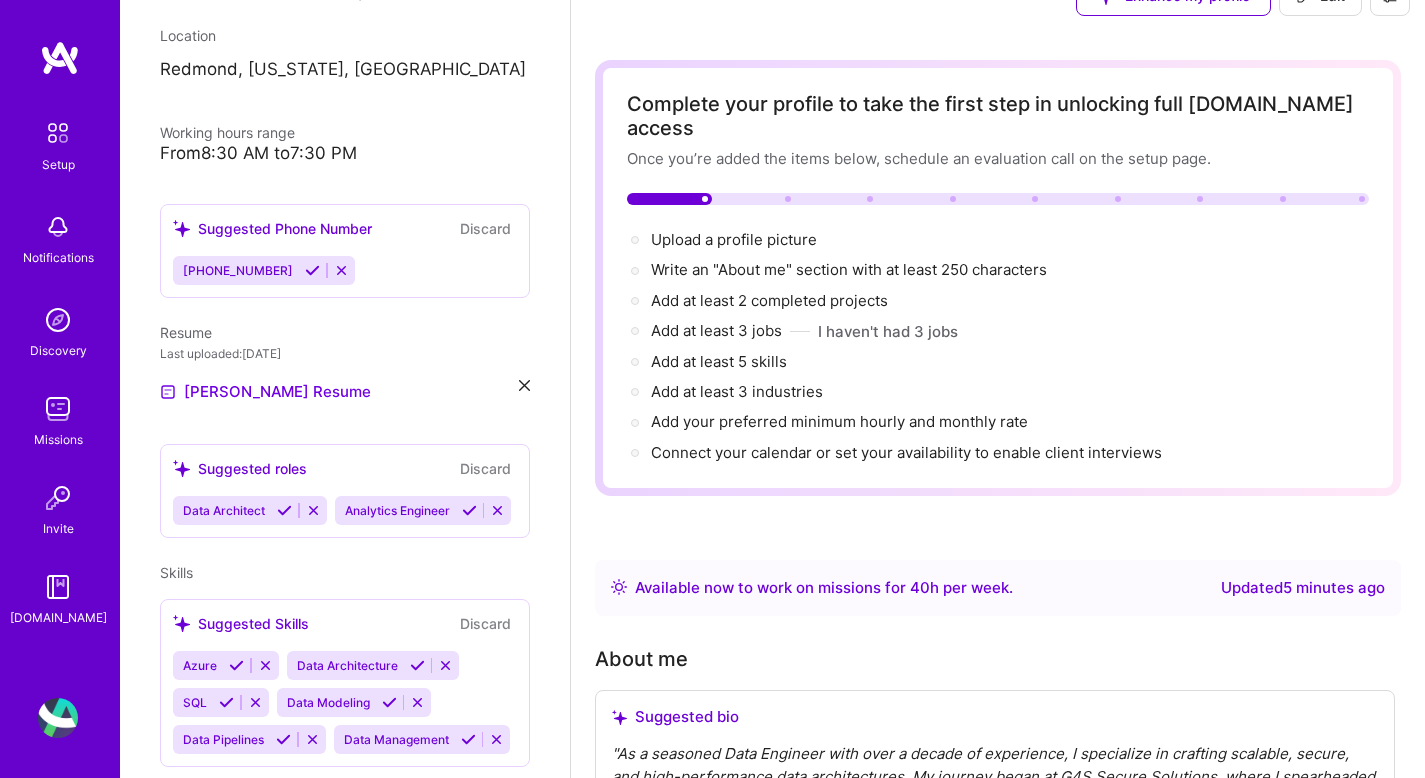 click on "[PERSON_NAME] Resume" at bounding box center (345, 392) 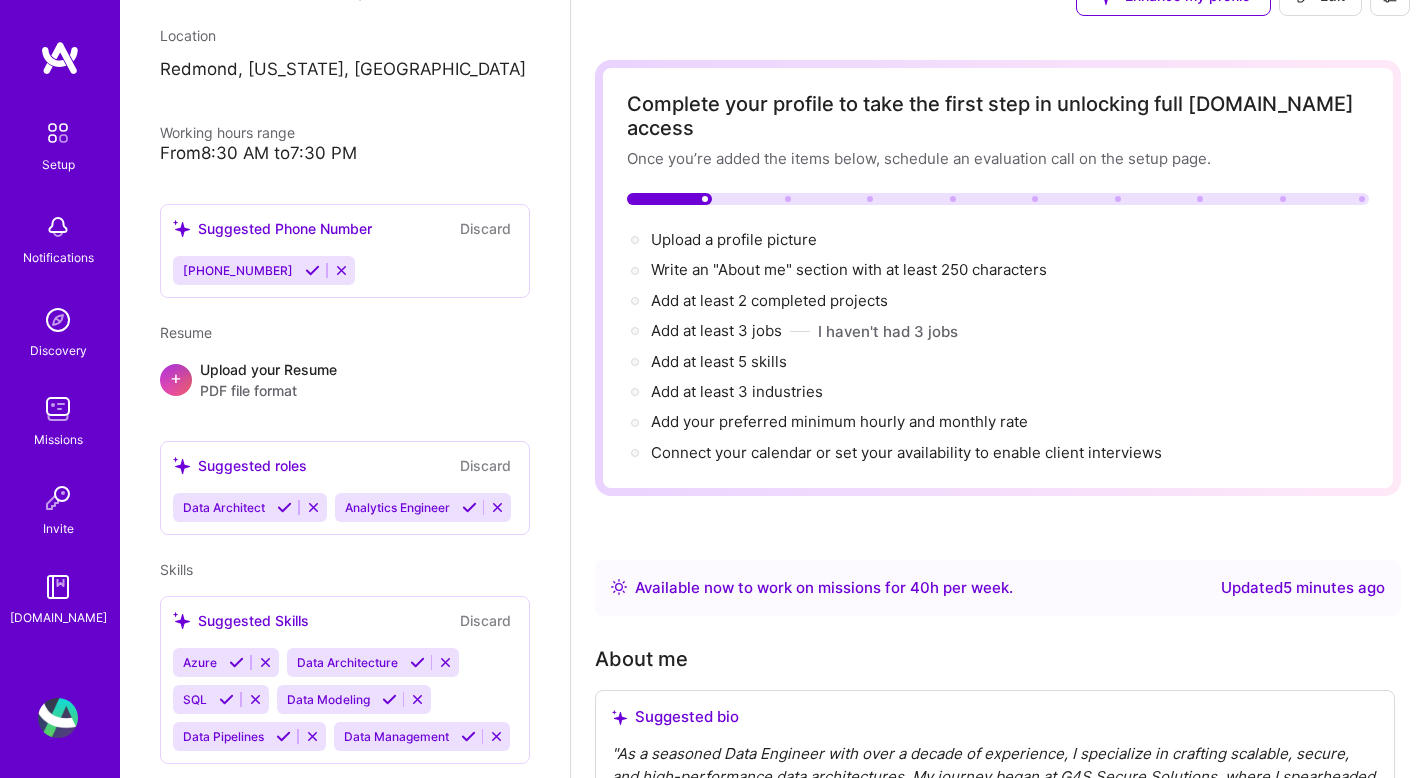 click on "Upload your Resume PDF file format" at bounding box center [268, 380] 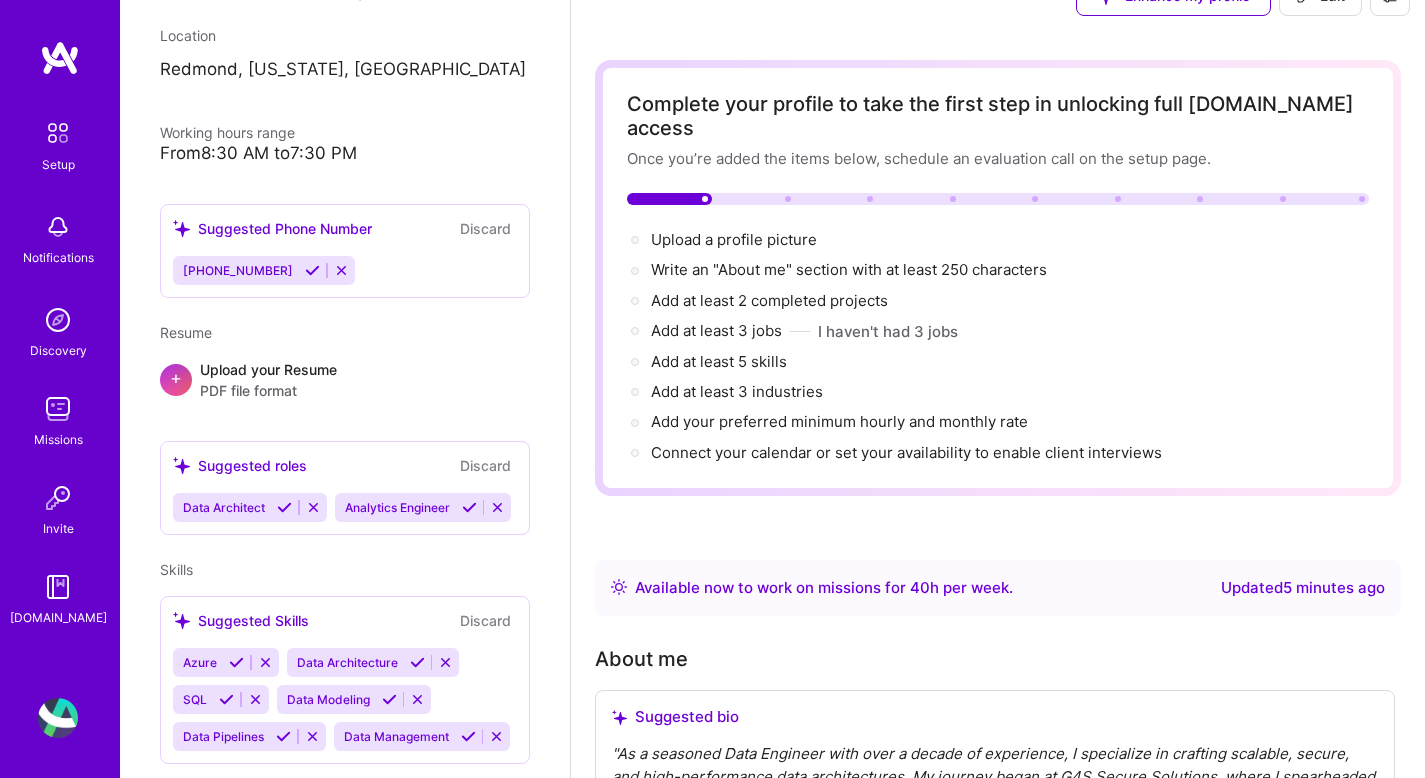 click on "PDF file format" at bounding box center [268, 390] 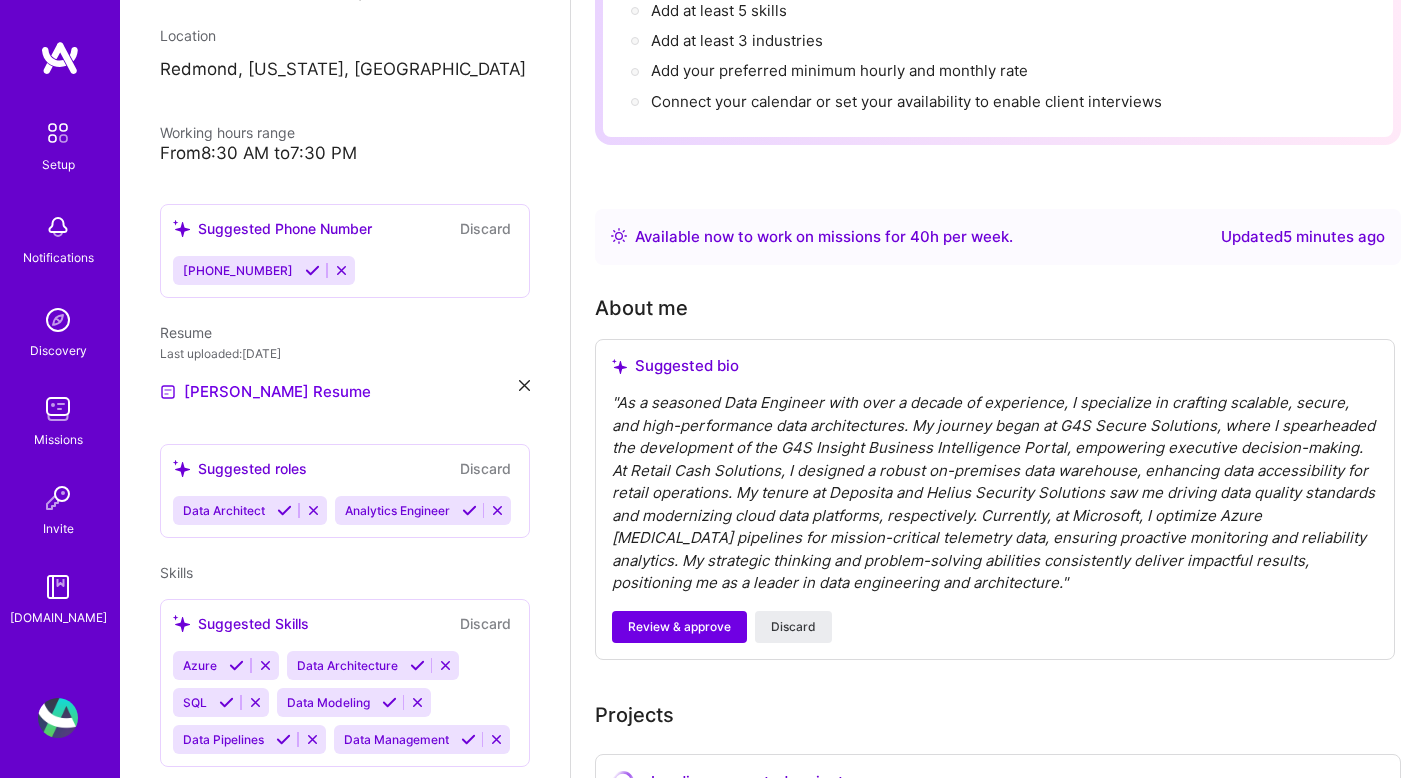 scroll, scrollTop: 430, scrollLeft: 0, axis: vertical 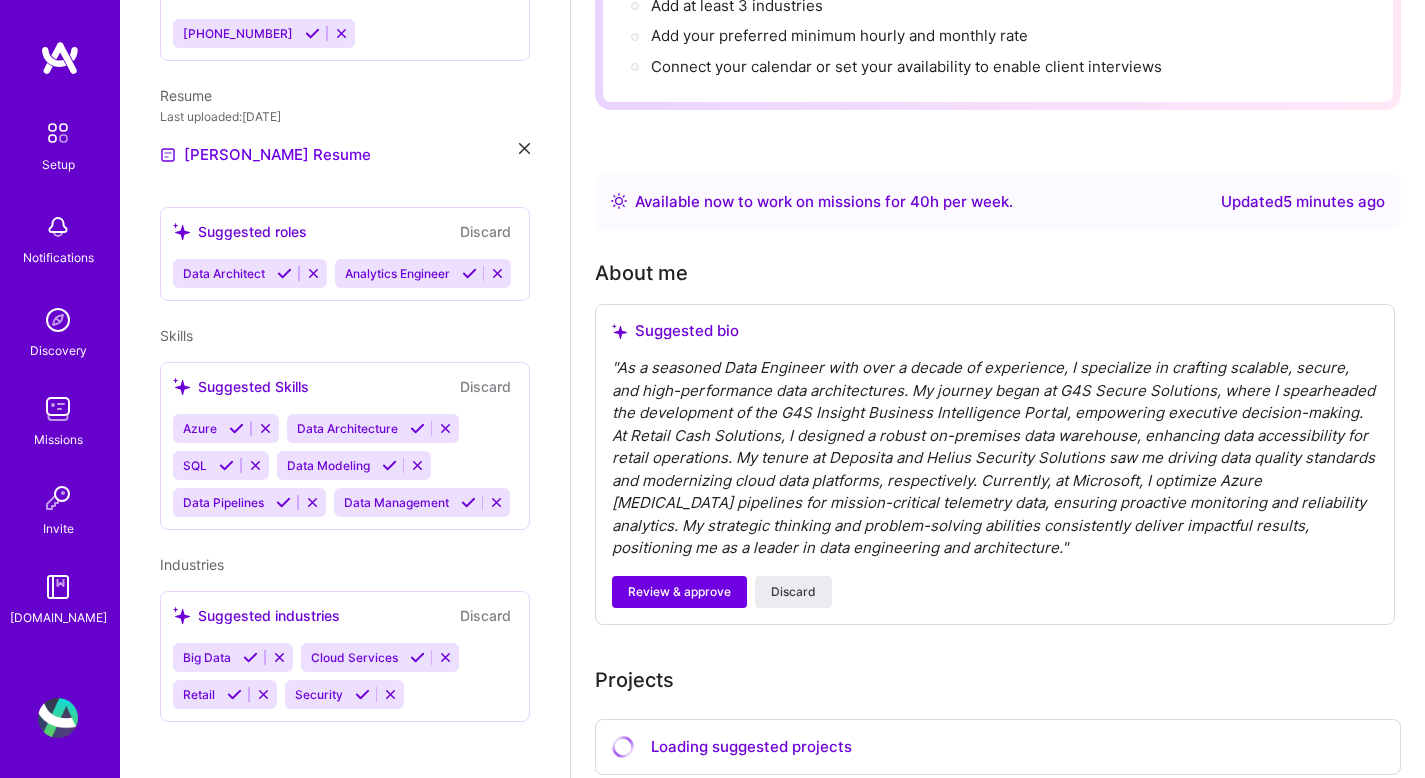 click on "Azure Data Architecture SQL Data Modeling Data Pipelines Data Management" at bounding box center (345, 465) 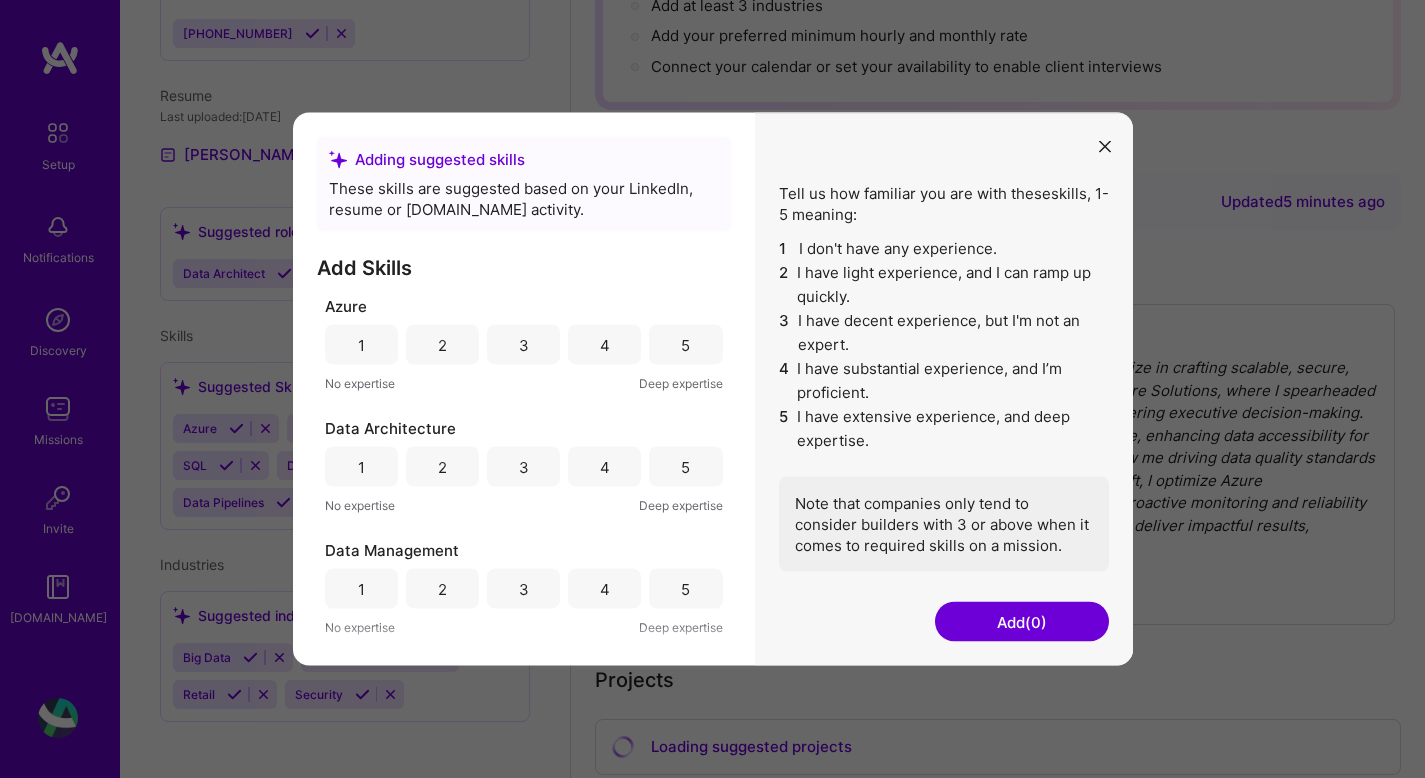 click at bounding box center (1105, 146) 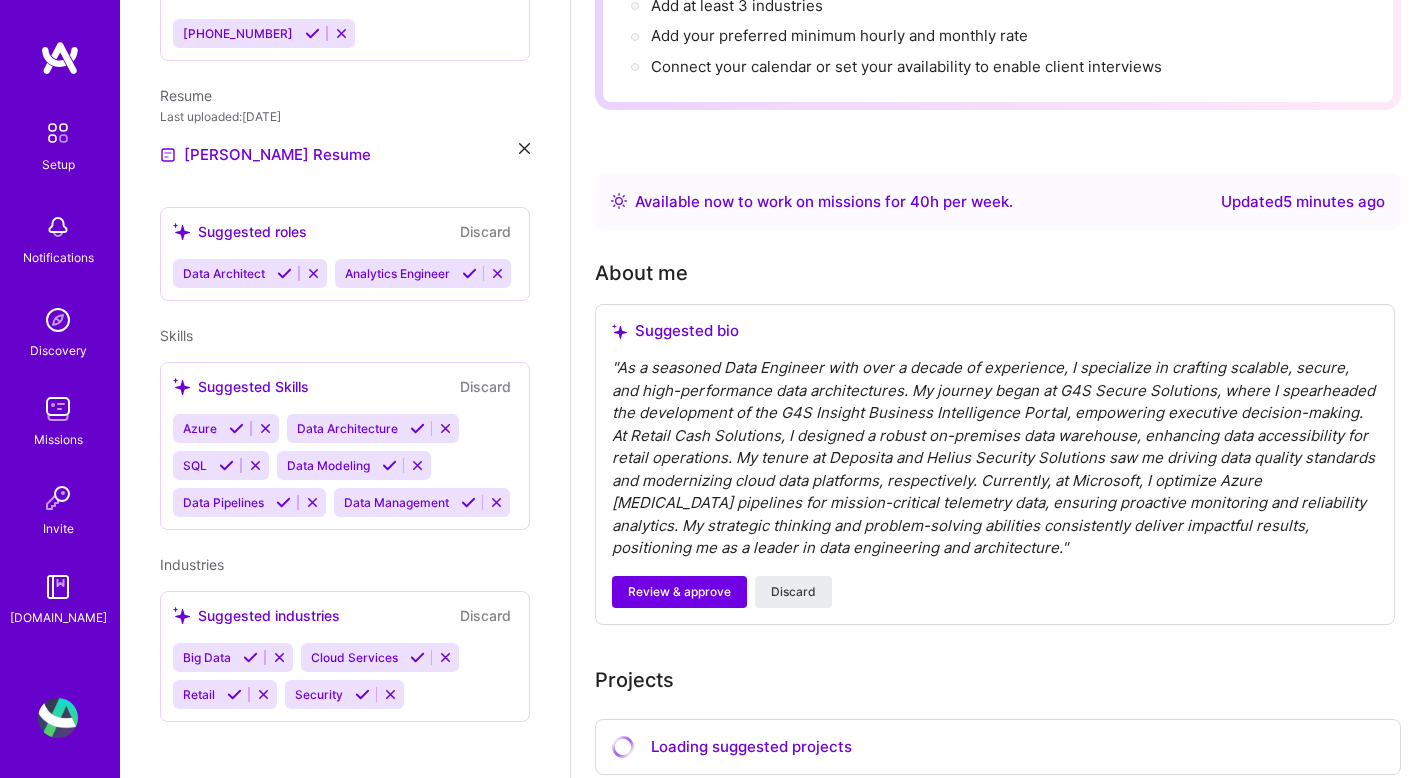 click on "Azure Data Architecture SQL Data Modeling Data Pipelines Data Management" at bounding box center [345, 465] 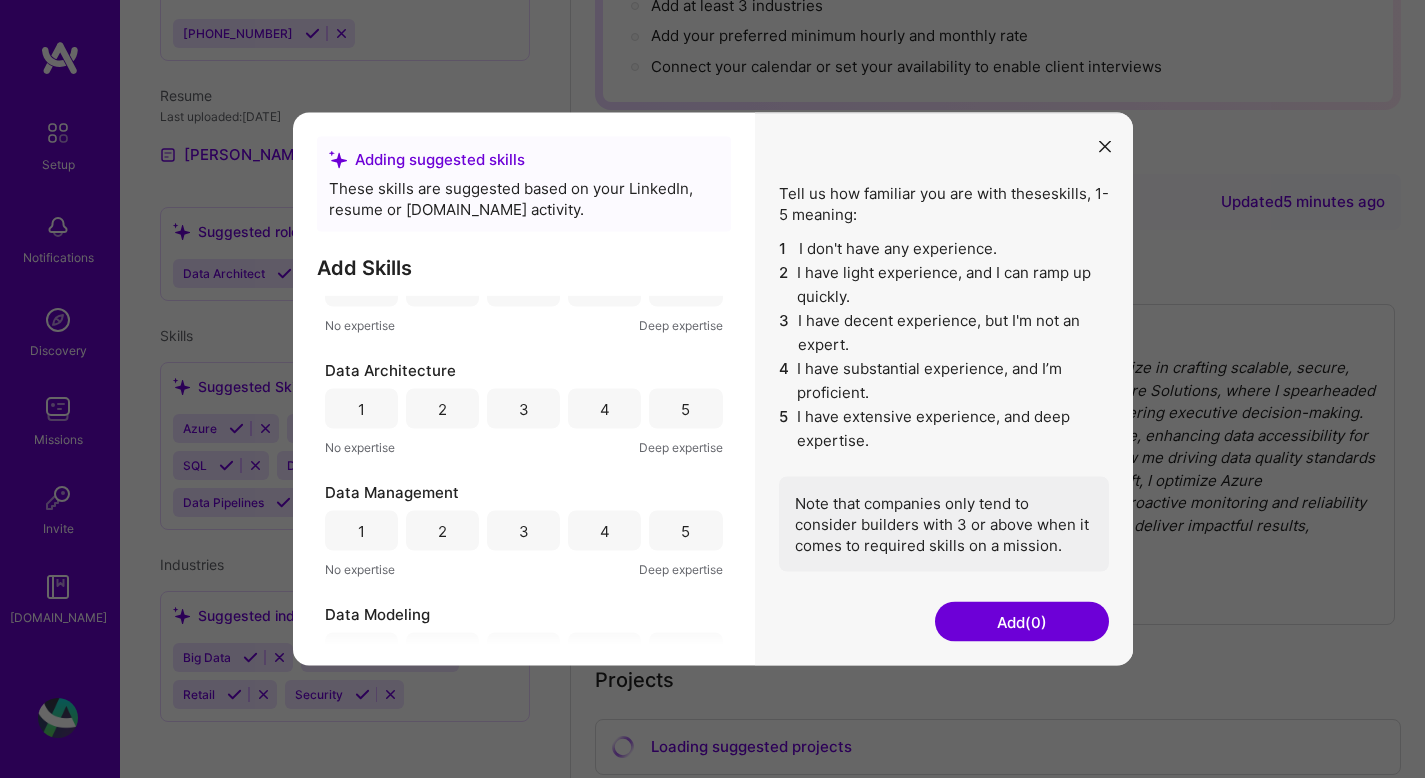 scroll, scrollTop: 0, scrollLeft: 0, axis: both 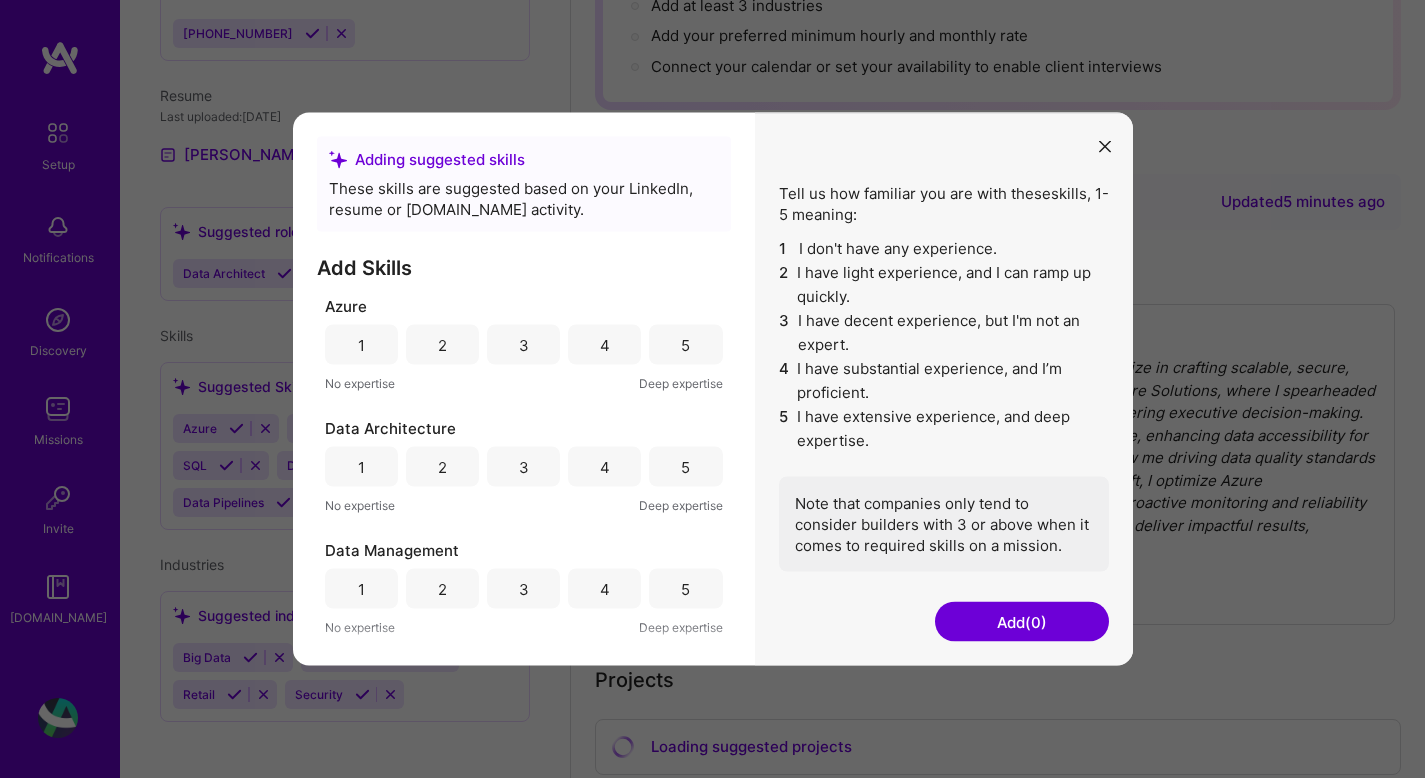 click on "4" at bounding box center (604, 345) 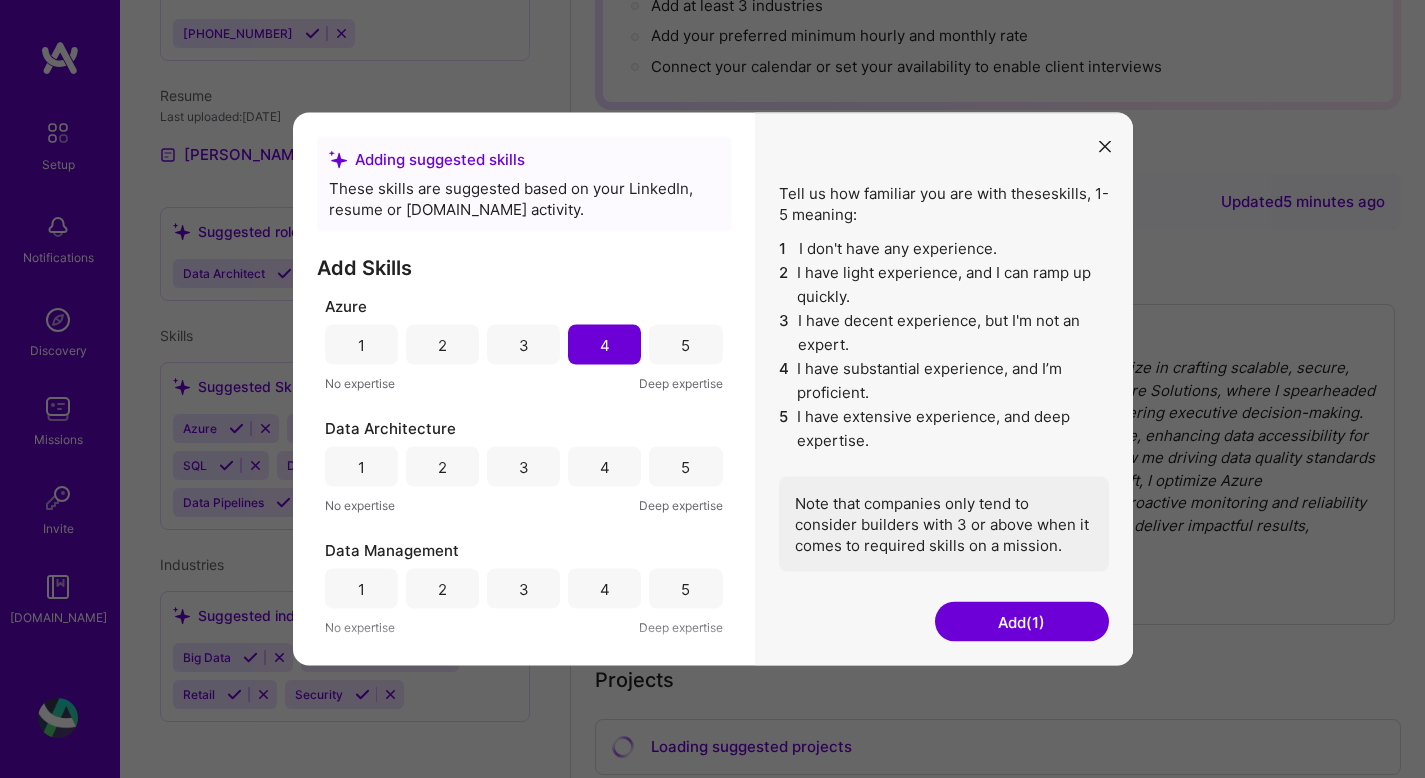 click on "4" at bounding box center (604, 467) 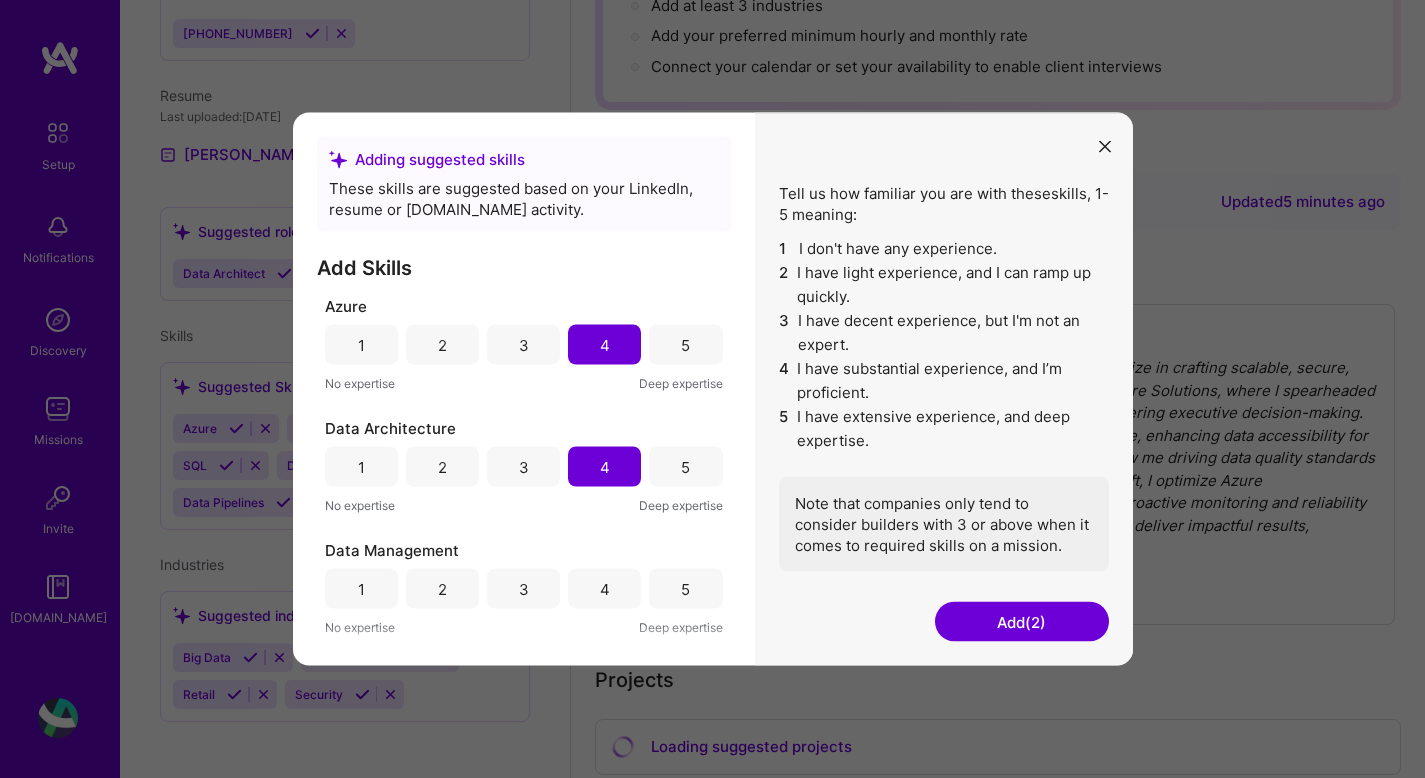 click on "4" at bounding box center (605, 588) 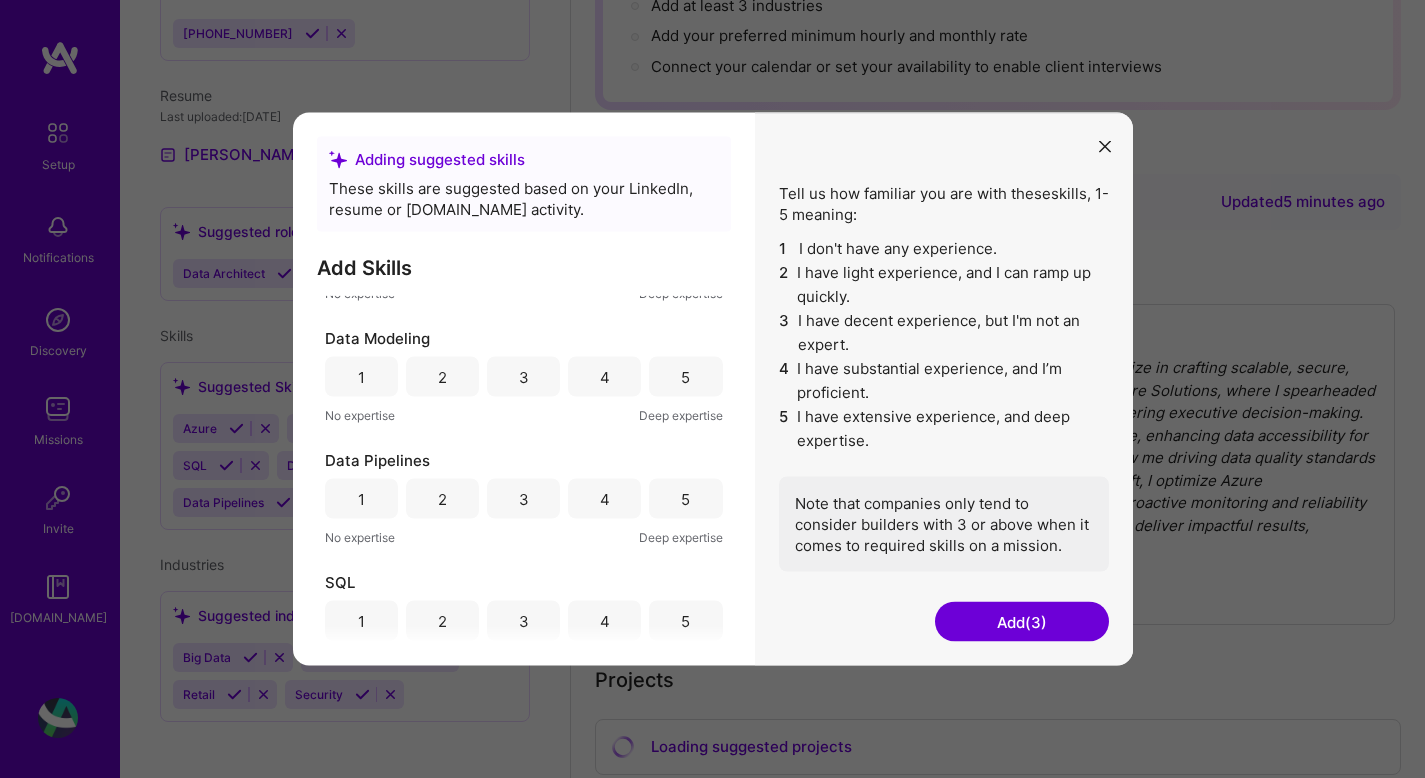scroll, scrollTop: 333, scrollLeft: 0, axis: vertical 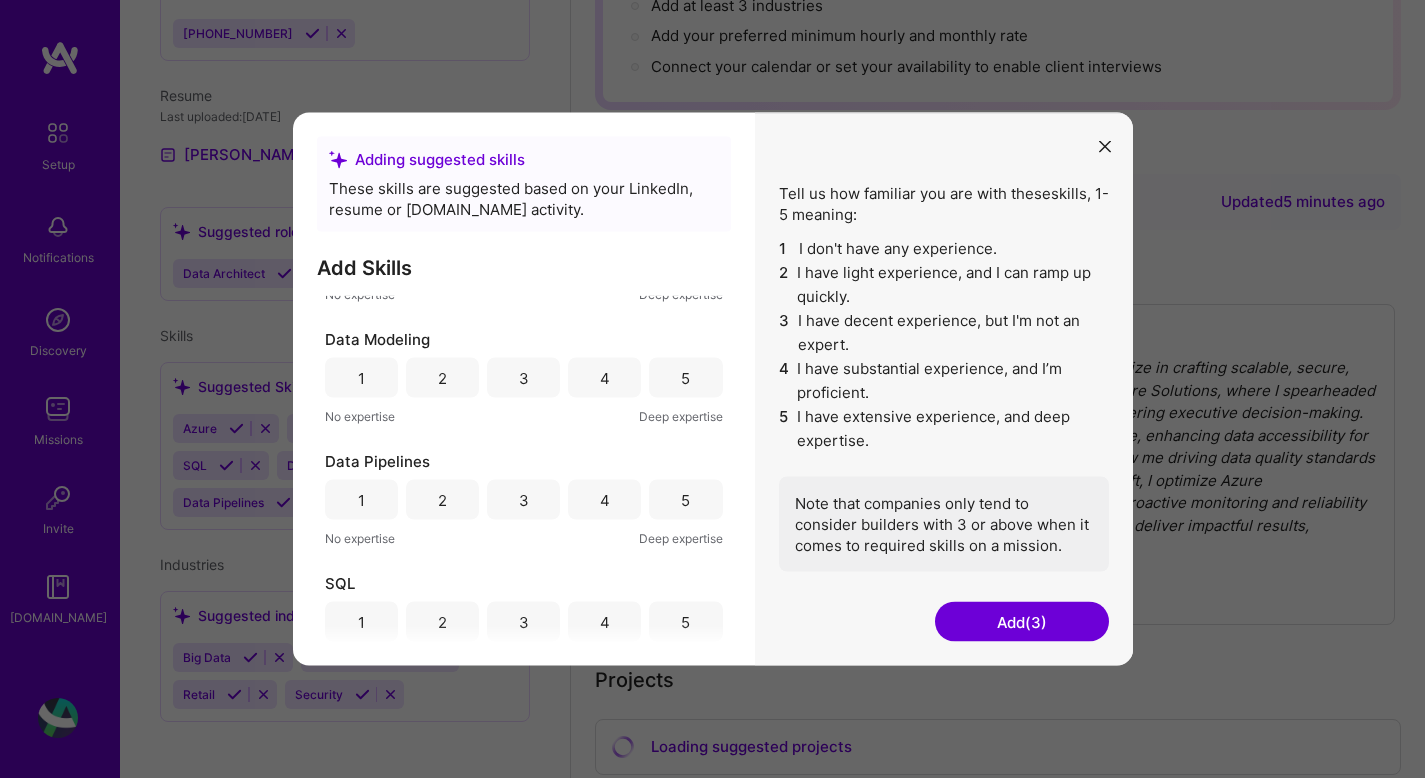 click on "4" at bounding box center (604, 378) 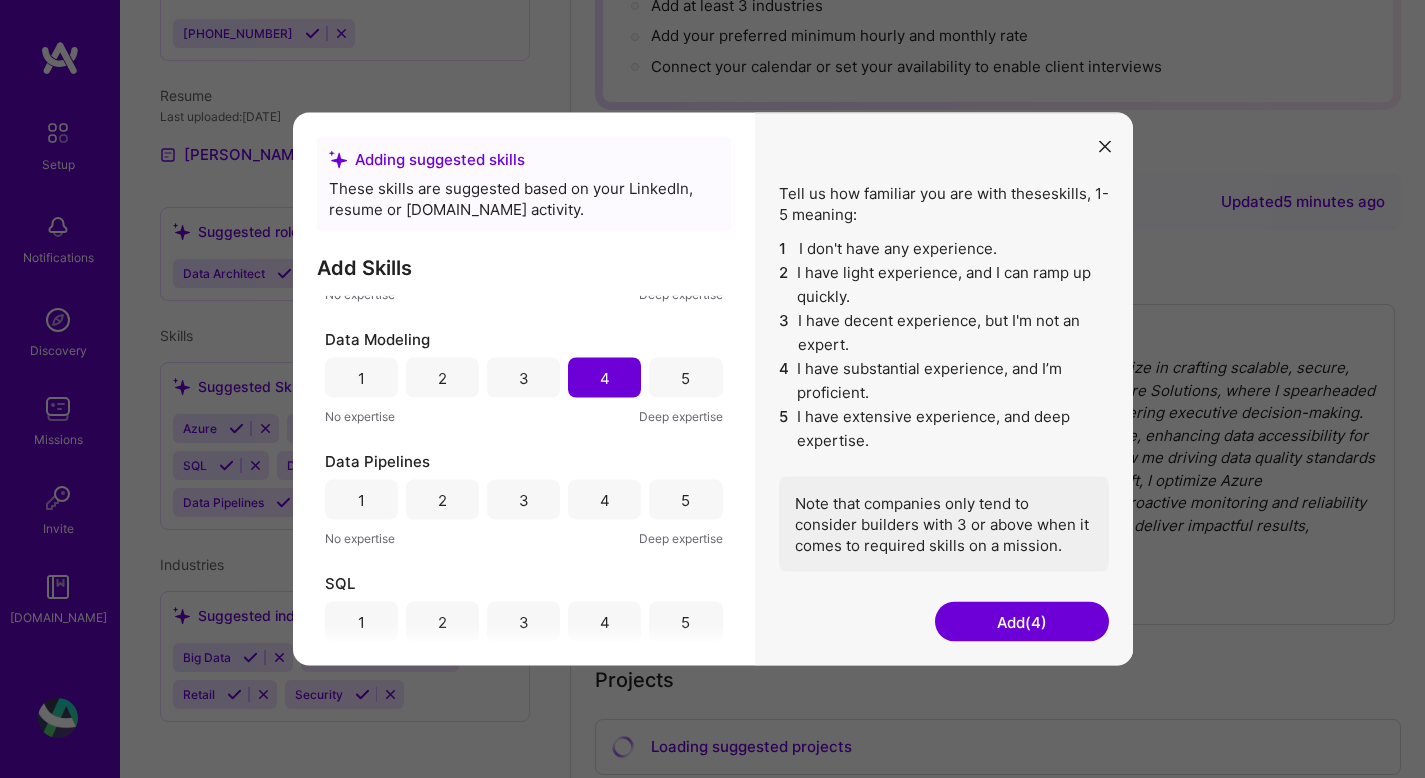 click on "4" at bounding box center [604, 500] 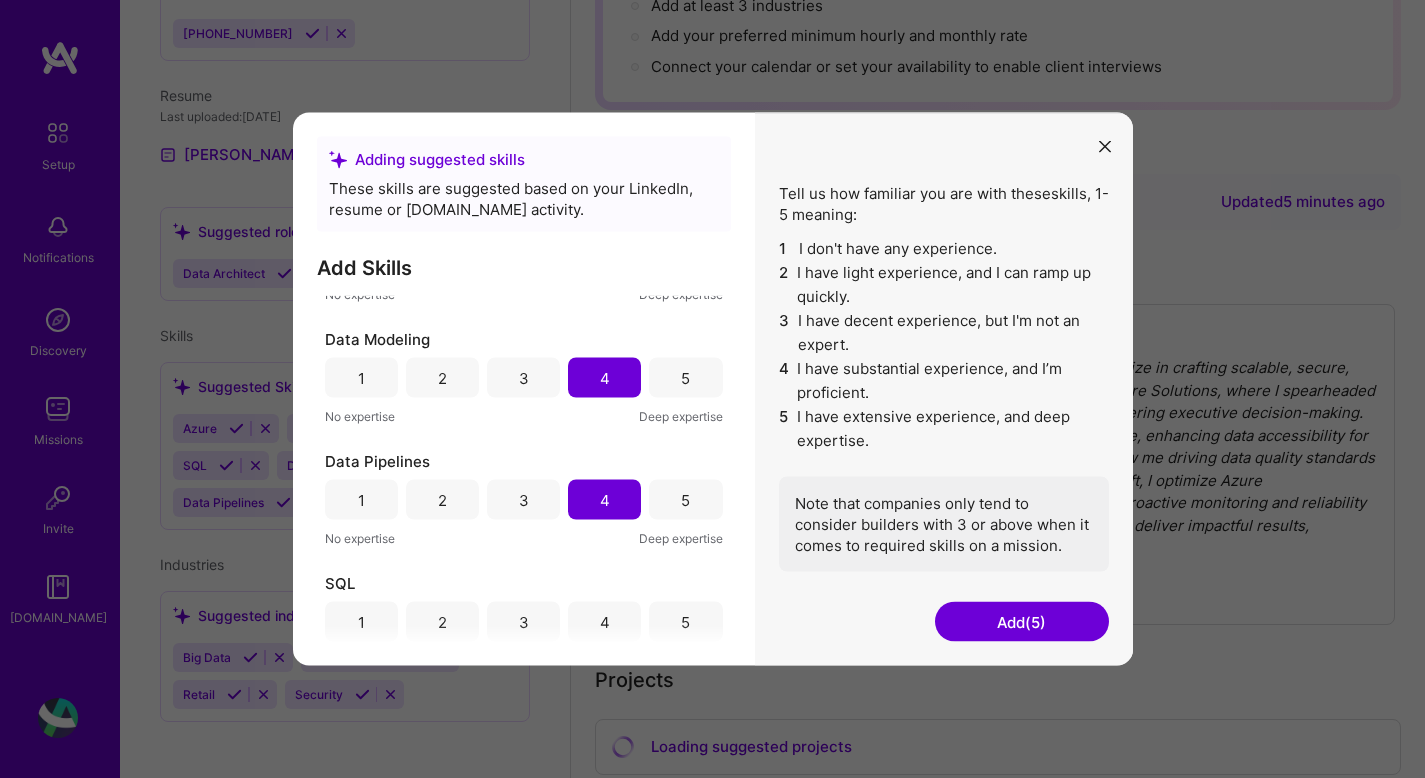 scroll, scrollTop: 358, scrollLeft: 0, axis: vertical 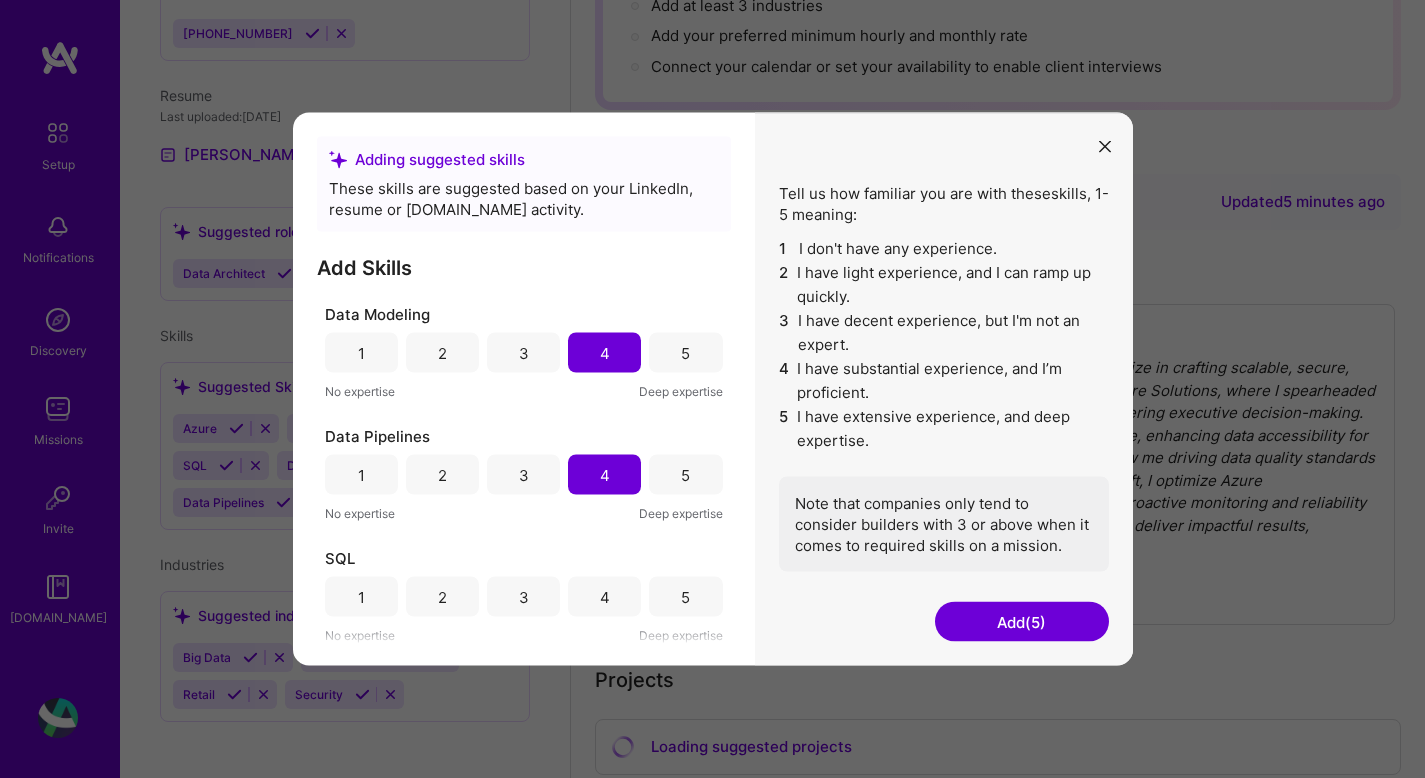 click on "4" at bounding box center [604, 597] 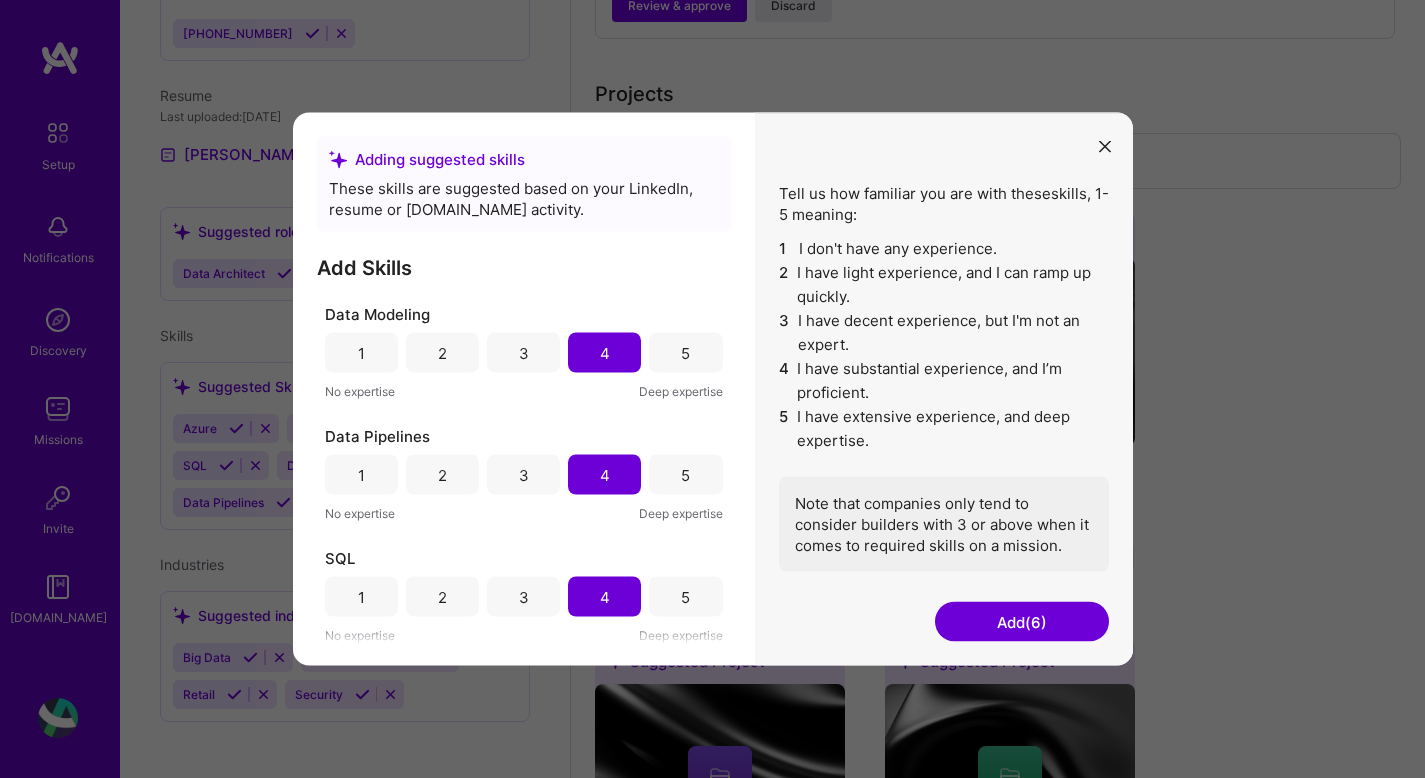 scroll, scrollTop: 1069, scrollLeft: 0, axis: vertical 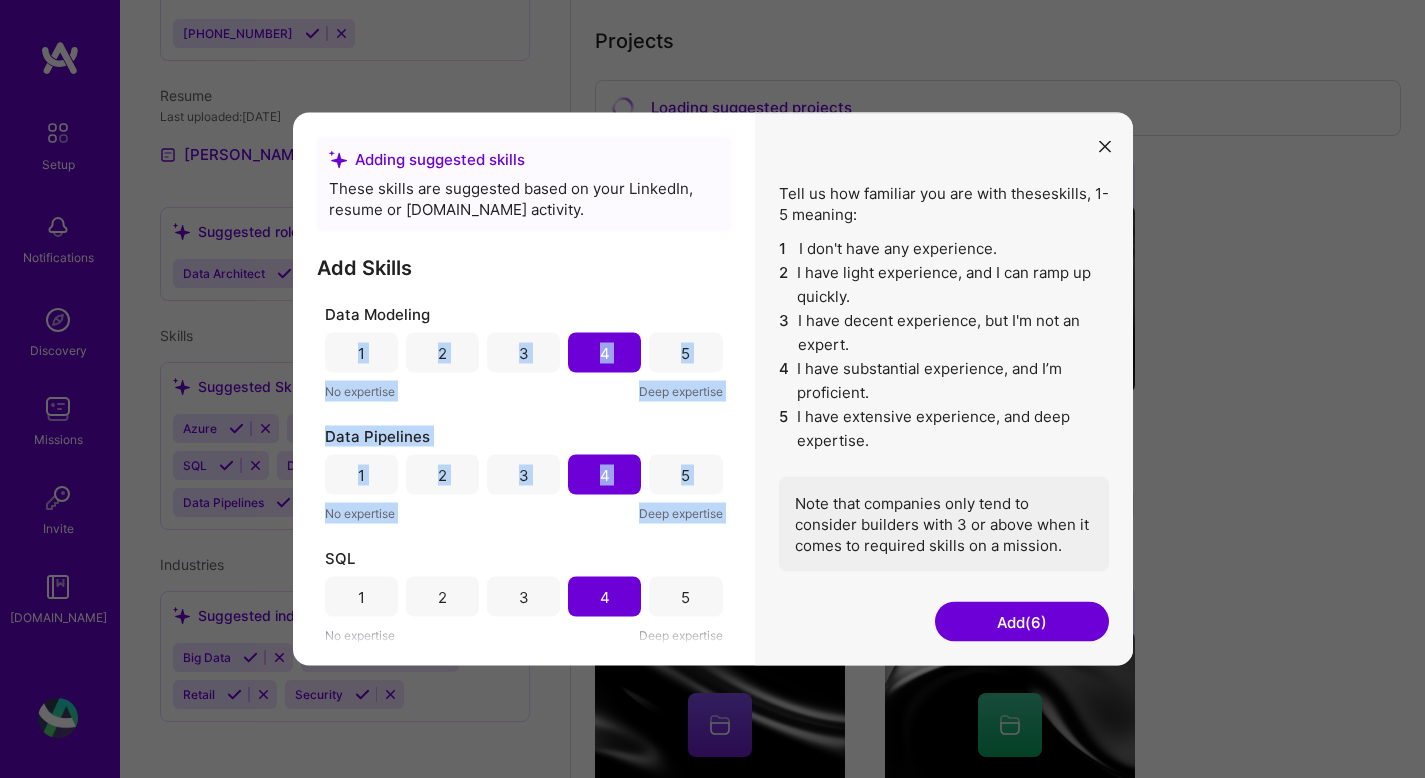 drag, startPoint x: 719, startPoint y: 530, endPoint x: 710, endPoint y: 315, distance: 215.1883 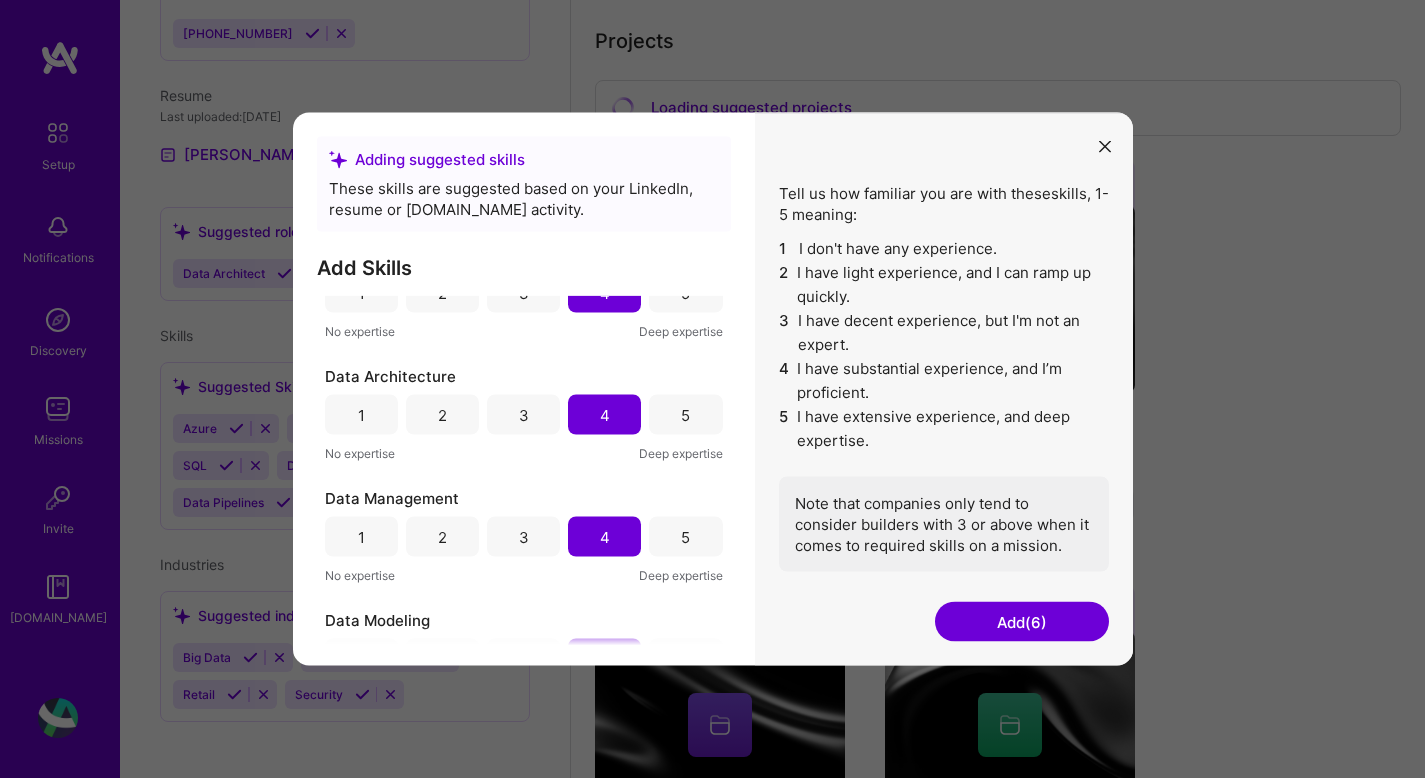 scroll, scrollTop: 23, scrollLeft: 0, axis: vertical 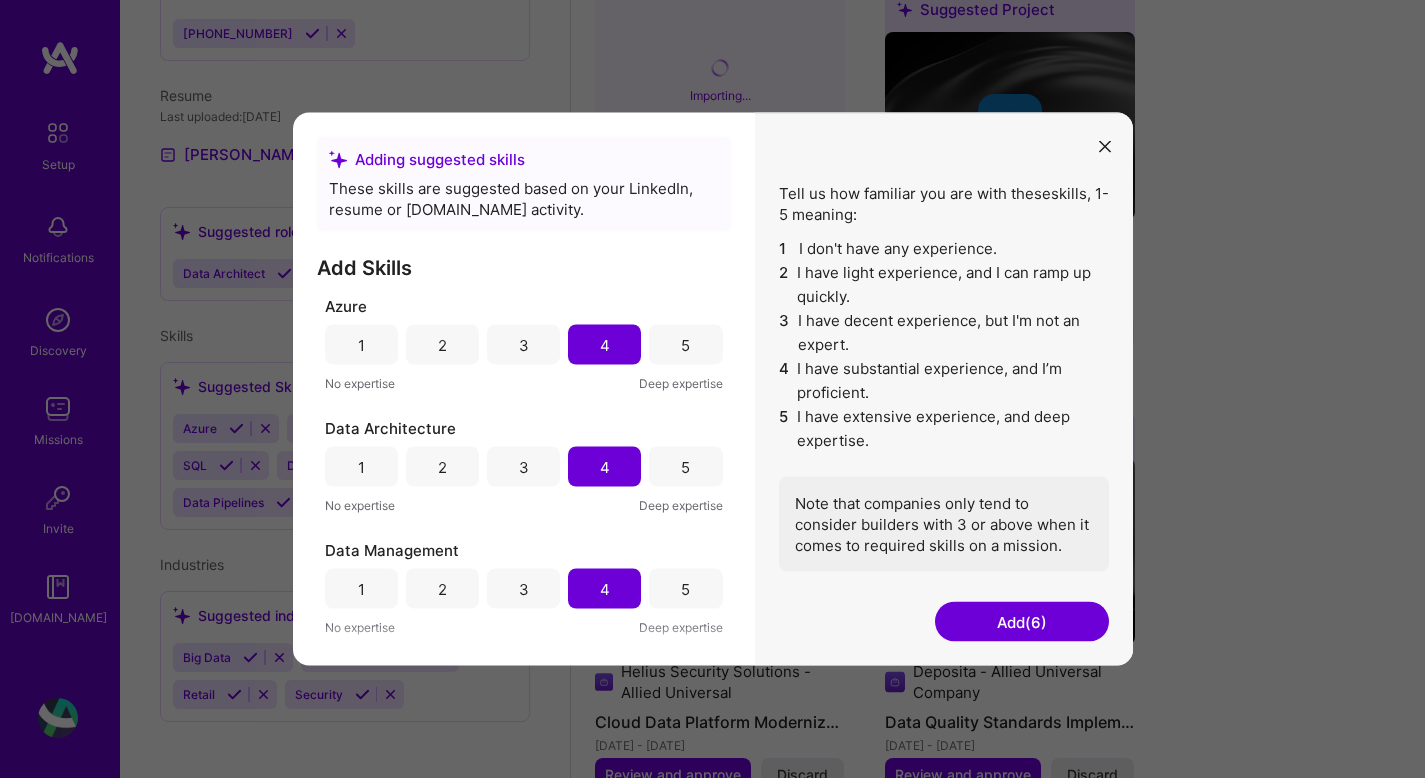 click on "Add  (6)" at bounding box center [1022, 622] 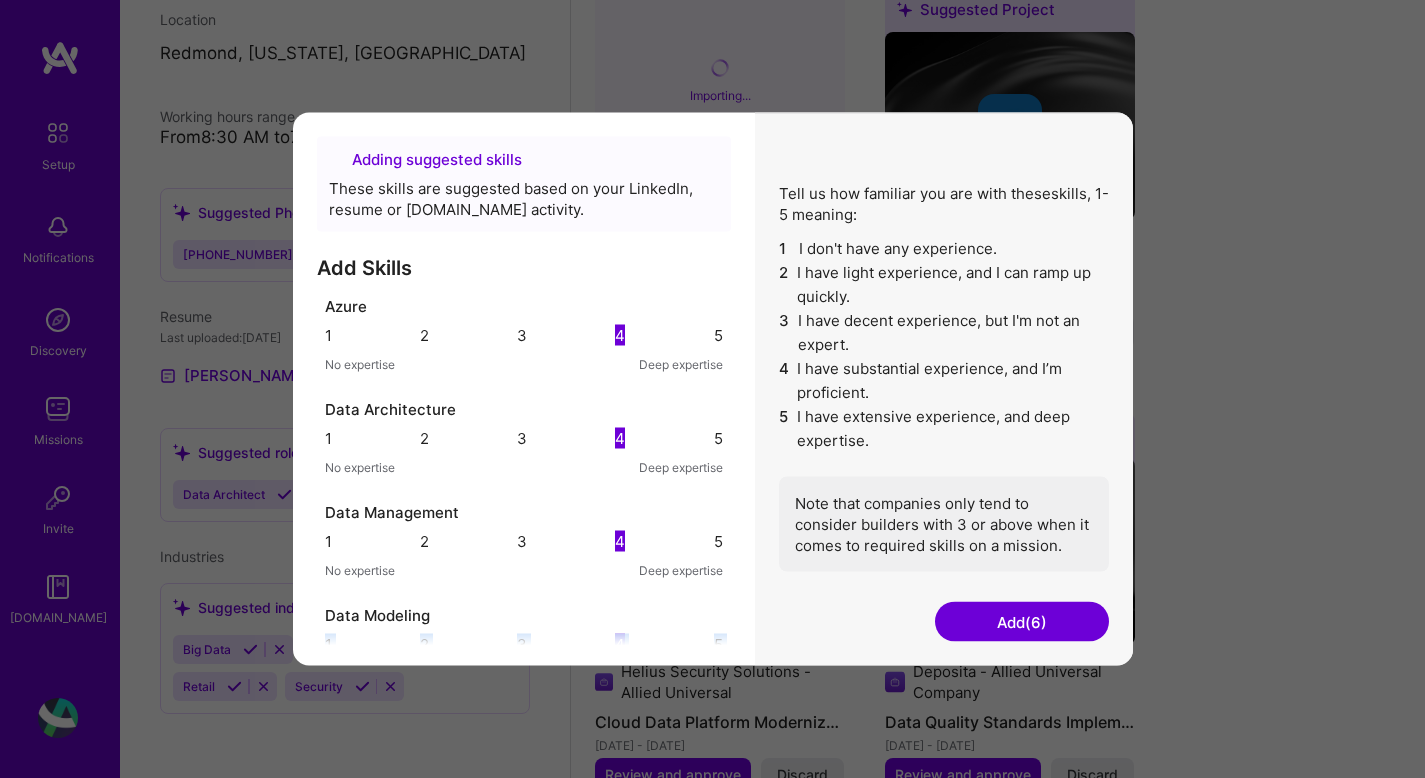 scroll, scrollTop: 587, scrollLeft: 0, axis: vertical 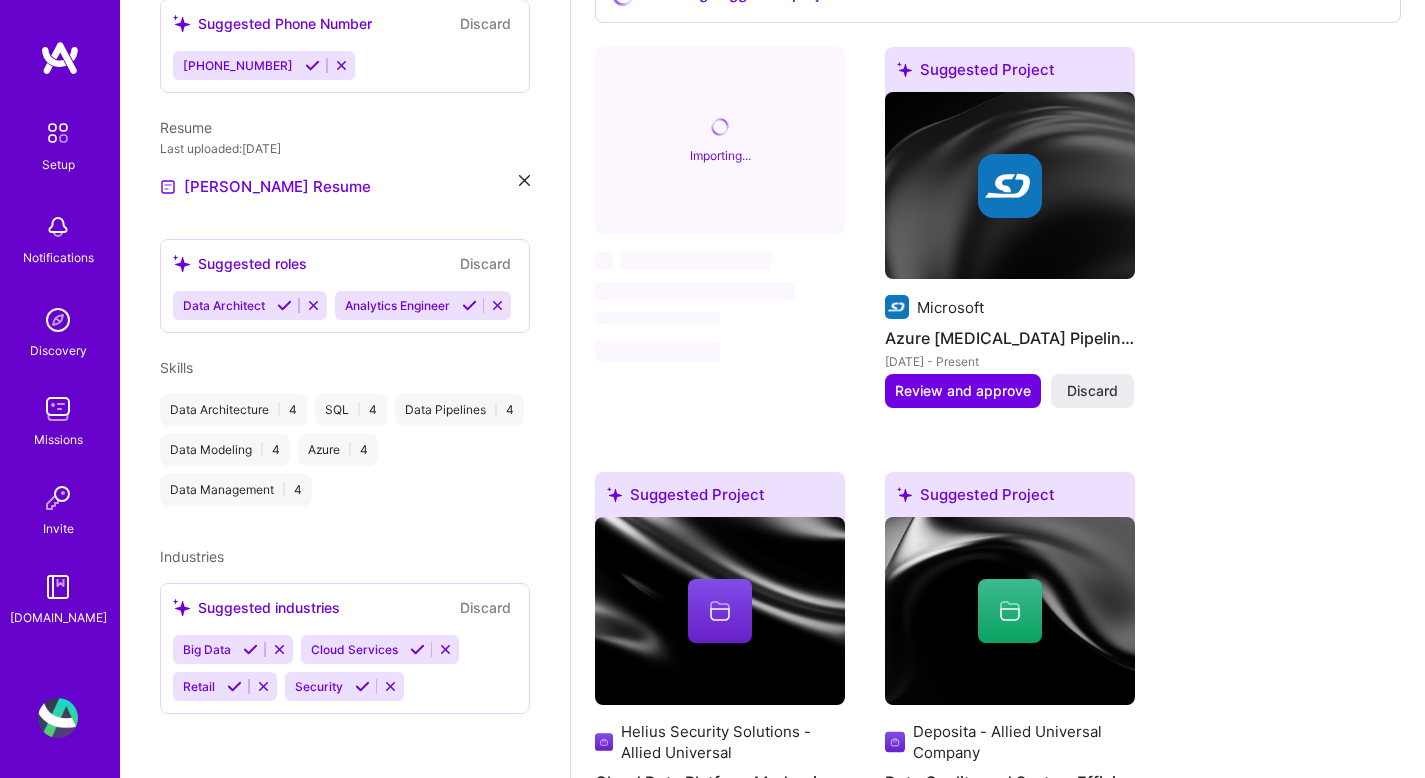 click on "Suggested roles" at bounding box center [240, 263] 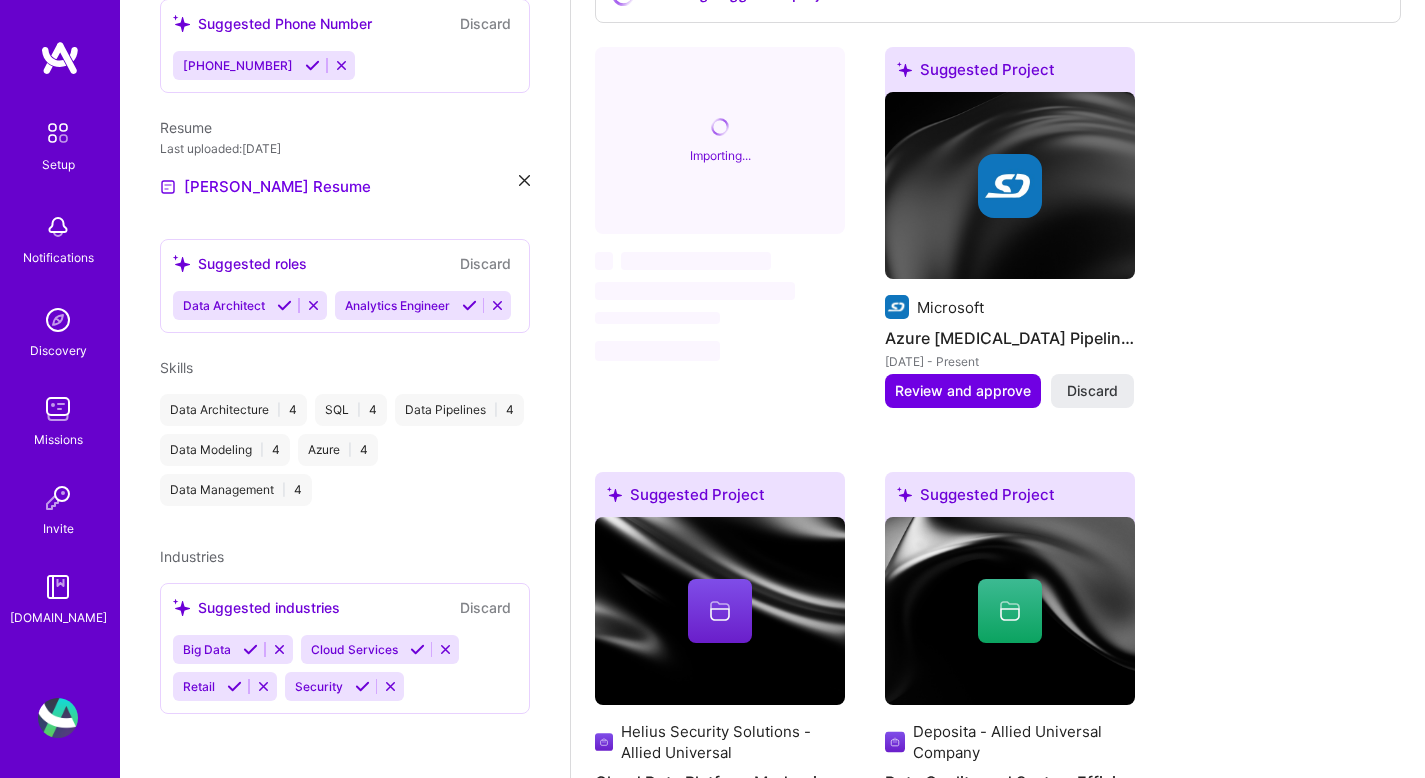 click on "Suggested industries" at bounding box center (256, 607) 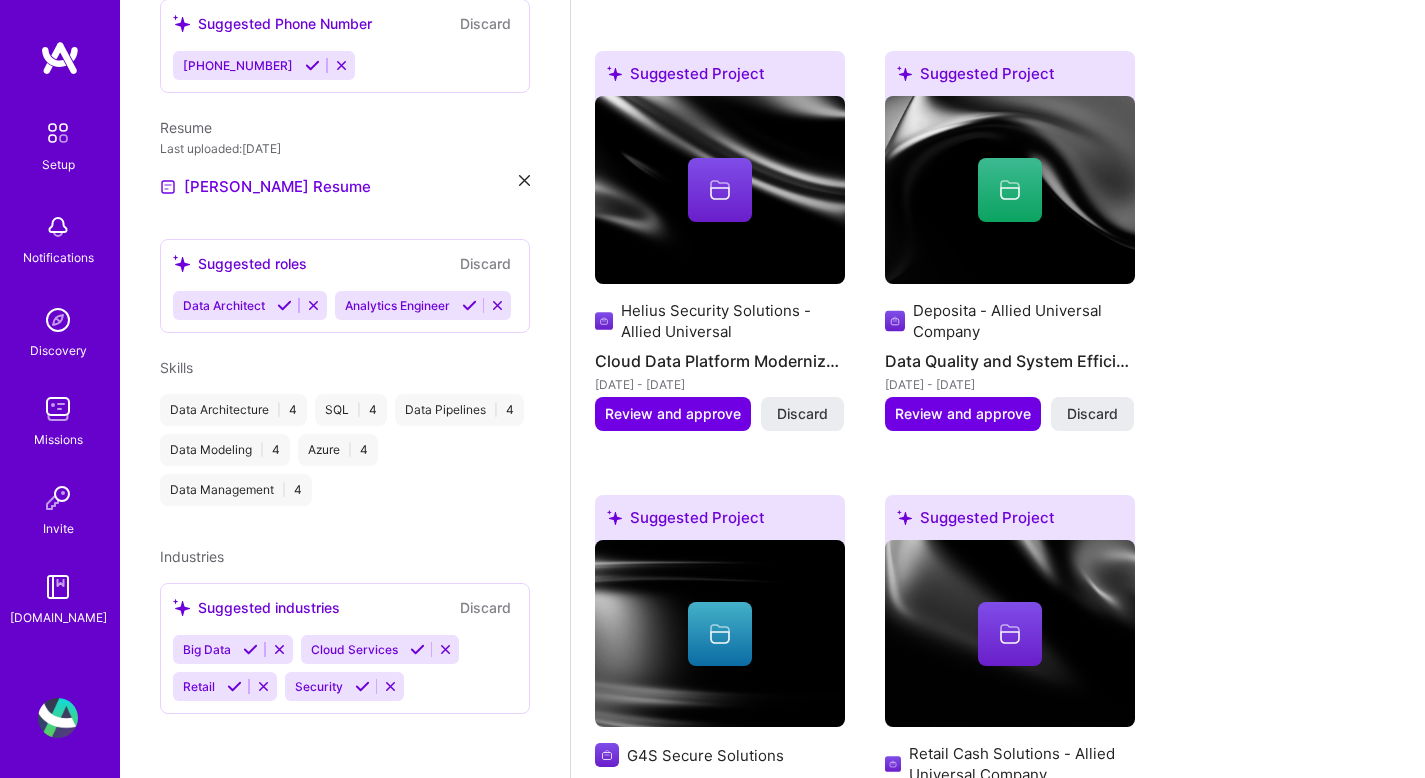 scroll, scrollTop: 1678, scrollLeft: 0, axis: vertical 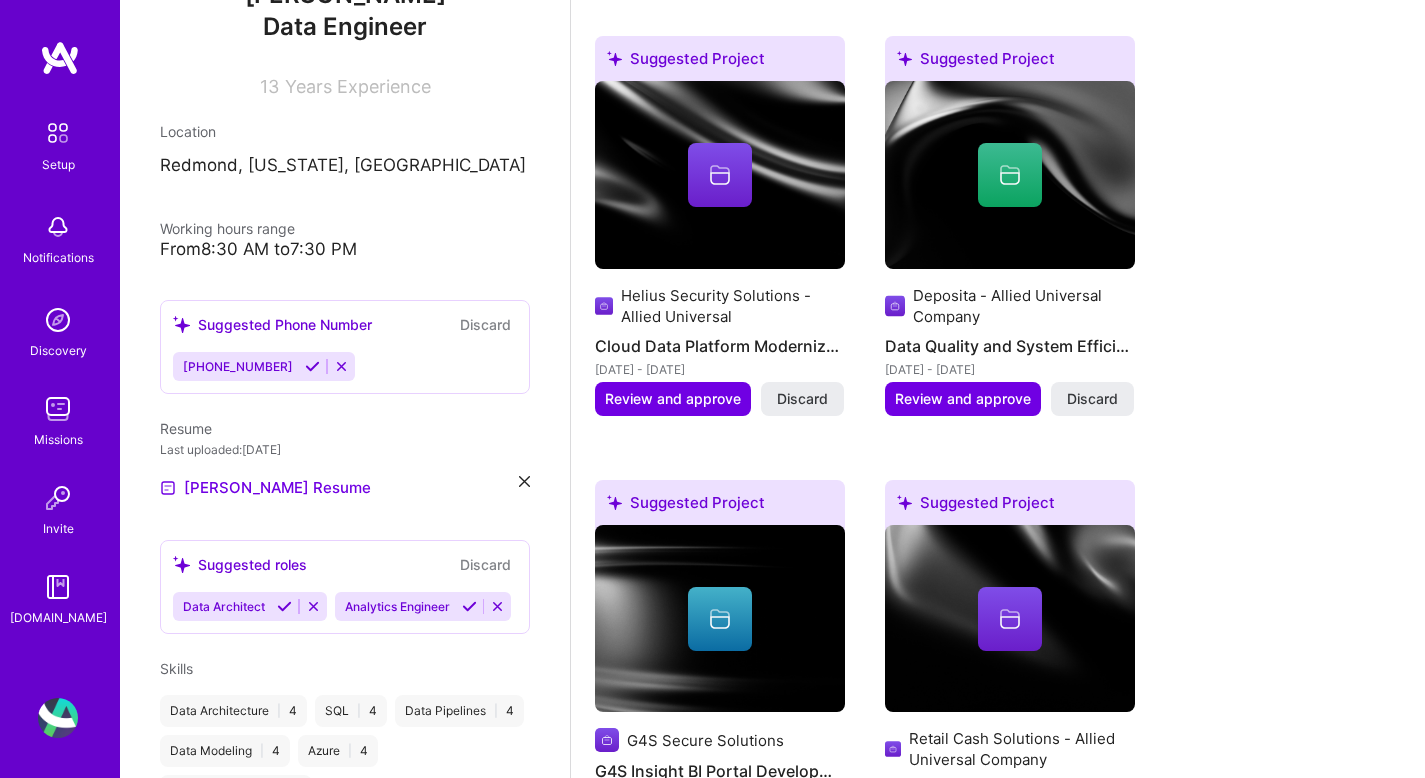 click on "Suggested roles" at bounding box center [240, 564] 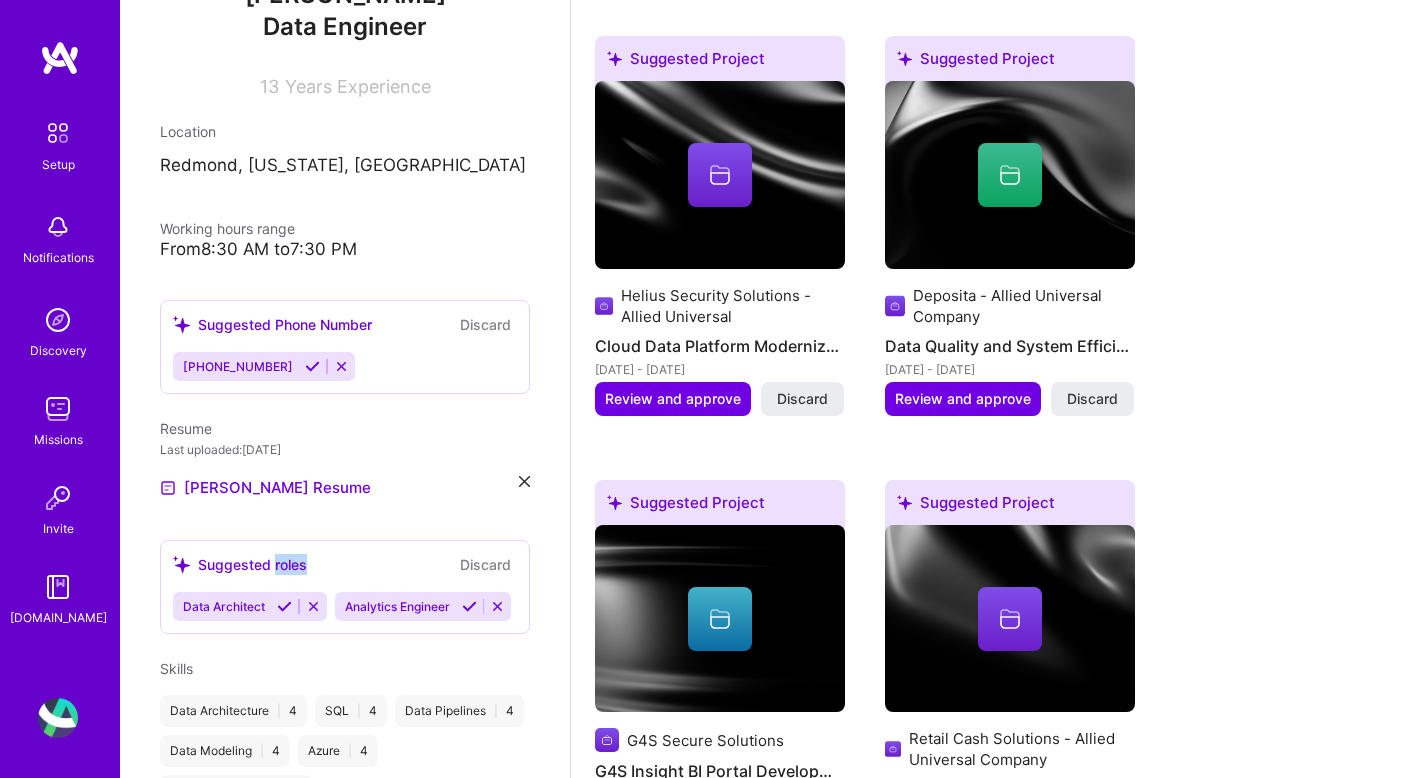 click on "Suggested roles" at bounding box center (240, 564) 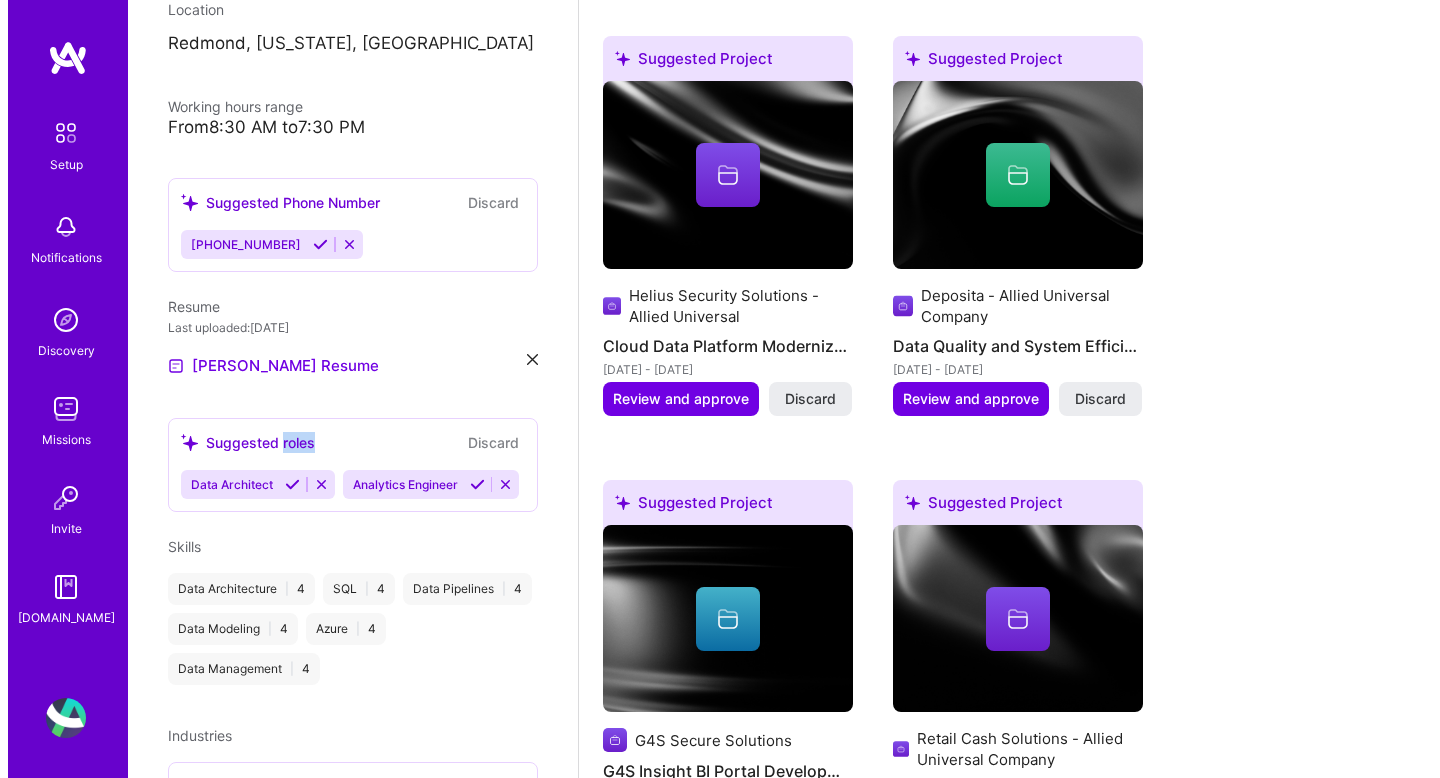 scroll, scrollTop: 398, scrollLeft: 0, axis: vertical 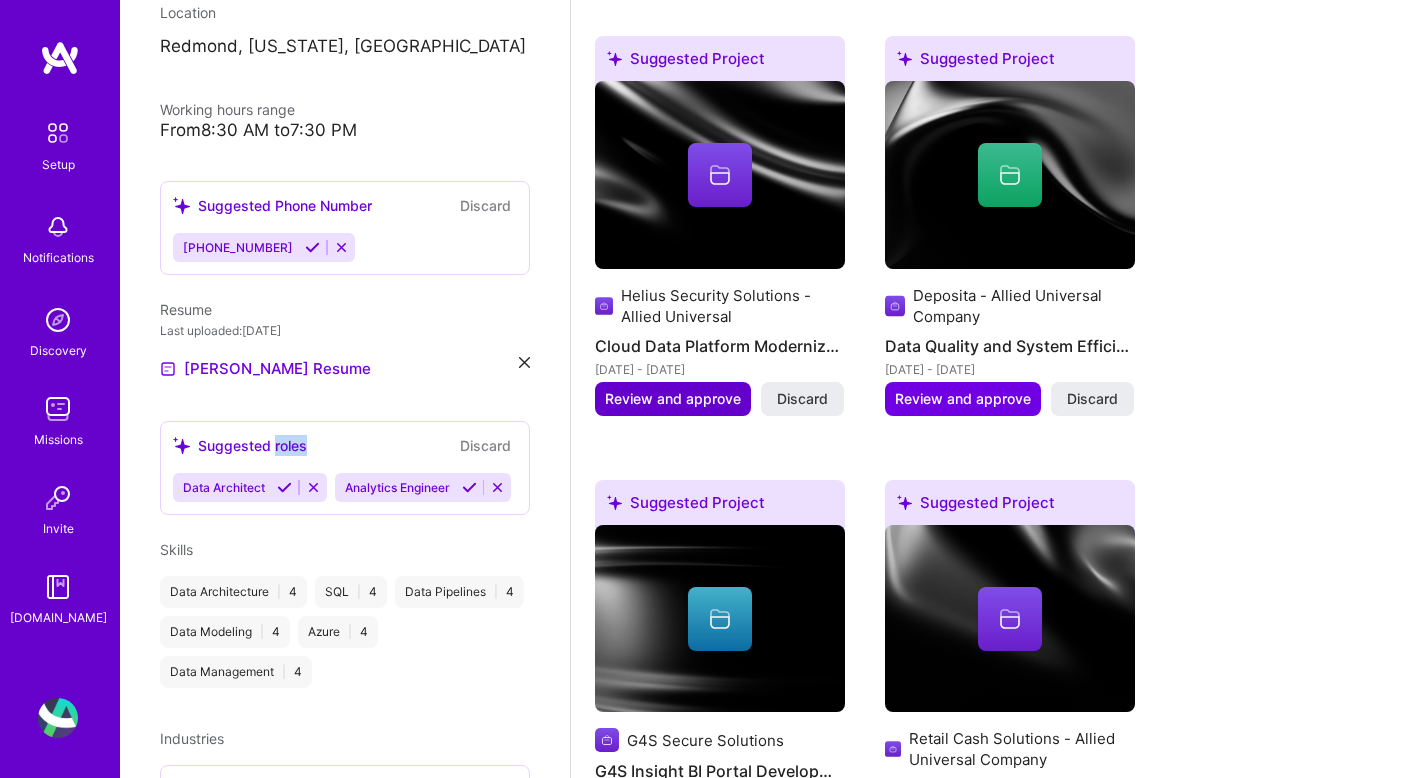 click on "Review and approve" at bounding box center (673, 399) 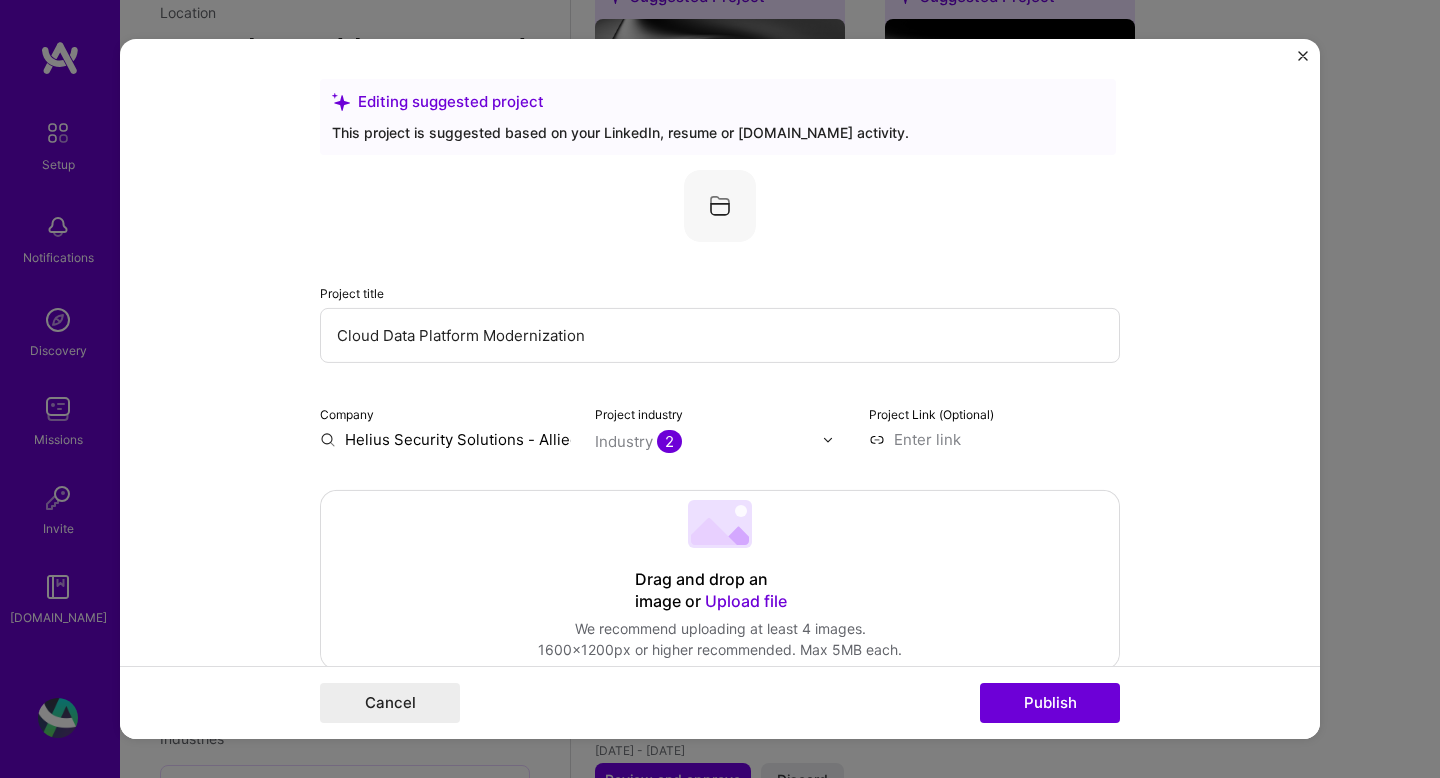 click on "Editing suggested project This project is suggested based on your LinkedIn, resume or [DOMAIN_NAME] activity. Project title Cloud Data Platform Modernization Company Helius Security Solutions - Allied Universal
Project industry Industry 2 Project Link (Optional)
Drag and drop an image or   Upload file Upload file We recommend uploading at least 4 images. 1600x1200px or higher recommended. Max 5MB each. Role Senior Data Engineer / Architect Select role type [DATE]
to [DATE]
I’m still working on this project Skills used — Add up to 12 skills Any new skills will be added to your profile. Enter skills... Did this role require you to manage team members? (Optional) Yes, I managed — team members. Were you involved from inception to launch (0  ->  1)? (Optional) Zero to one is creation and development of a unique product from the ground up. Add metrics (Optional) Project details   207" at bounding box center (720, 389) 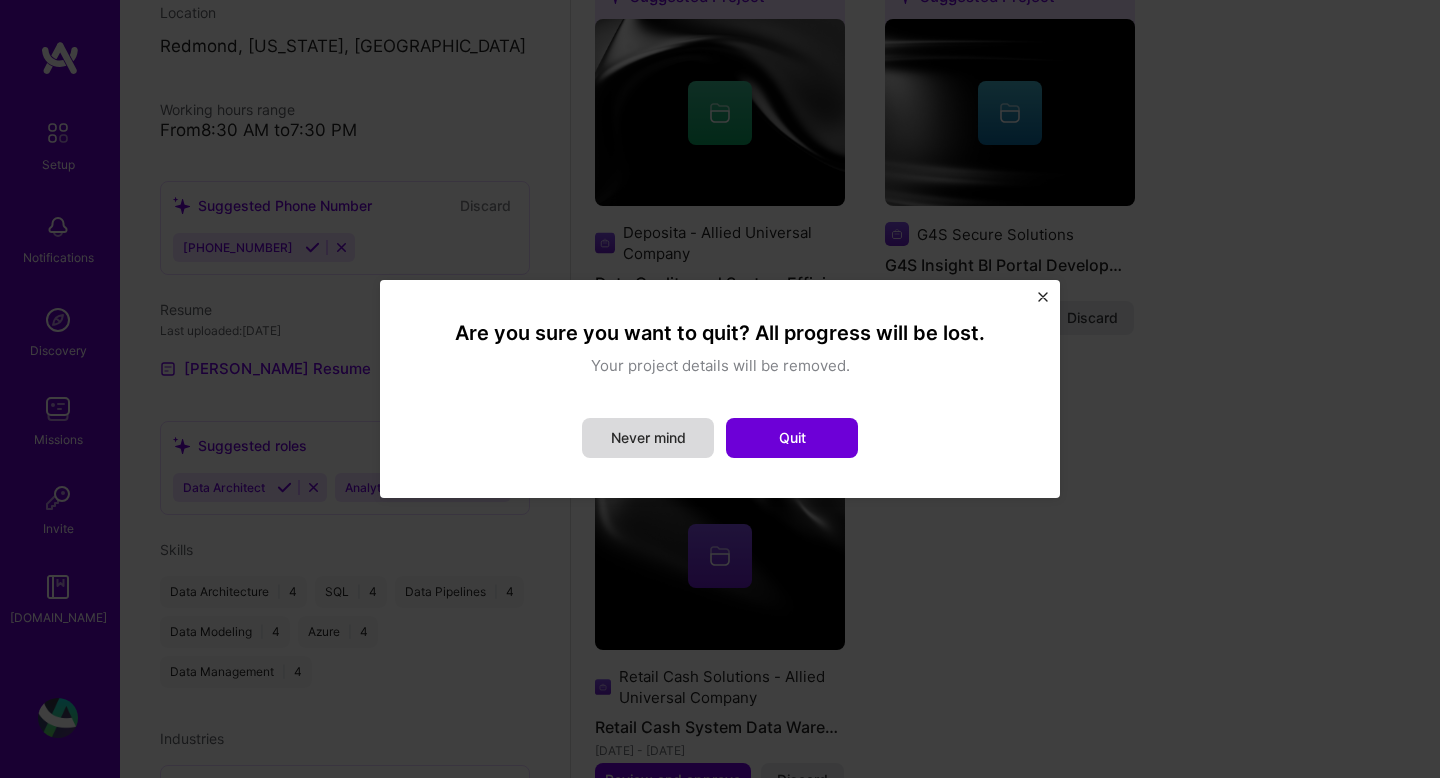 click on "Never mind" at bounding box center (648, 438) 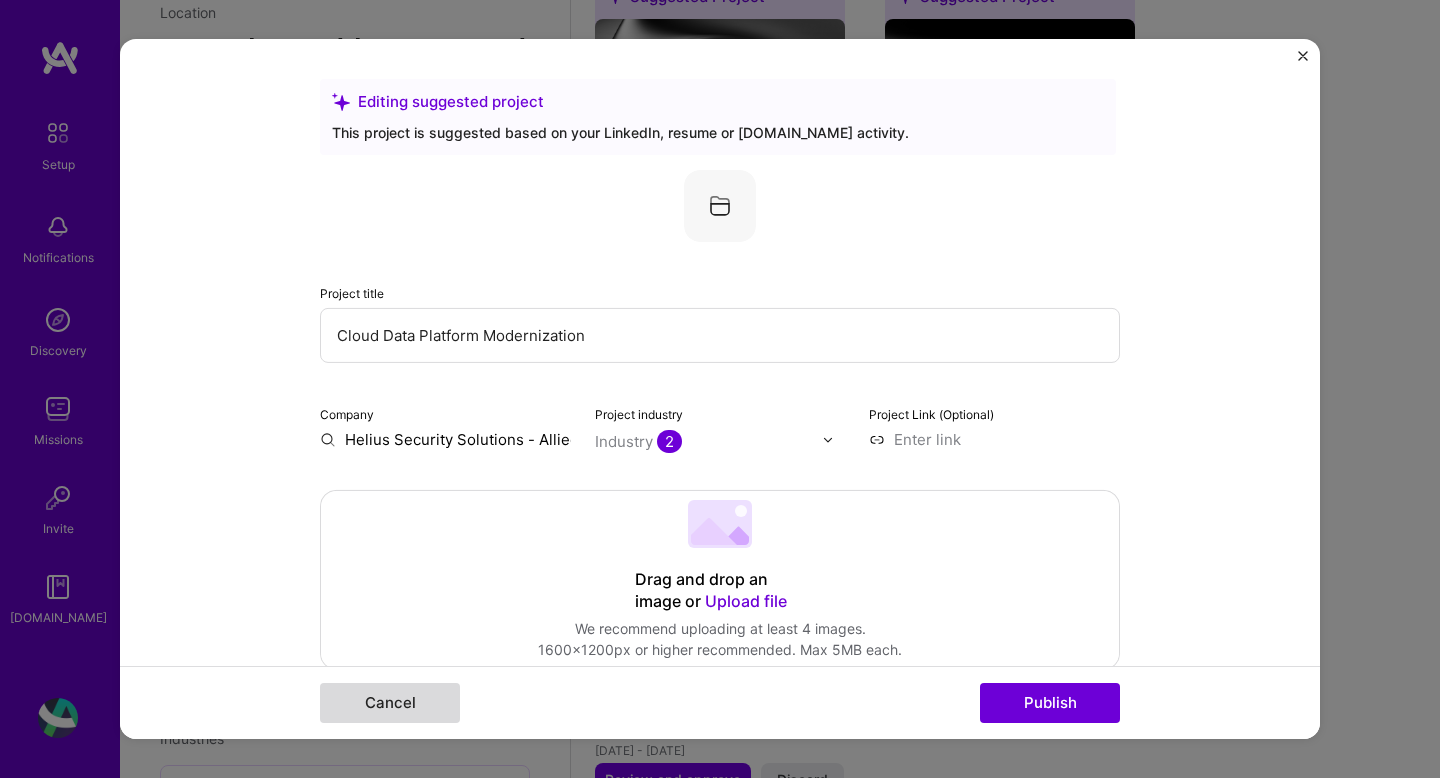click on "Cancel" at bounding box center (390, 703) 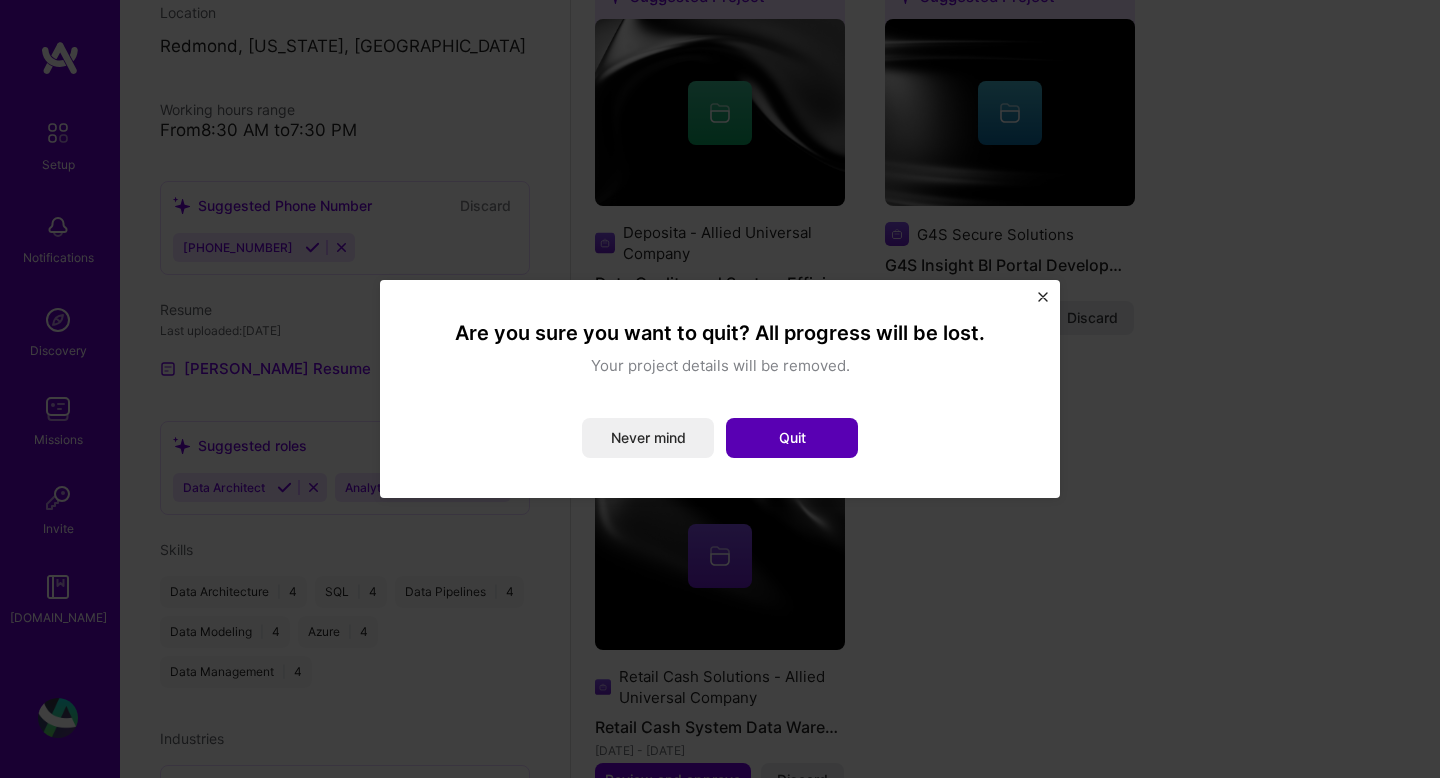 click on "Quit" at bounding box center [792, 438] 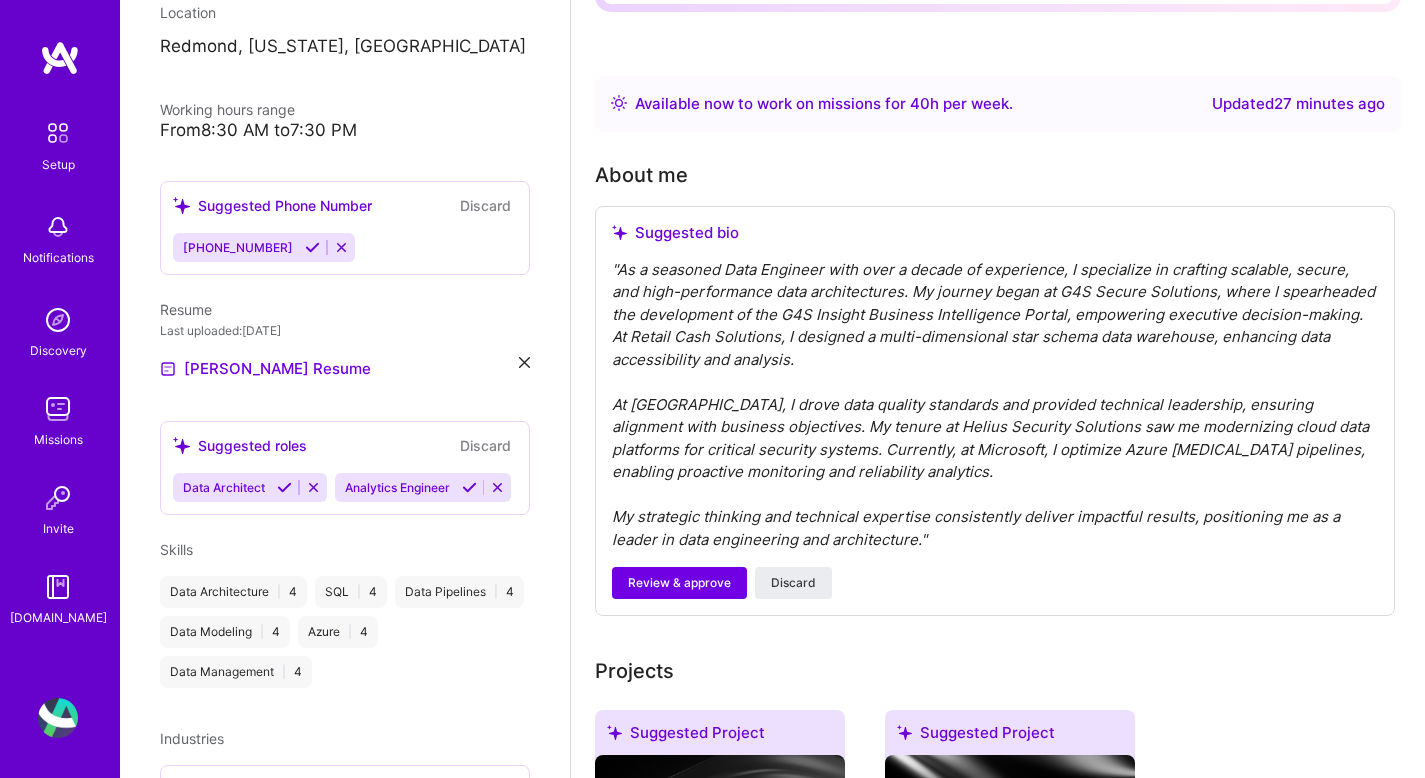 scroll, scrollTop: 473, scrollLeft: 0, axis: vertical 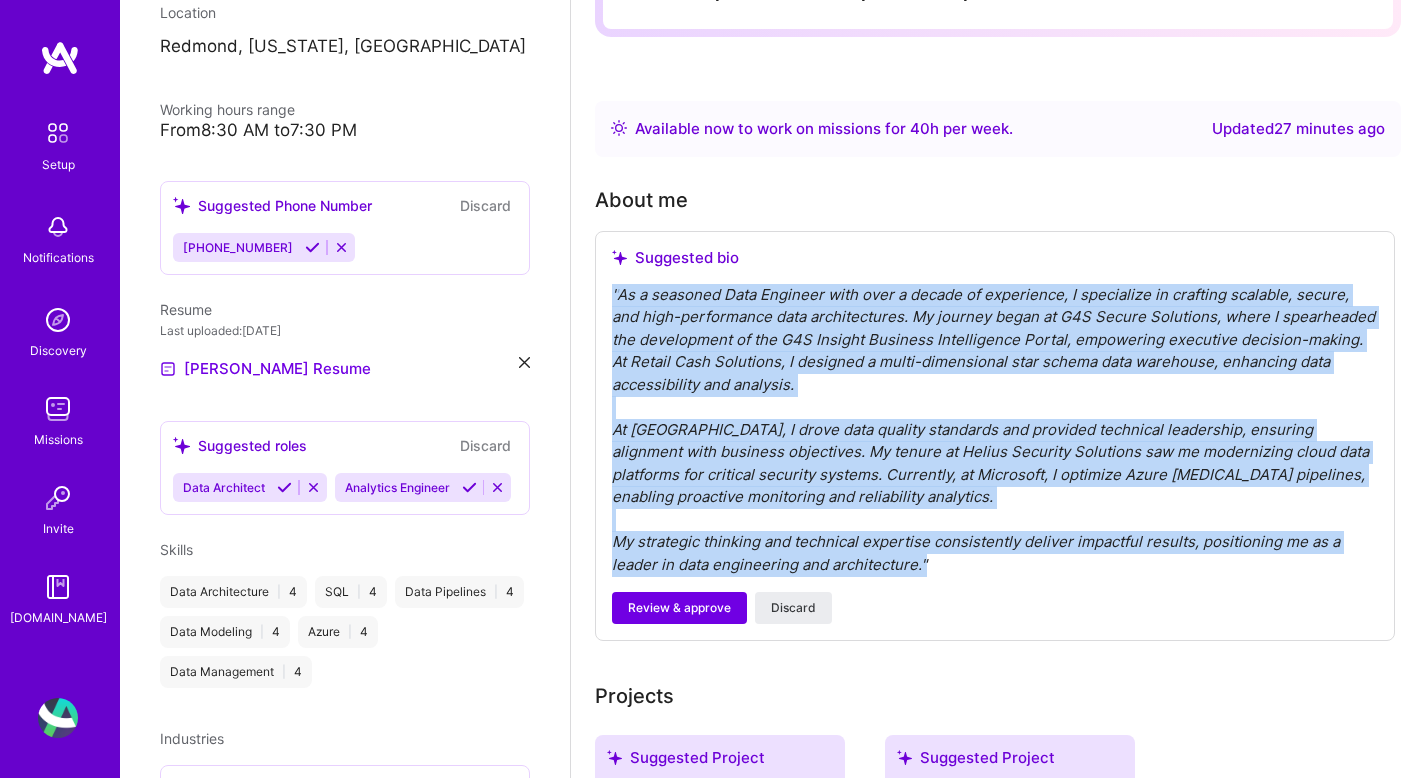 drag, startPoint x: 950, startPoint y: 535, endPoint x: 616, endPoint y: 277, distance: 422.04266 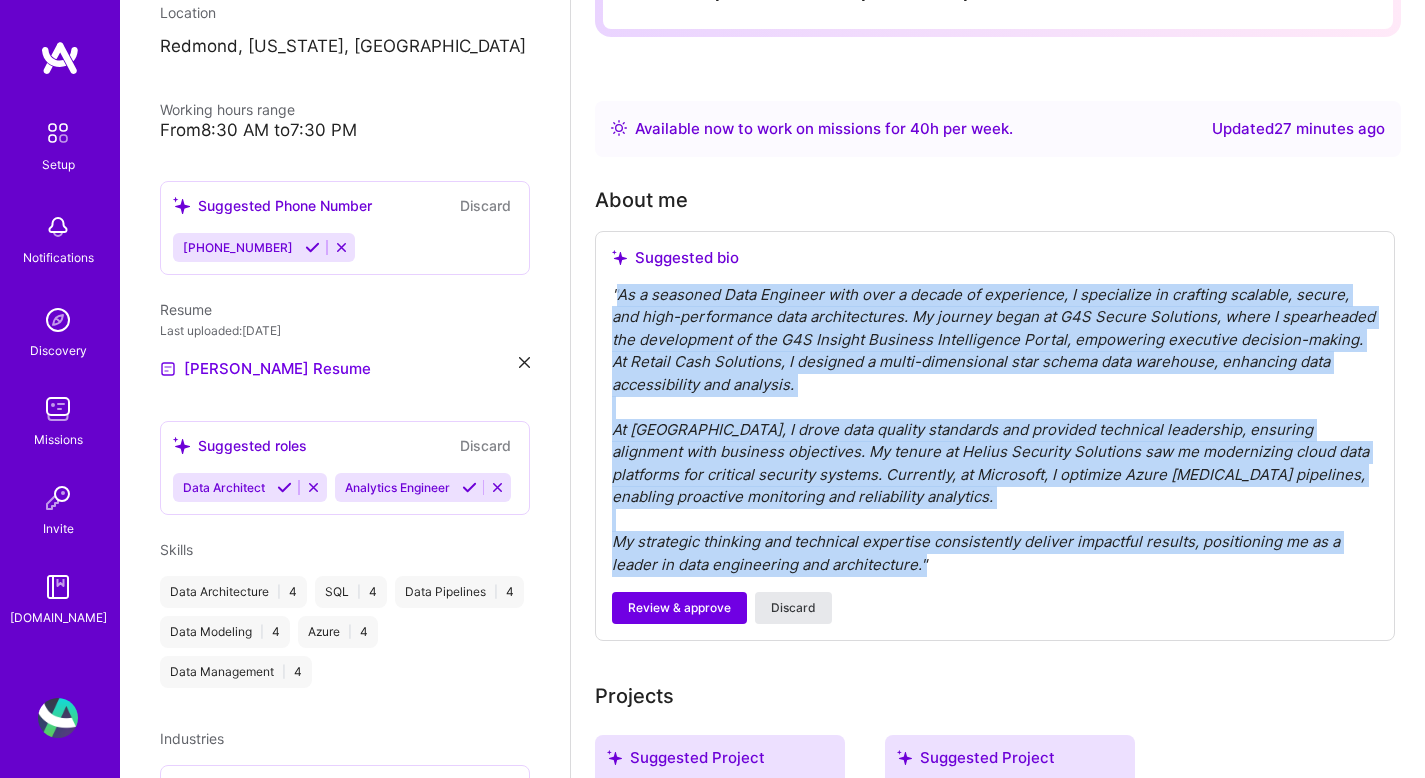 click on "Discard" at bounding box center [793, 608] 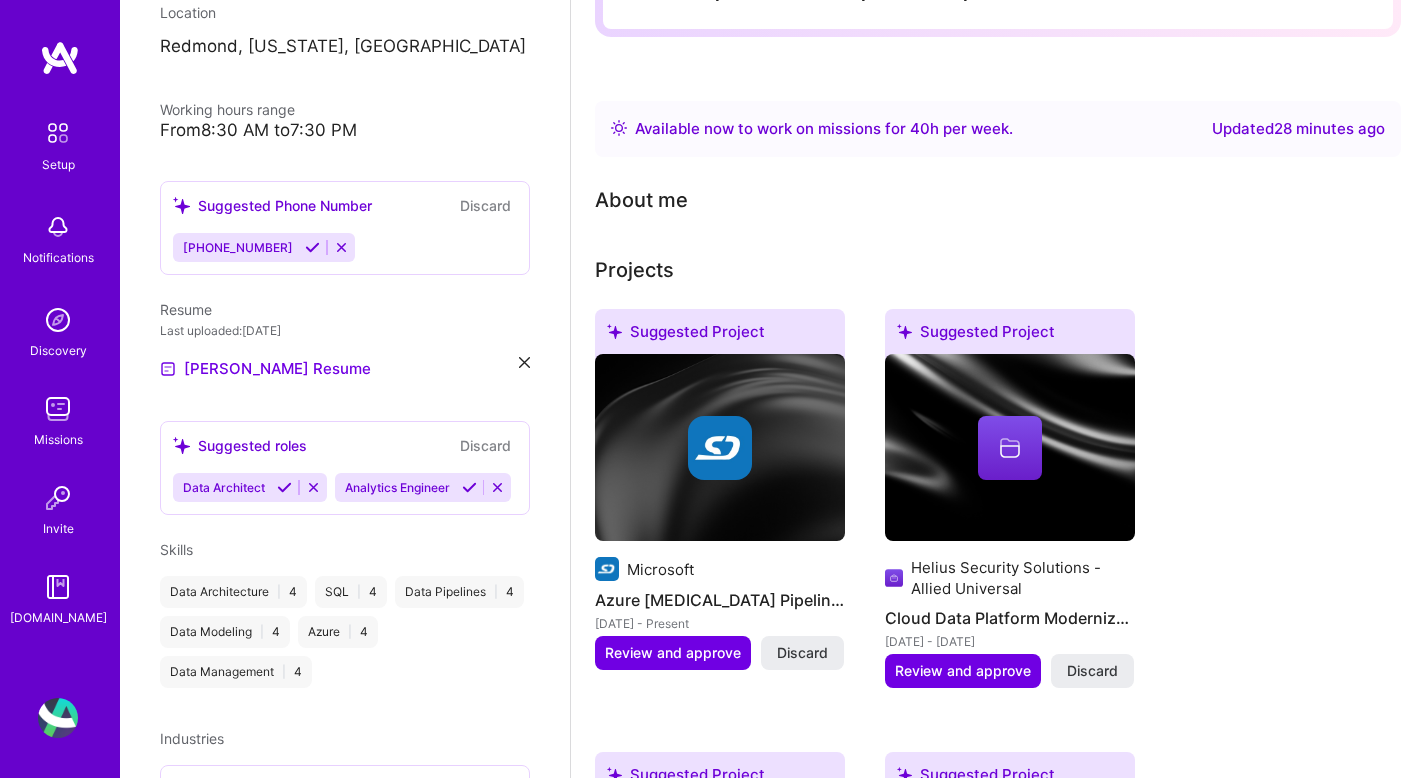 click on "About me" at bounding box center [641, 200] 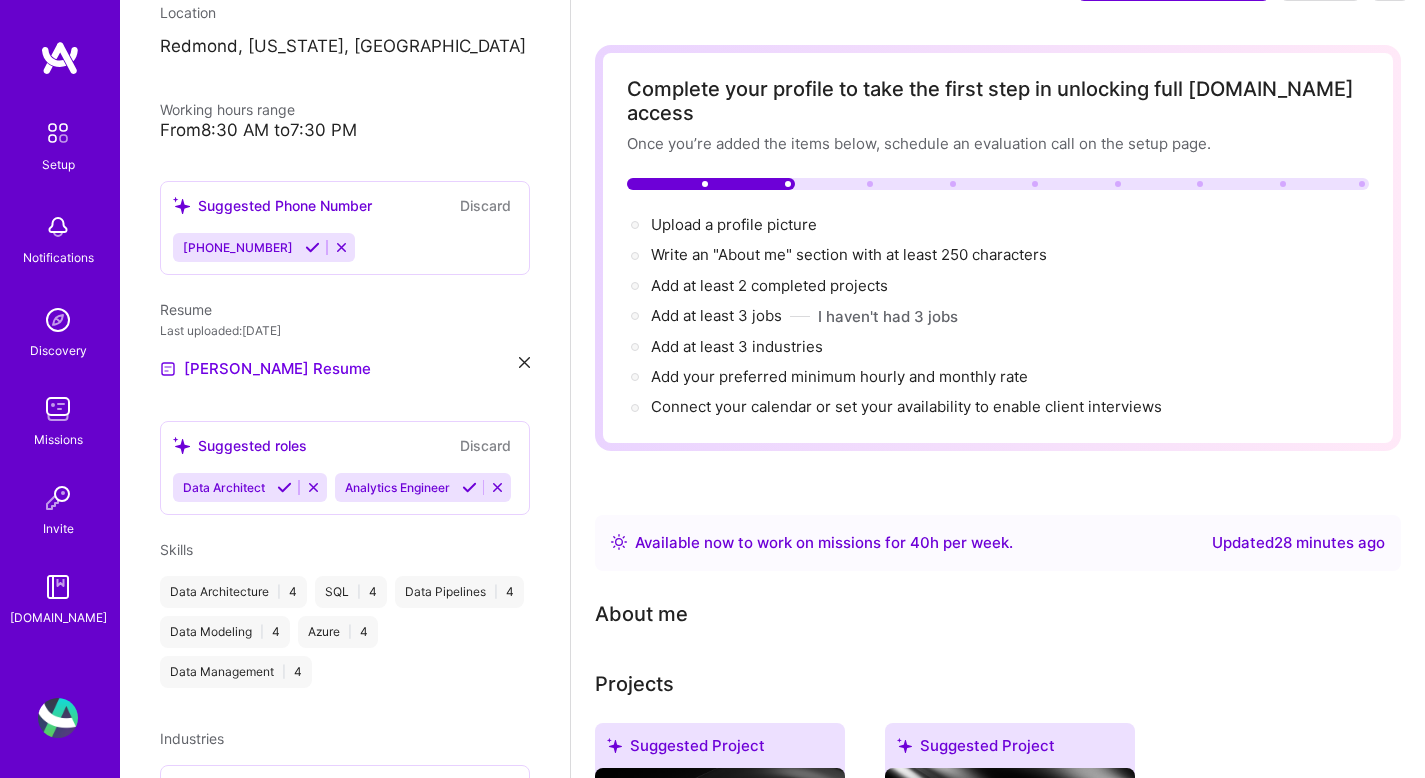 scroll, scrollTop: 0, scrollLeft: 0, axis: both 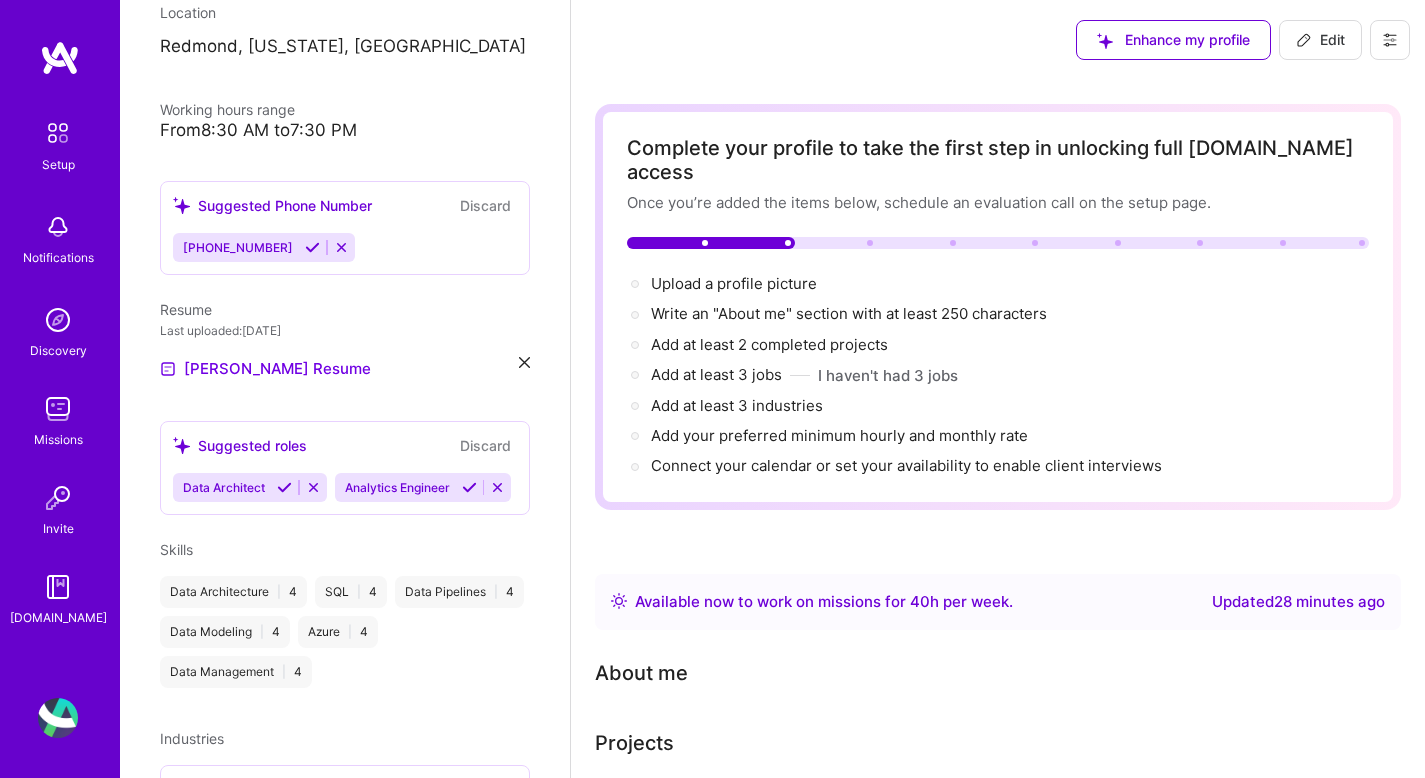 click on "Edit" at bounding box center [1320, 40] 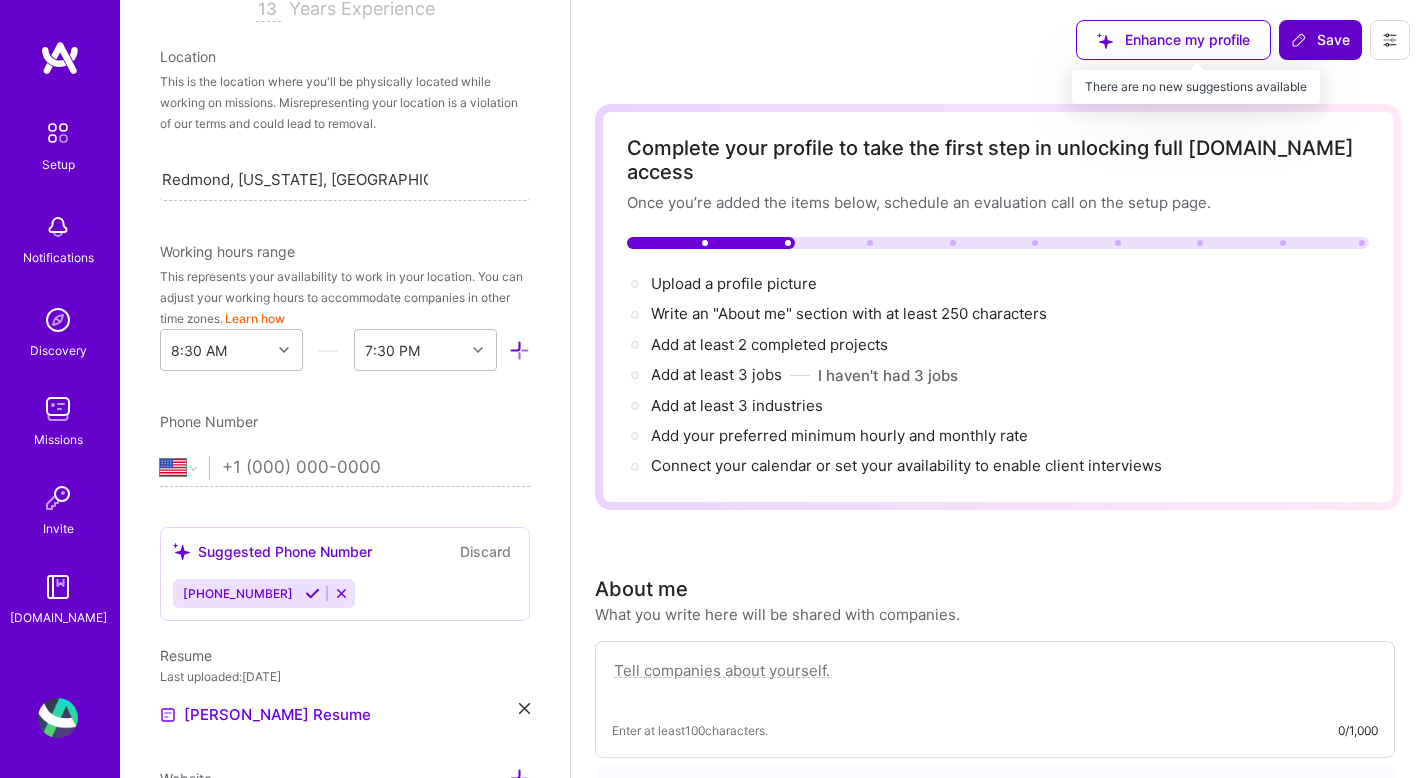 scroll, scrollTop: 899, scrollLeft: 0, axis: vertical 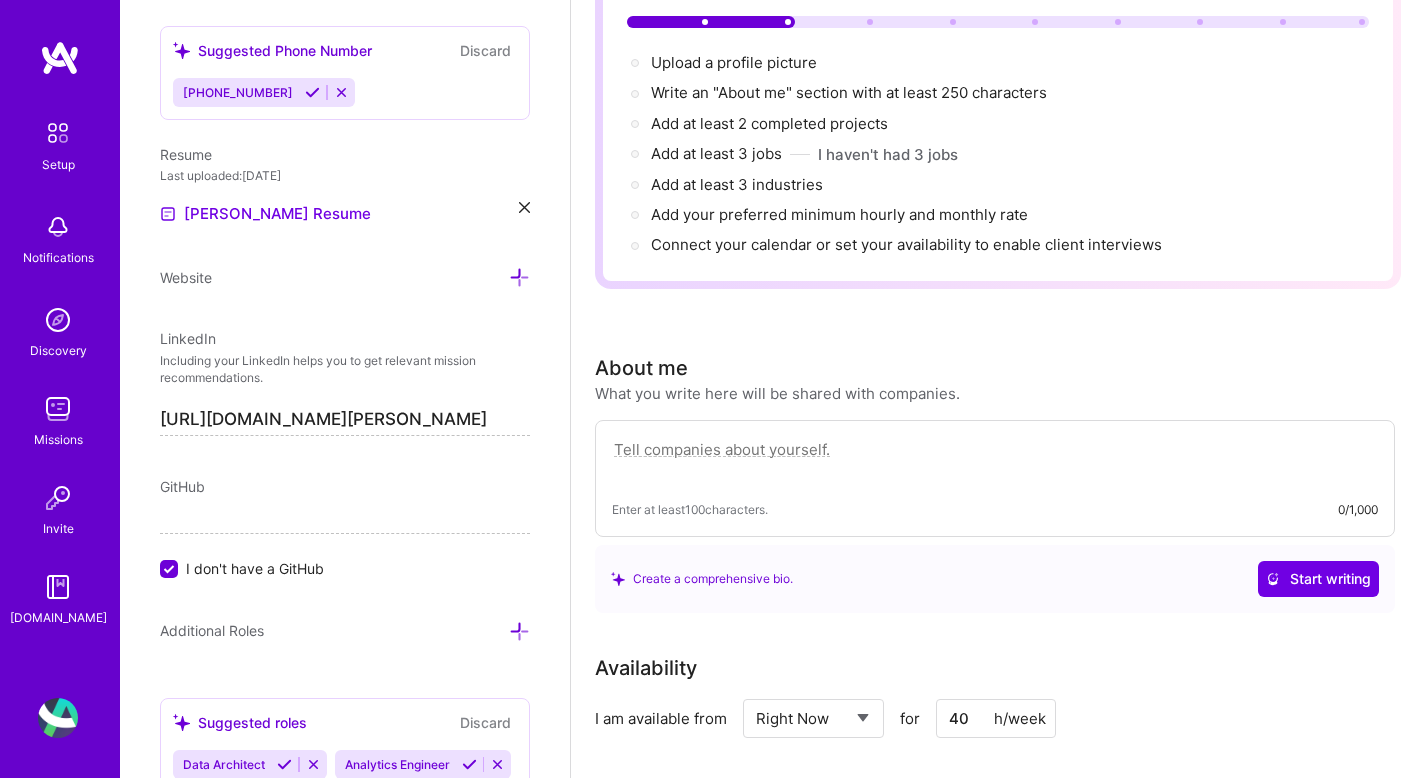 click at bounding box center (995, 460) 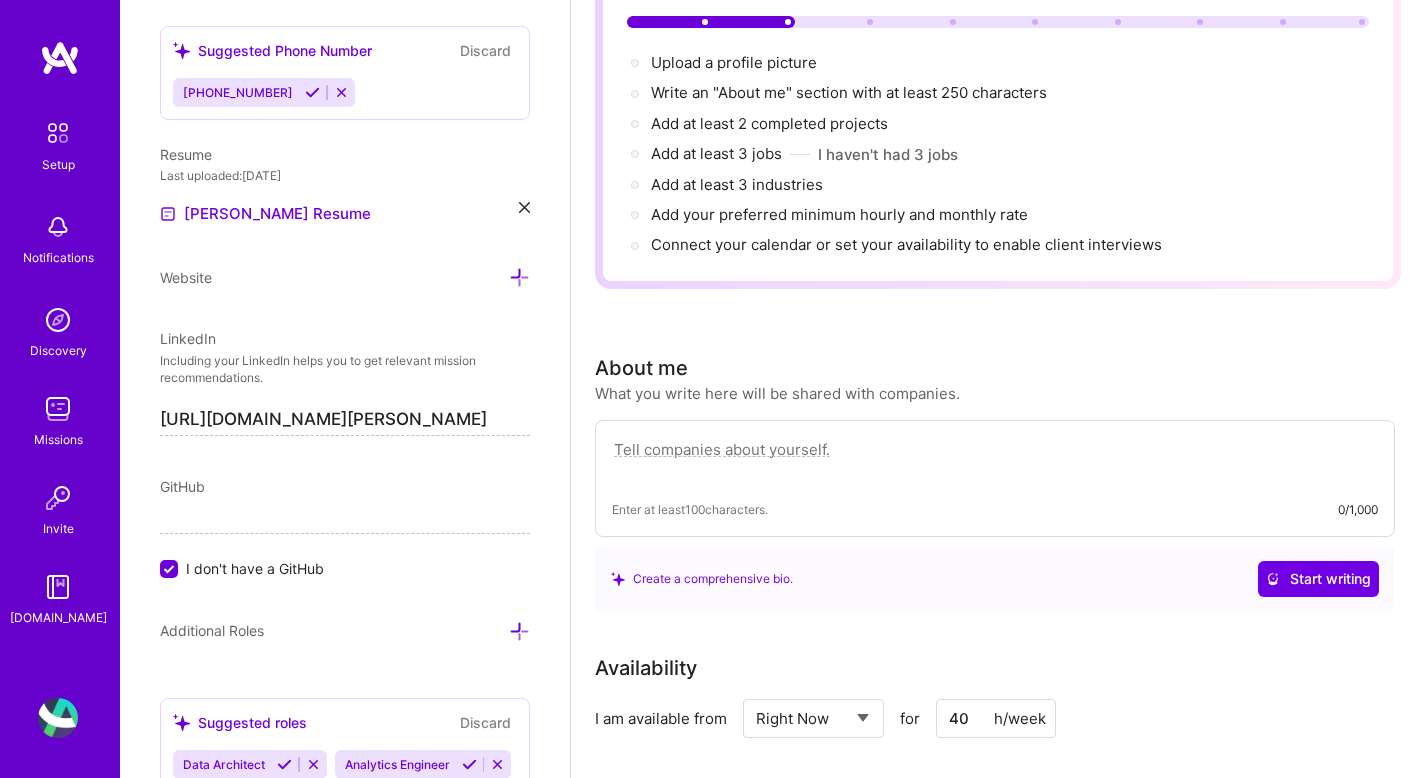 paste on "An established Senior Data Architect and Engineer with over a decade of experience building scalable, secure and high-performance data platforms across retail, security and infrastructure domains. Proven expertise in architecting modern cloud based solutions using Azure [MEDICAL_DATA] Analytics, Data Factory, Azure Data Lake Storage, Microsoft Fabric and Databricks with a strong focus on ETL orchestration, batch processing and real time streaming architectures. Currently driving innovation at the intersection of data engineering and Generative AI delivering agentic systems that seamlessly integrate LLMs with enterprise data workflows. Building AI copilots, designing Prompt Flow agents in Azure AI and enabling RAG based document intelligence for data quality checks, pipeline optimization and automated code reviews. Combines deep engineering expertise with AI native solutions to enhance data quality, accelerate delivery, and empower intelligent decision making across modern data ecosystems." 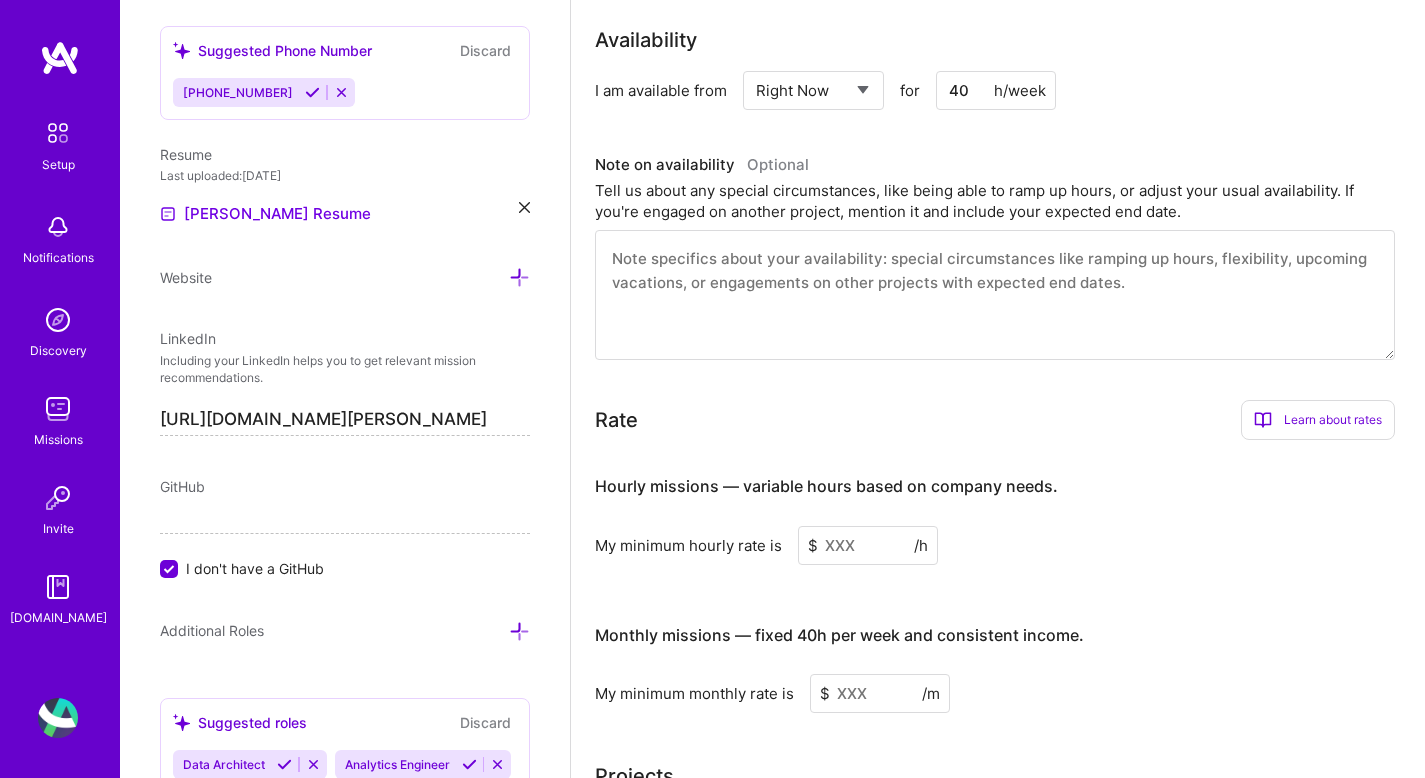 scroll, scrollTop: 1019, scrollLeft: 0, axis: vertical 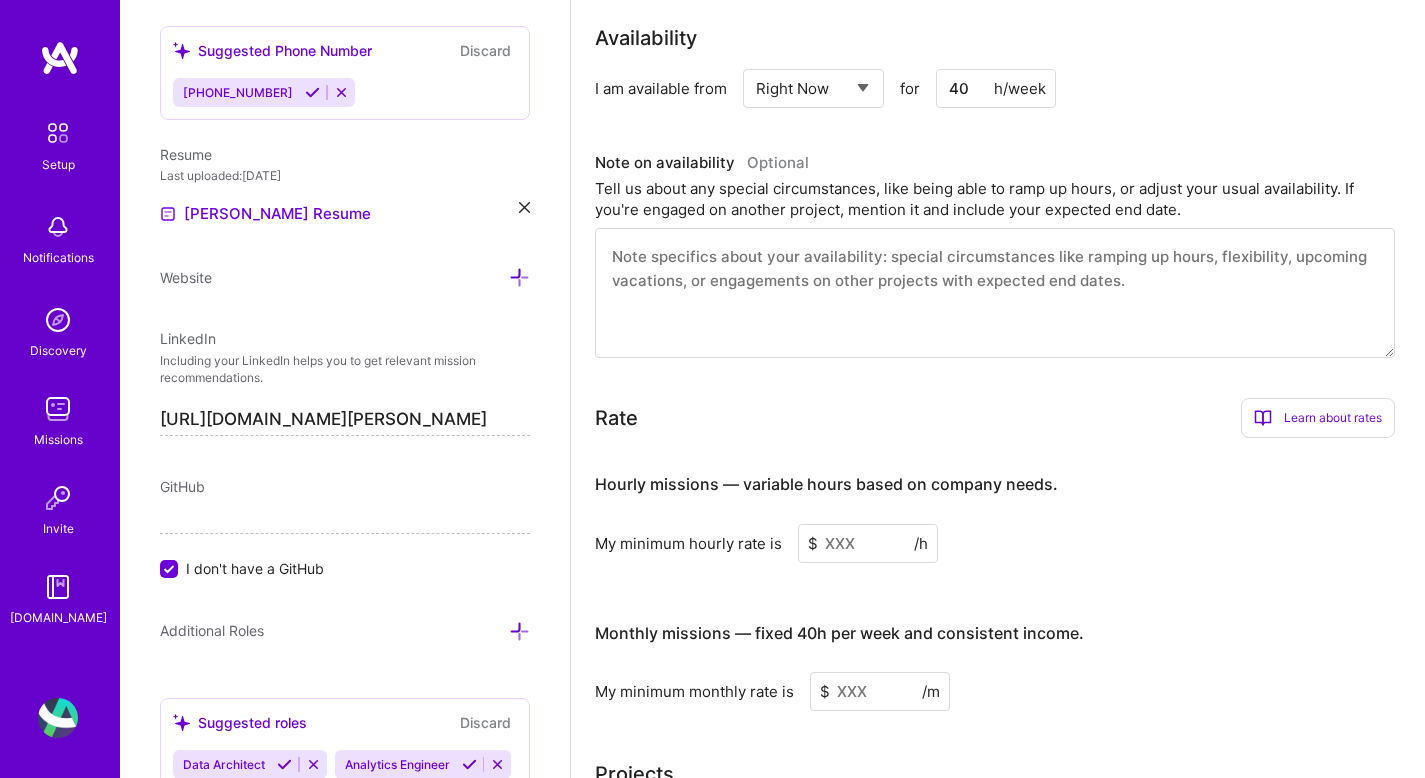 type on "An established Senior Data Architect and Engineer with over a decade of experience building scalable, secure and high-performance data platforms across retail, security and infrastructure domains. Proven expertise in architecting modern cloud based solutions using Azure [MEDICAL_DATA] Analytics, Data Factory, Azure Data Lake Storage, Microsoft Fabric and Databricks with a strong focus on ETL orchestration, batch processing and real time streaming architectures. Currently driving innovation at the intersection of data engineering and Generative AI delivering agentic systems that seamlessly integrate LLMs with enterprise data workflows. Building AI copilots, designing Prompt Flow agents in Azure AI and enabling RAG based document intelligence for data quality checks, pipeline optimization and automated code reviews. Combines deep engineering expertise with AI native solutions to enhance data quality, accelerate delivery, and empower intelligent decision making across modern data ecosystems." 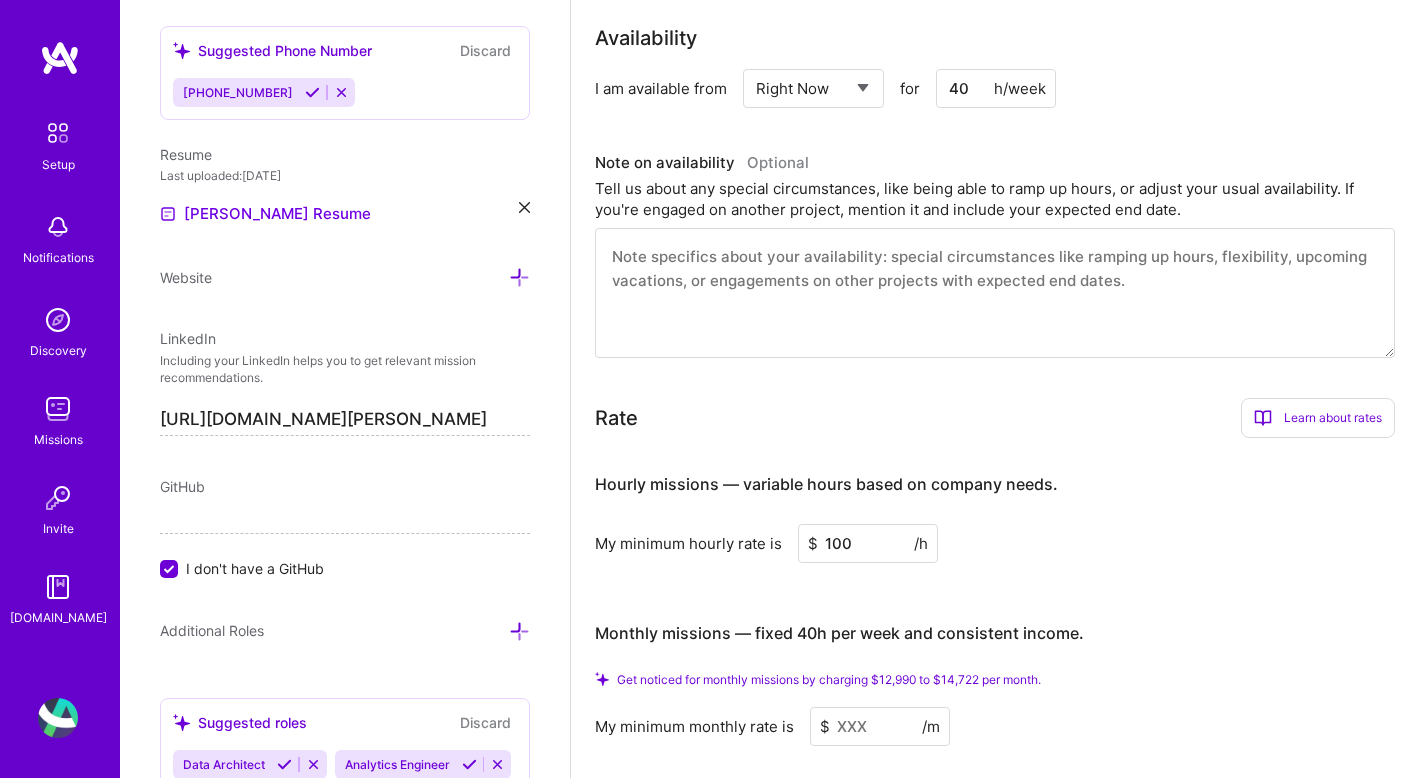 type on "100" 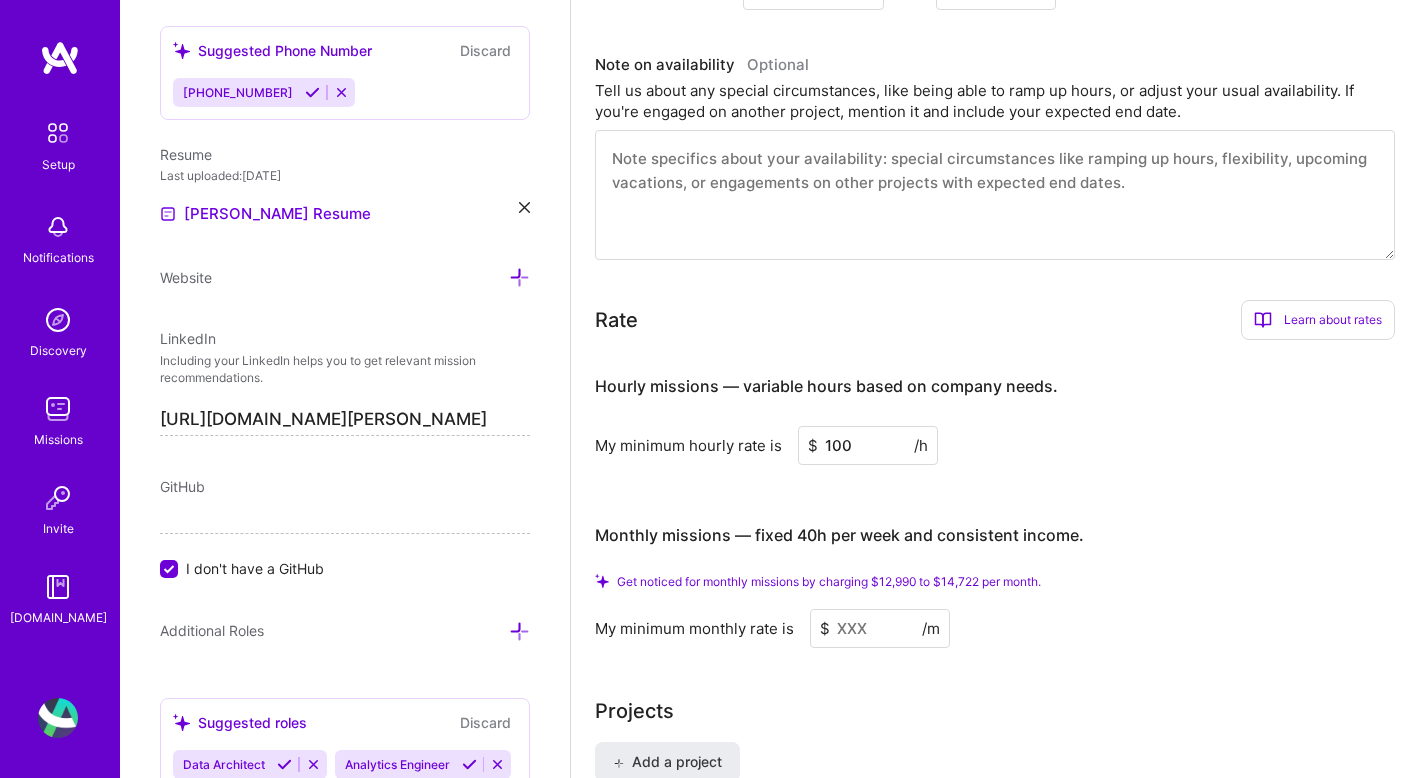 scroll, scrollTop: 1133, scrollLeft: 0, axis: vertical 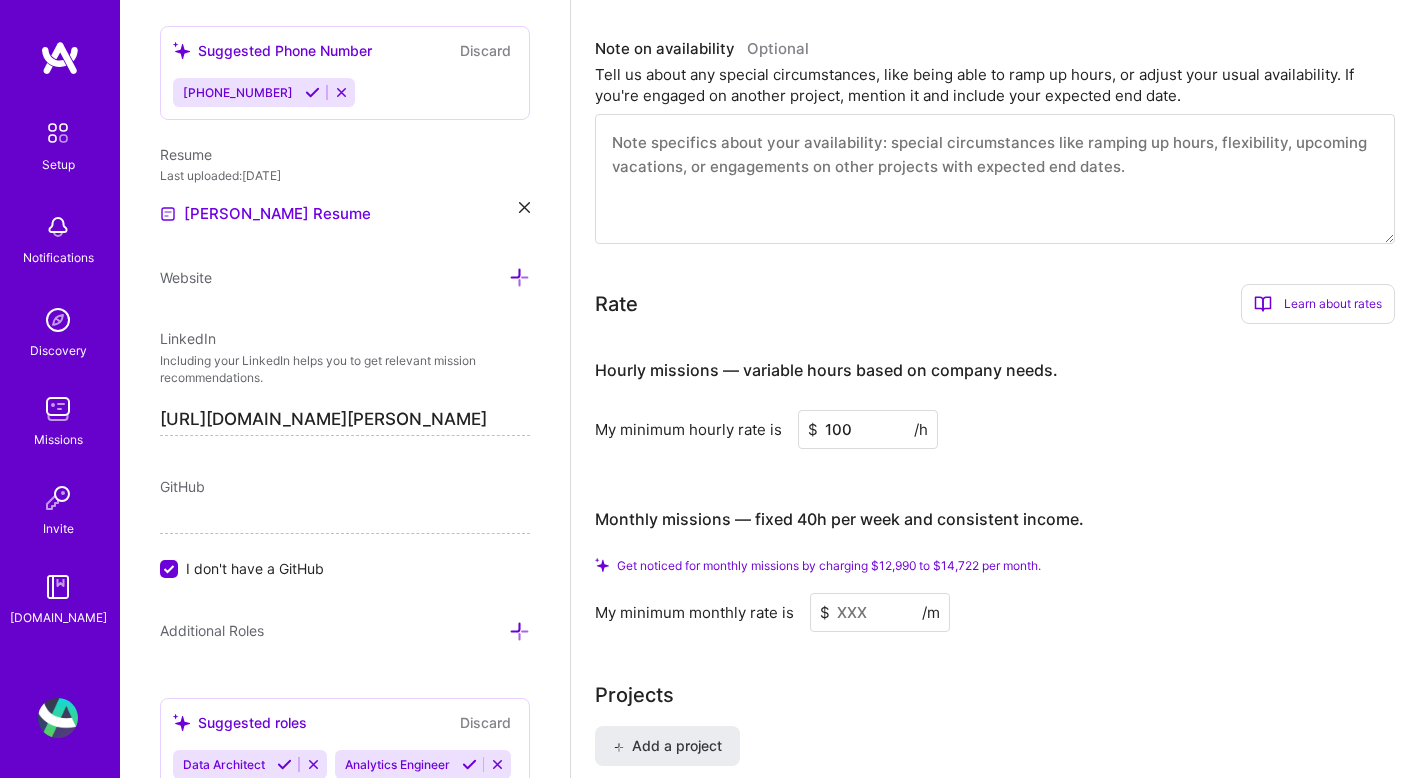 click at bounding box center [880, 612] 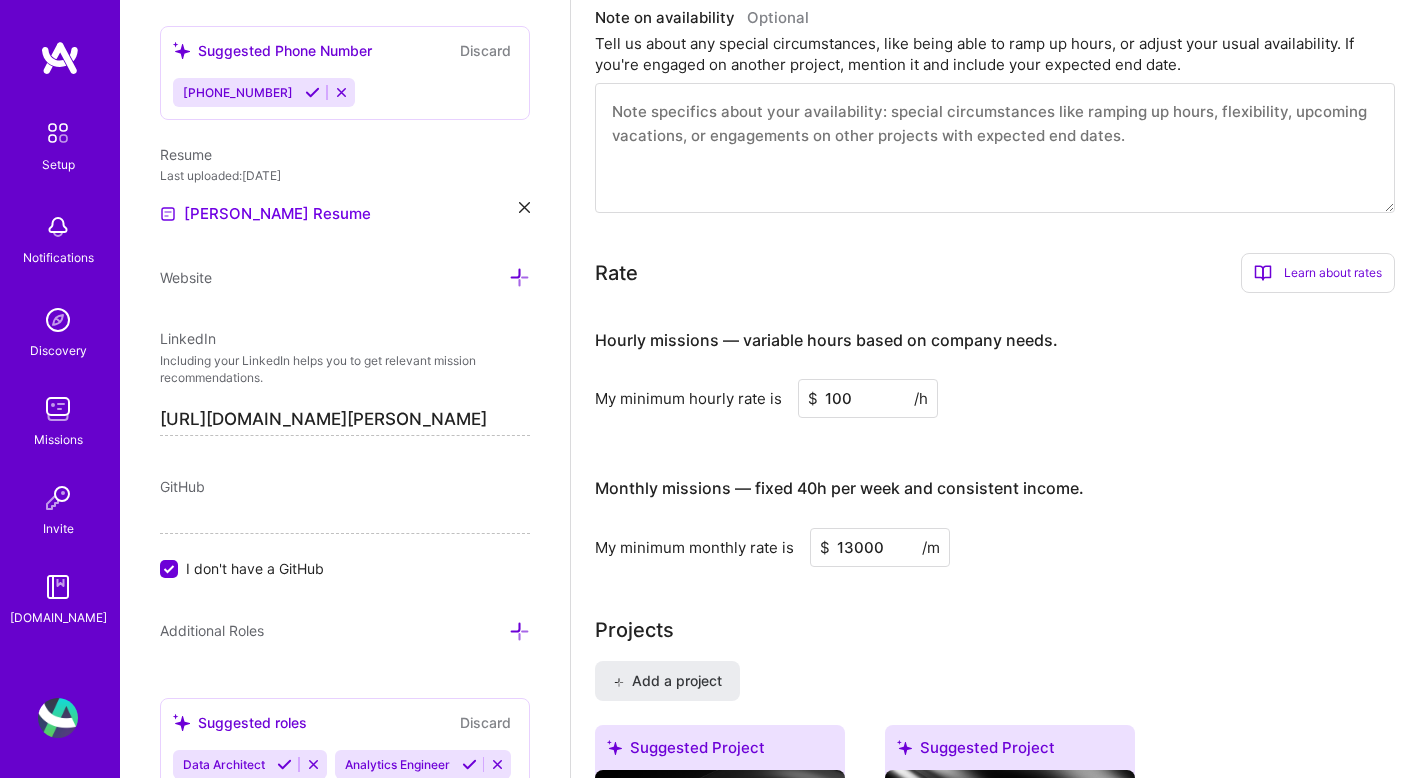 type on "13000" 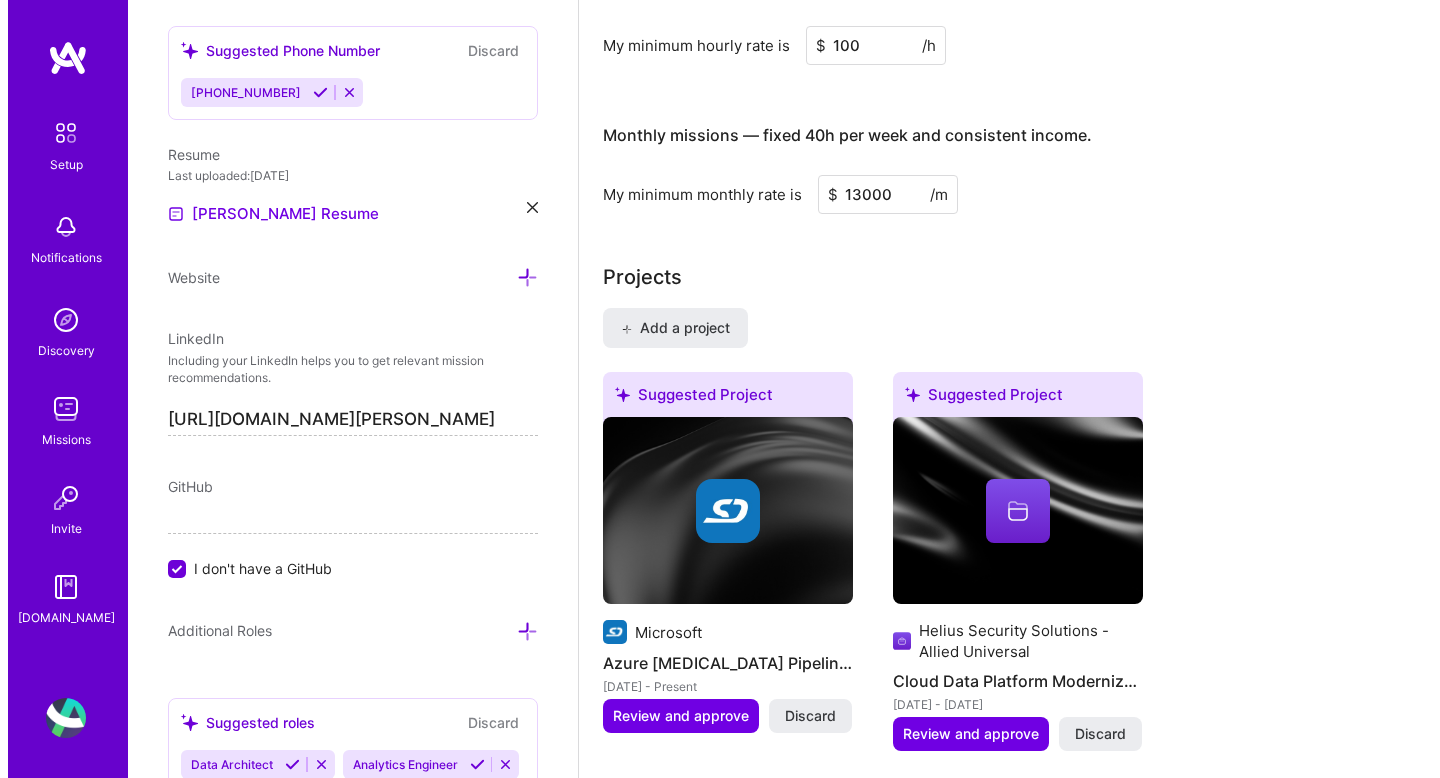 scroll, scrollTop: 1542, scrollLeft: 0, axis: vertical 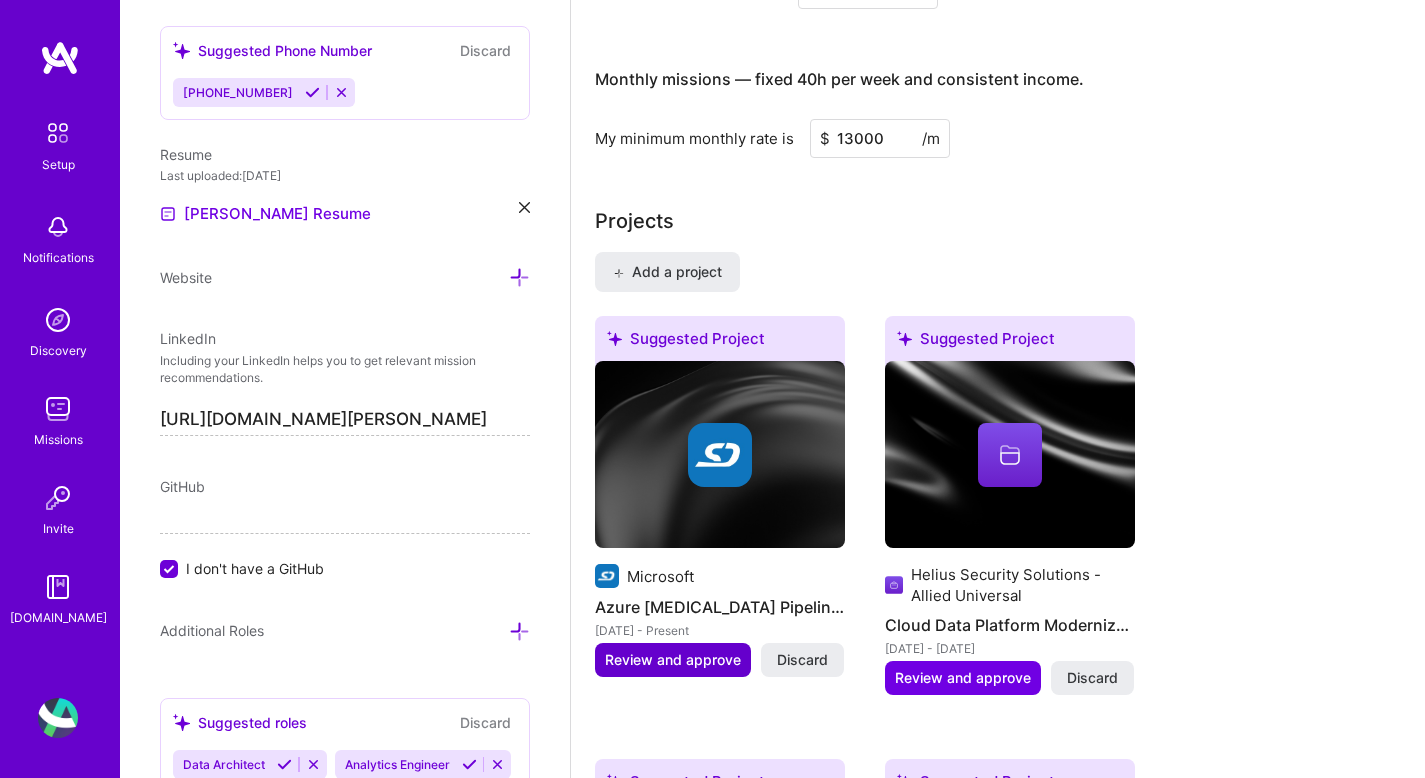 click on "Review and approve" at bounding box center (673, 660) 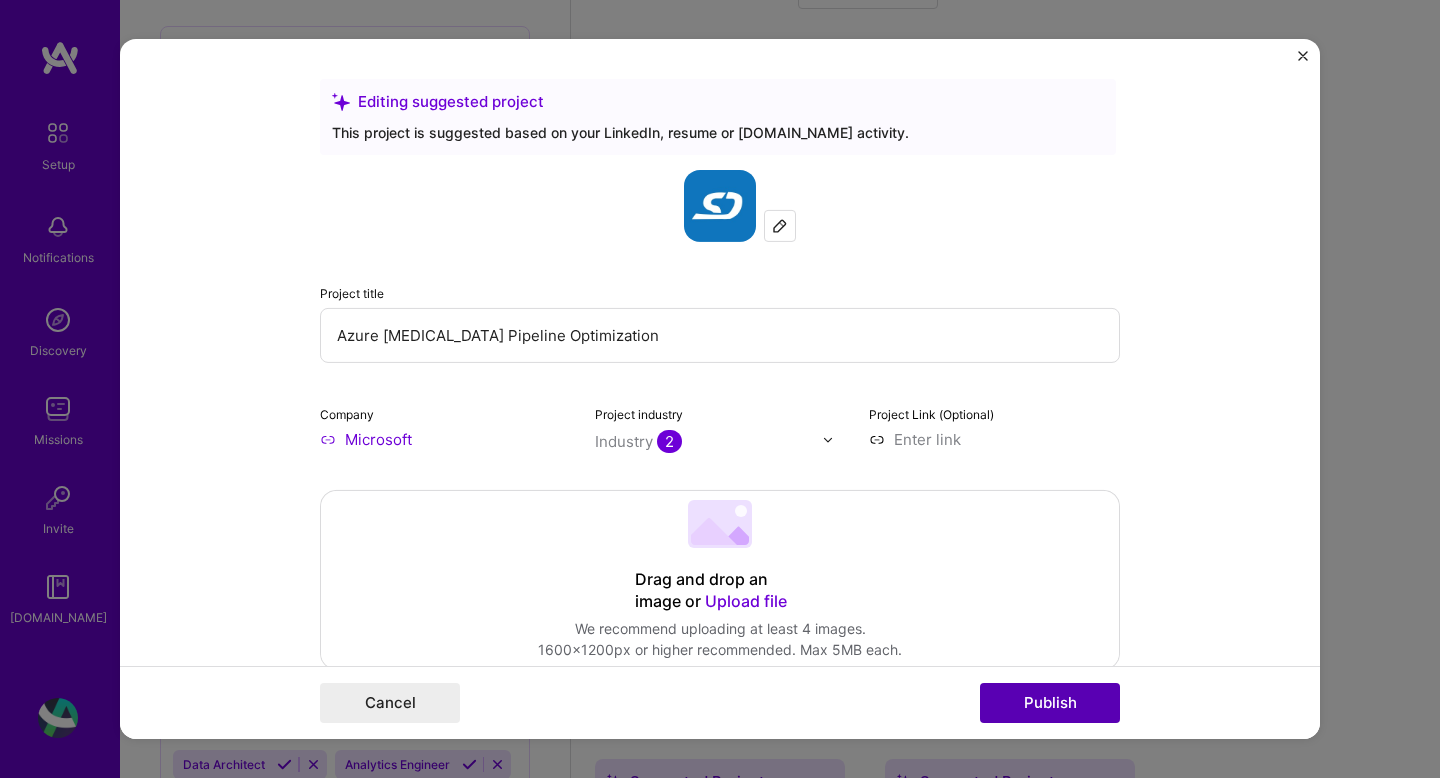 click on "Publish" at bounding box center (1050, 703) 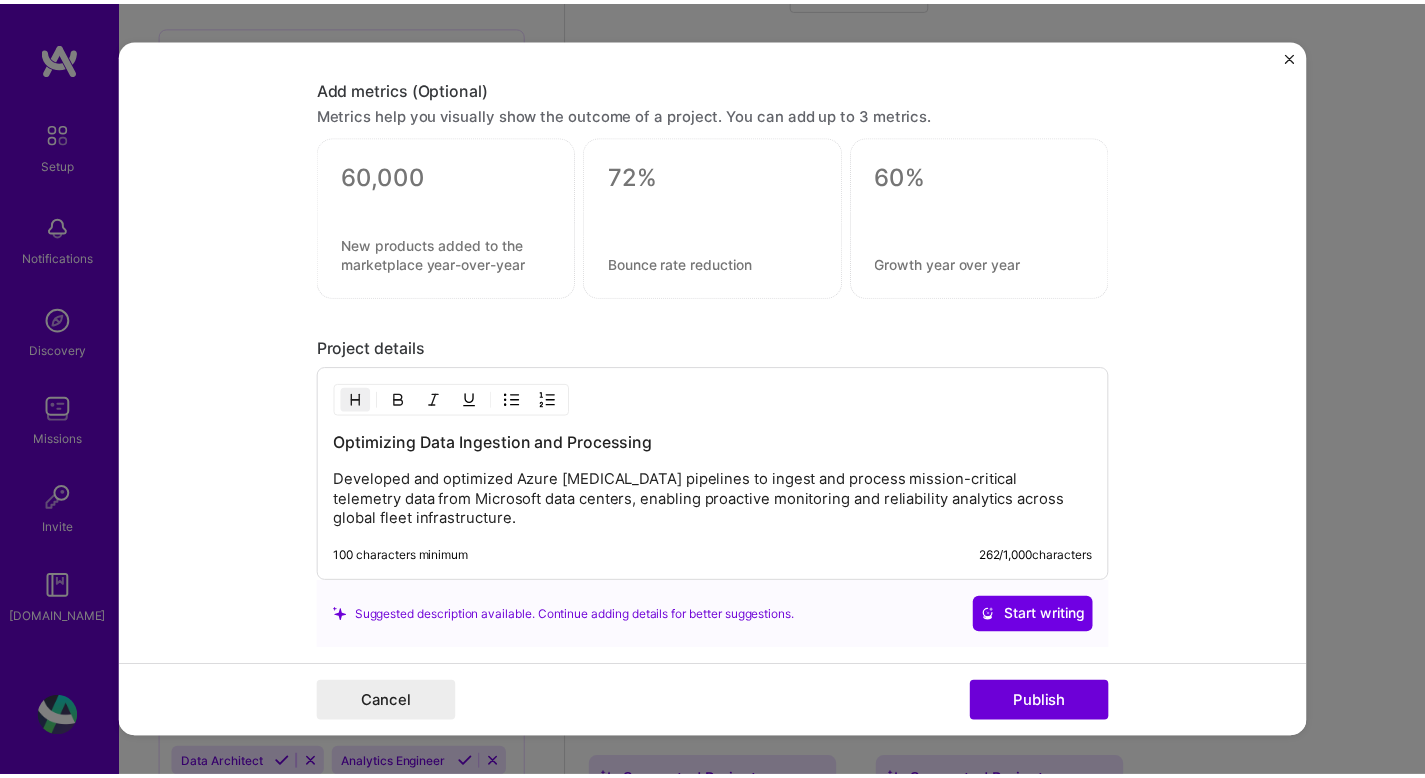 scroll, scrollTop: 1436, scrollLeft: 0, axis: vertical 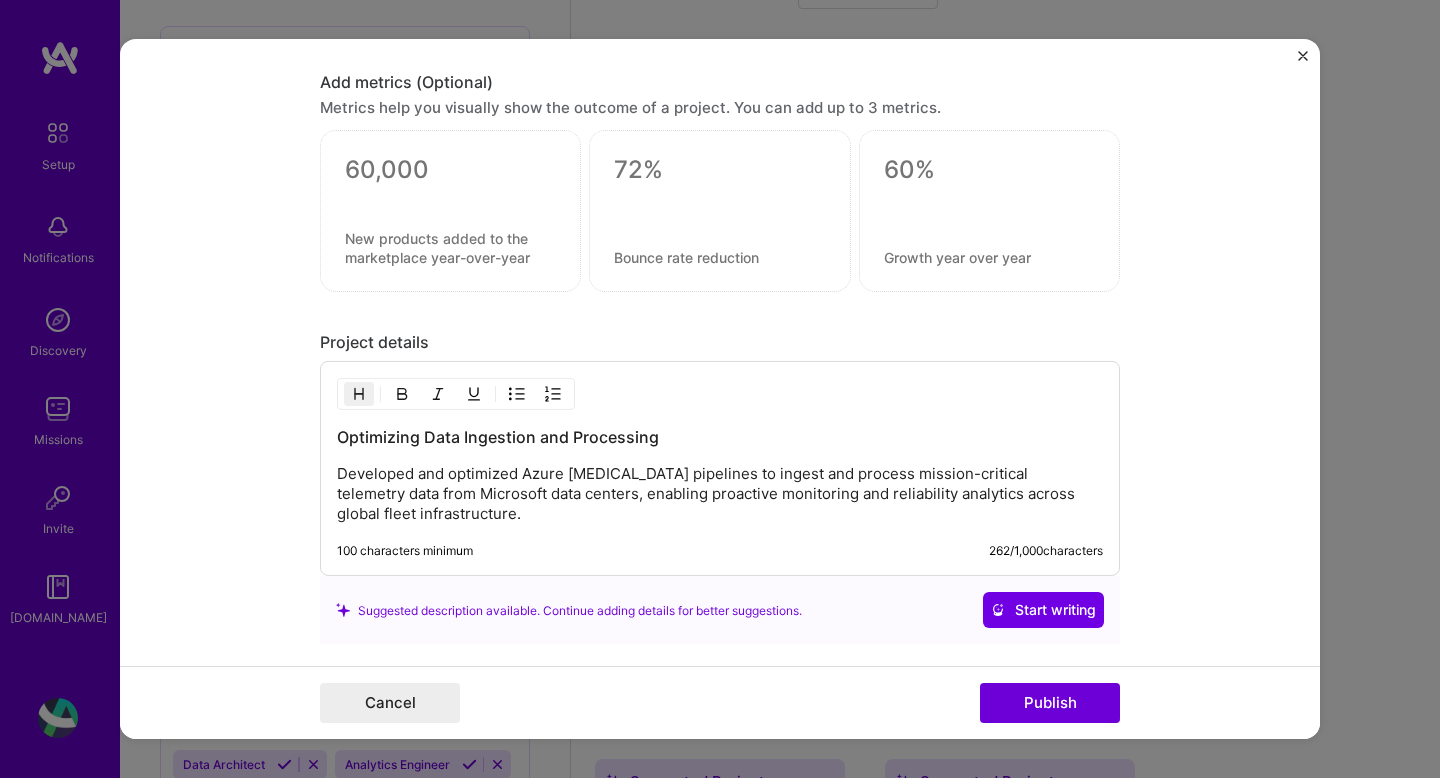 click on "Editing suggested project This project is suggested based on your LinkedIn, resume or [DOMAIN_NAME] activity. Project title Azure [MEDICAL_DATA] Pipeline Optimization Company Microsoft
Project industry Industry 2 Project Link (Optional)
Drag and drop an image or   Upload file Upload file We recommend uploading at least 4 images. 1600x1200px or higher recommended. Max 5MB each. Role Senior Data Engineer AI Engineer [DATE]
to
I’m still working on this project Skills used — Add up to 12 skills Any new skills will be added to your profile. Enter skills... At least one skill is required. Skill rating is required. Did this role require you to manage team members? (Optional) Yes, I managed — team members. Were you involved from inception to launch (0  ->  1)? (Optional) Zero to one is creation and development of a unique product from the ground up. I was involved in zero to one with this project Add metrics (Optional) Project details" at bounding box center (720, 389) 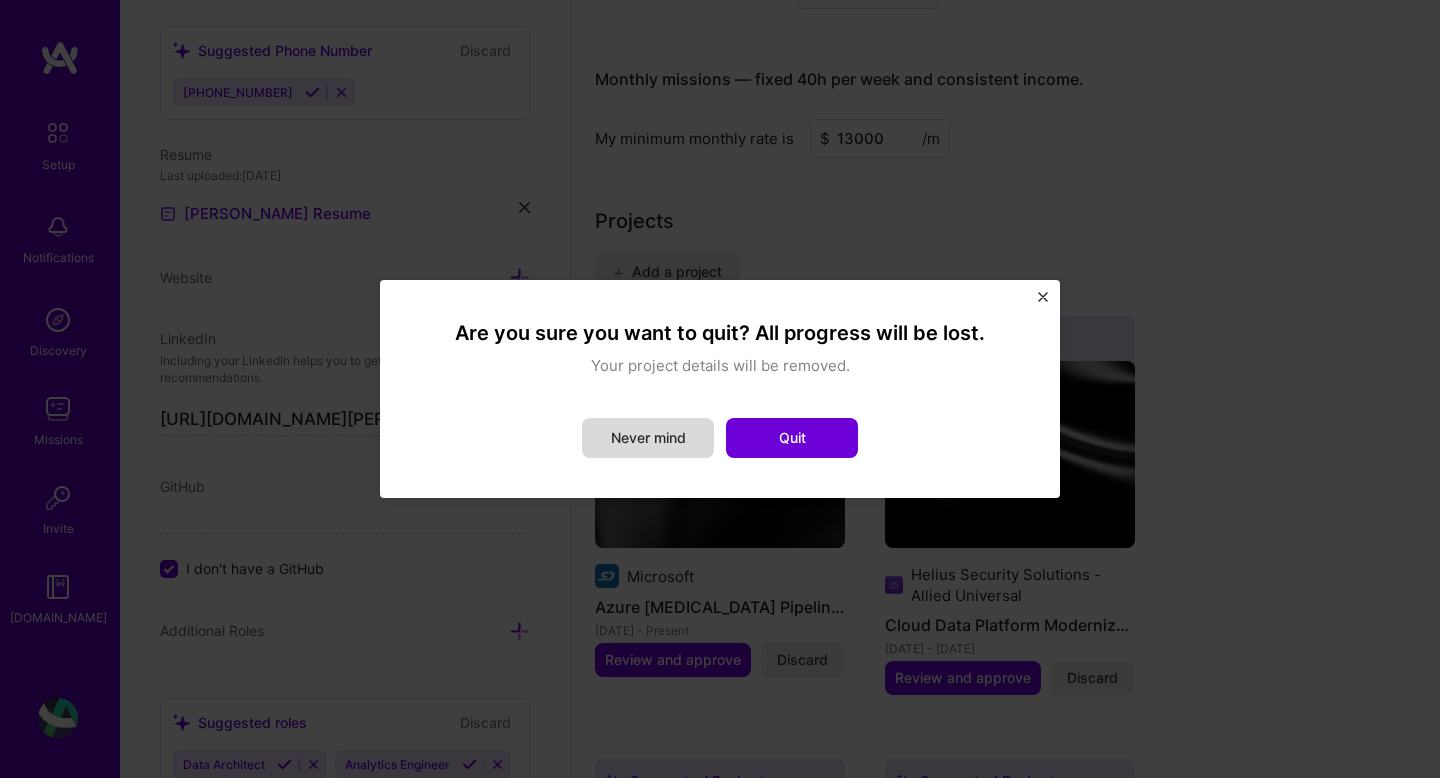 click on "Never mind" at bounding box center (648, 438) 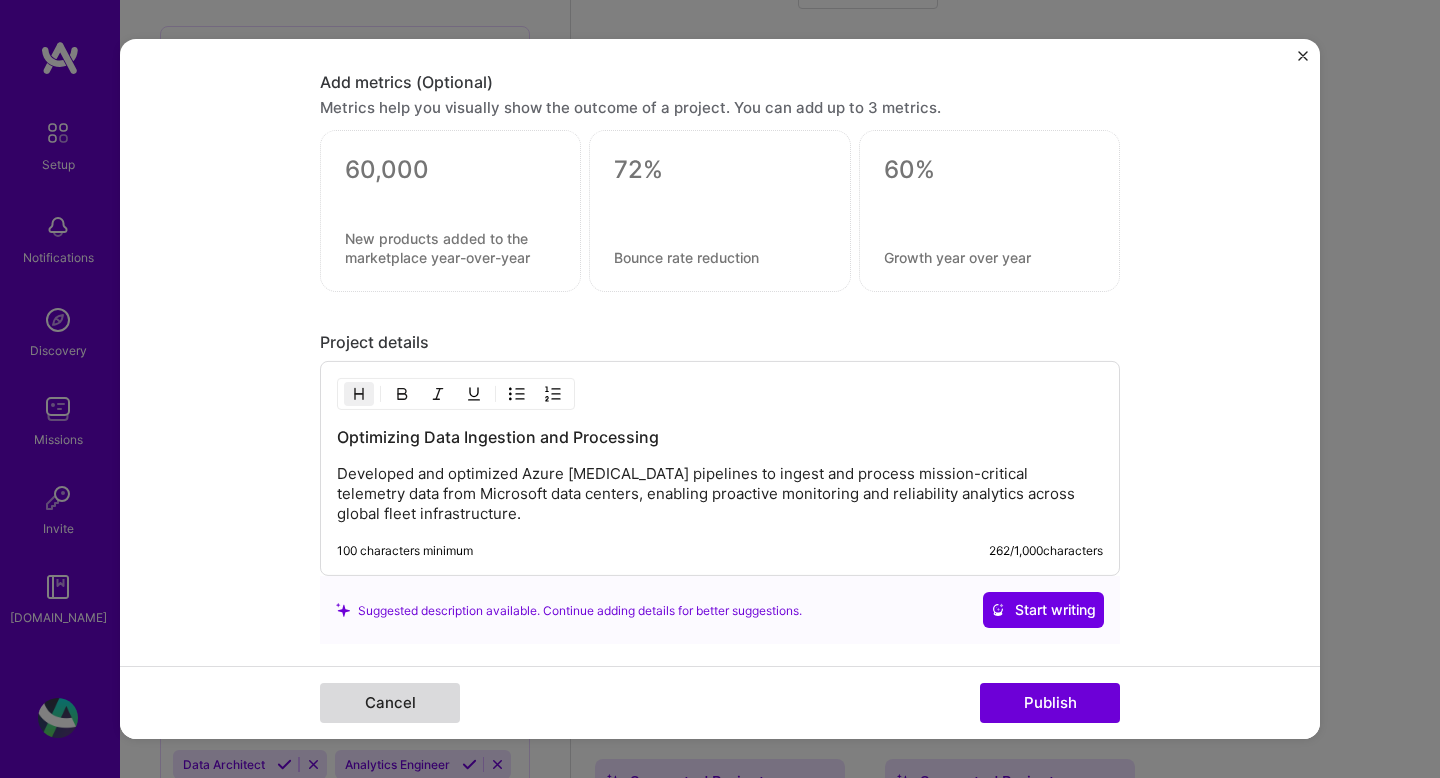 click on "Cancel" at bounding box center [390, 703] 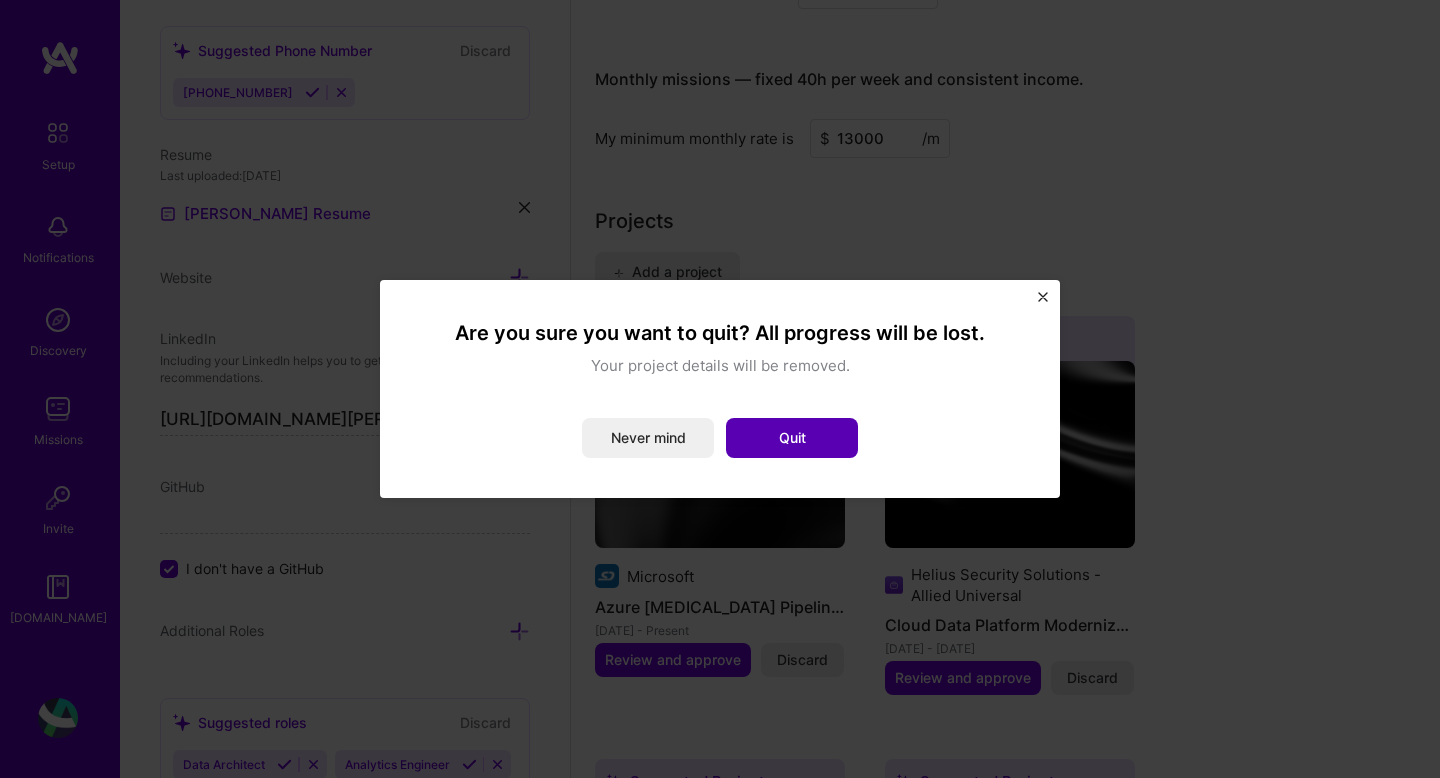click on "Quit" at bounding box center [792, 438] 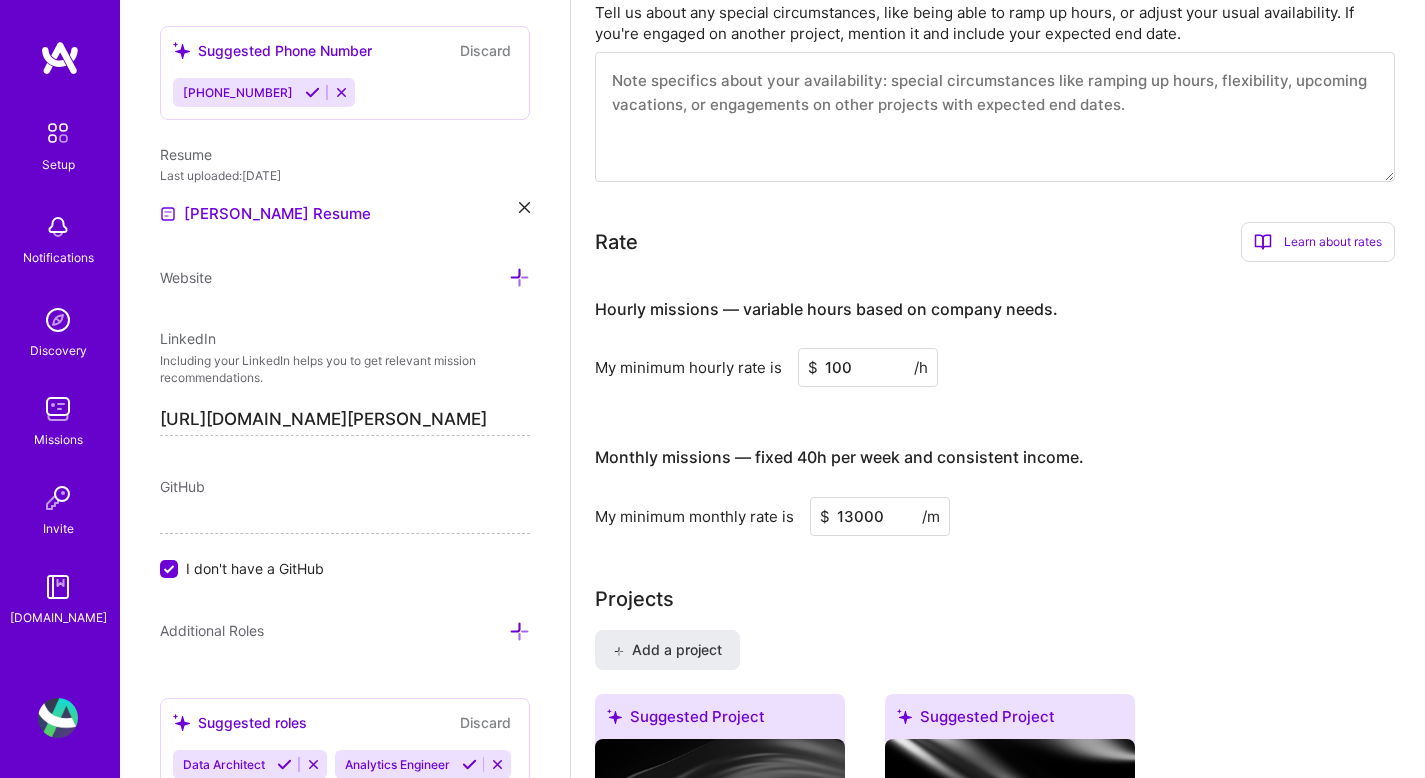 scroll, scrollTop: 0, scrollLeft: 0, axis: both 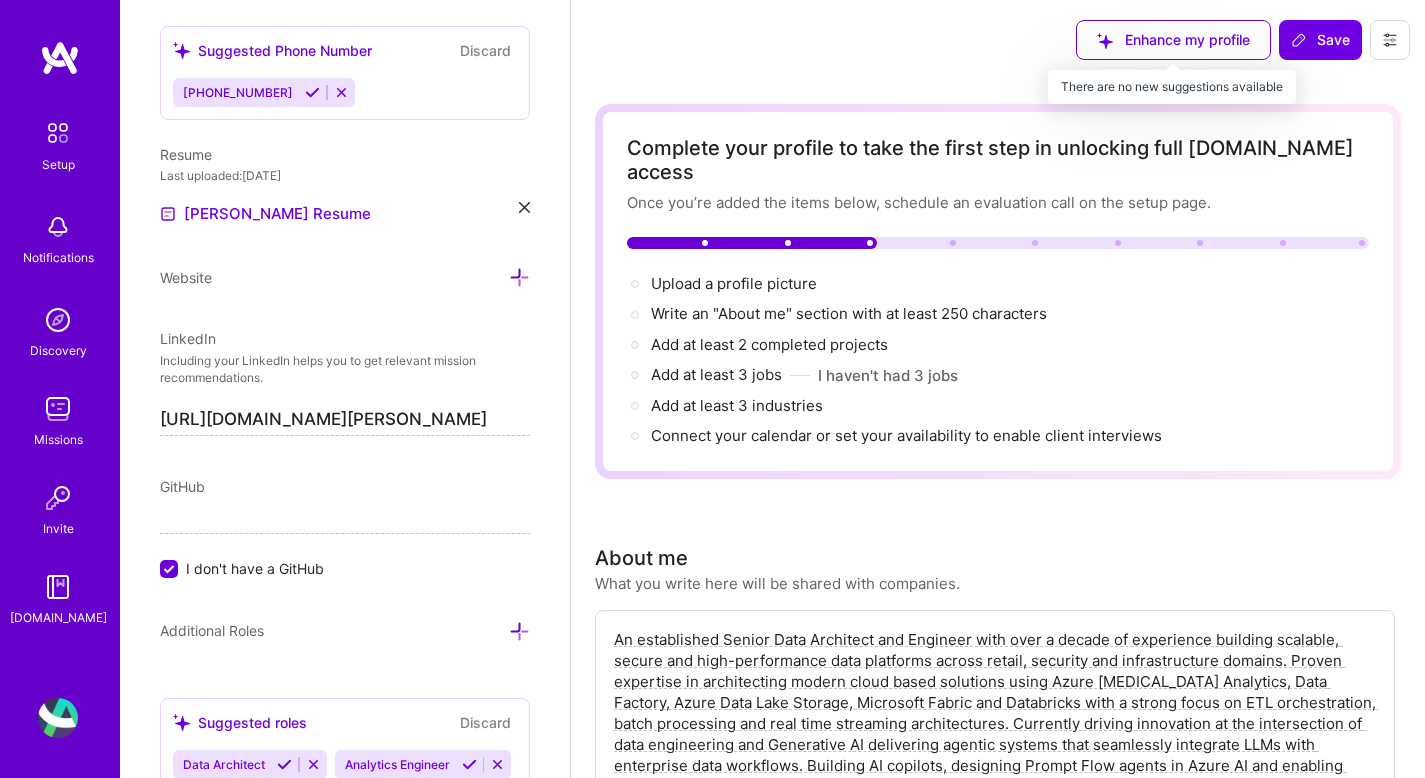 click on "Enhance my profile" at bounding box center [1173, 40] 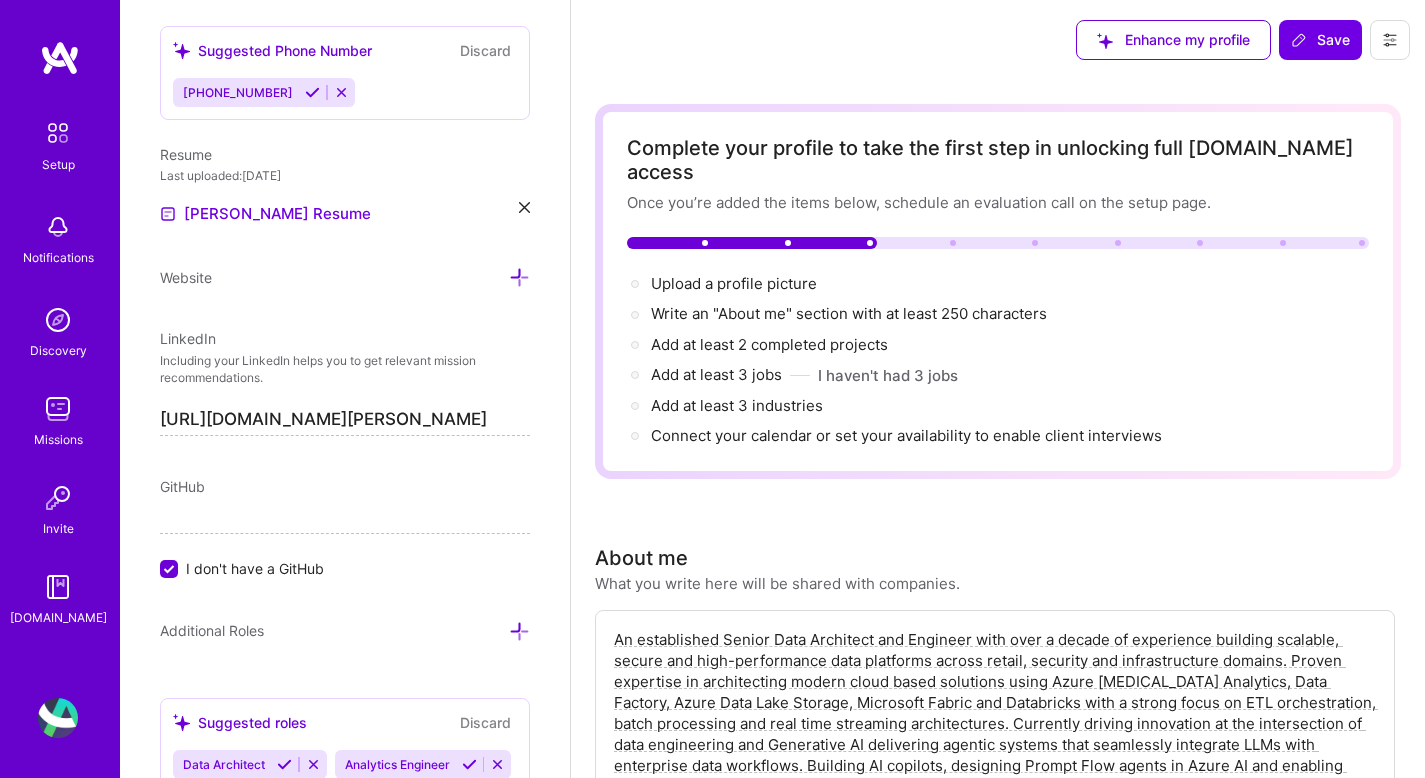 click on "Enhance my profile" at bounding box center [1173, 40] 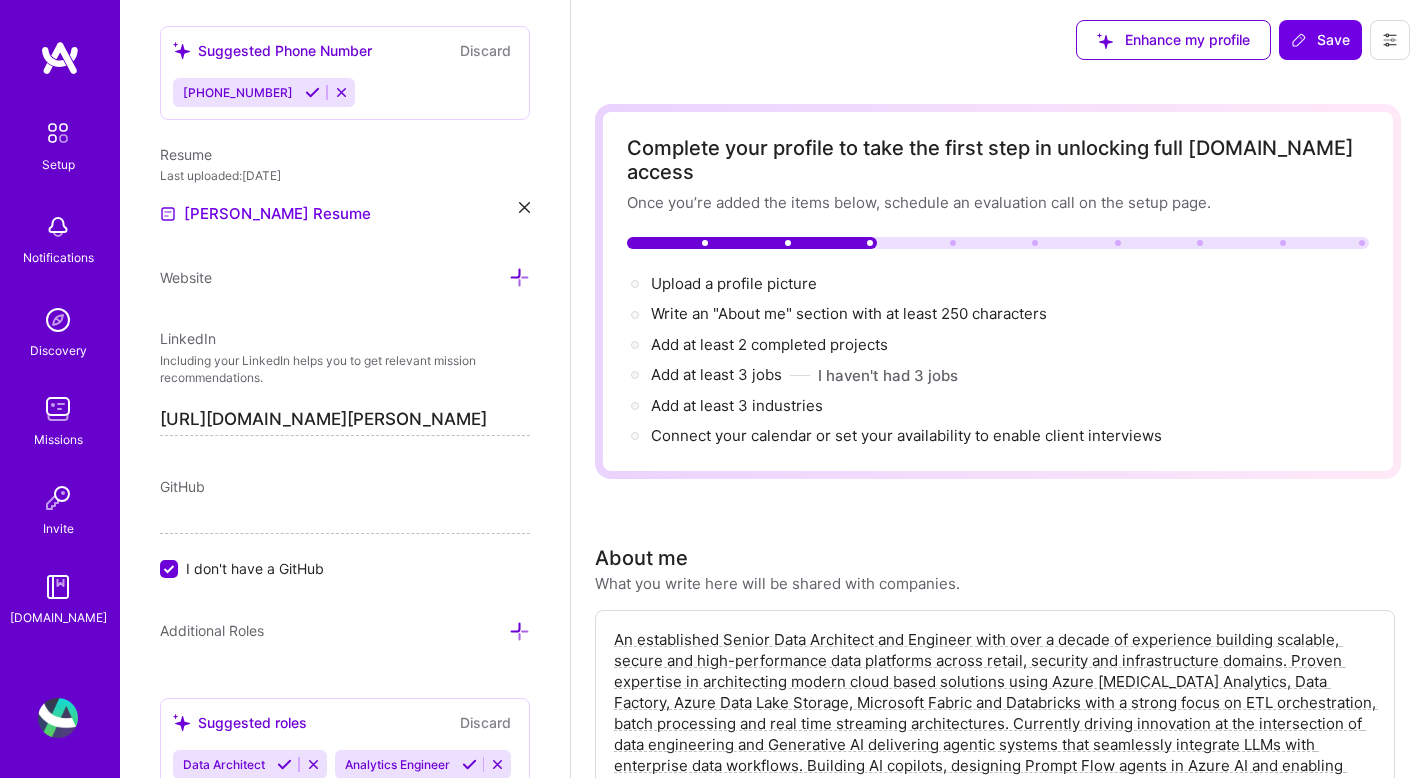 click 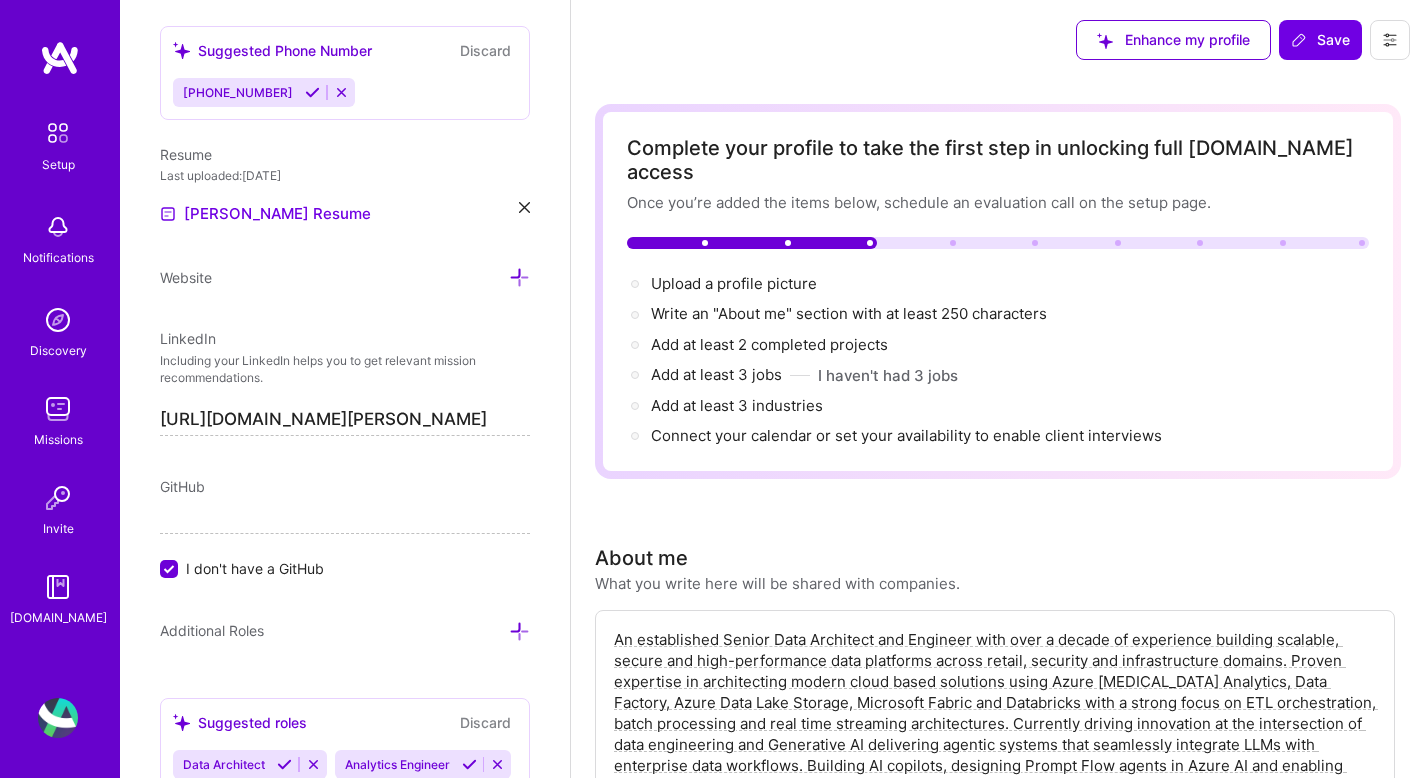 click on "Enhance my profile
Save" at bounding box center (998, 40) 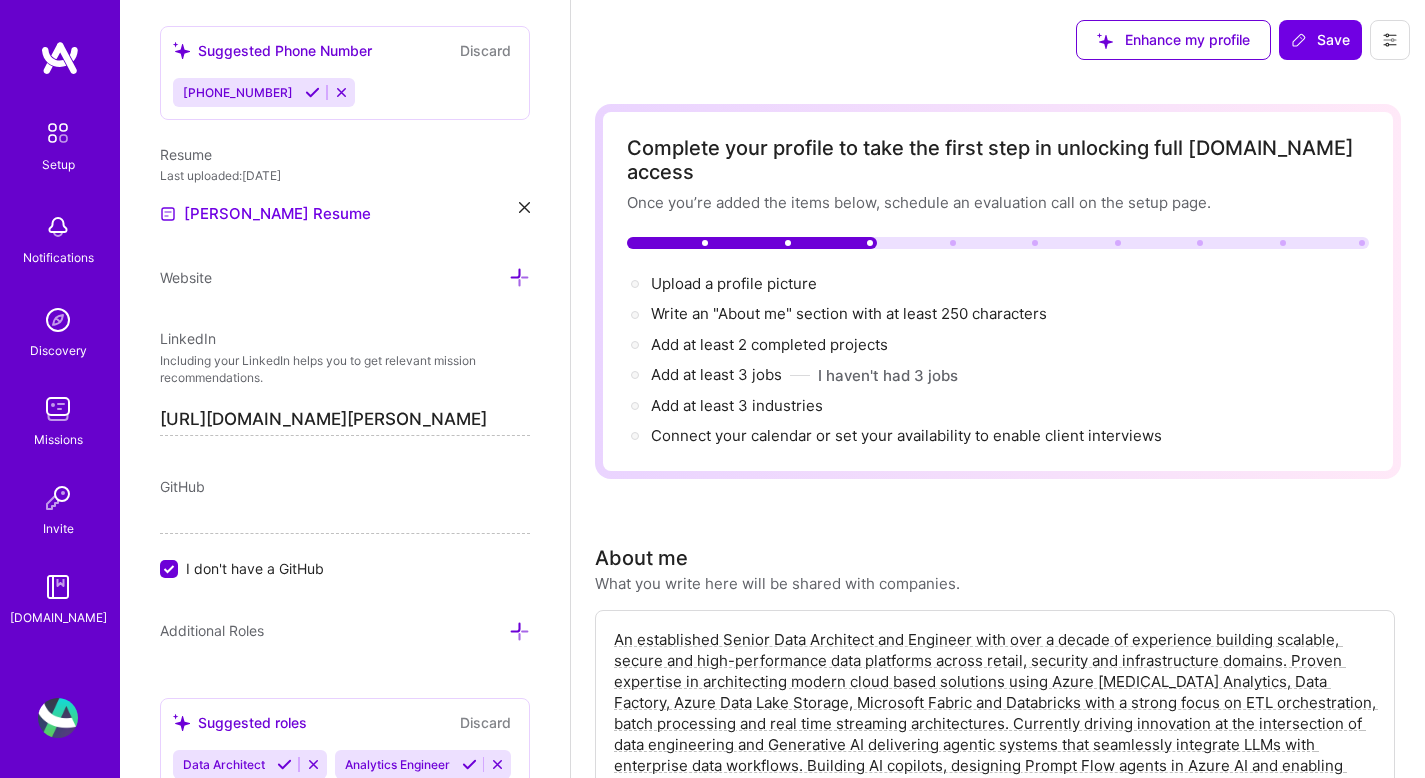 scroll, scrollTop: 0, scrollLeft: 0, axis: both 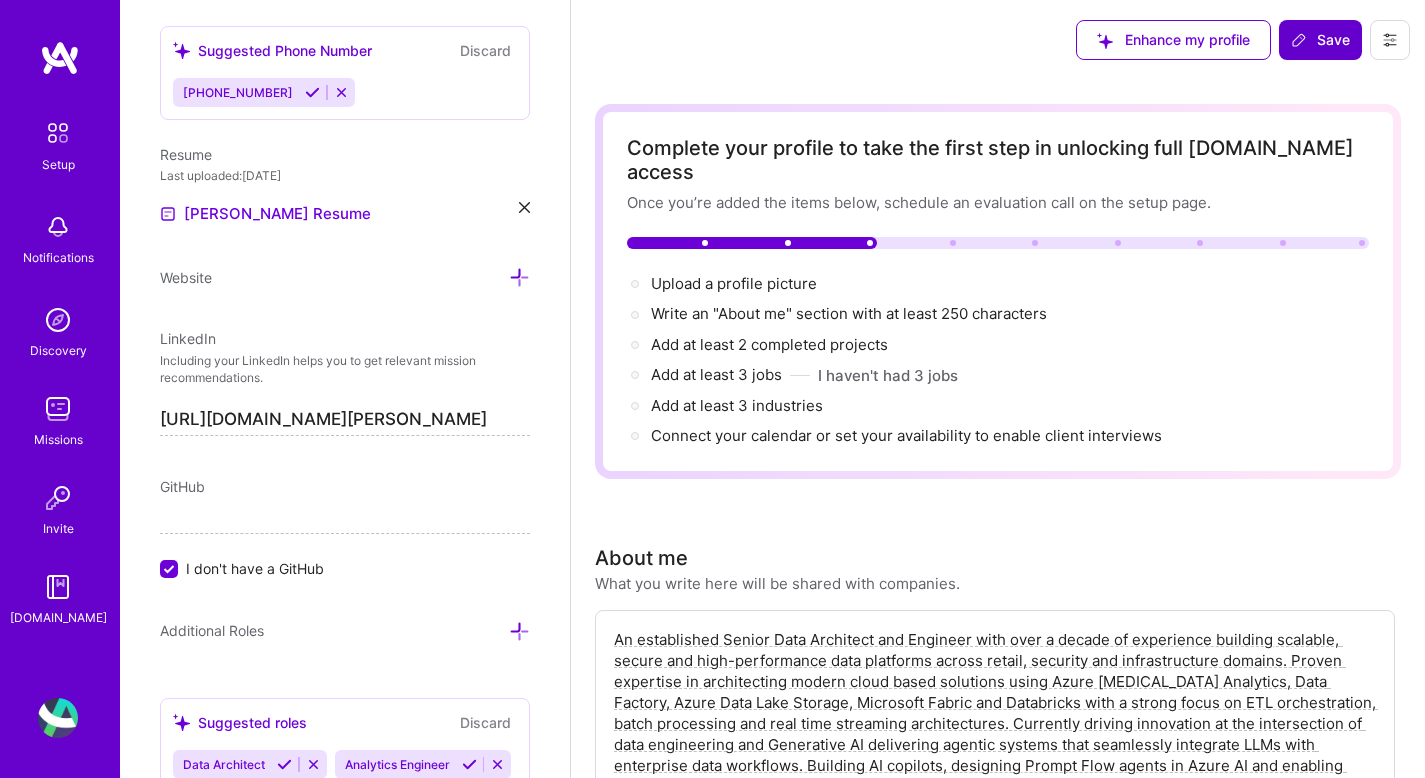 click on "Save" at bounding box center (1320, 40) 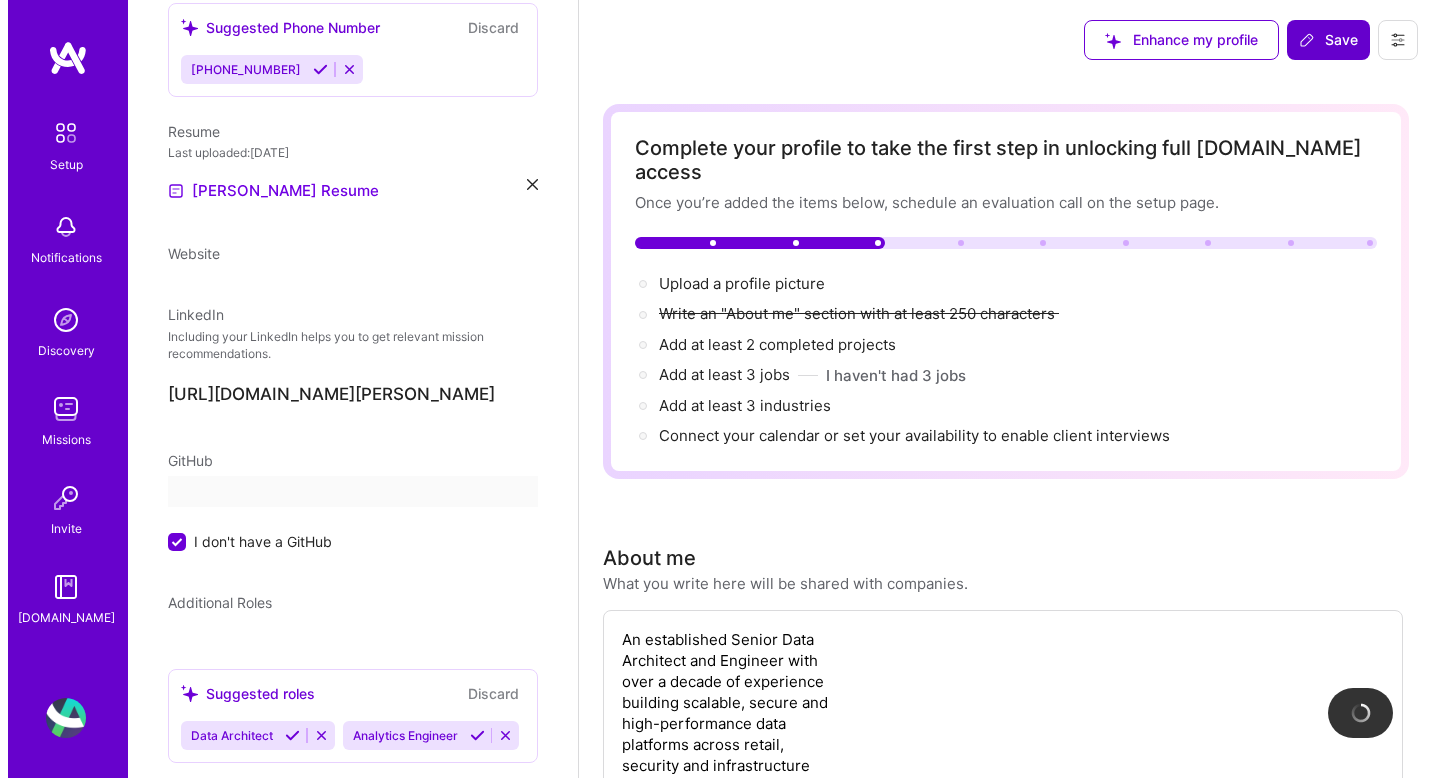 scroll, scrollTop: 553, scrollLeft: 0, axis: vertical 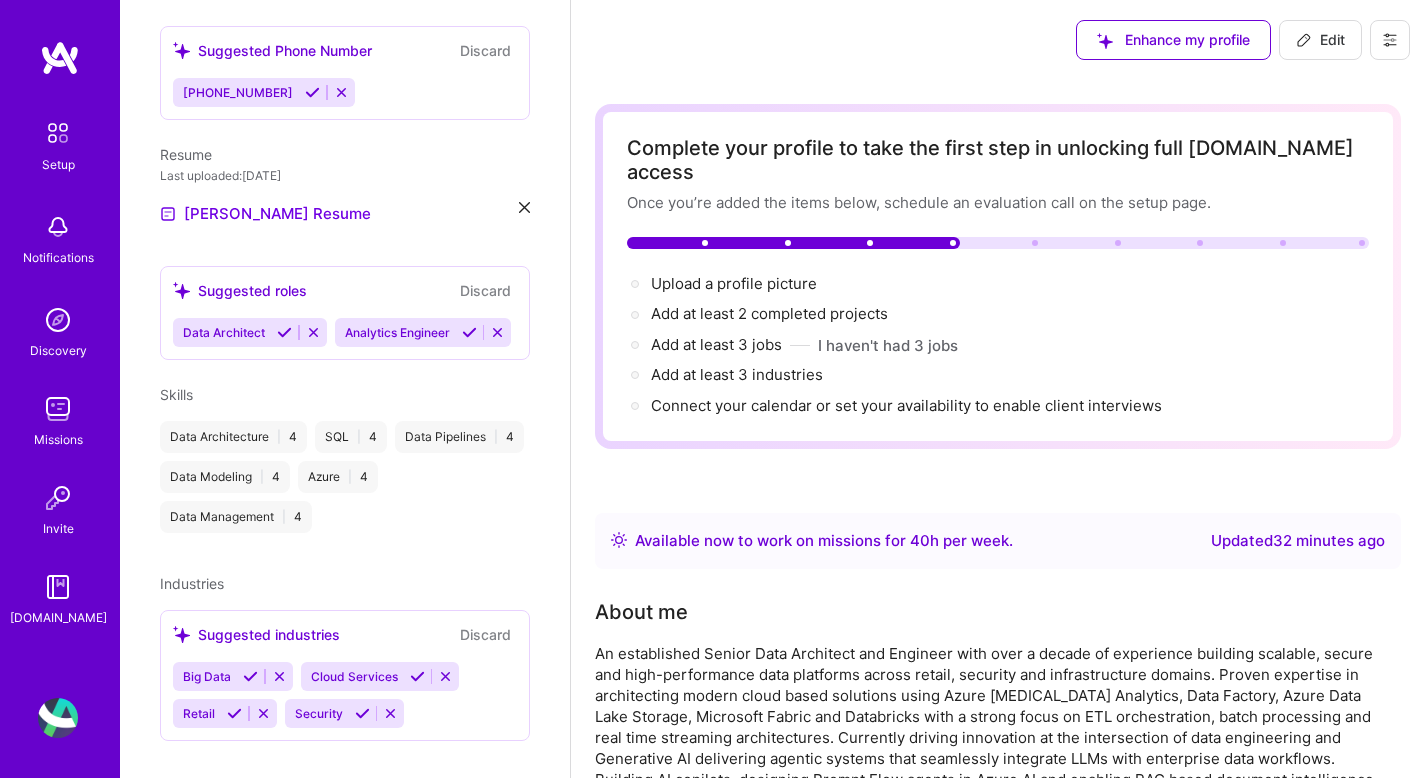 click on "Upload a profile picture  →" at bounding box center [998, 284] 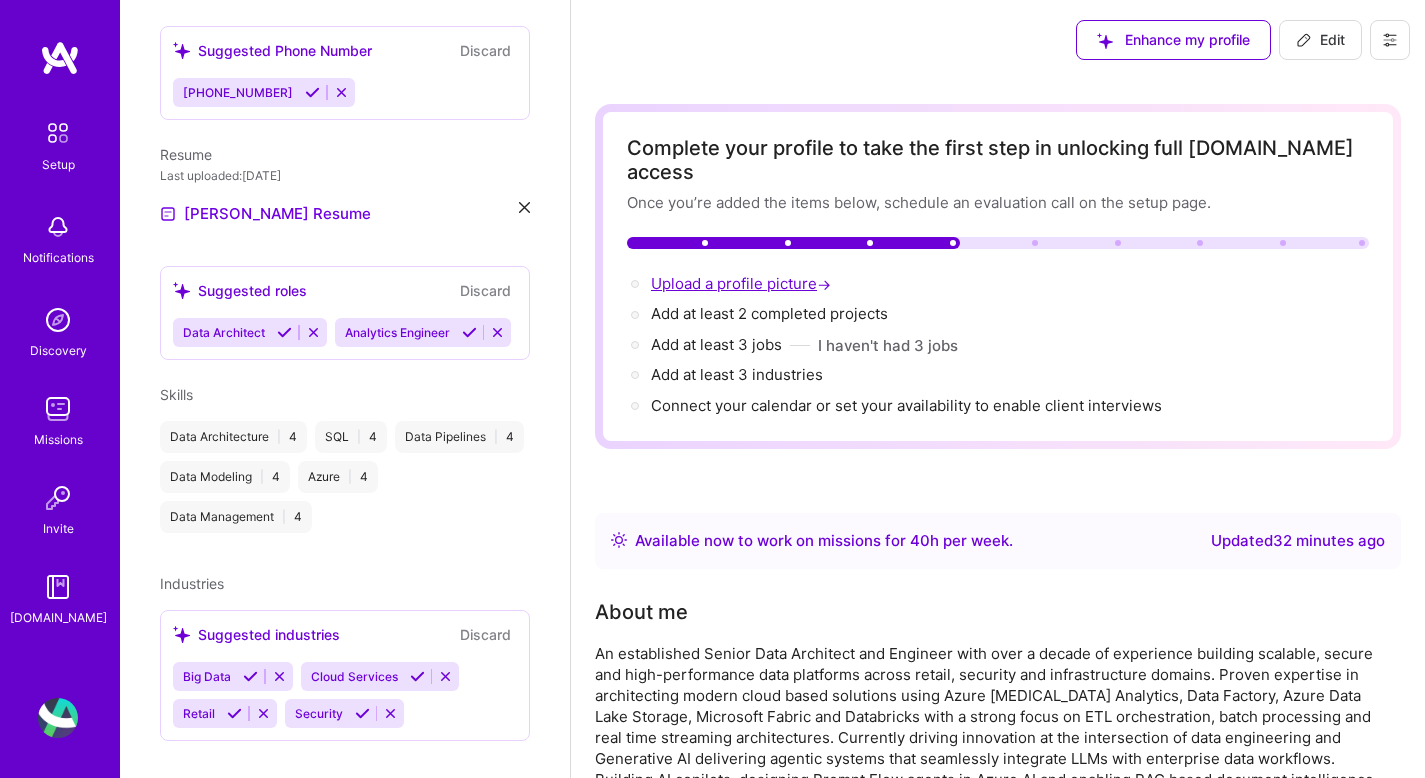 click on "Upload a profile picture  →" at bounding box center [743, 283] 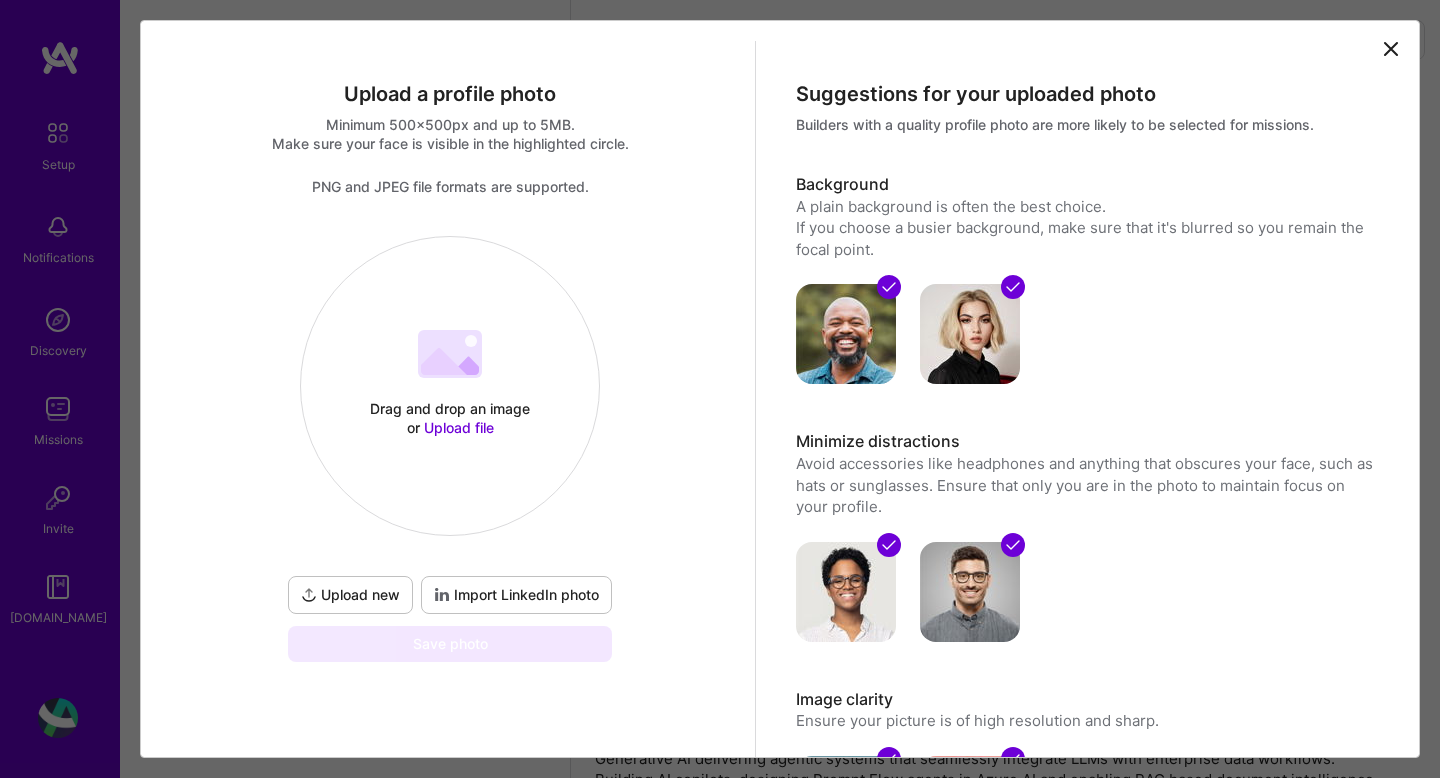 click on "Upload file" at bounding box center [459, 427] 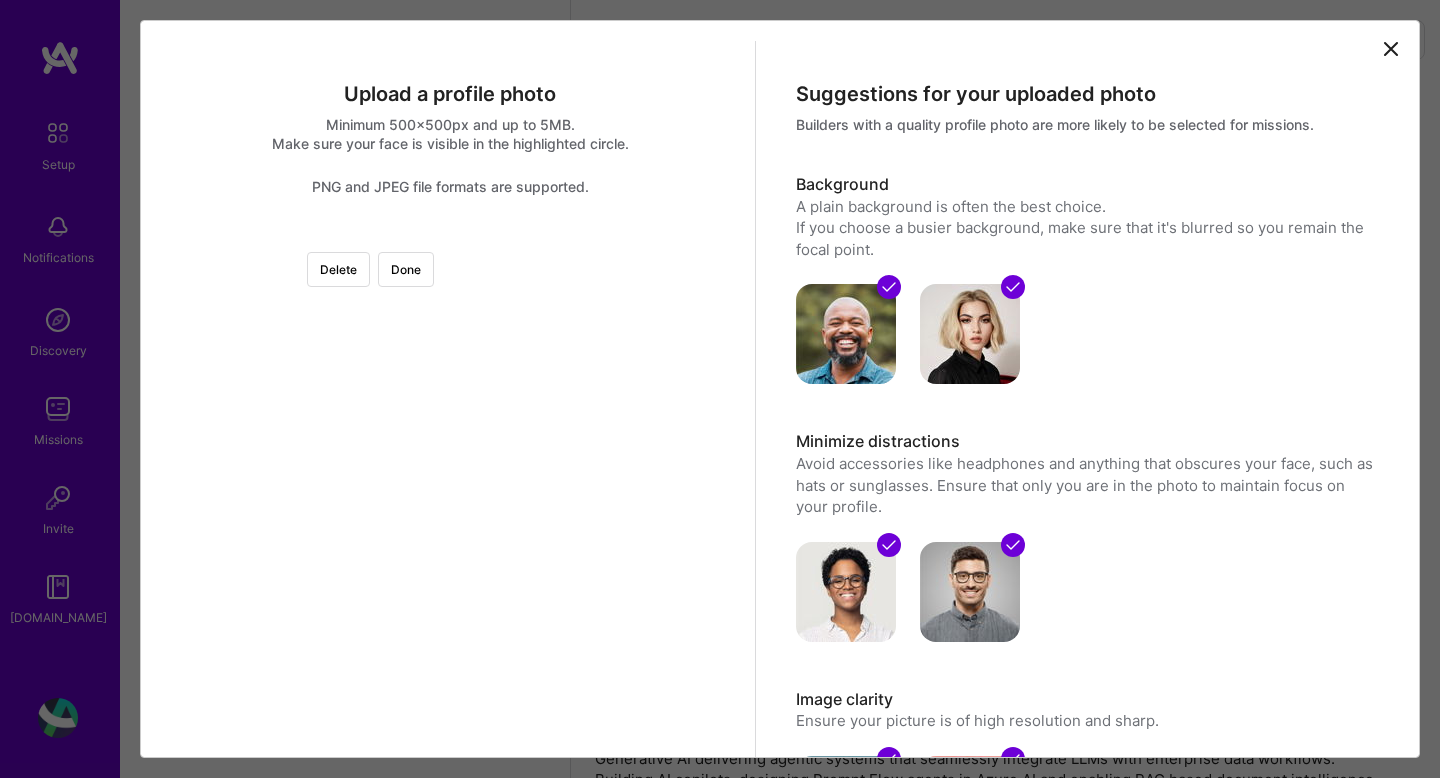 click at bounding box center (675, 461) 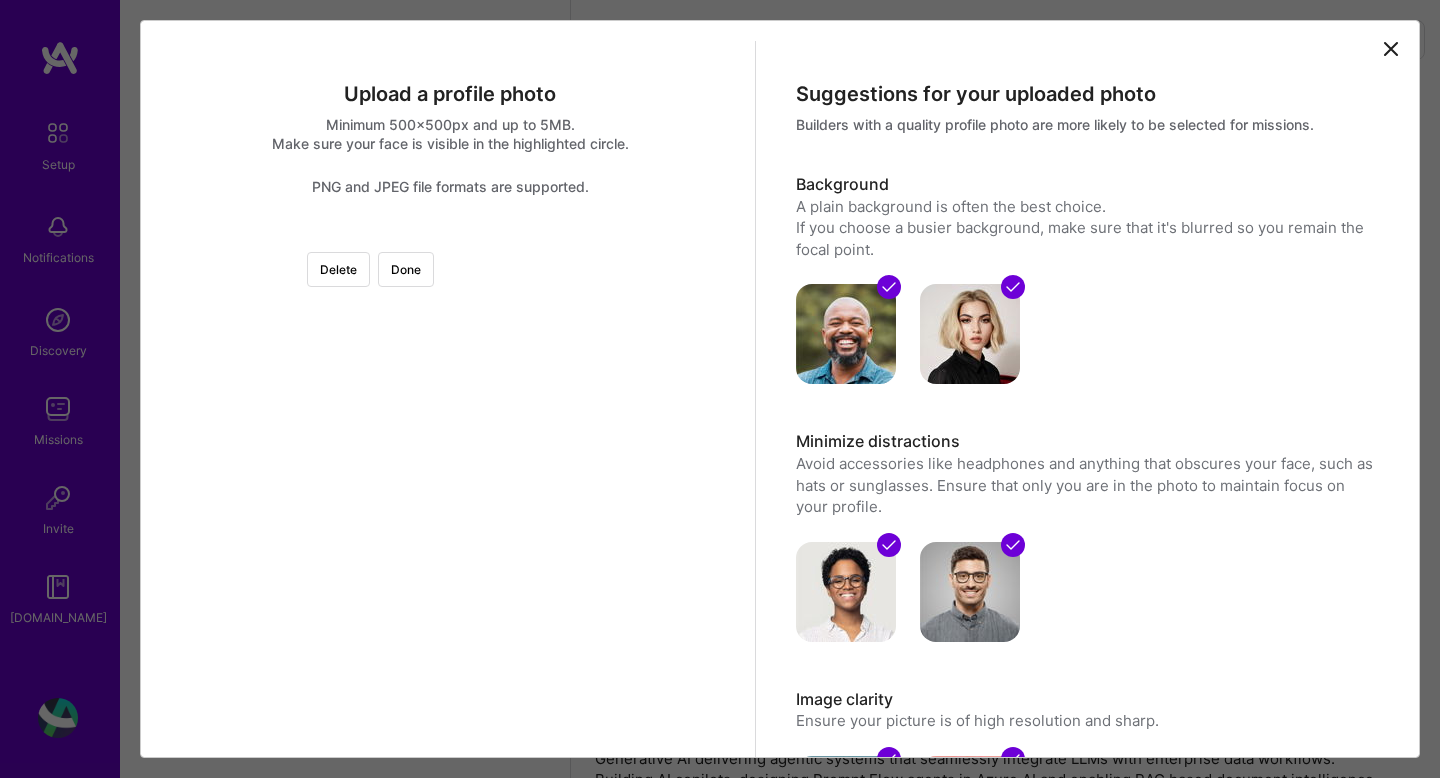click at bounding box center [675, 611] 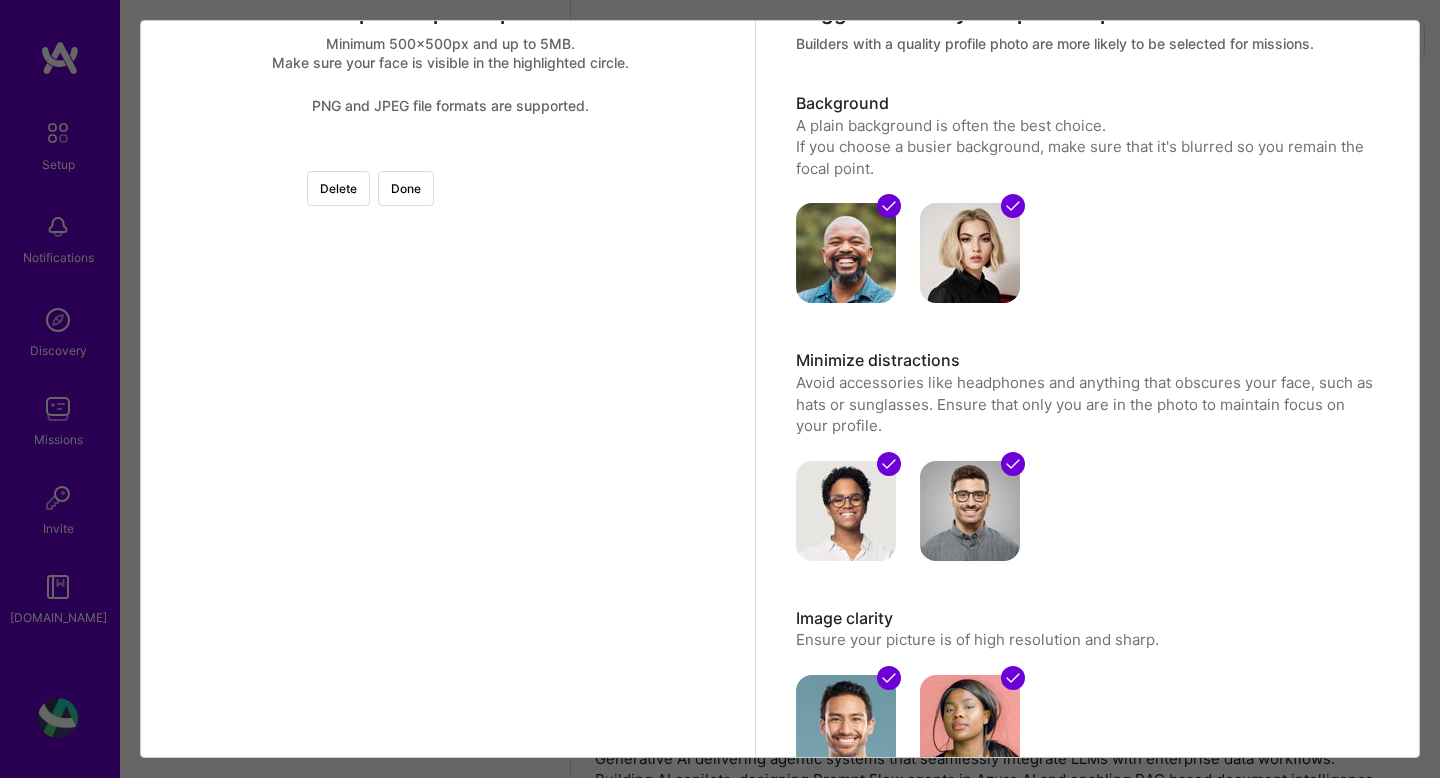 scroll, scrollTop: 119, scrollLeft: 0, axis: vertical 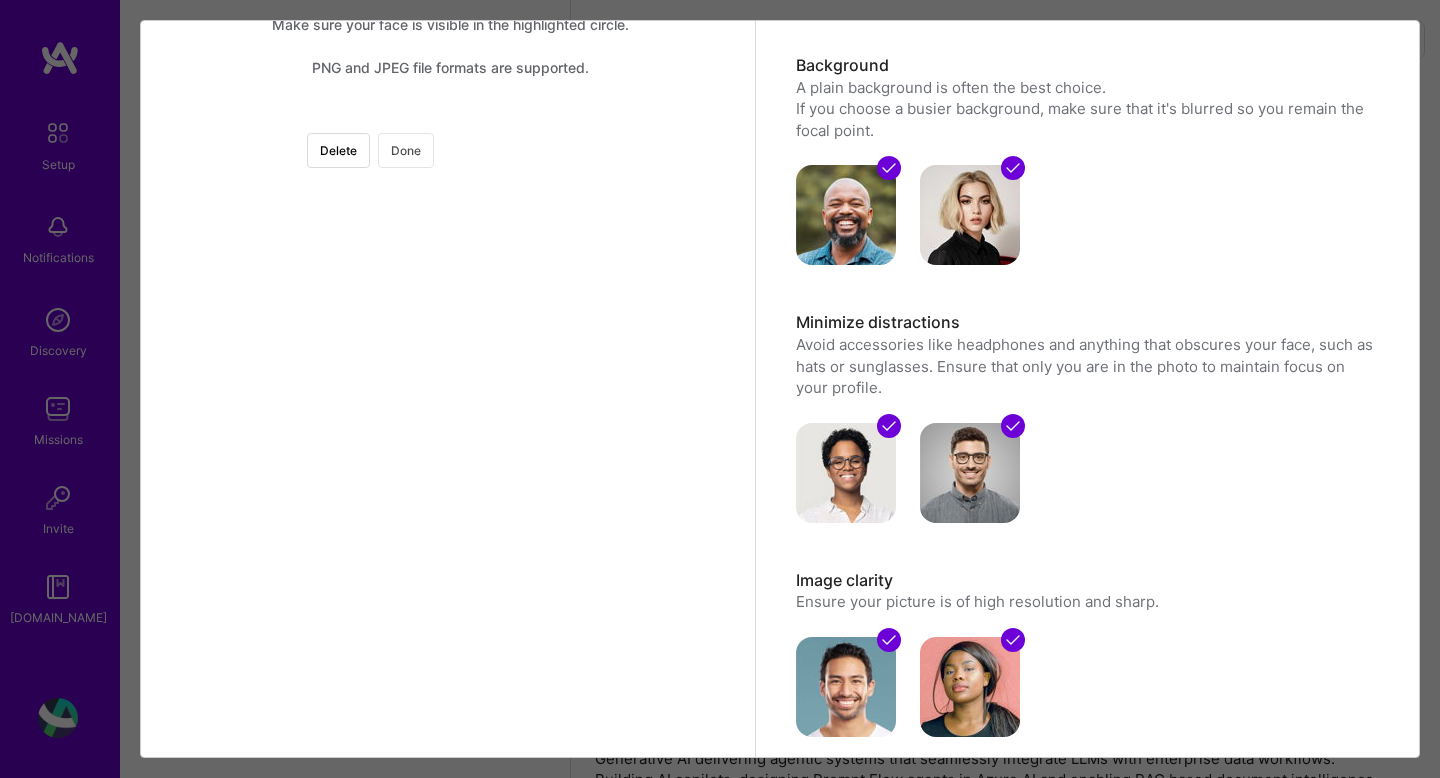 click on "Done" at bounding box center (406, 150) 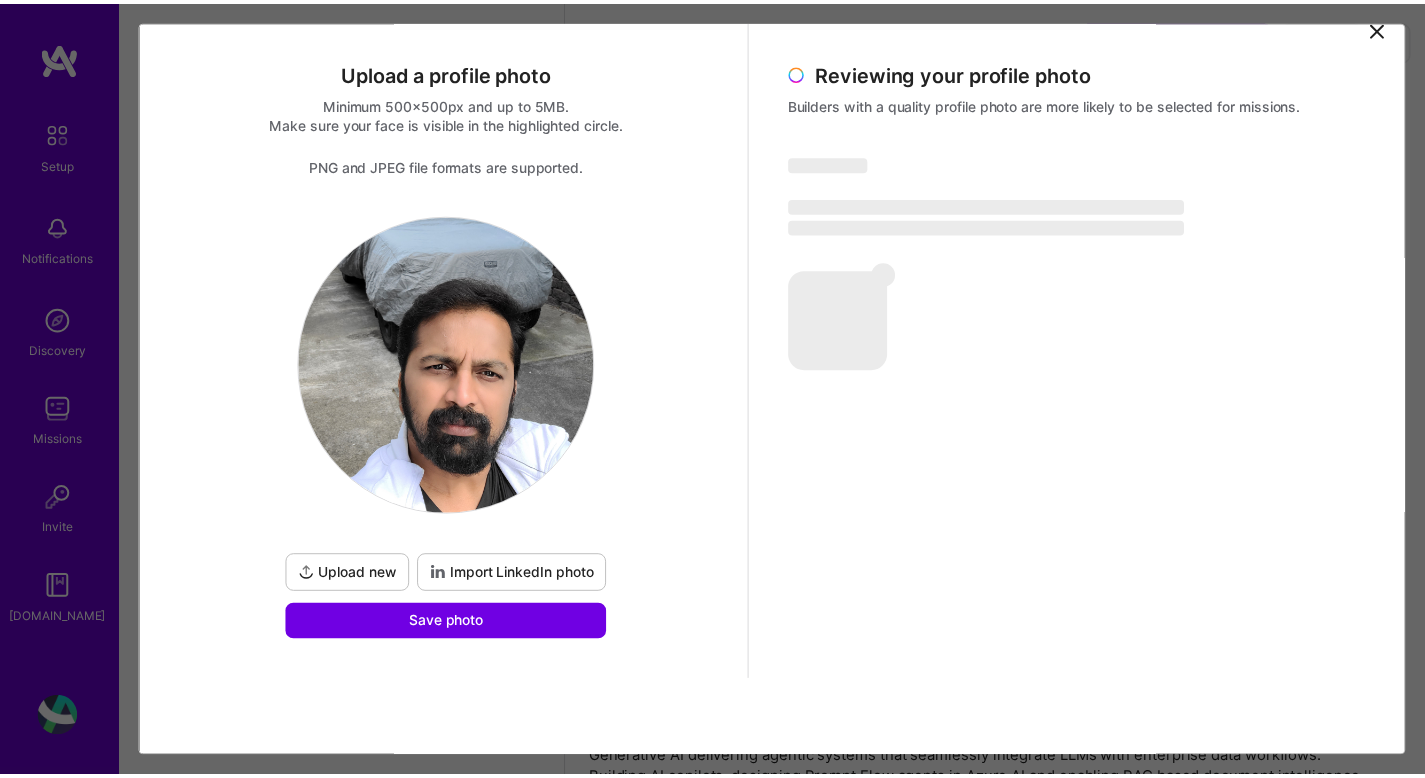scroll, scrollTop: 21, scrollLeft: 0, axis: vertical 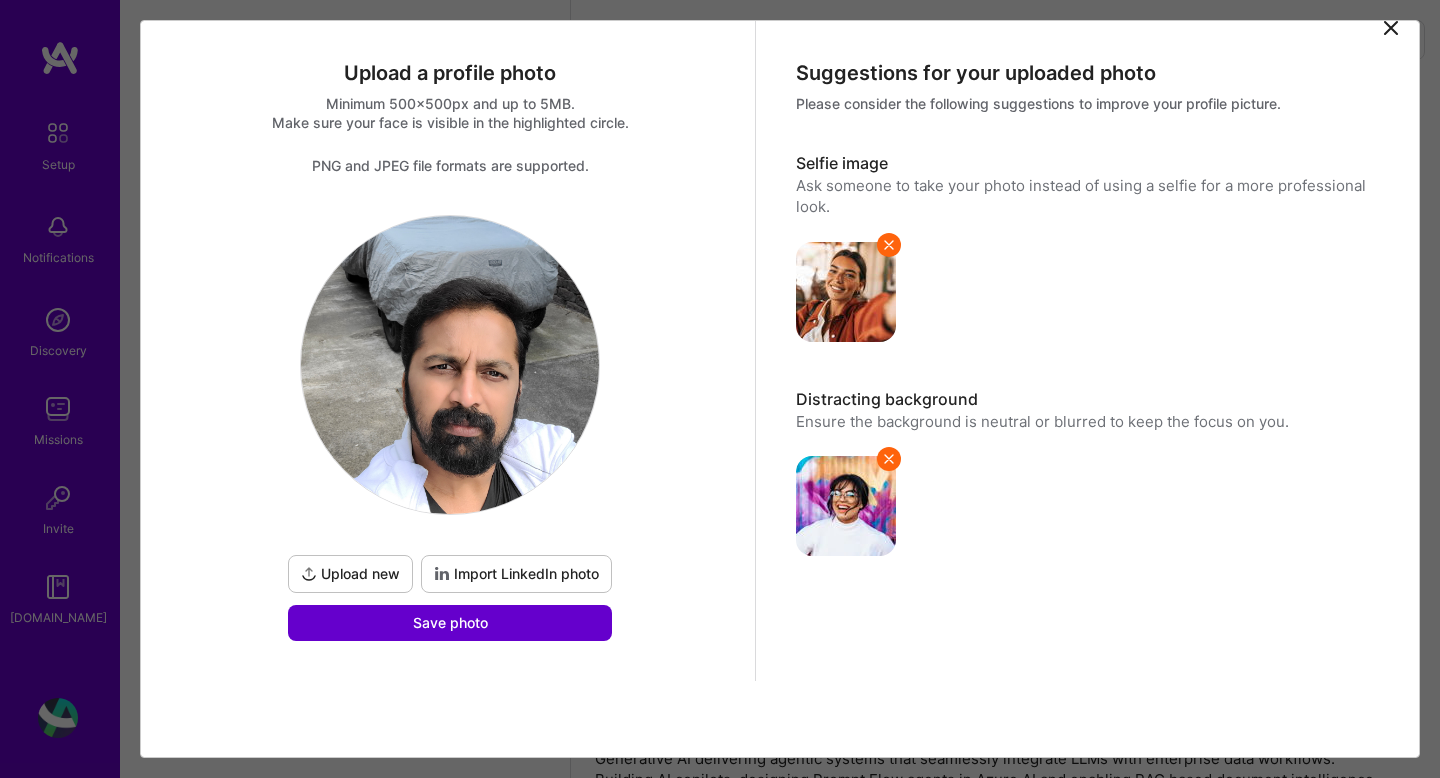 click on "Save photo" at bounding box center (450, 623) 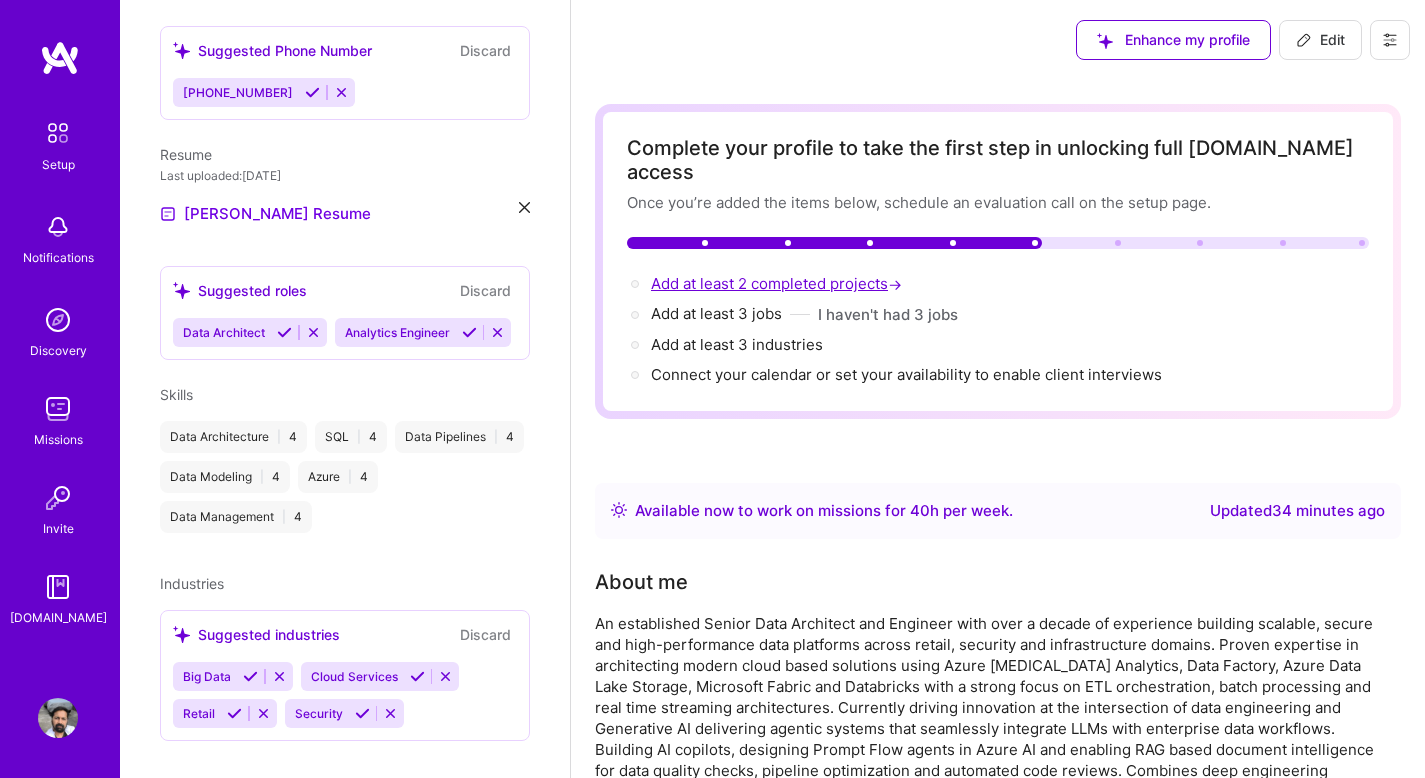 click on "Add at least 2 completed projects  →" at bounding box center [778, 283] 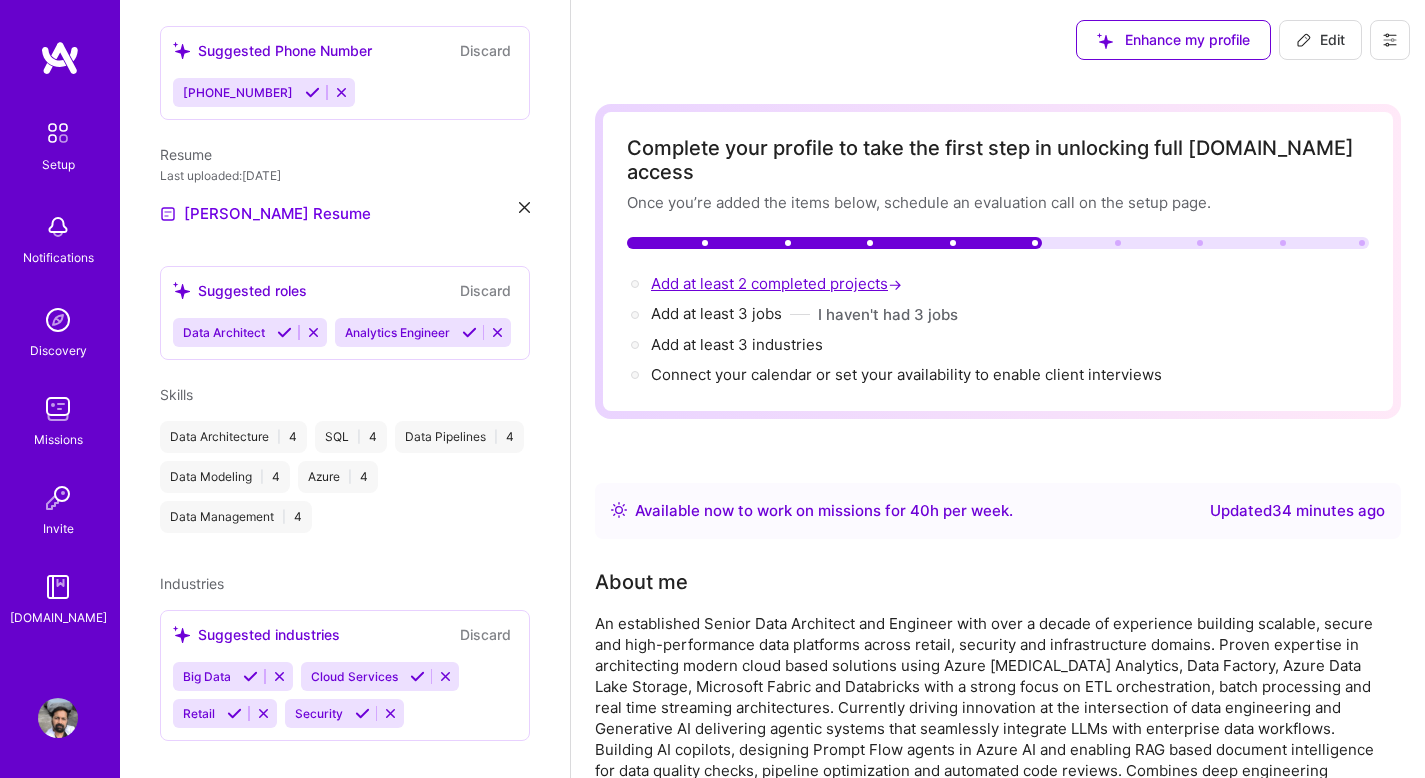 select on "US" 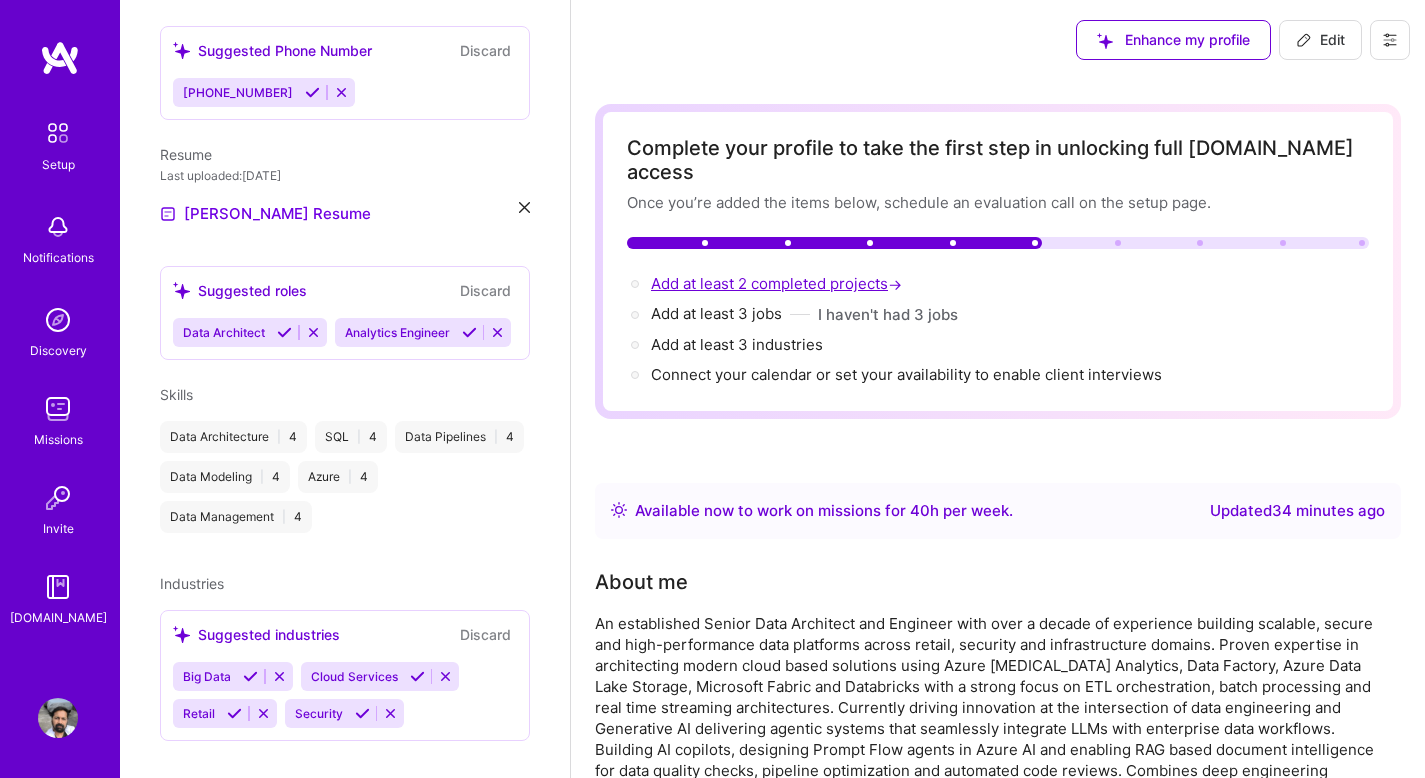 select on "Right Now" 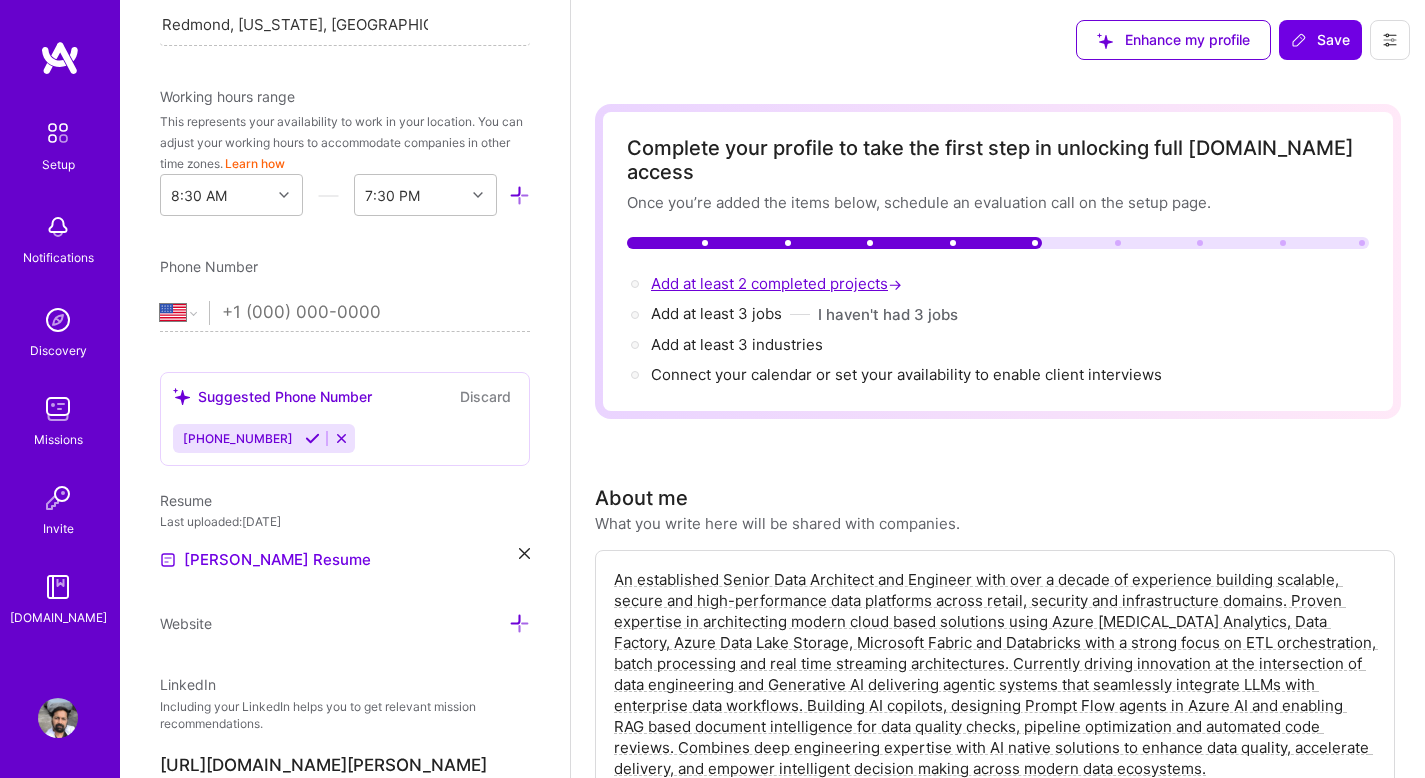 scroll, scrollTop: 93, scrollLeft: 0, axis: vertical 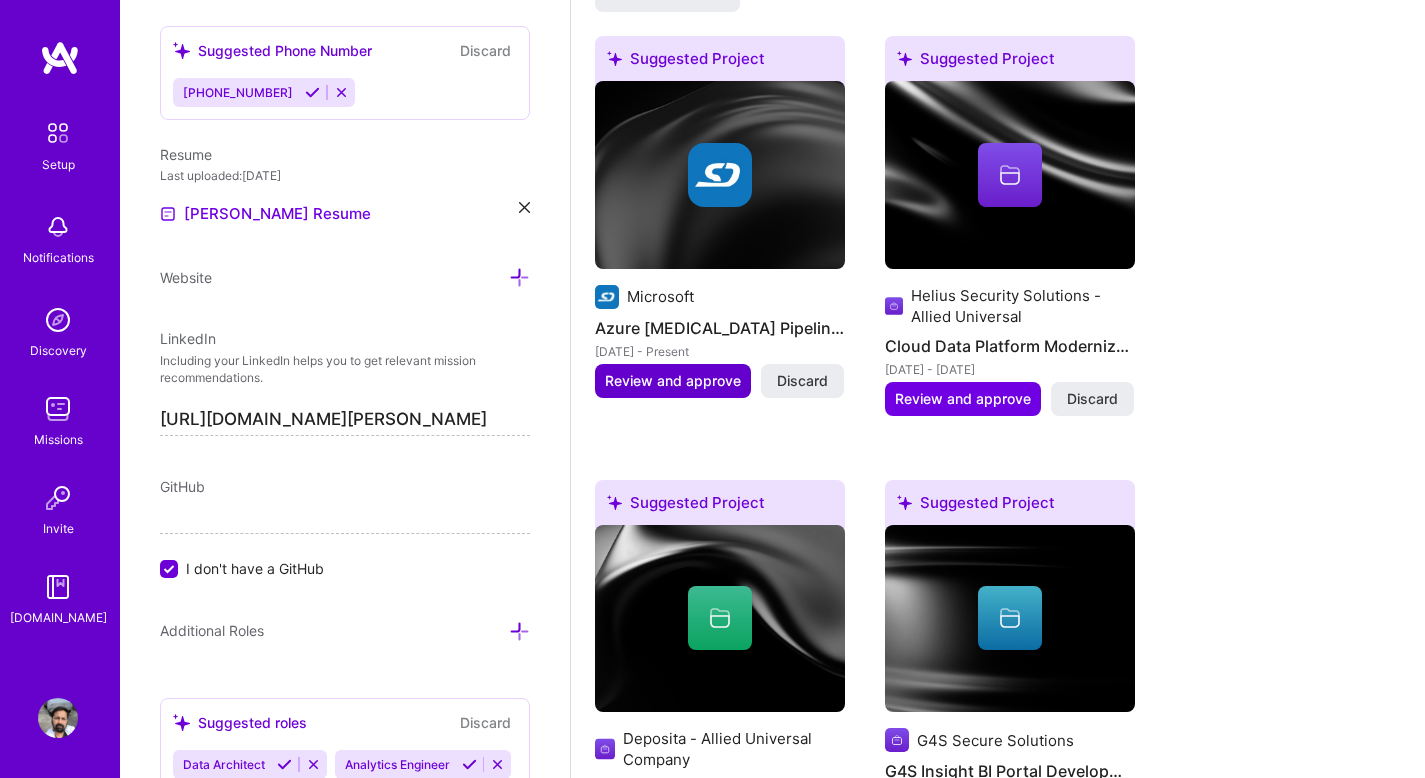 click on "Review and approve" at bounding box center [673, 381] 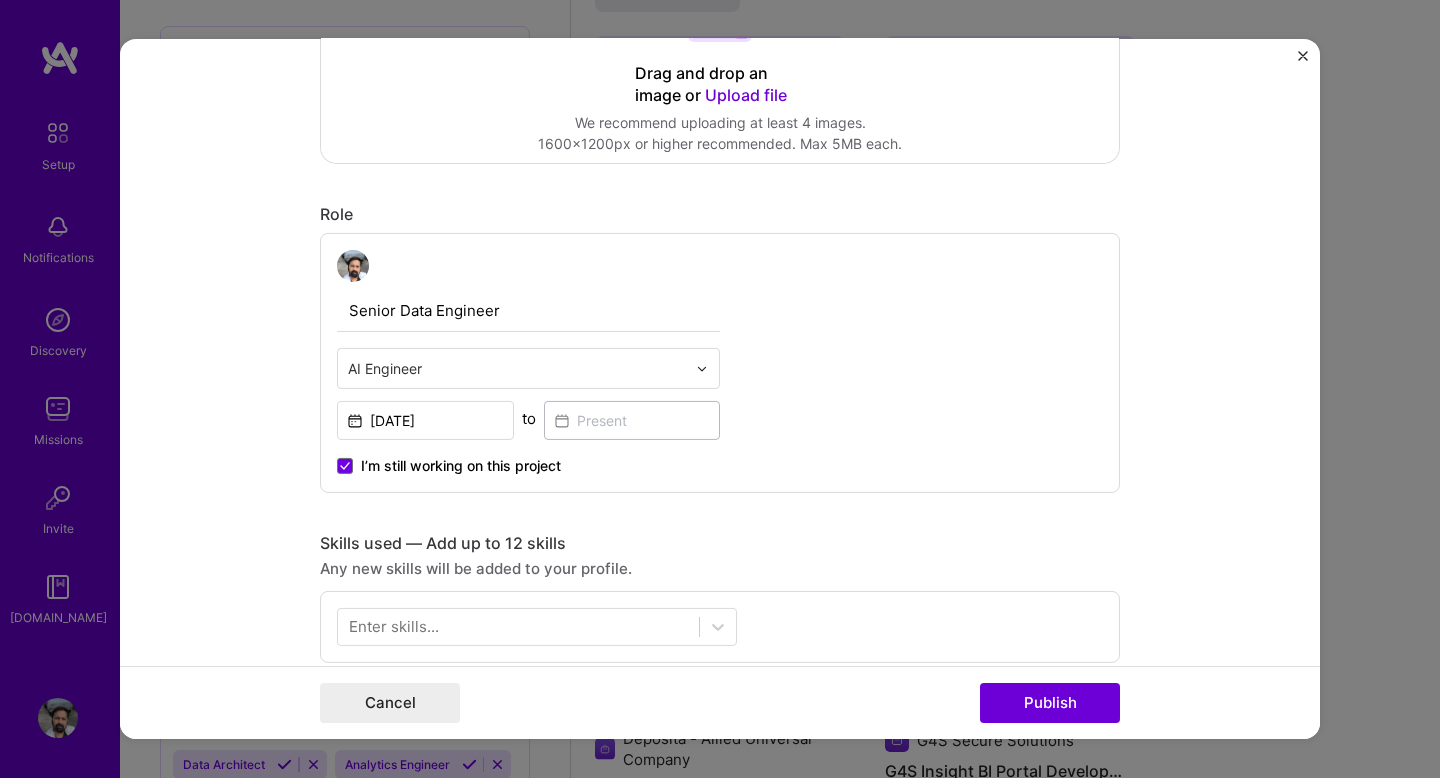 scroll, scrollTop: 635, scrollLeft: 0, axis: vertical 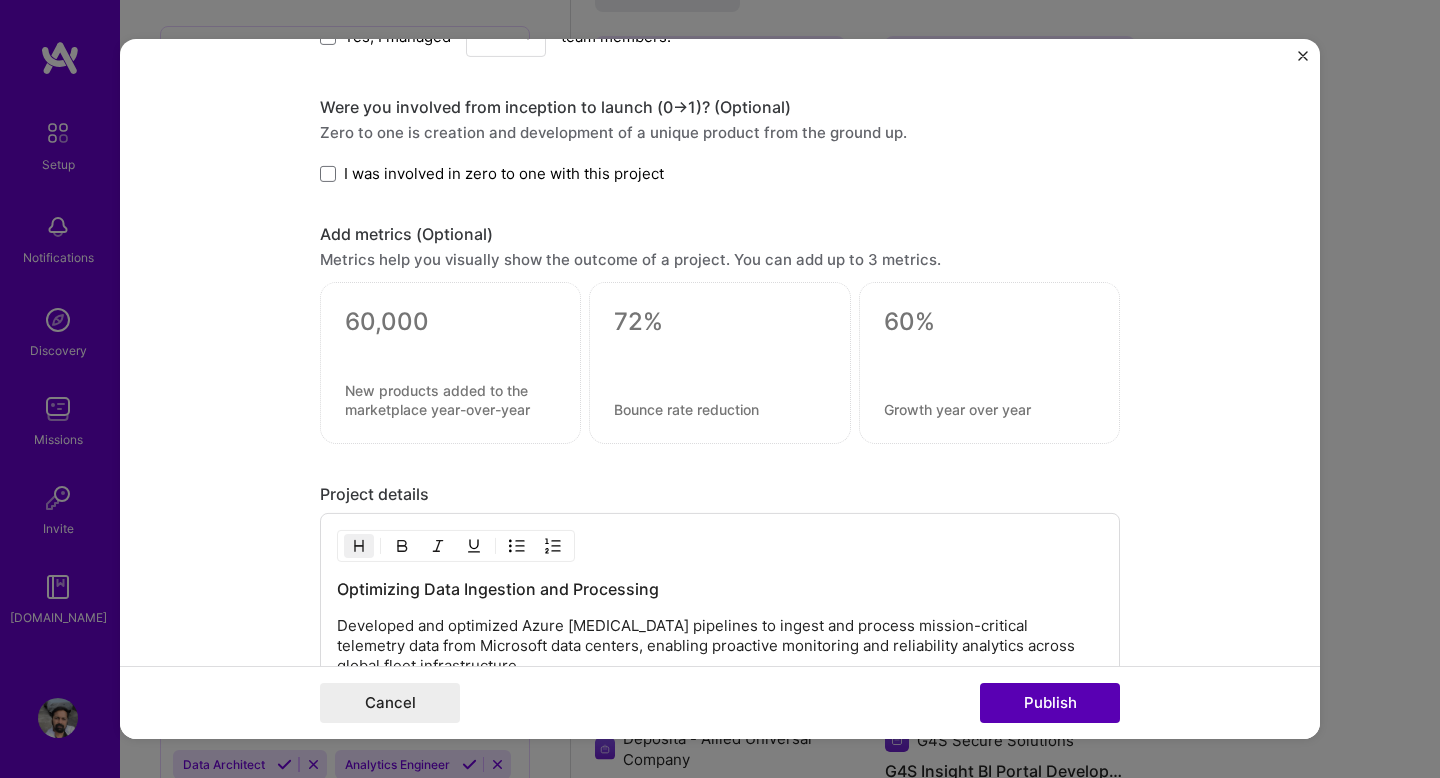 click on "Publish" at bounding box center (1050, 703) 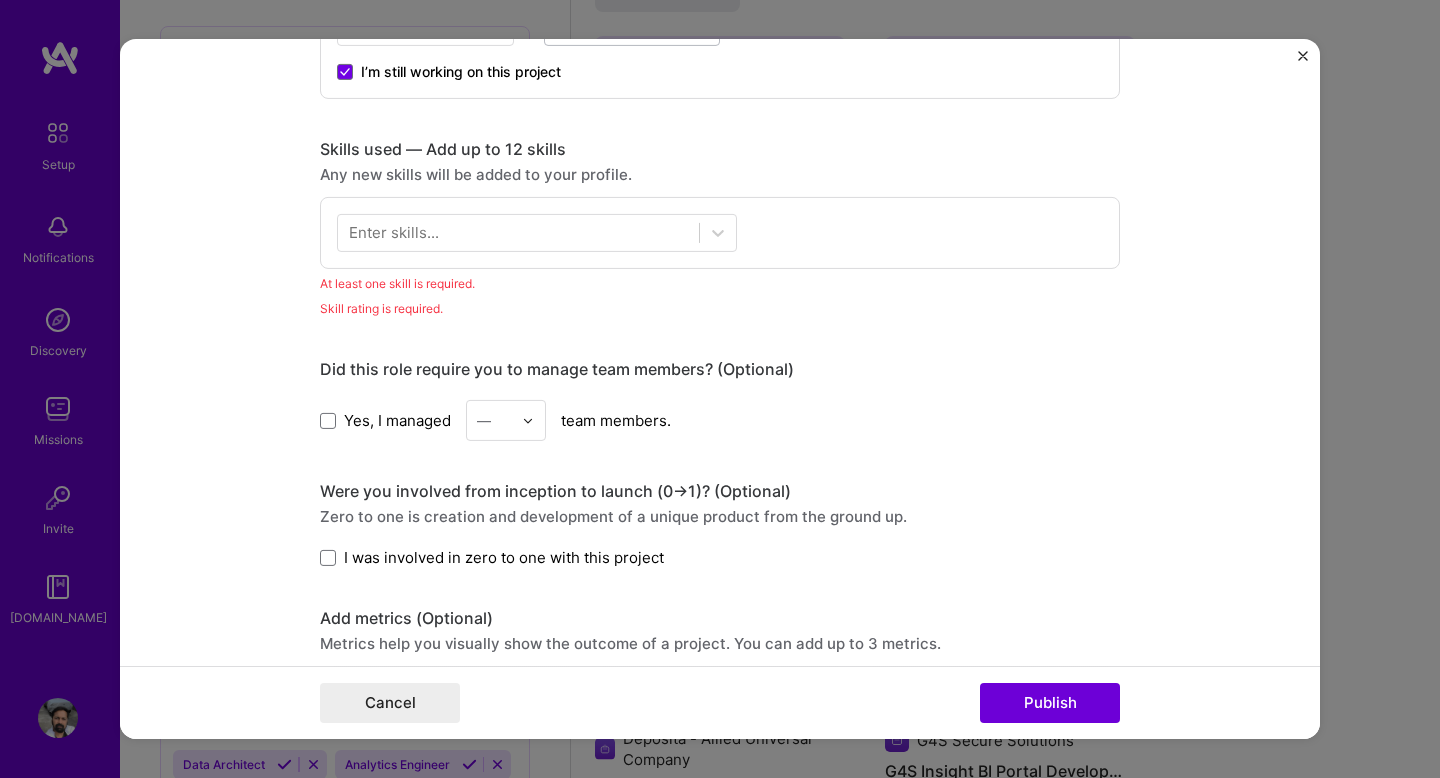 scroll, scrollTop: 888, scrollLeft: 0, axis: vertical 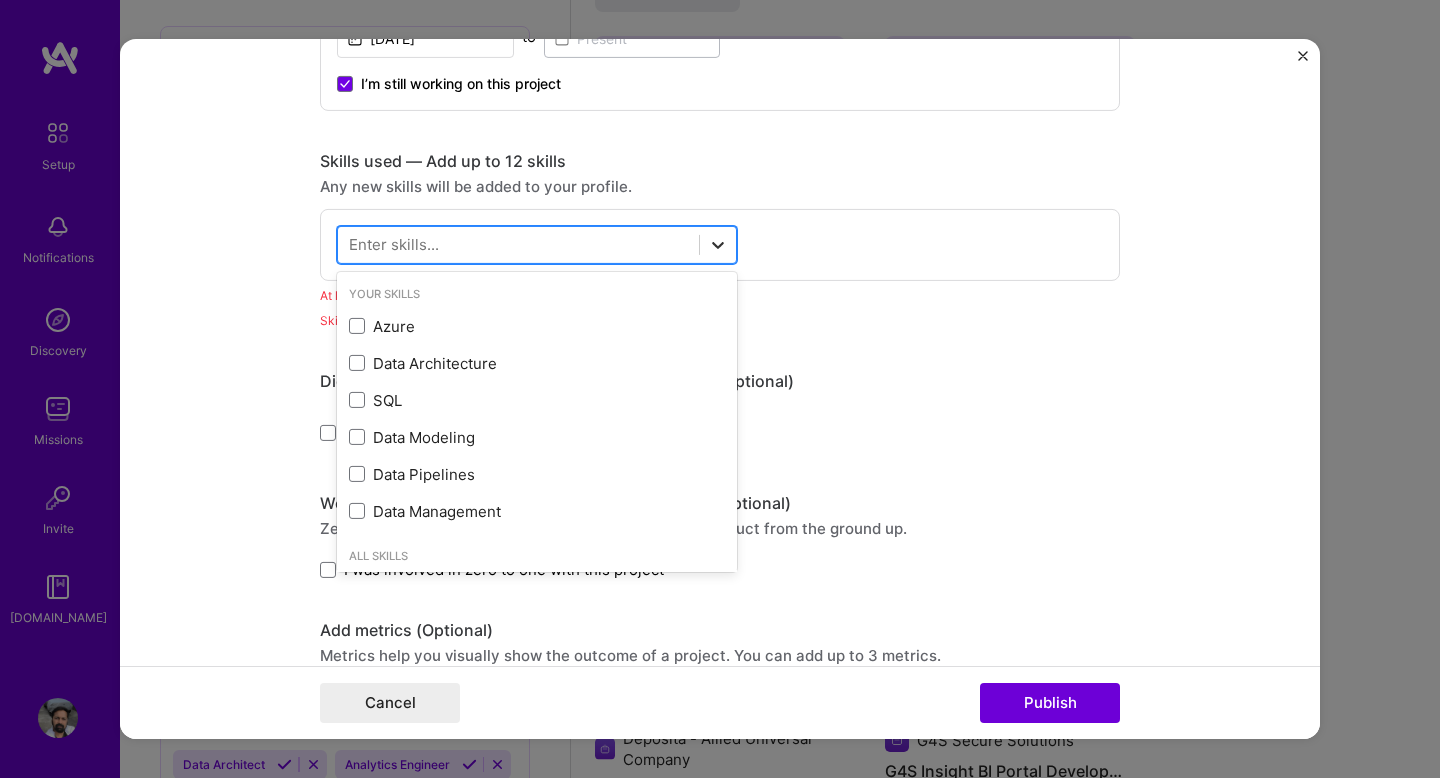 click 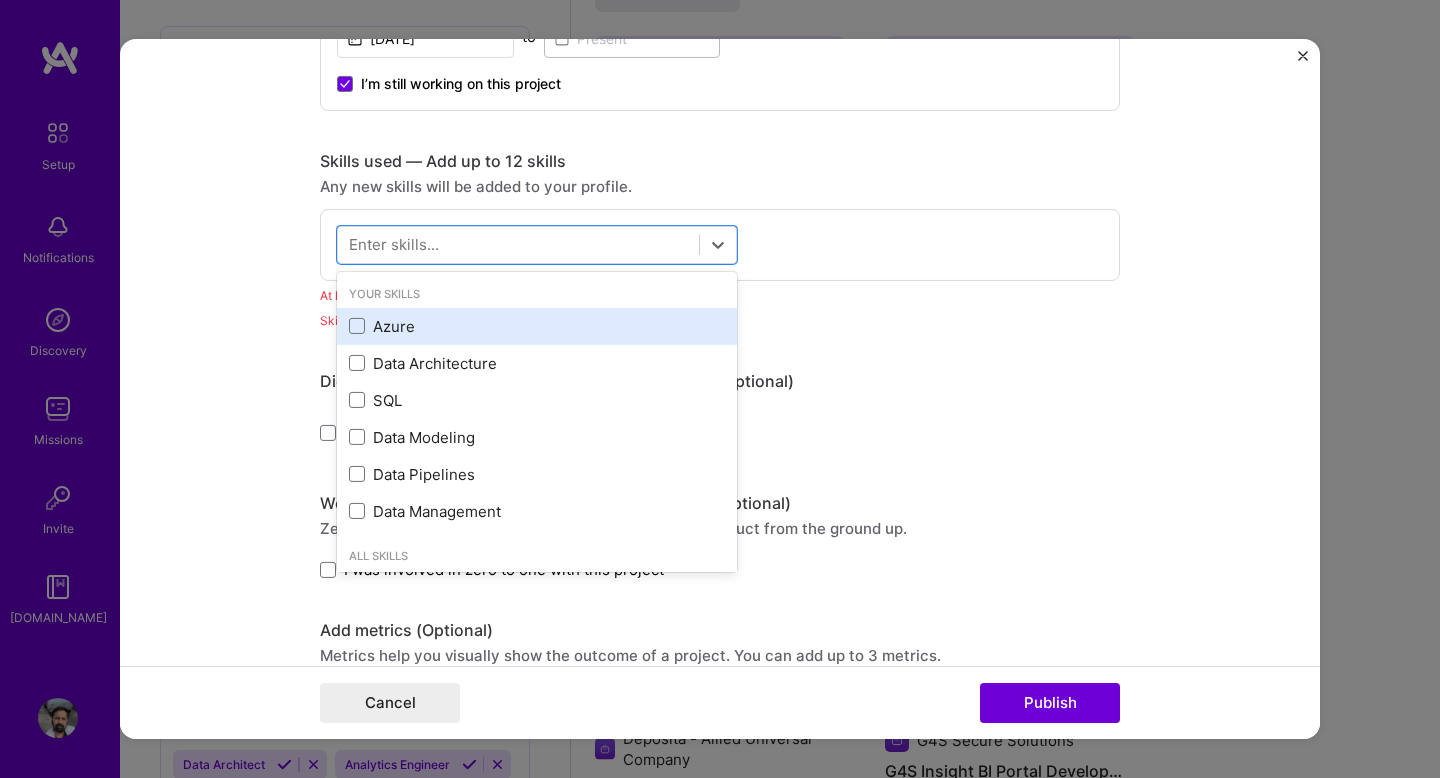 click on "Azure" at bounding box center [537, 326] 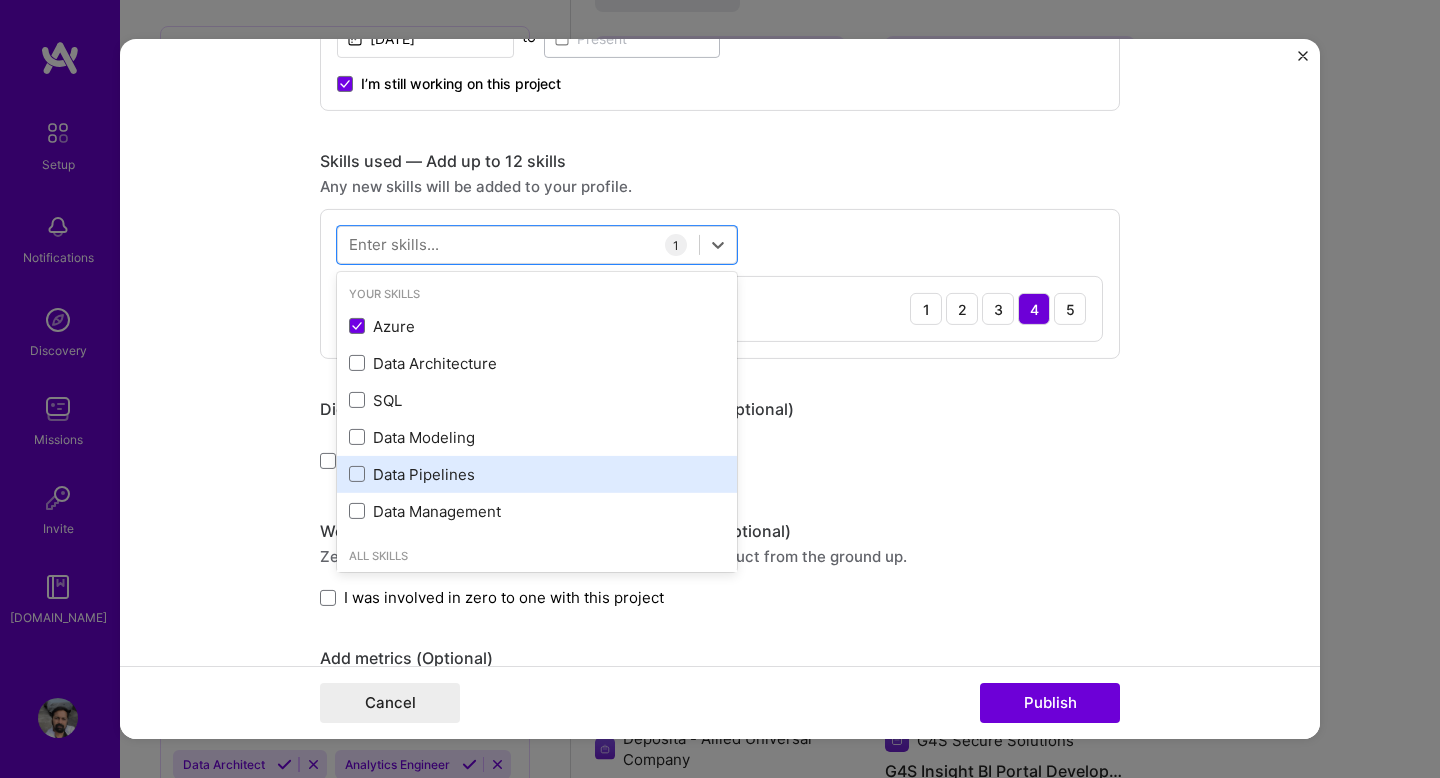 click on "Data Pipelines" at bounding box center (537, 474) 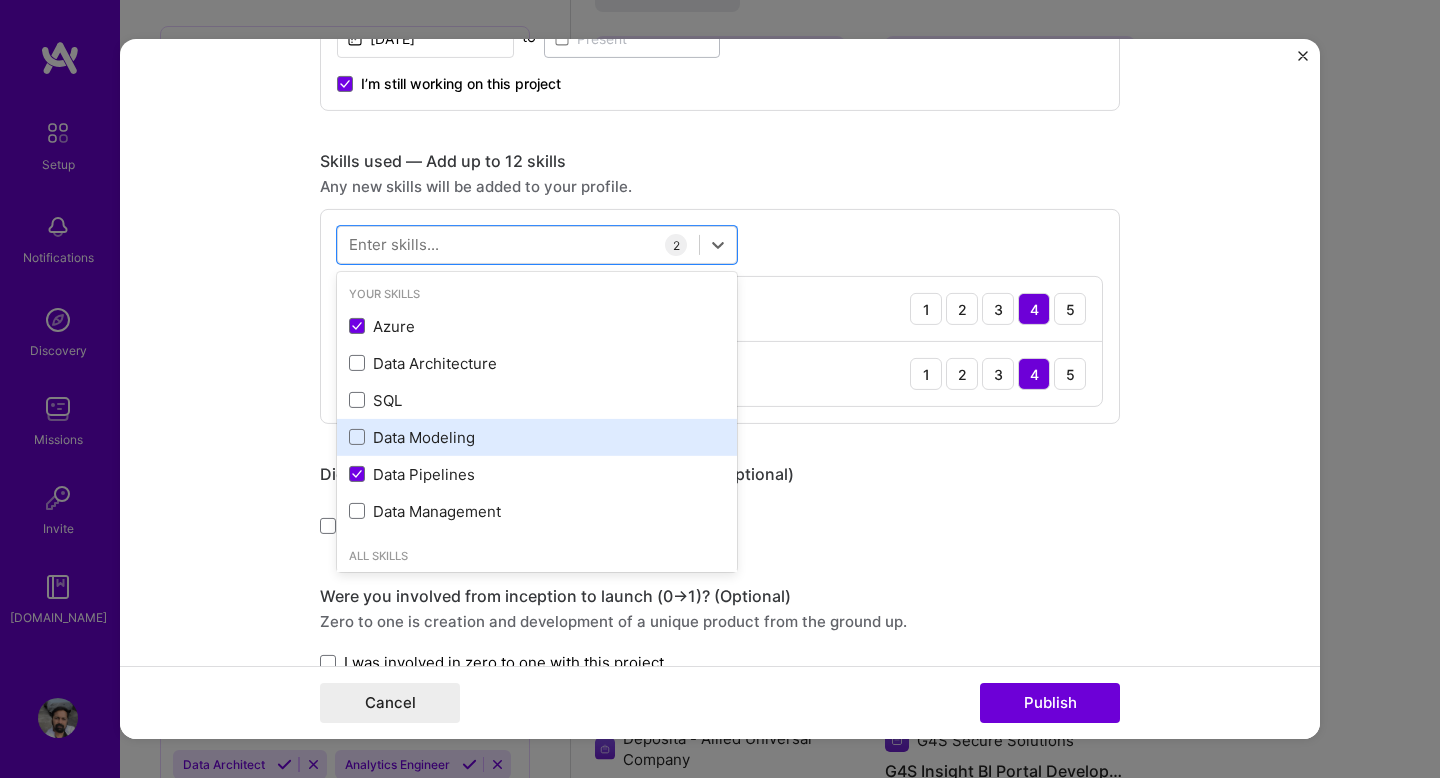 click on "Data Modeling" at bounding box center [537, 437] 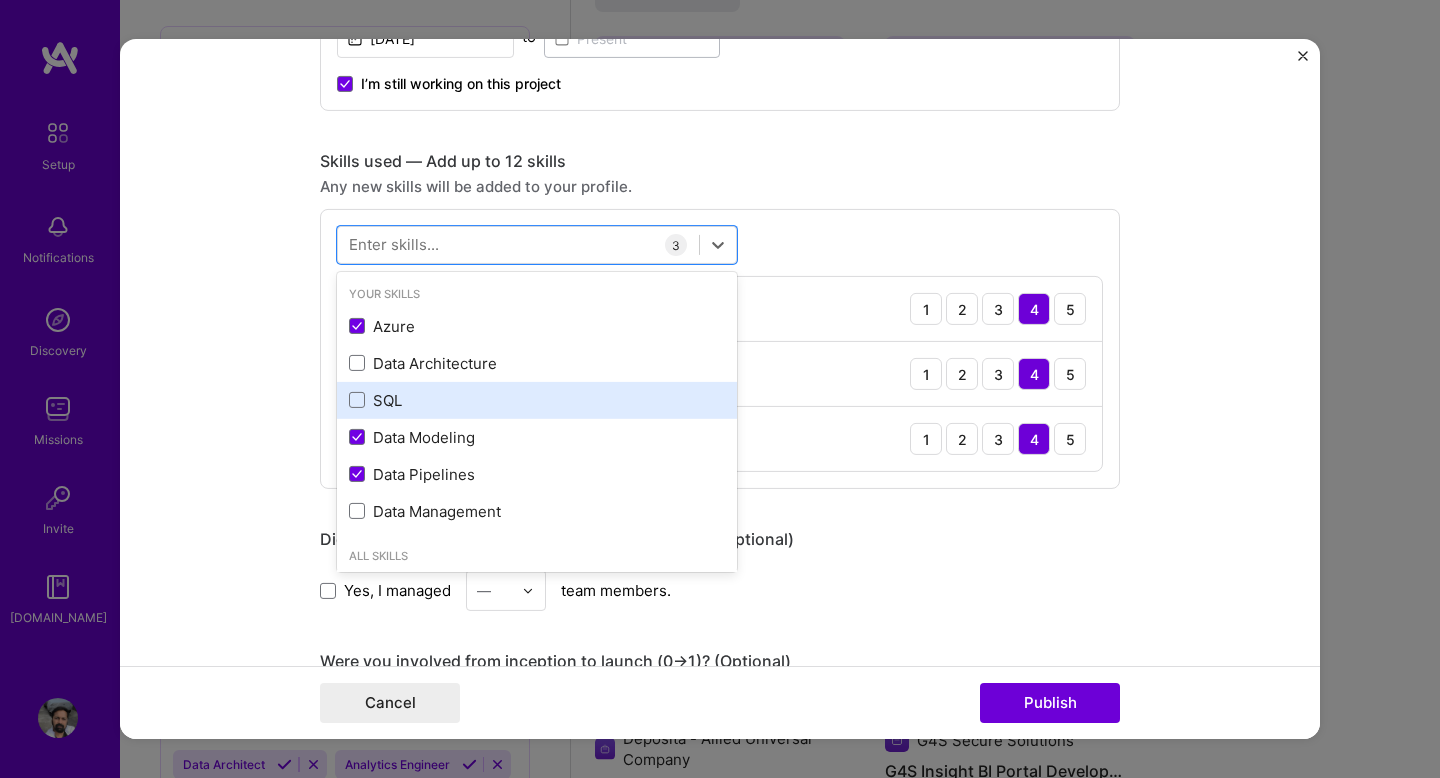 click on "SQL" at bounding box center [537, 400] 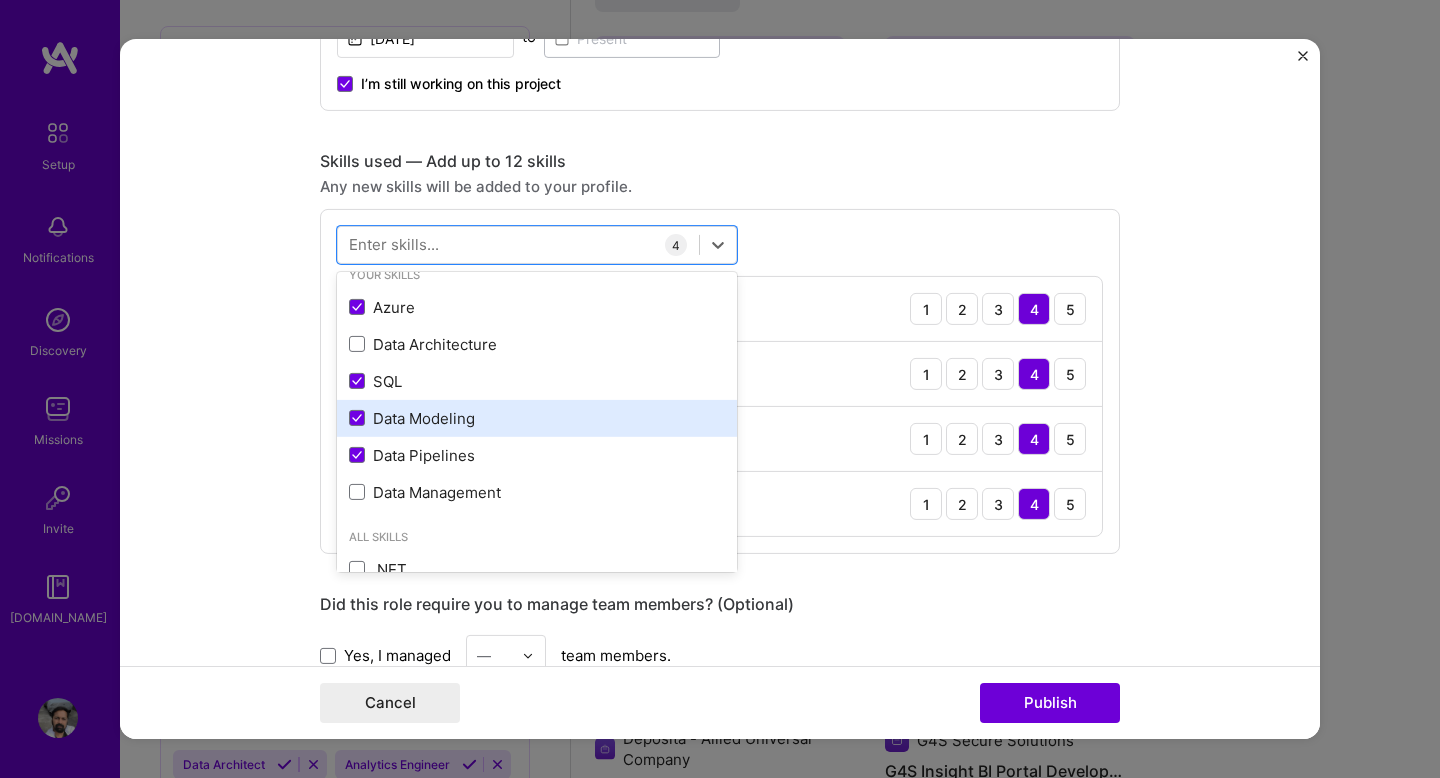 scroll, scrollTop: 0, scrollLeft: 0, axis: both 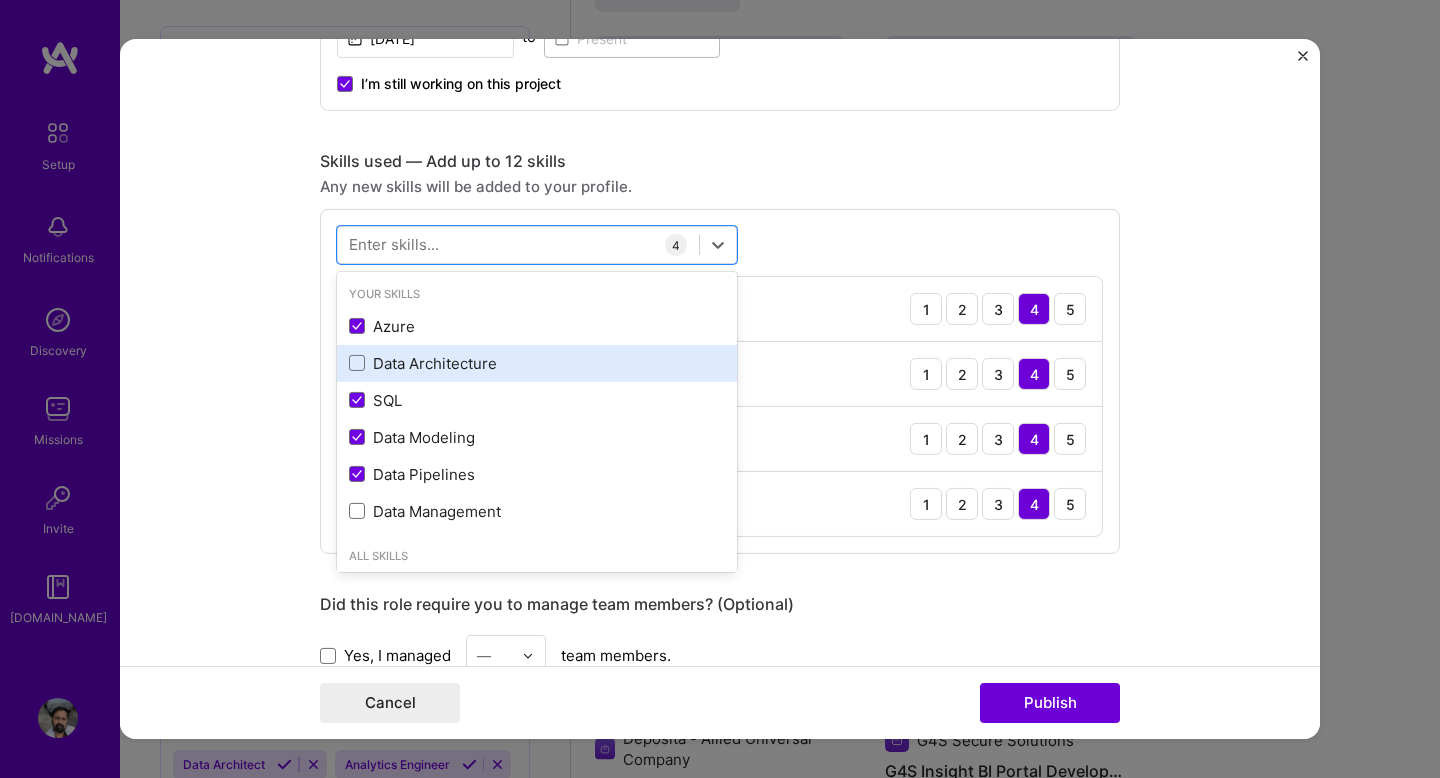 click on "Data Architecture" at bounding box center [537, 363] 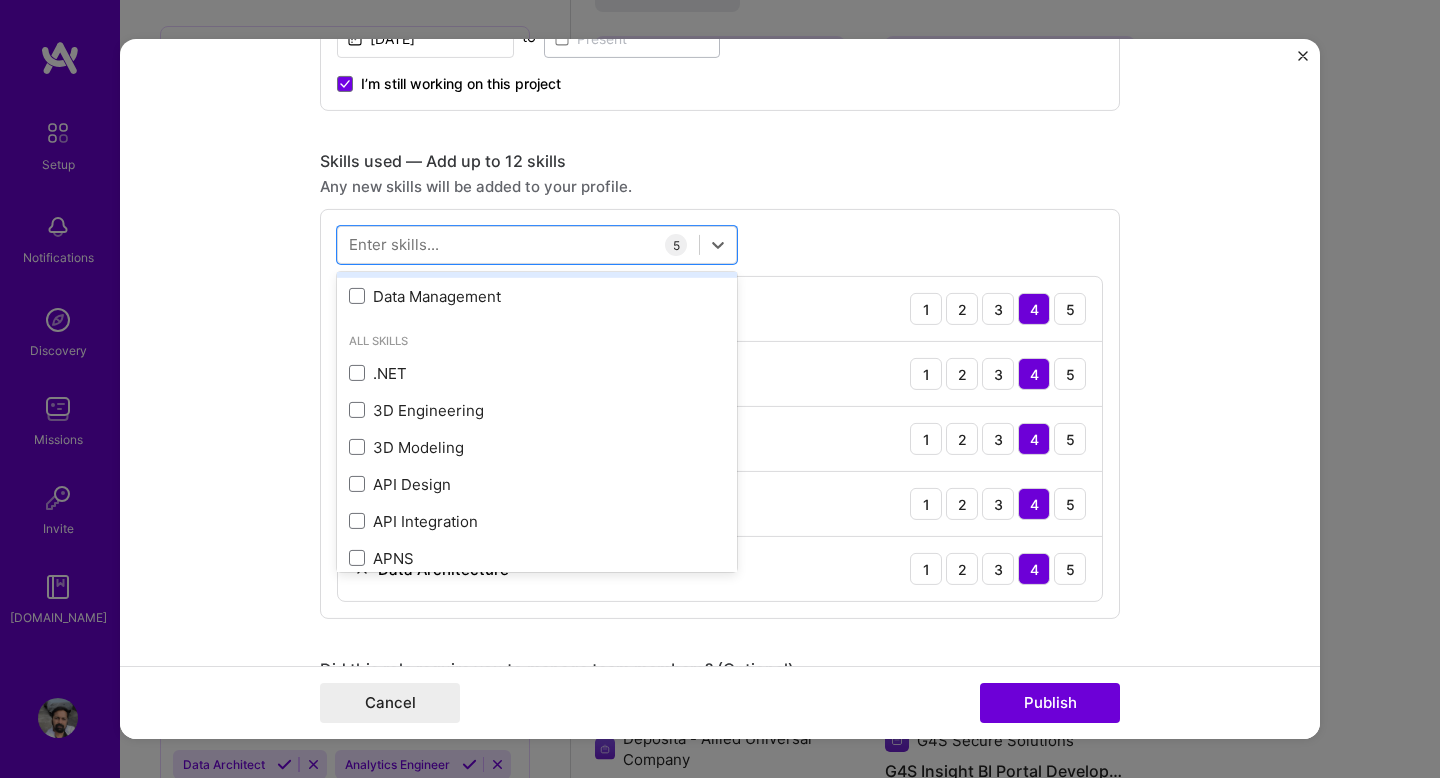 scroll, scrollTop: 224, scrollLeft: 0, axis: vertical 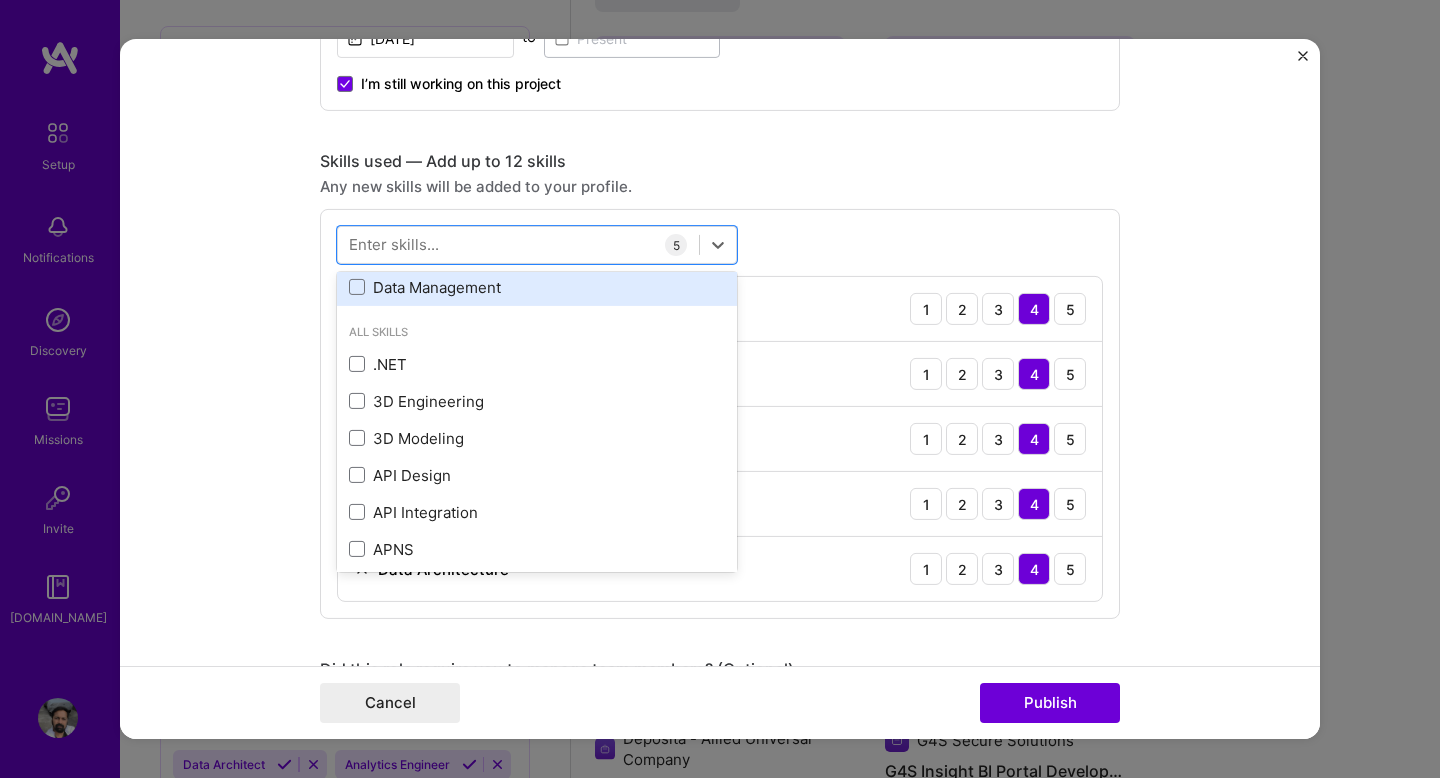 click on "Data Management" at bounding box center (537, 287) 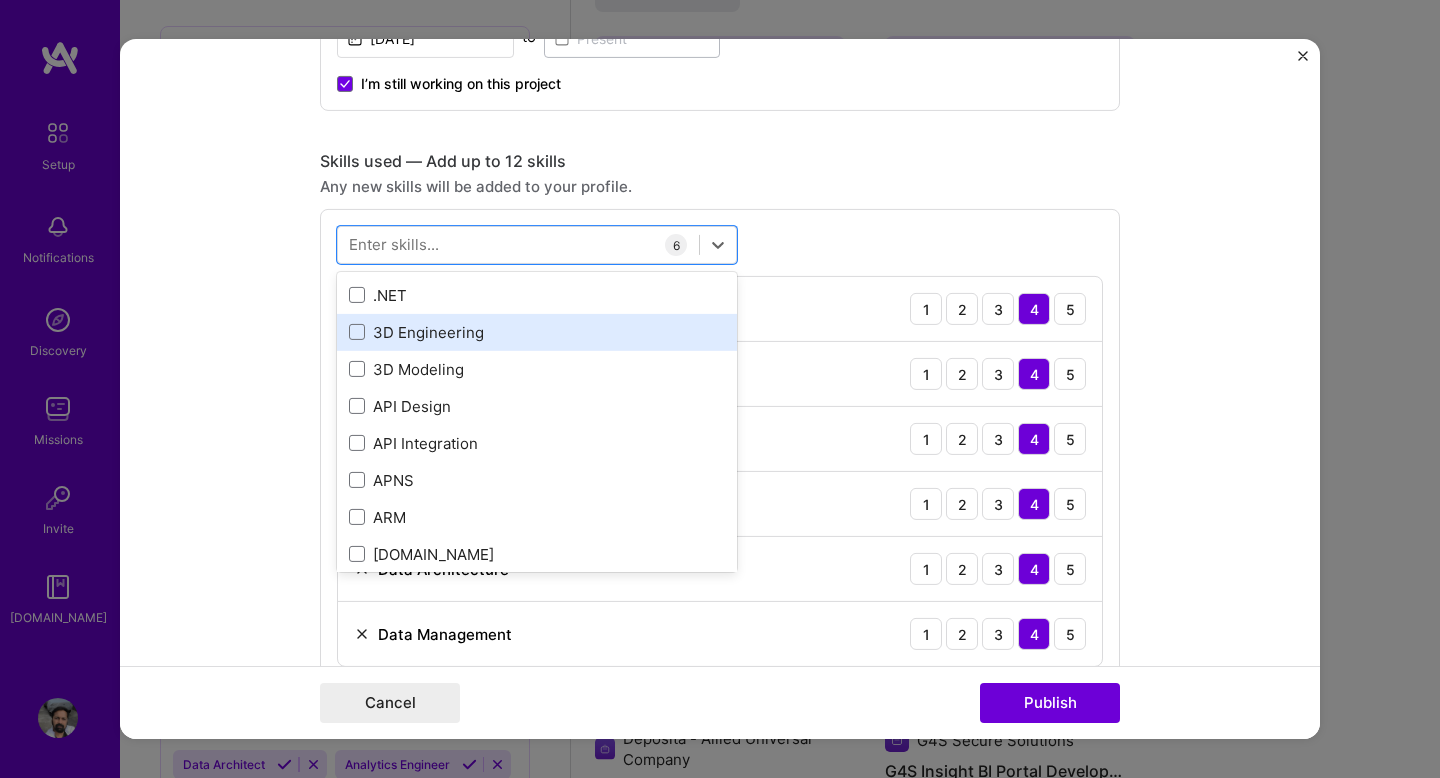 scroll, scrollTop: 290, scrollLeft: 0, axis: vertical 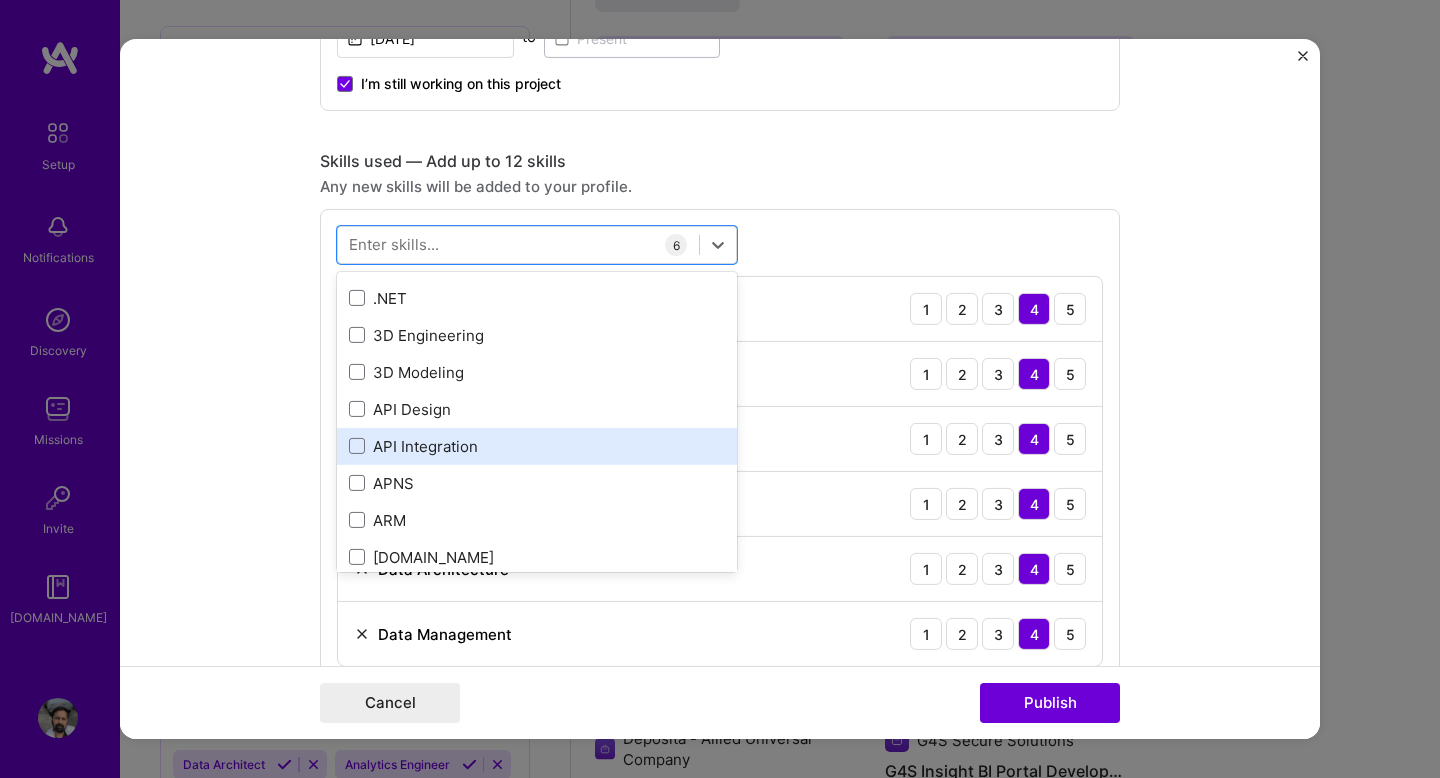 click on "API Integration" at bounding box center (537, 446) 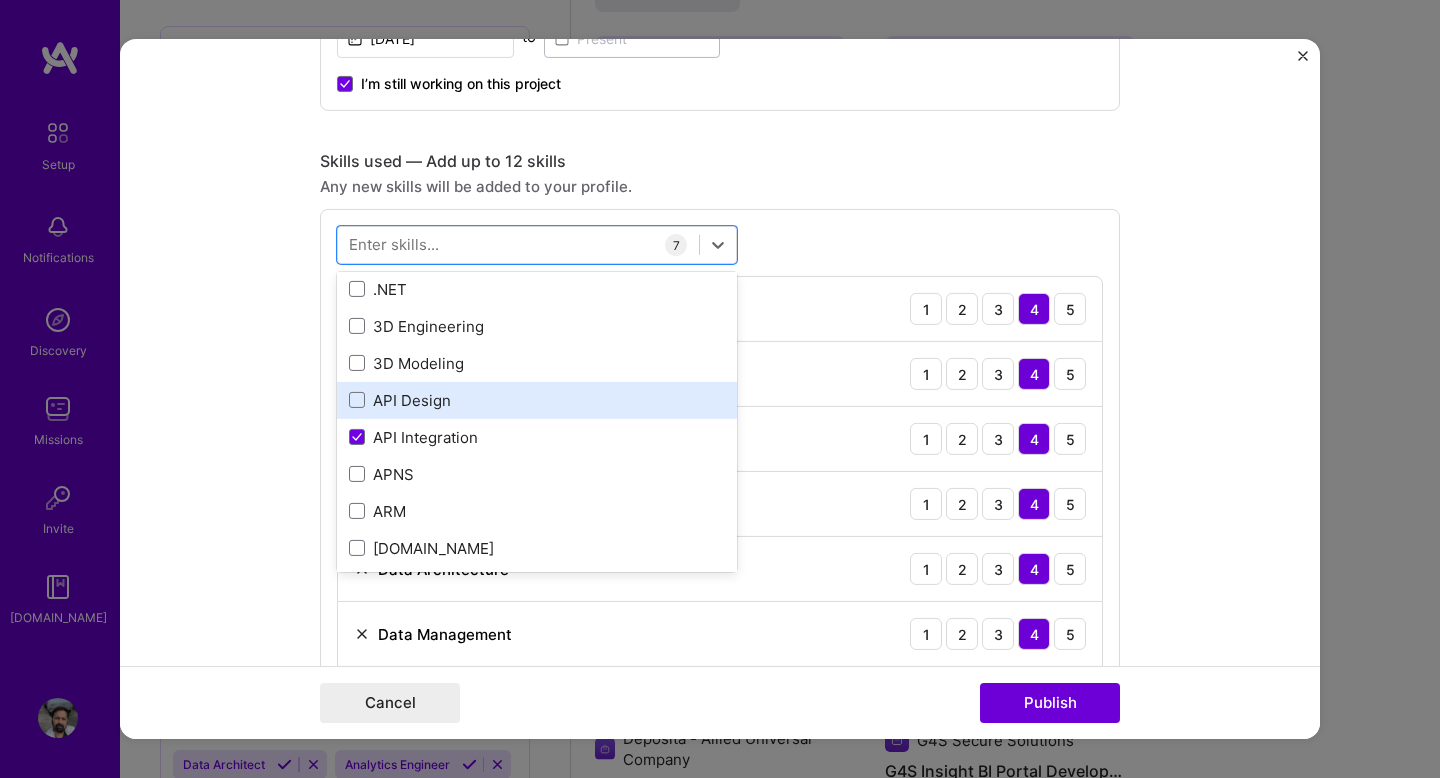 click on "API Design" at bounding box center [537, 400] 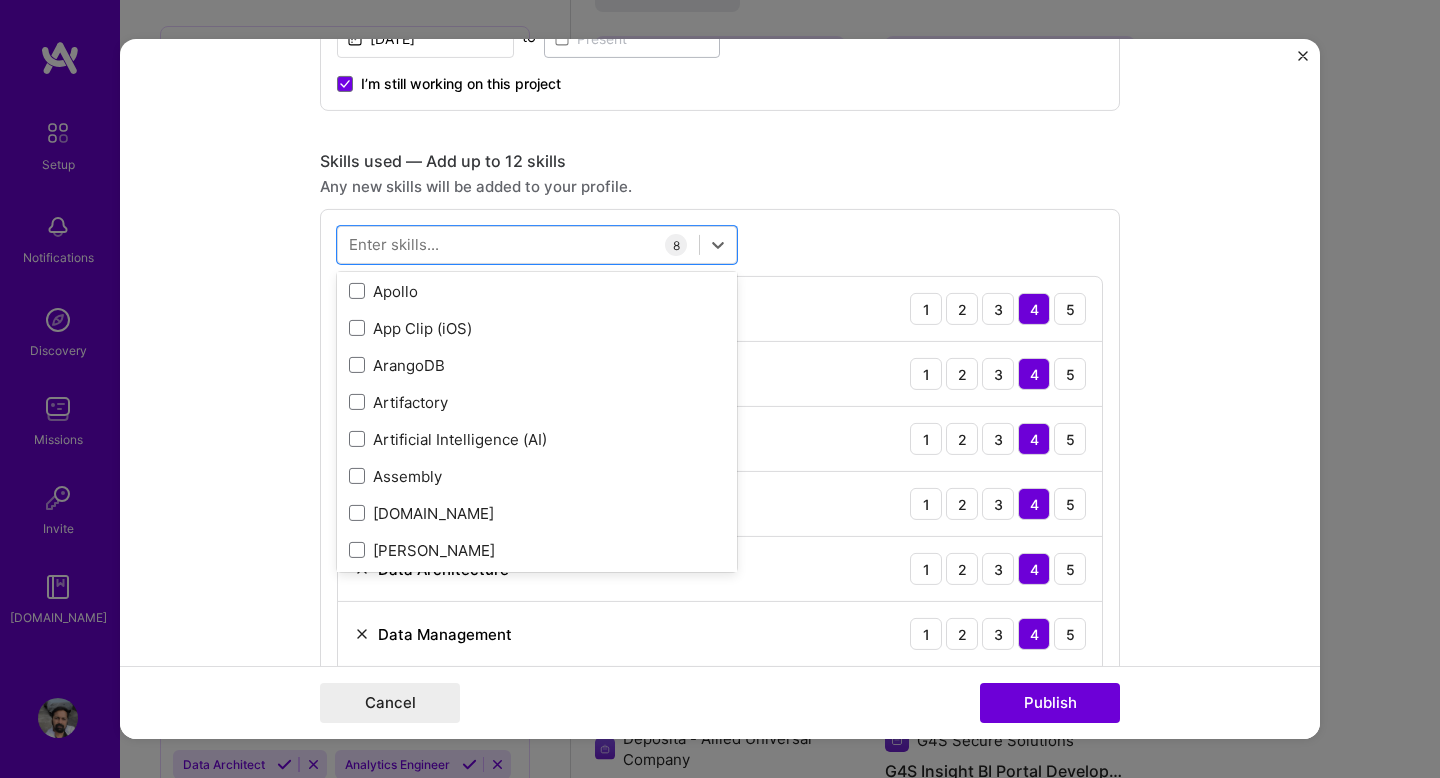 scroll, scrollTop: 1559, scrollLeft: 0, axis: vertical 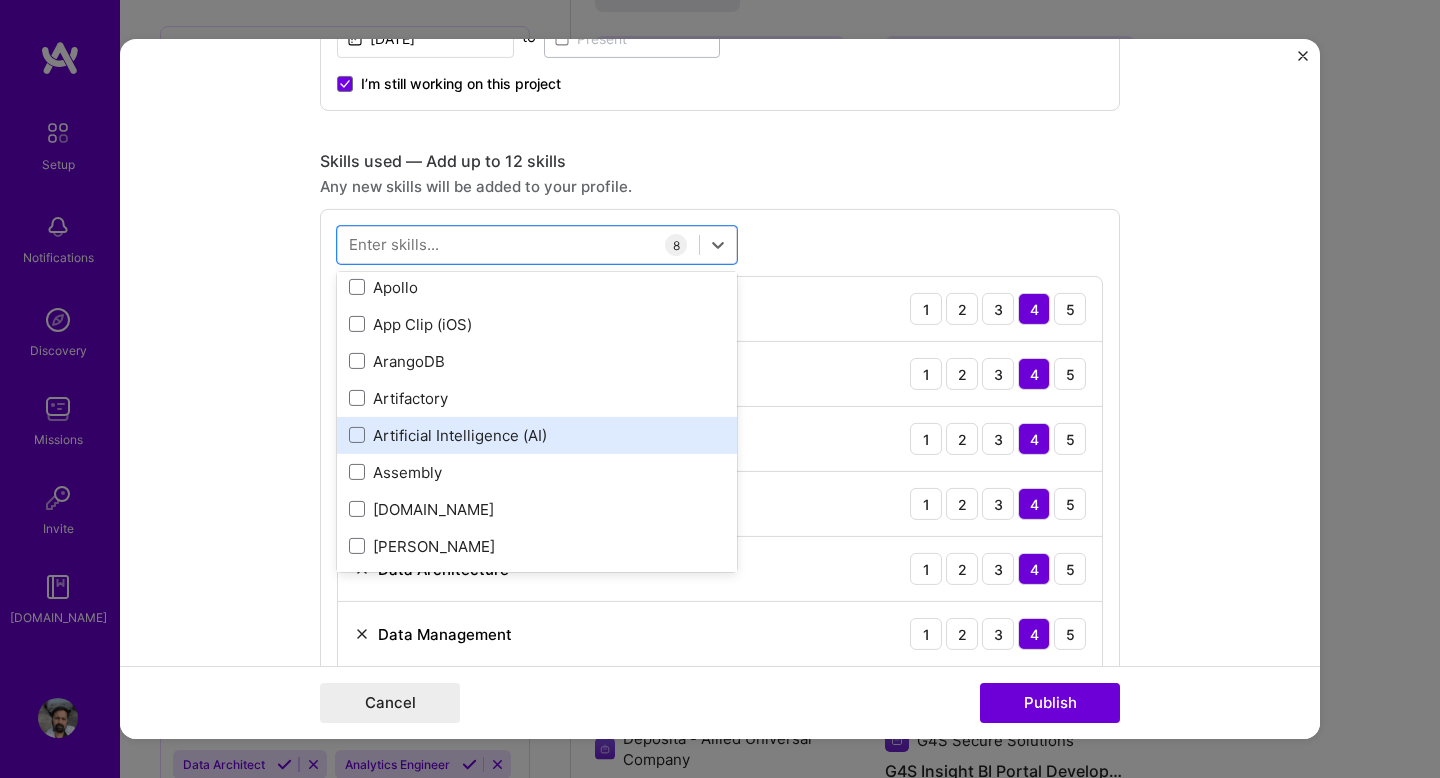 click on "Artificial Intelligence (AI)" at bounding box center (537, 435) 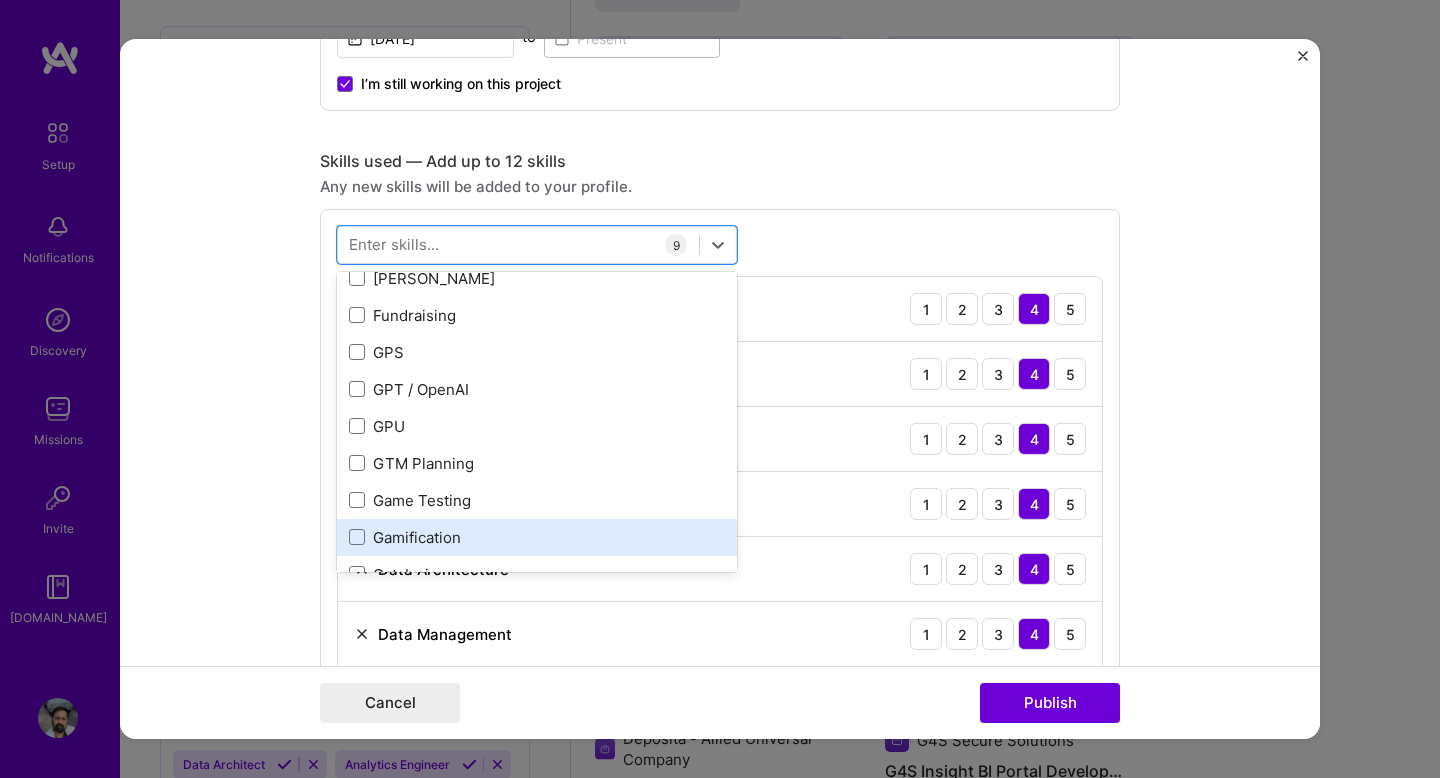 scroll, scrollTop: 5153, scrollLeft: 0, axis: vertical 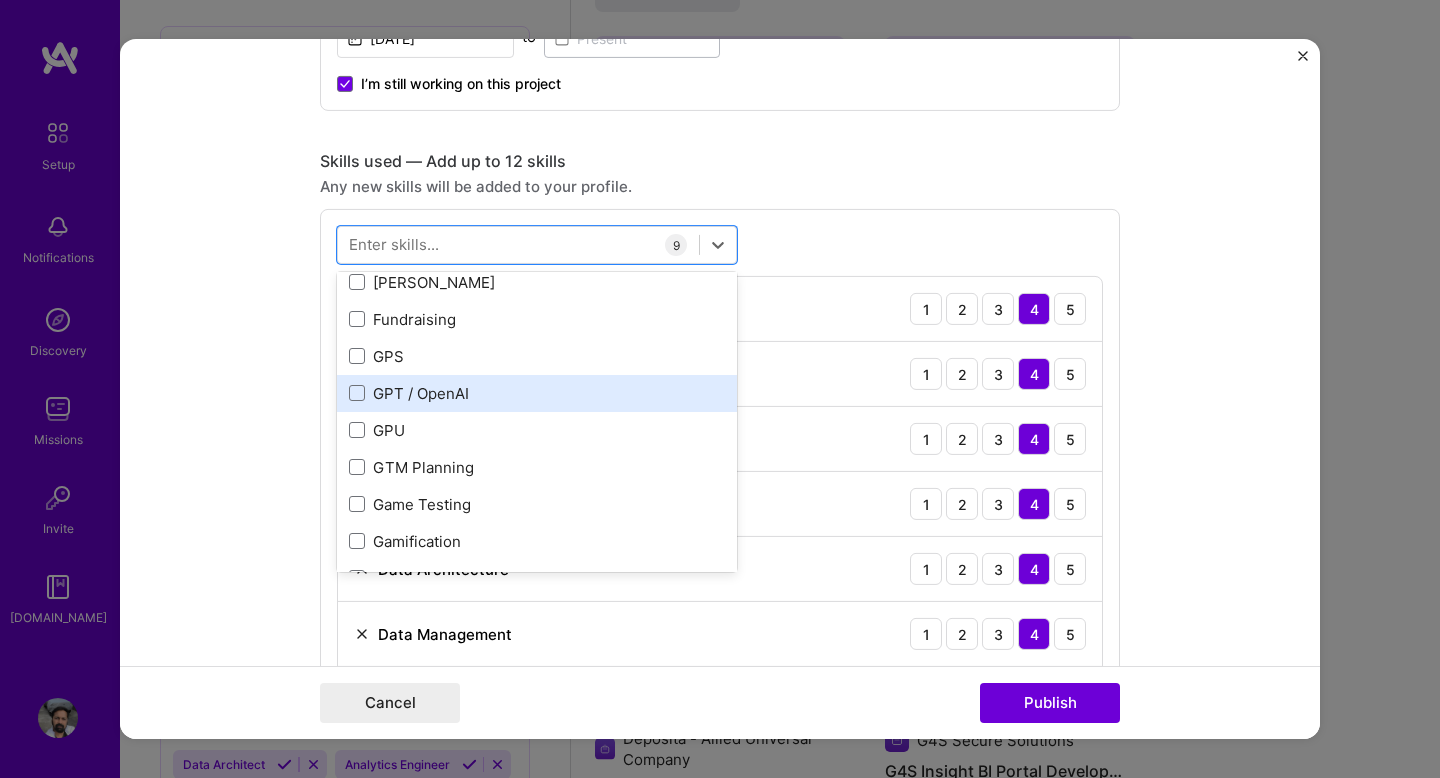 click on "GPT / OpenAI" at bounding box center [537, 393] 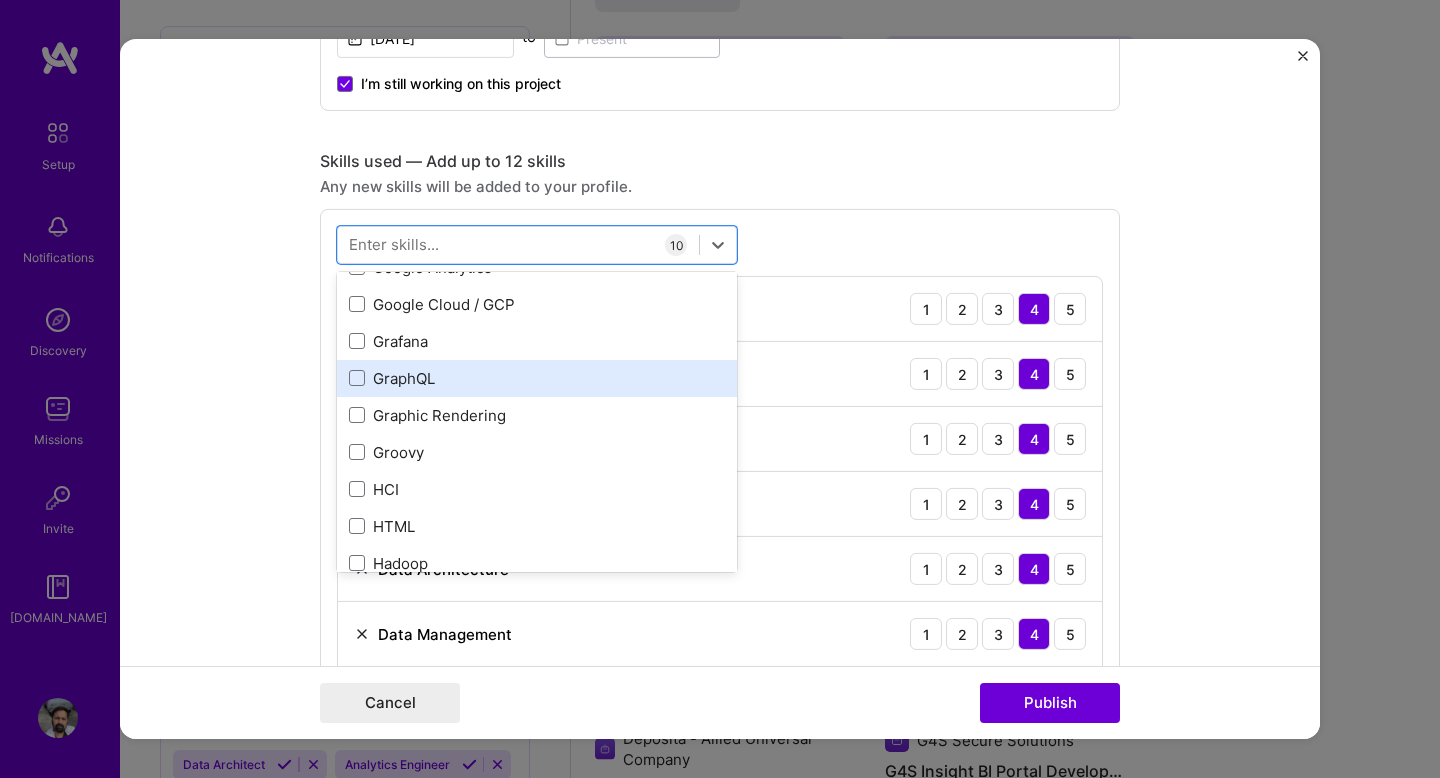 scroll, scrollTop: 5631, scrollLeft: 0, axis: vertical 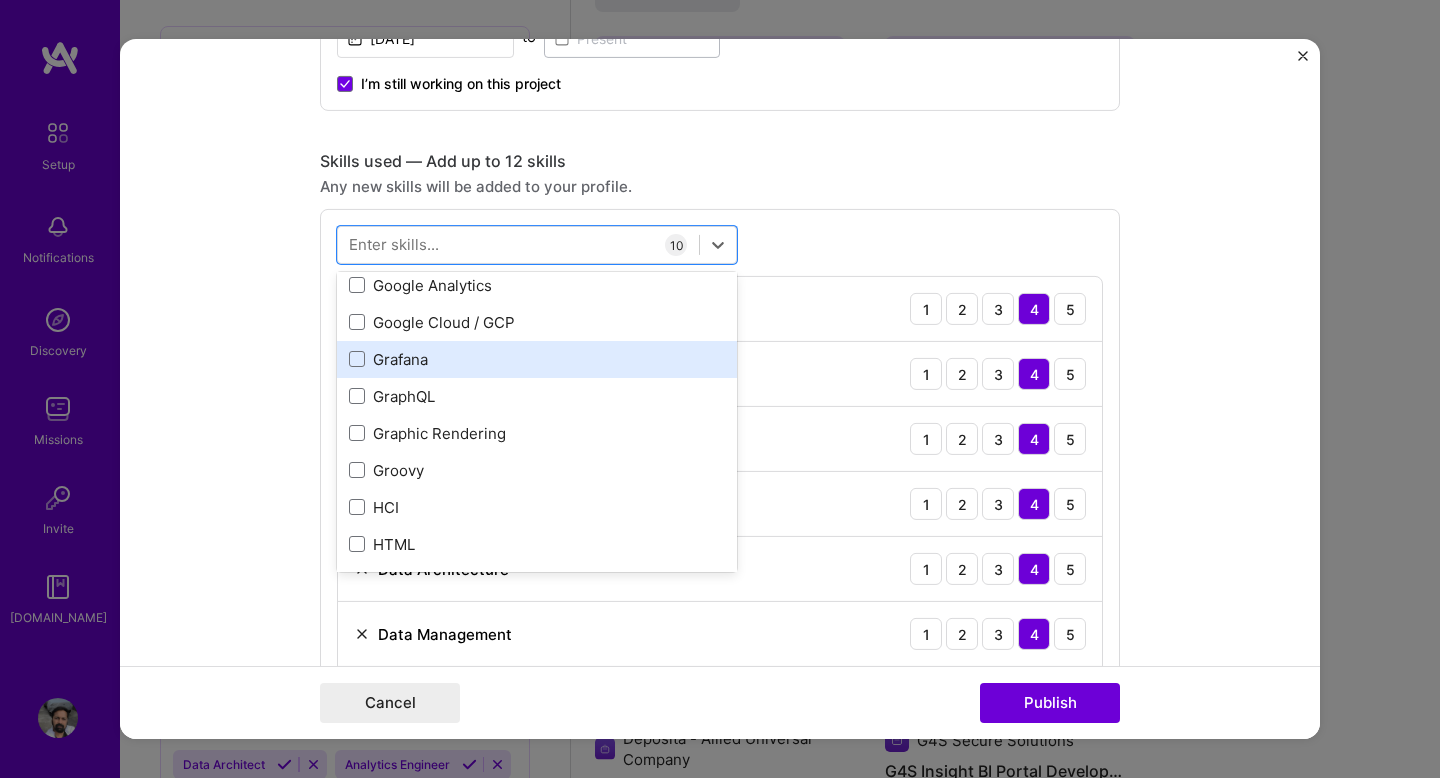 click on "Grafana" at bounding box center [537, 359] 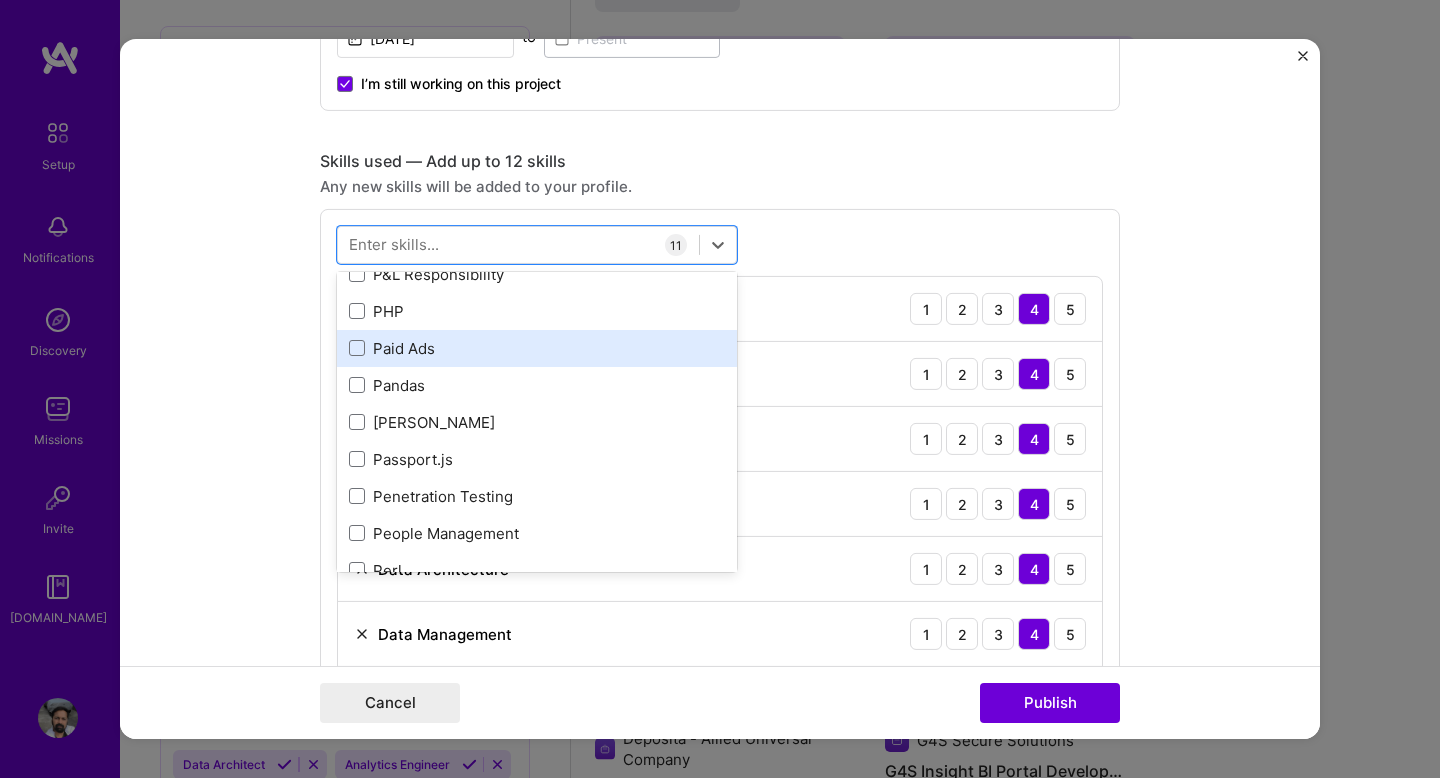 scroll, scrollTop: 8599, scrollLeft: 0, axis: vertical 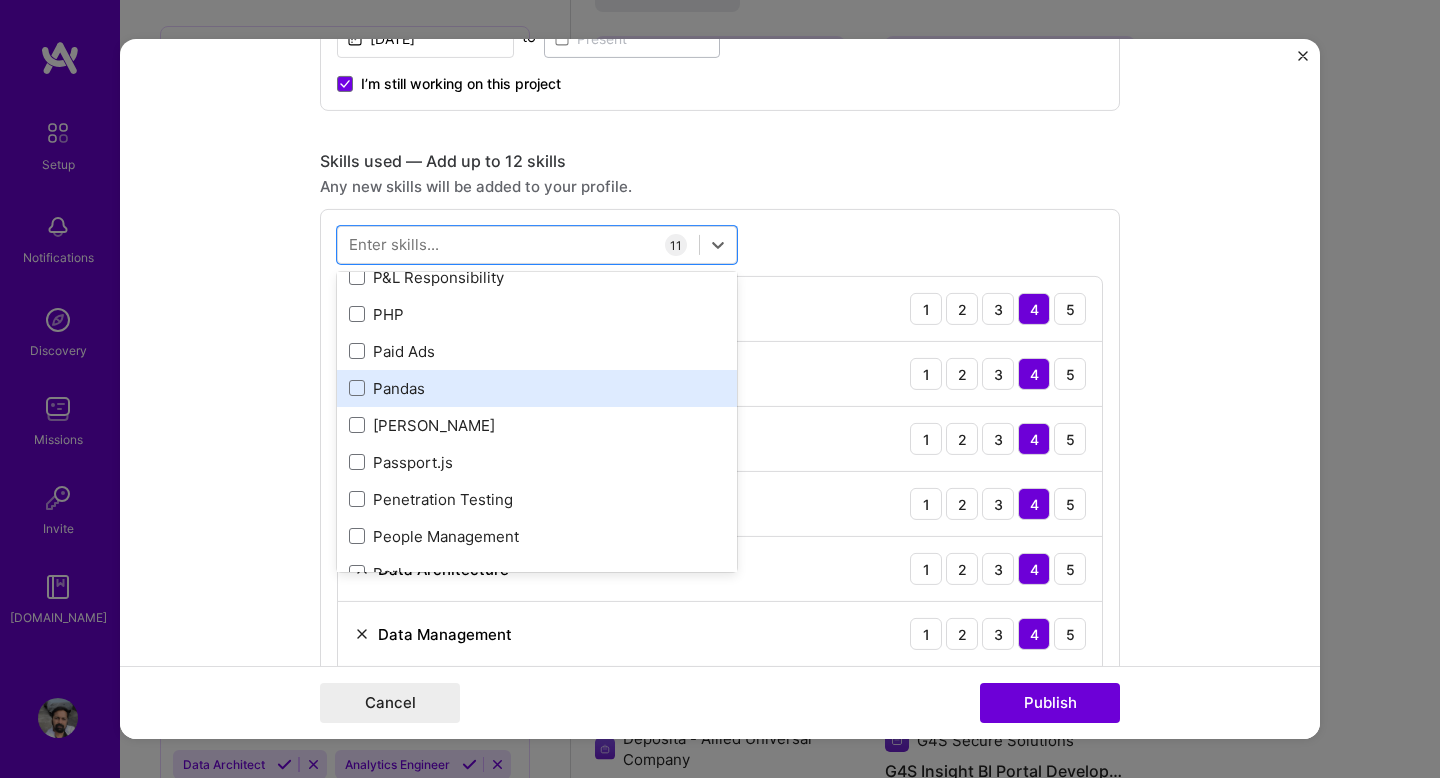 click on "Pandas" at bounding box center (537, 388) 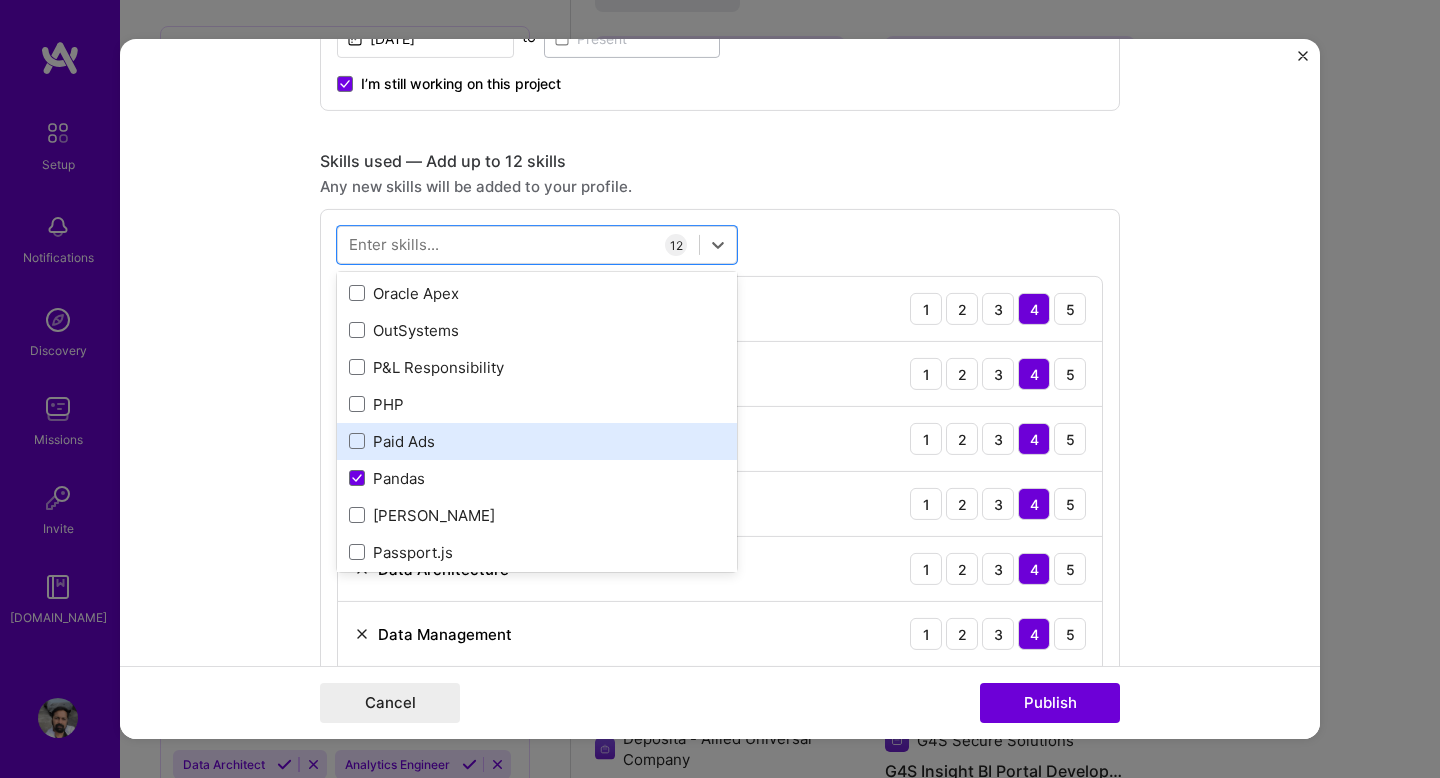 scroll, scrollTop: 8527, scrollLeft: 0, axis: vertical 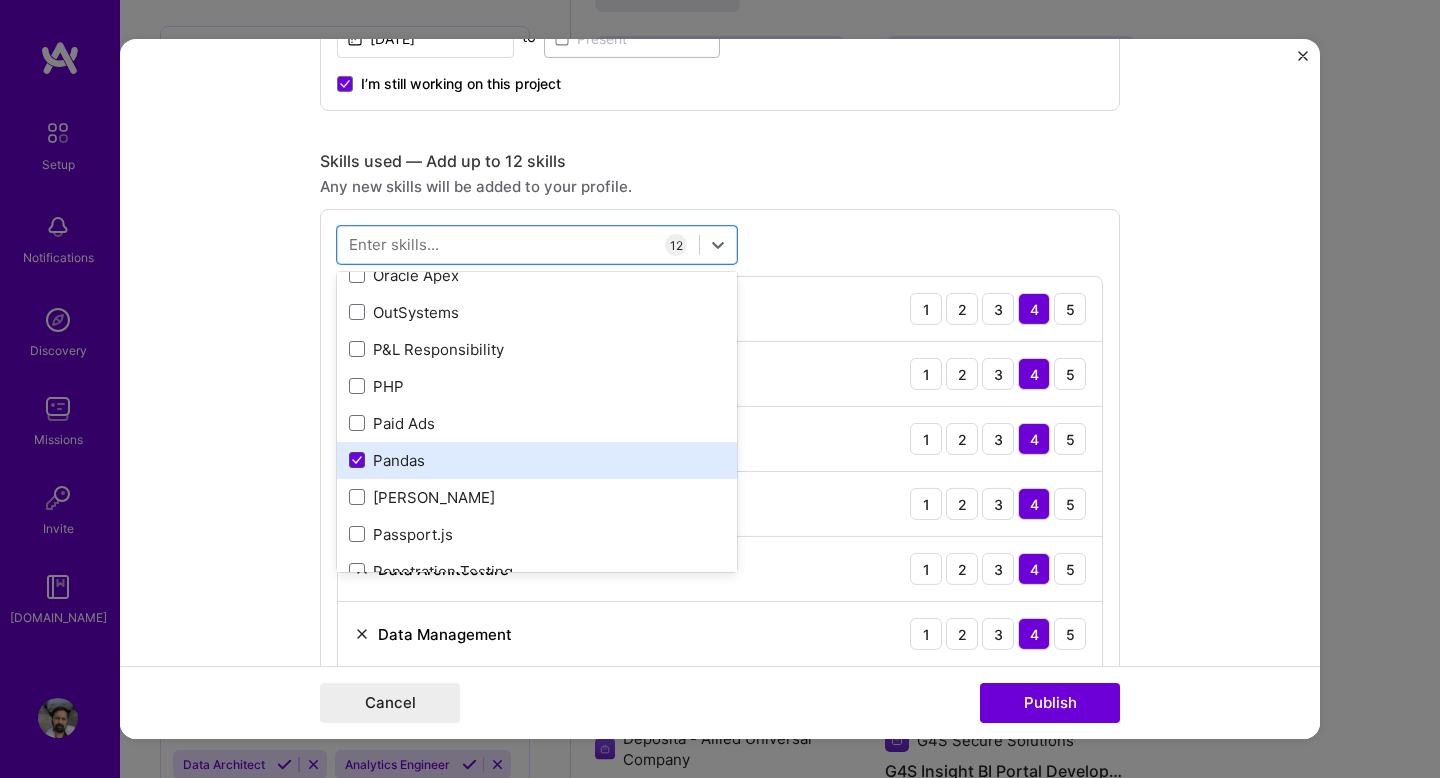 click at bounding box center (357, 460) 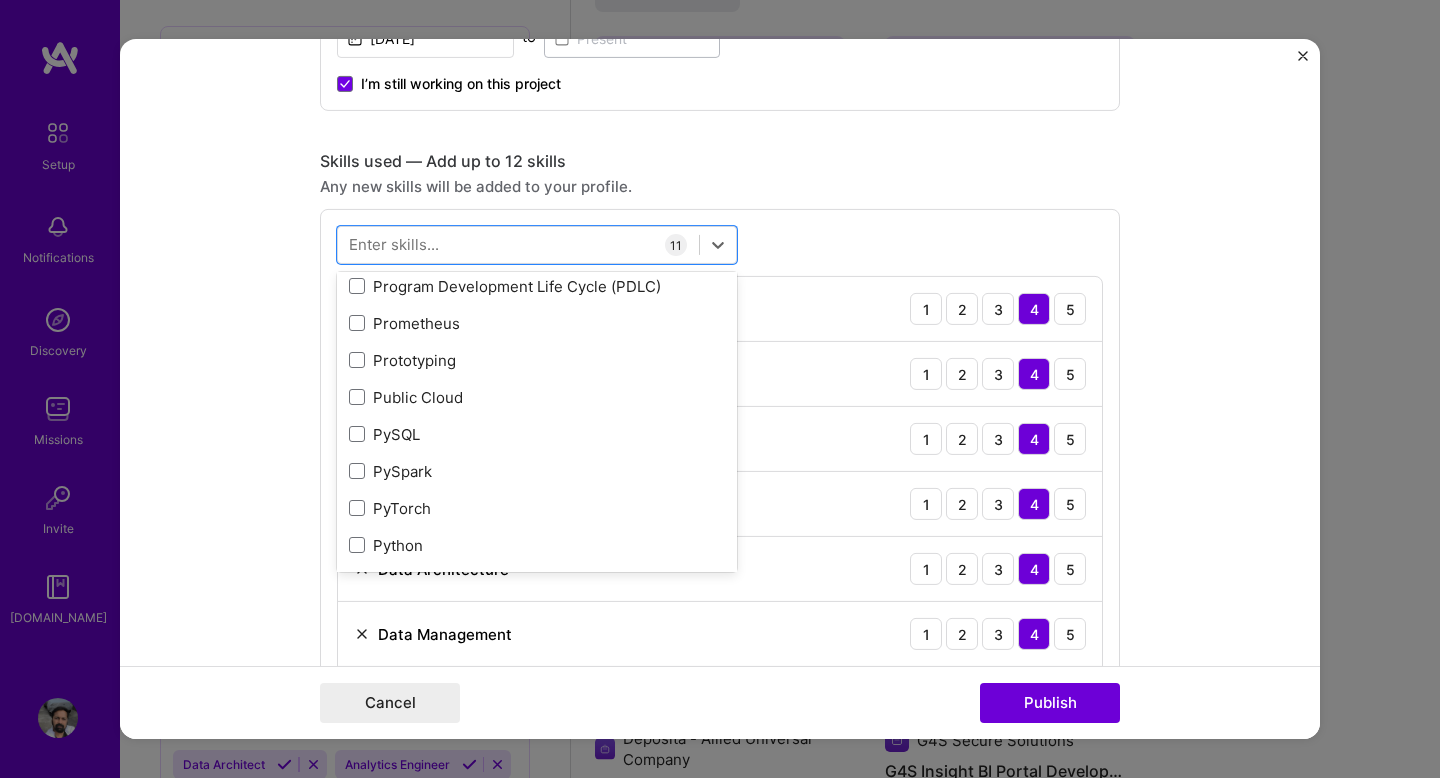 scroll, scrollTop: 9444, scrollLeft: 0, axis: vertical 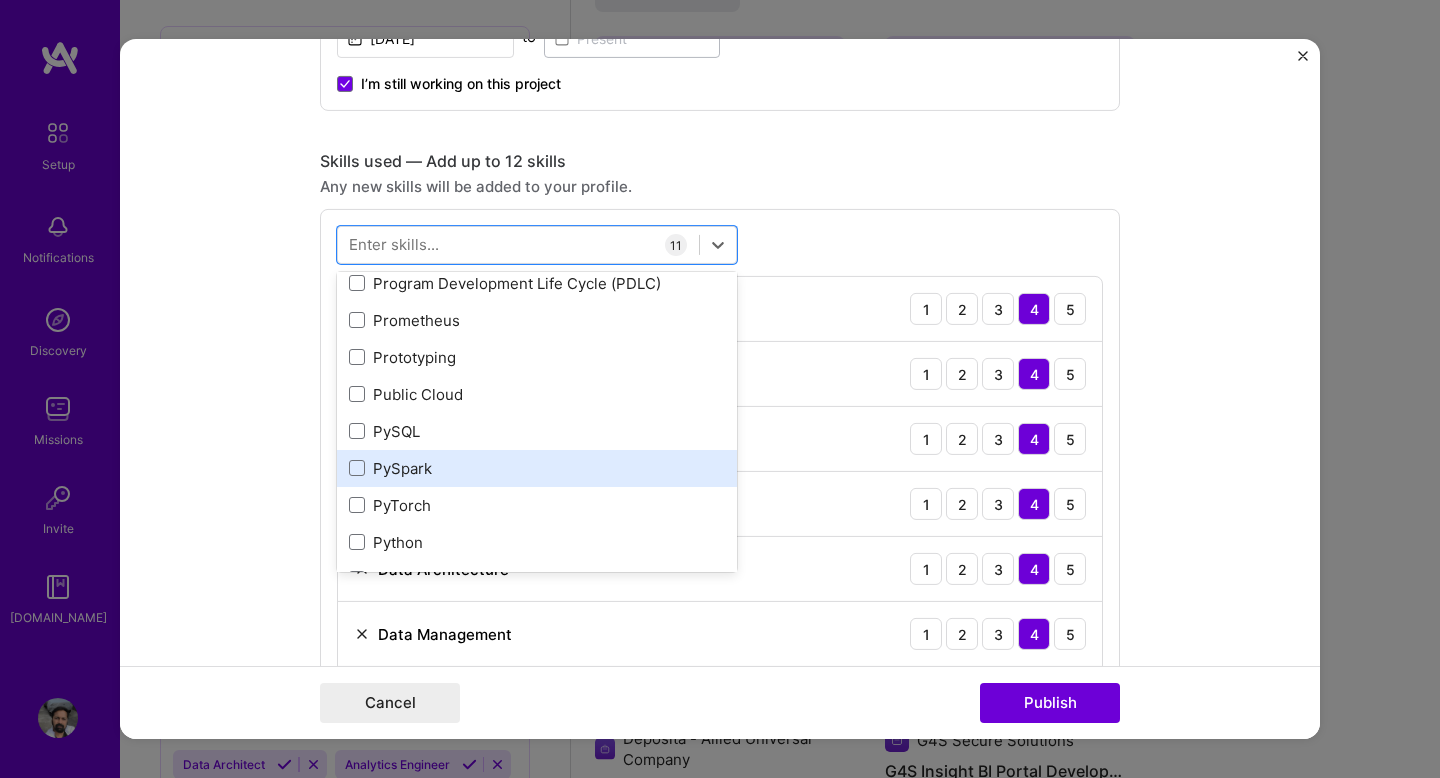 click on "PySpark" at bounding box center (537, 468) 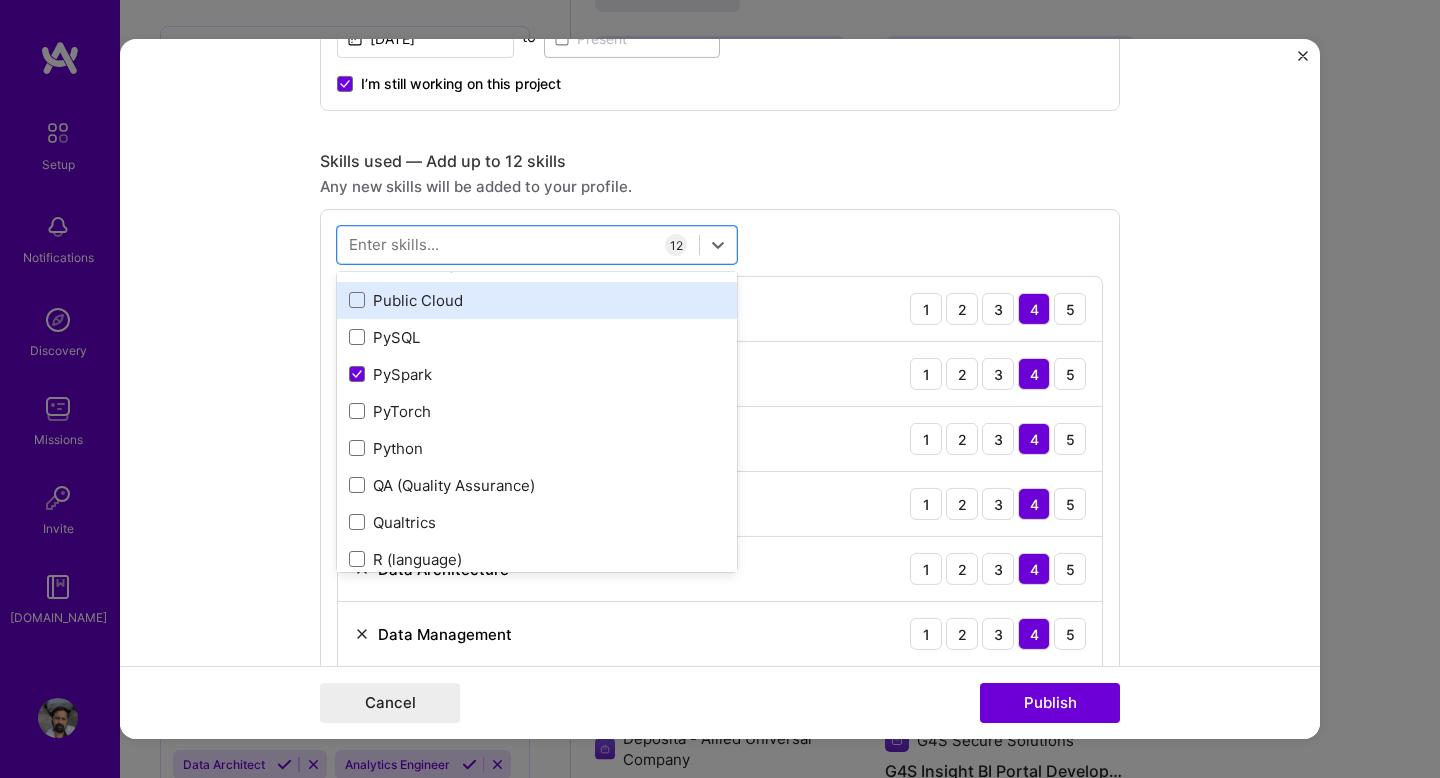 scroll, scrollTop: 9543, scrollLeft: 0, axis: vertical 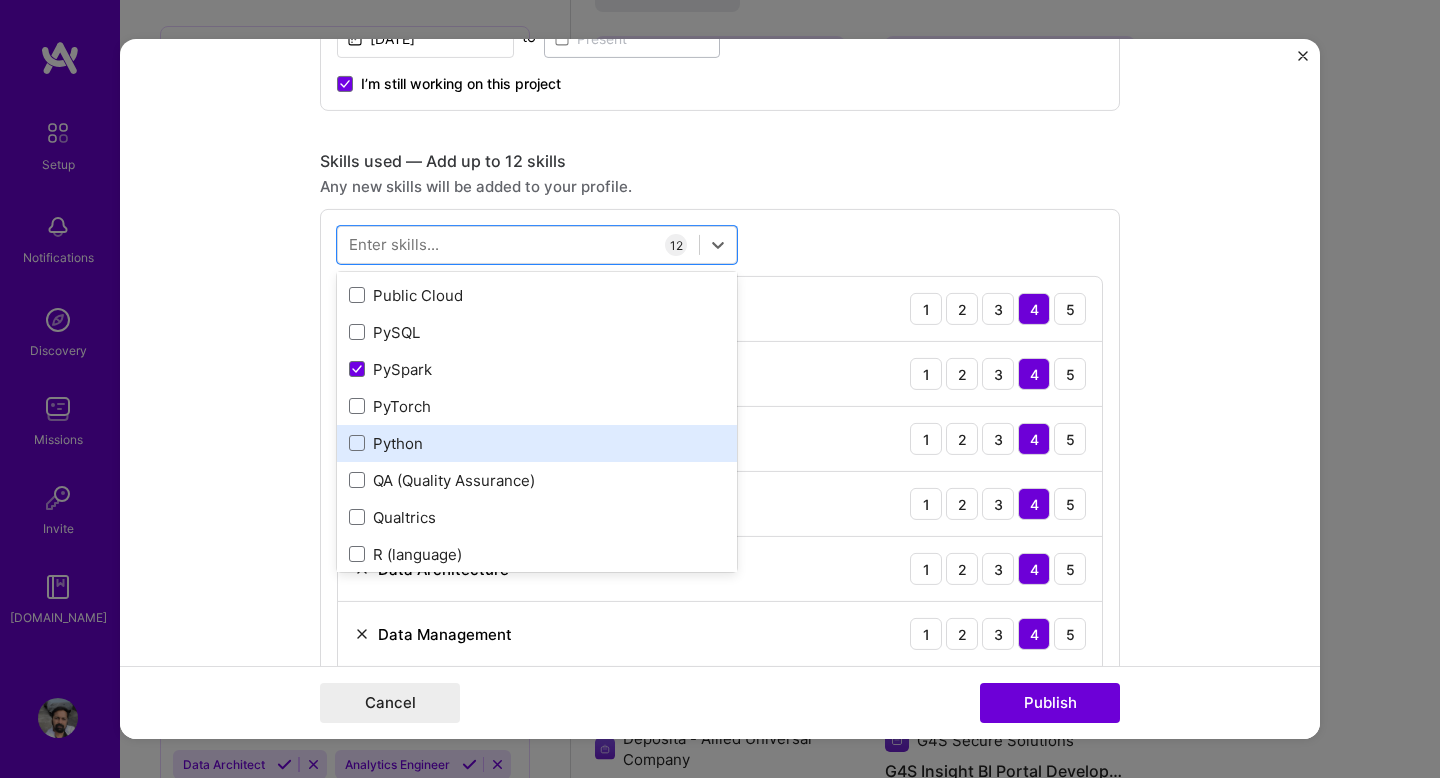 click on "Python" at bounding box center (537, 443) 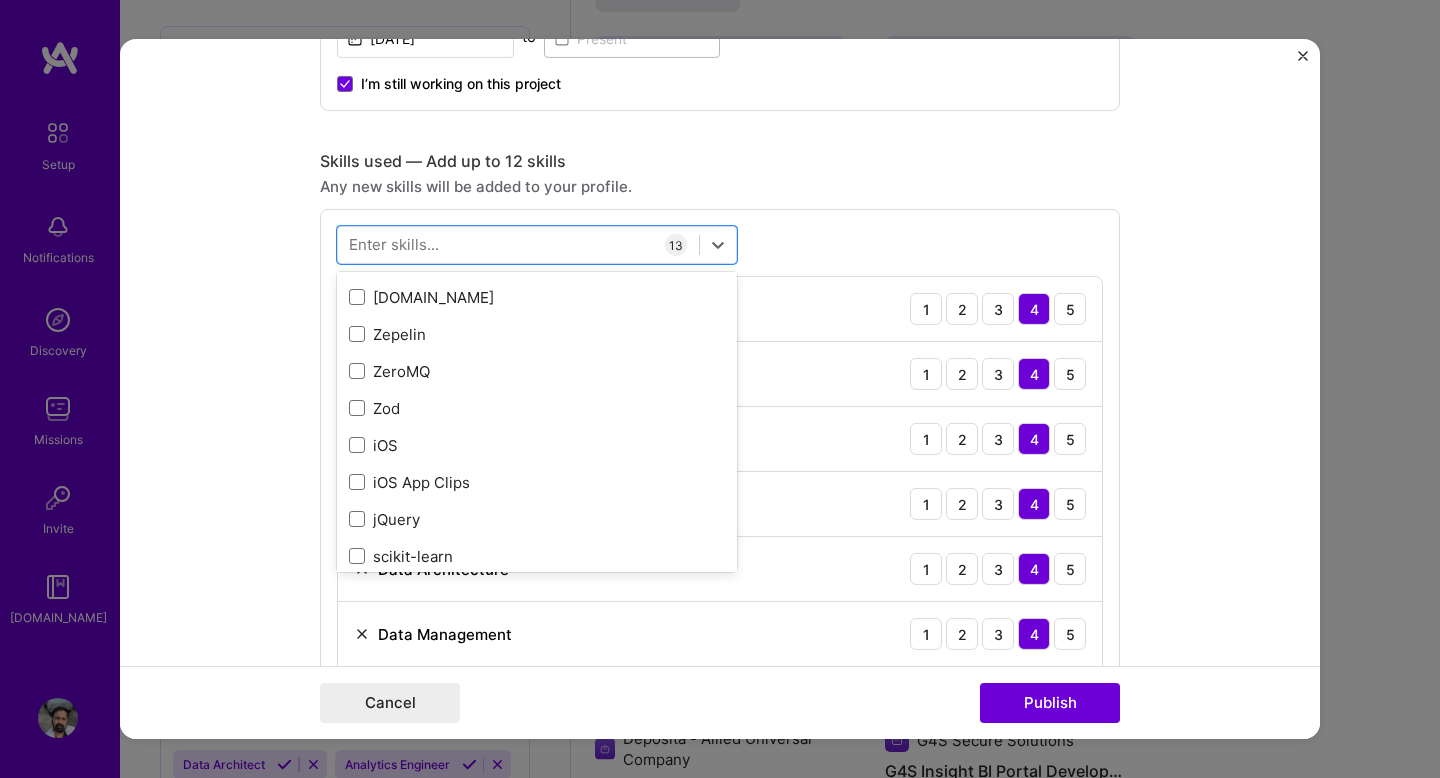scroll, scrollTop: 13773, scrollLeft: 0, axis: vertical 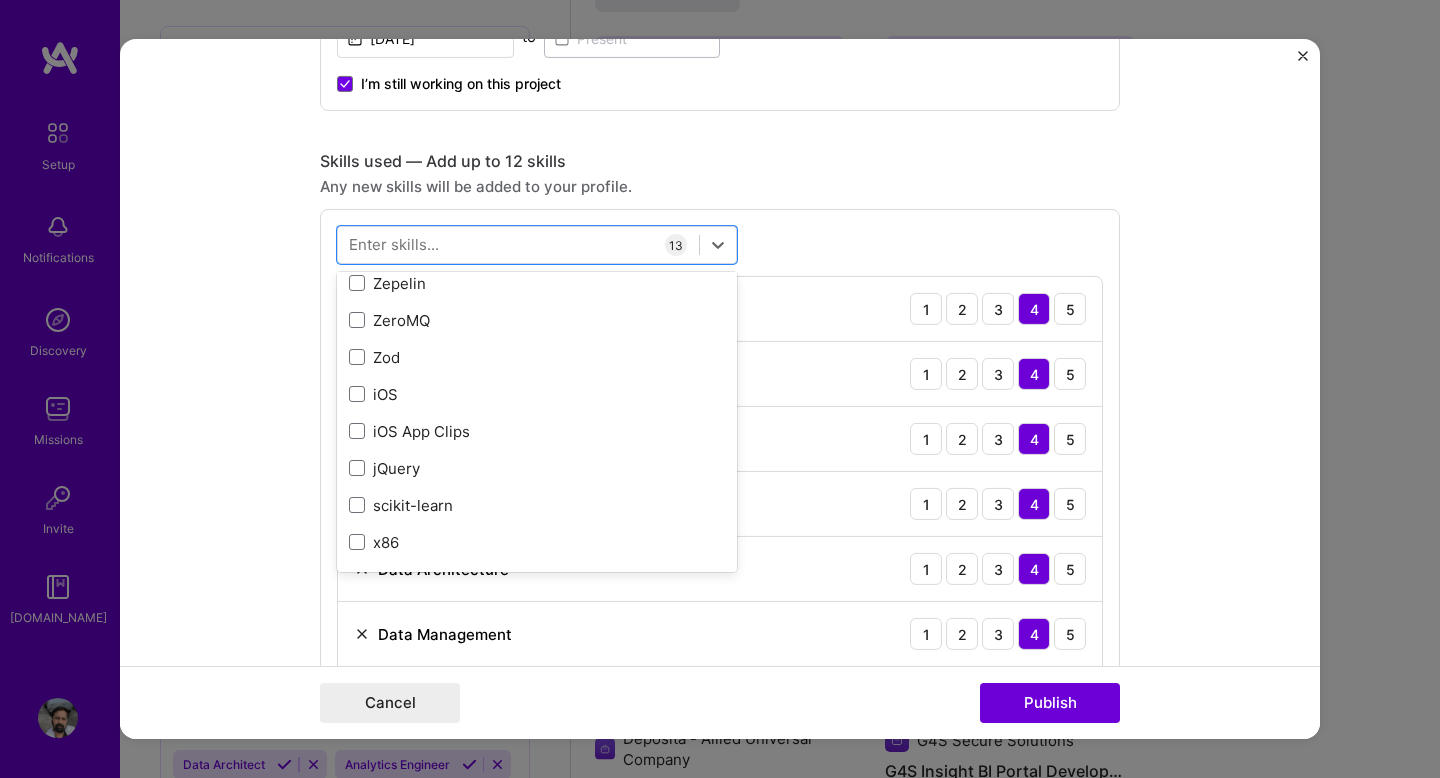 click on "Editing suggested project This project is suggested based on your LinkedIn, resume or [DOMAIN_NAME] activity. Project title Azure [MEDICAL_DATA] Pipeline Optimization Company Microsoft
Project industry Industry 2 Project Link (Optional)
Drag and drop an image or   Upload file Upload file We recommend uploading at least 4 images. 1600x1200px or higher recommended. Max 5MB each. Role Senior Data Engineer AI Engineer [DATE]
to
I’m still working on this project Skills used — Add up to 12 skills Any new skills will be added to your profile. option Python, selected. option scikit-learn focused, 0 of 2. 378 results available. Use Up and Down to choose options, press Enter to select the currently focused option, press Escape to exit the menu, press Tab to select the option and exit the menu. Your Skills Azure Data Architecture SQL Data Modeling Data Pipelines Data Management All Skills .NET 3D Engineering 3D Modeling API Design APNS ARM C" at bounding box center [720, 389] 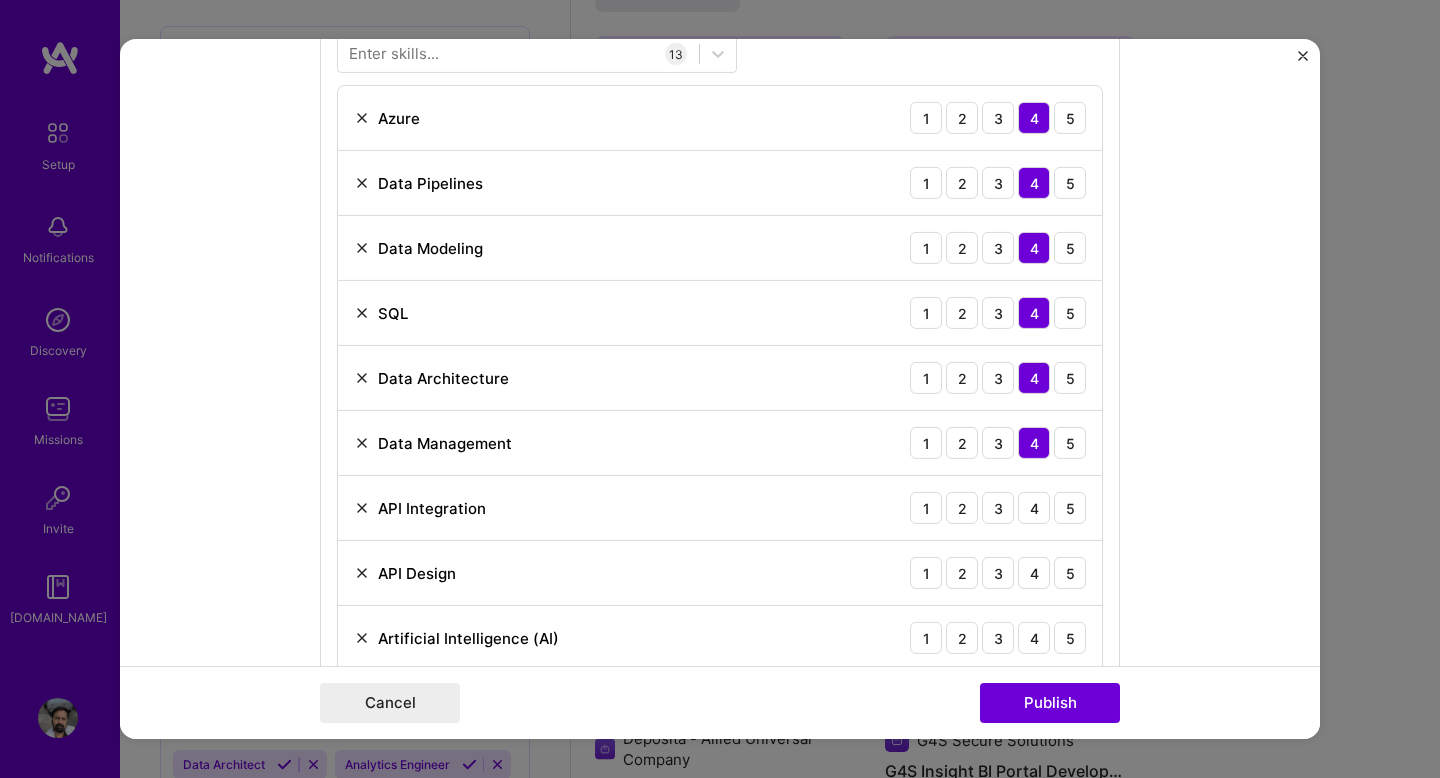 scroll, scrollTop: 1085, scrollLeft: 0, axis: vertical 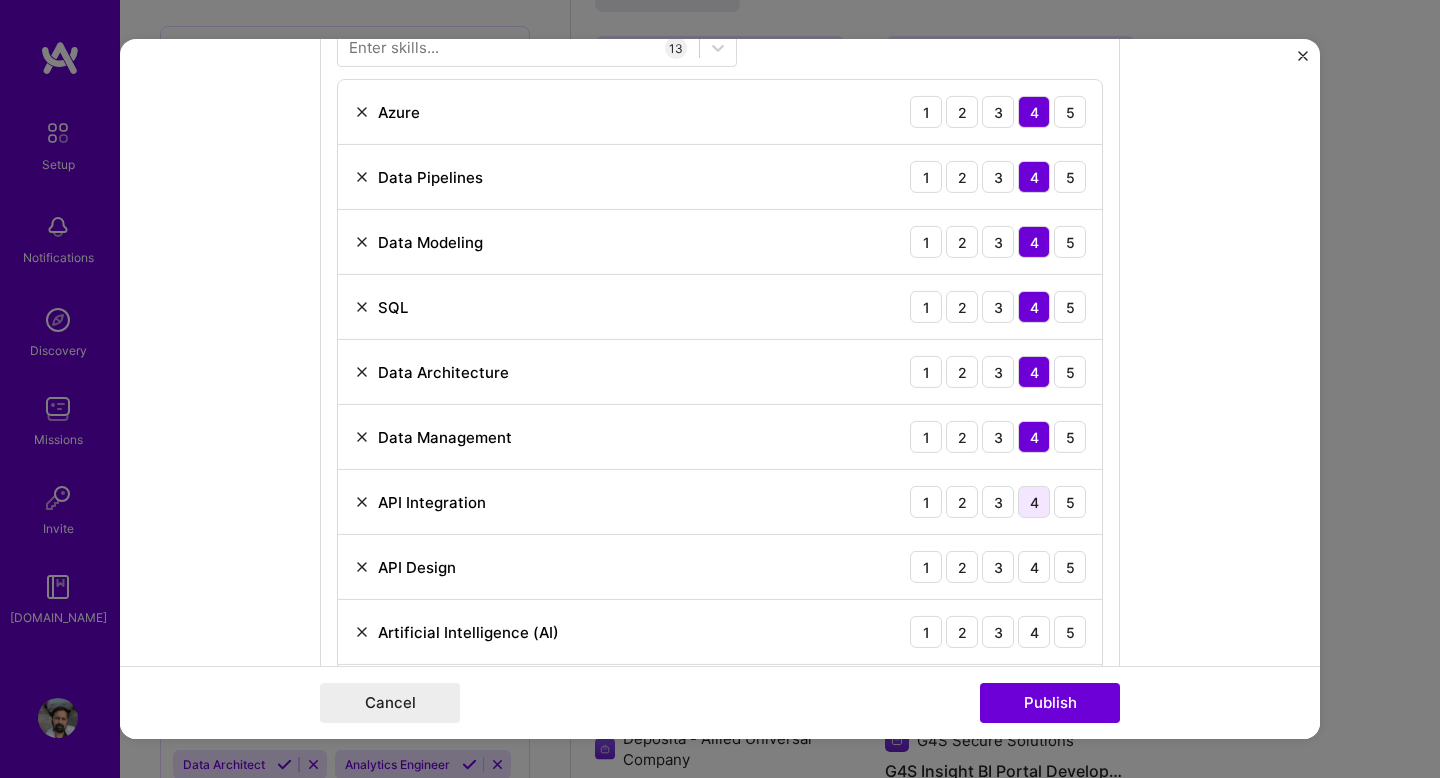 click on "4" at bounding box center [1034, 502] 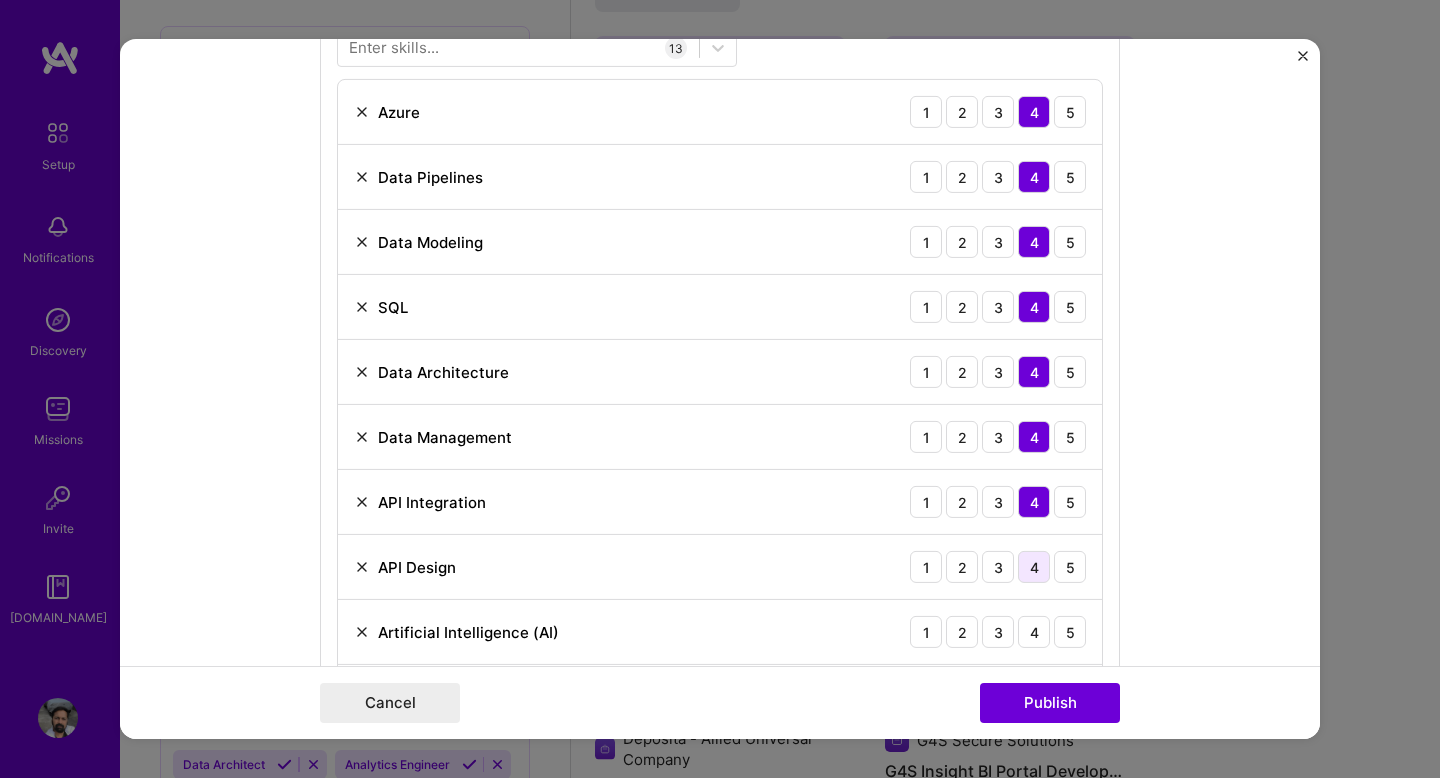 click on "4" at bounding box center (1034, 567) 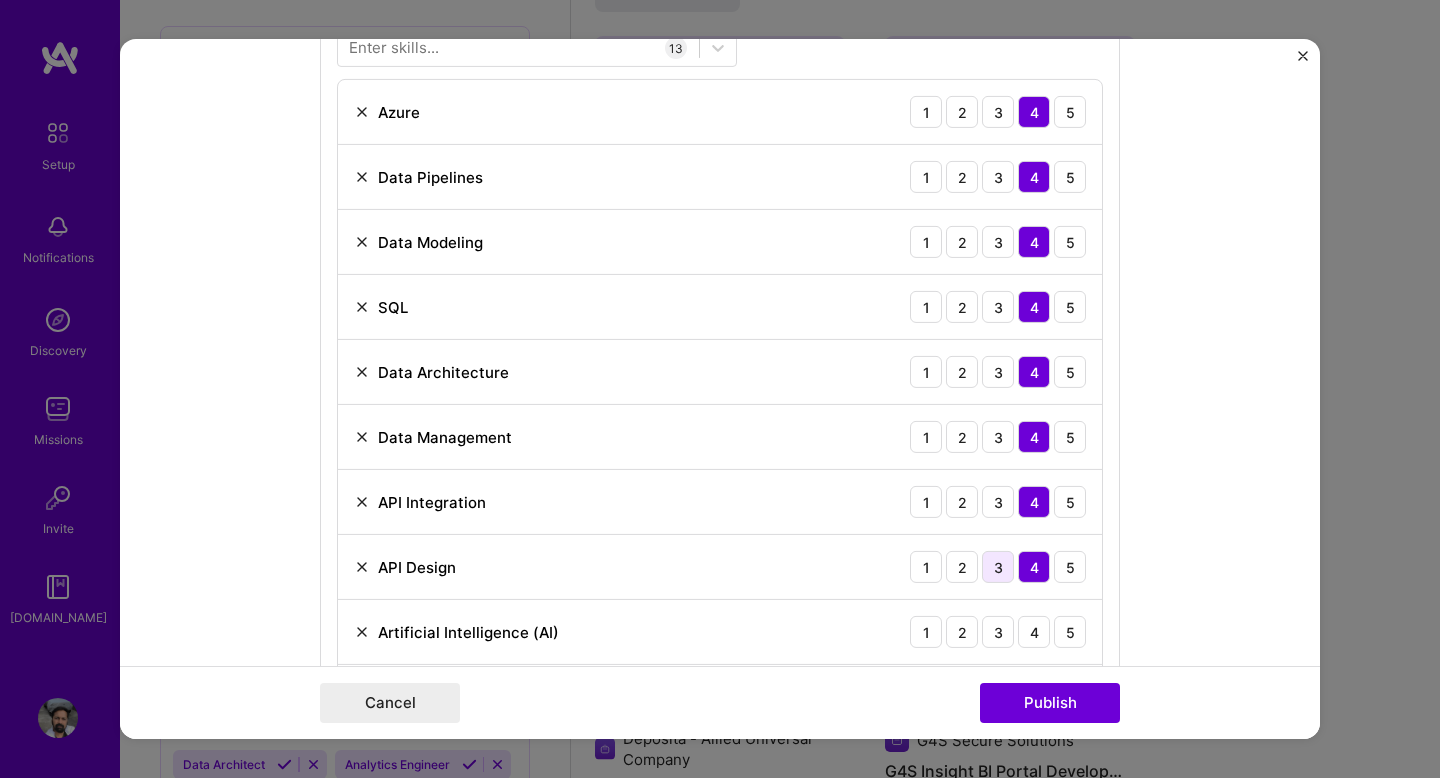 click on "3" at bounding box center [998, 567] 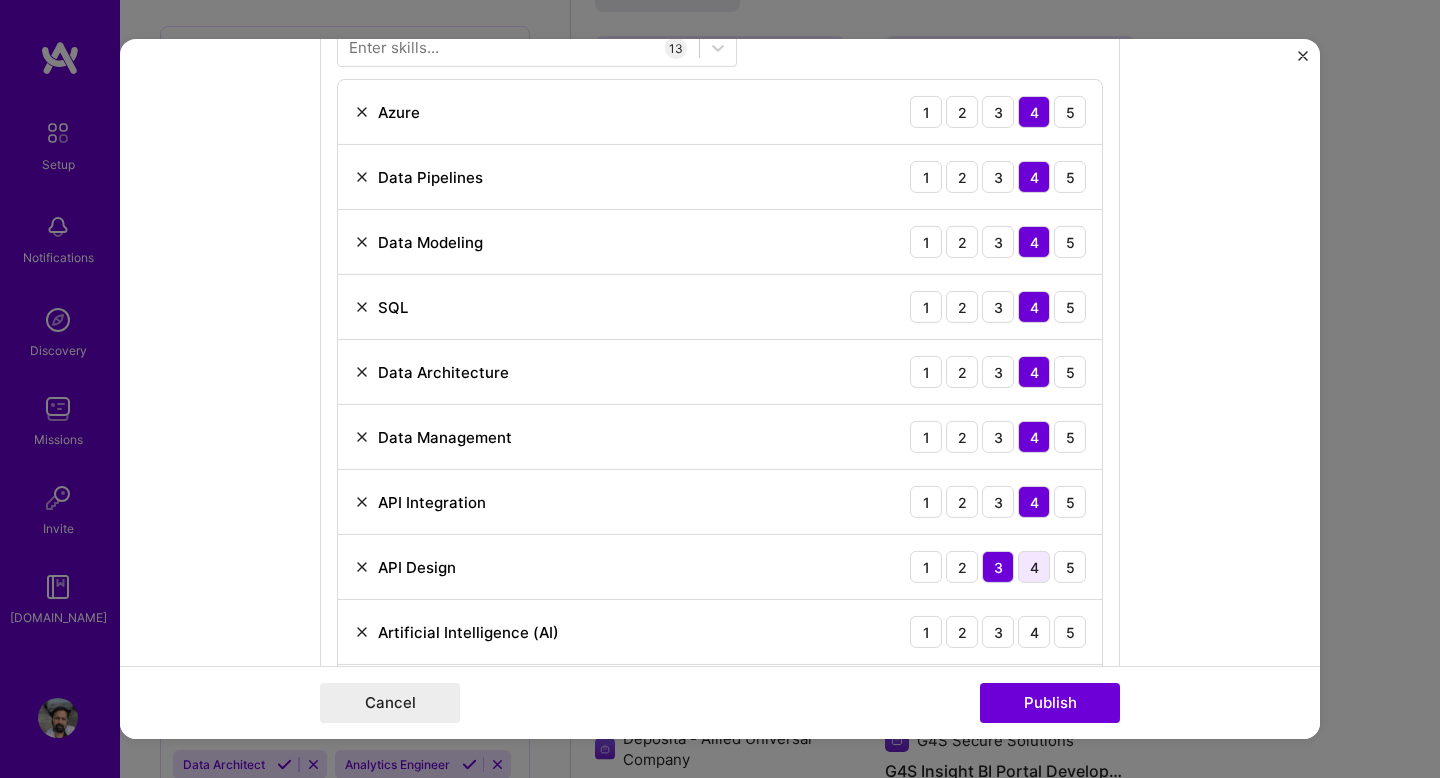 click on "4" at bounding box center [1034, 567] 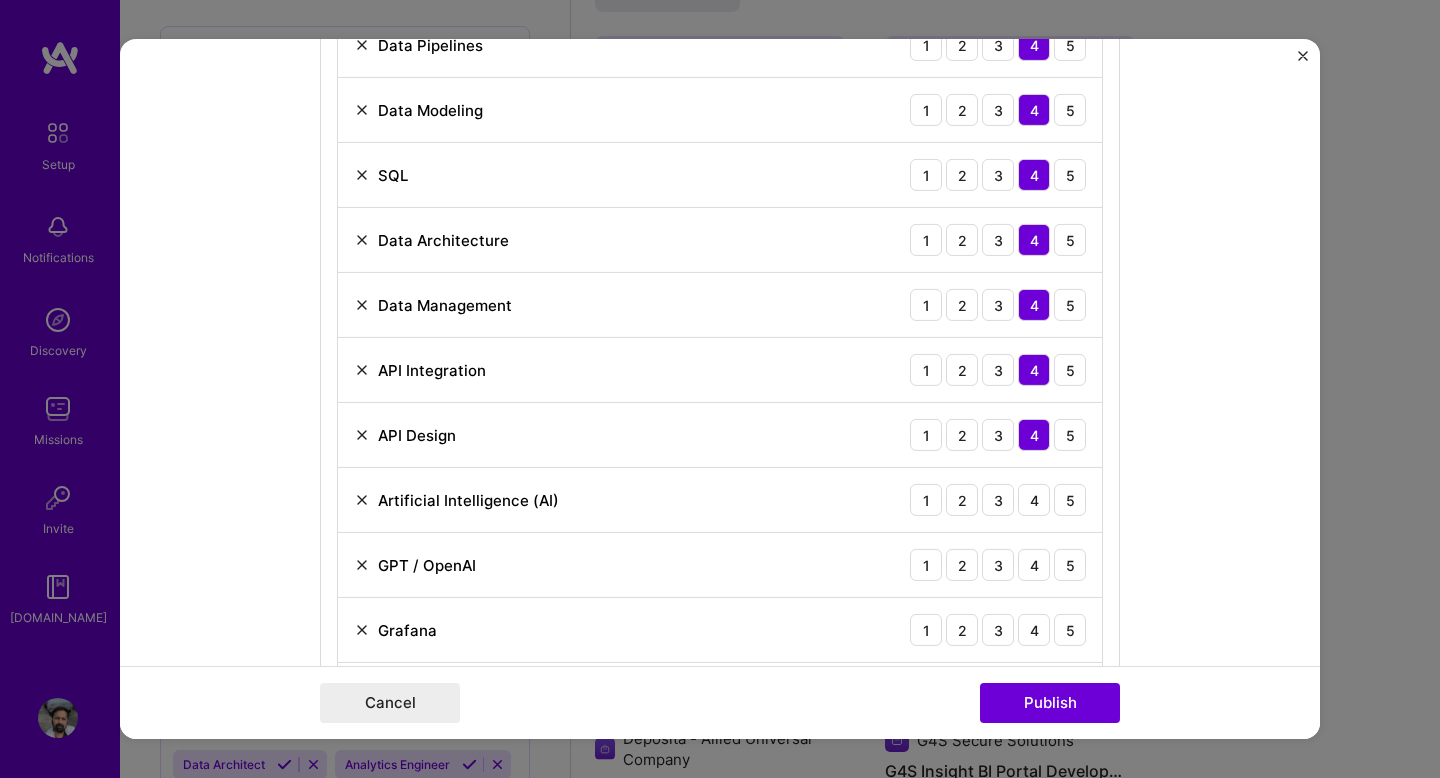 scroll, scrollTop: 1232, scrollLeft: 0, axis: vertical 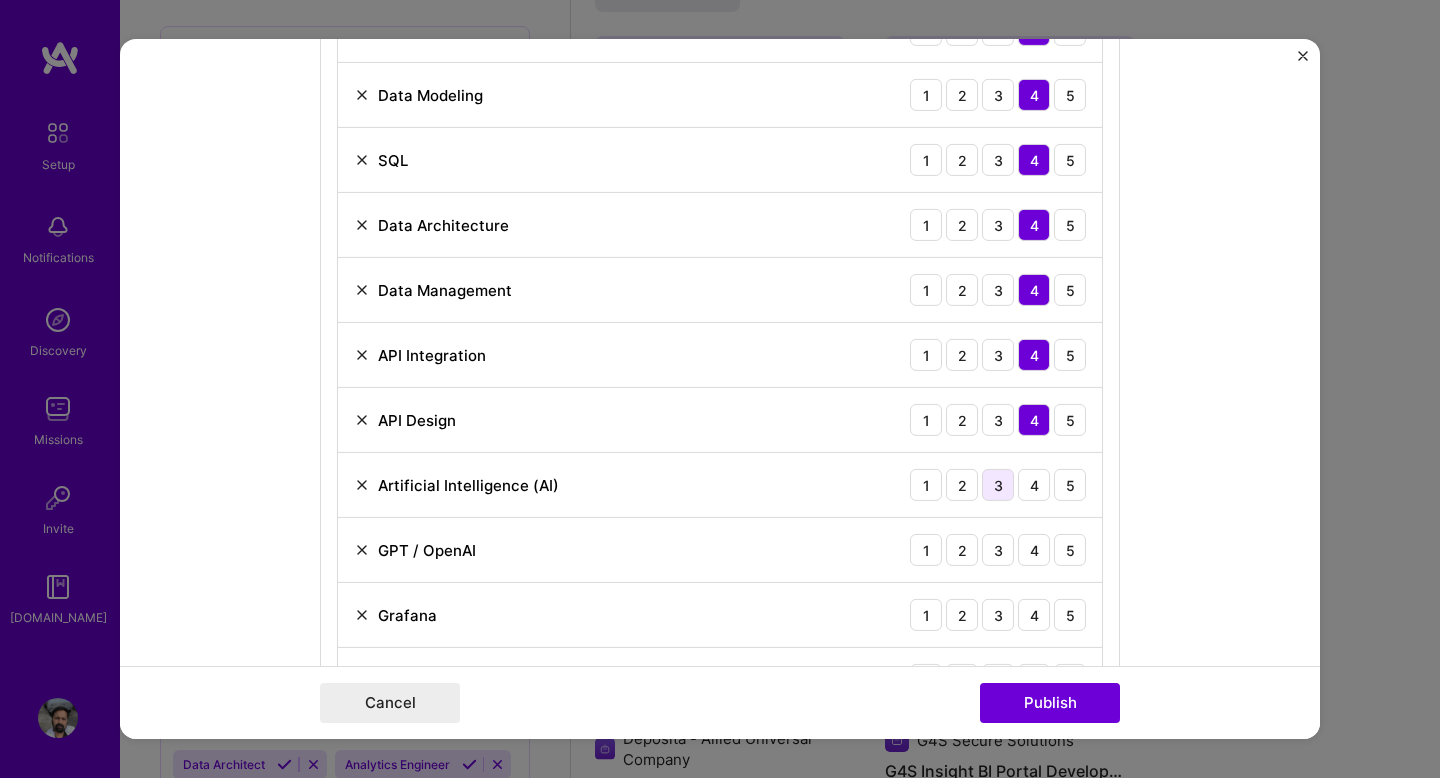 click on "3" at bounding box center (998, 485) 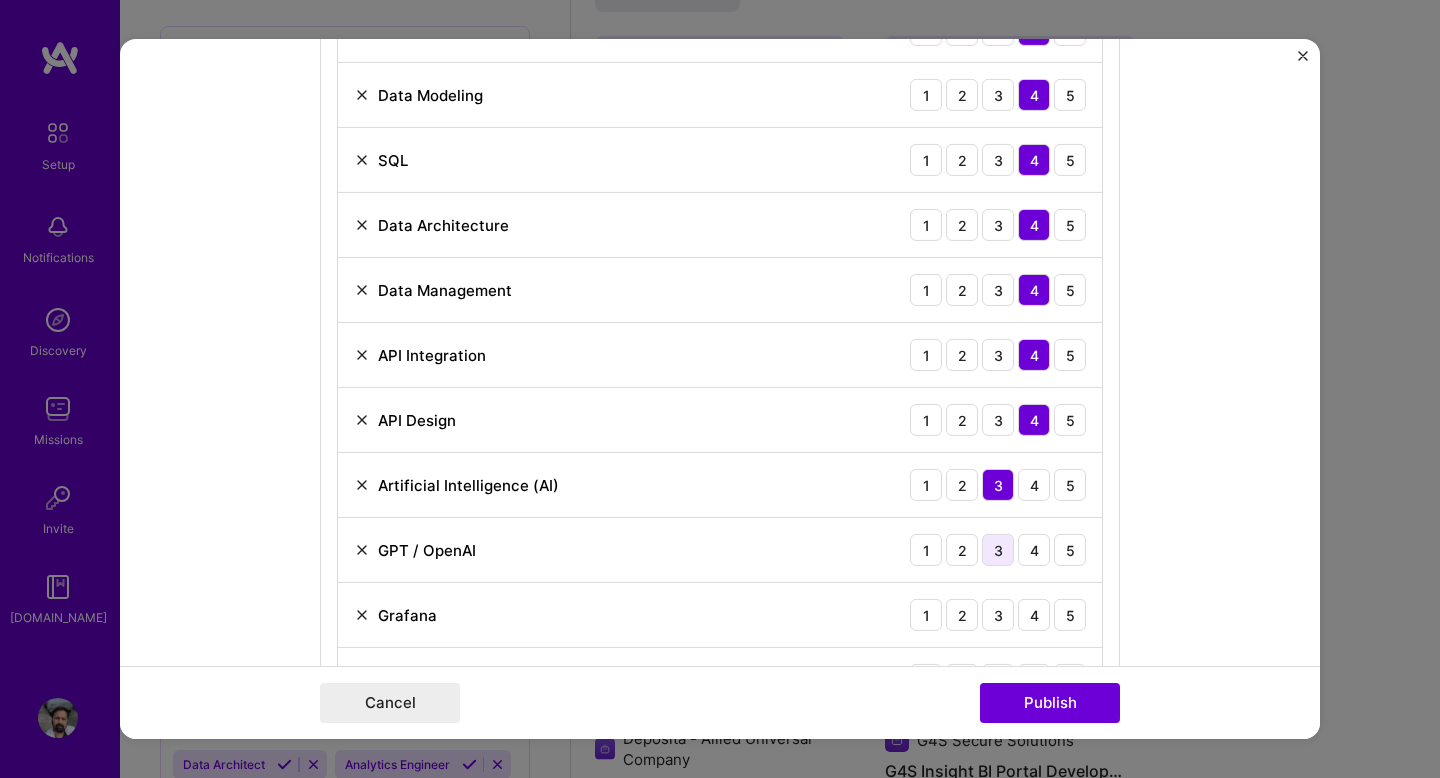 click on "3" at bounding box center [998, 550] 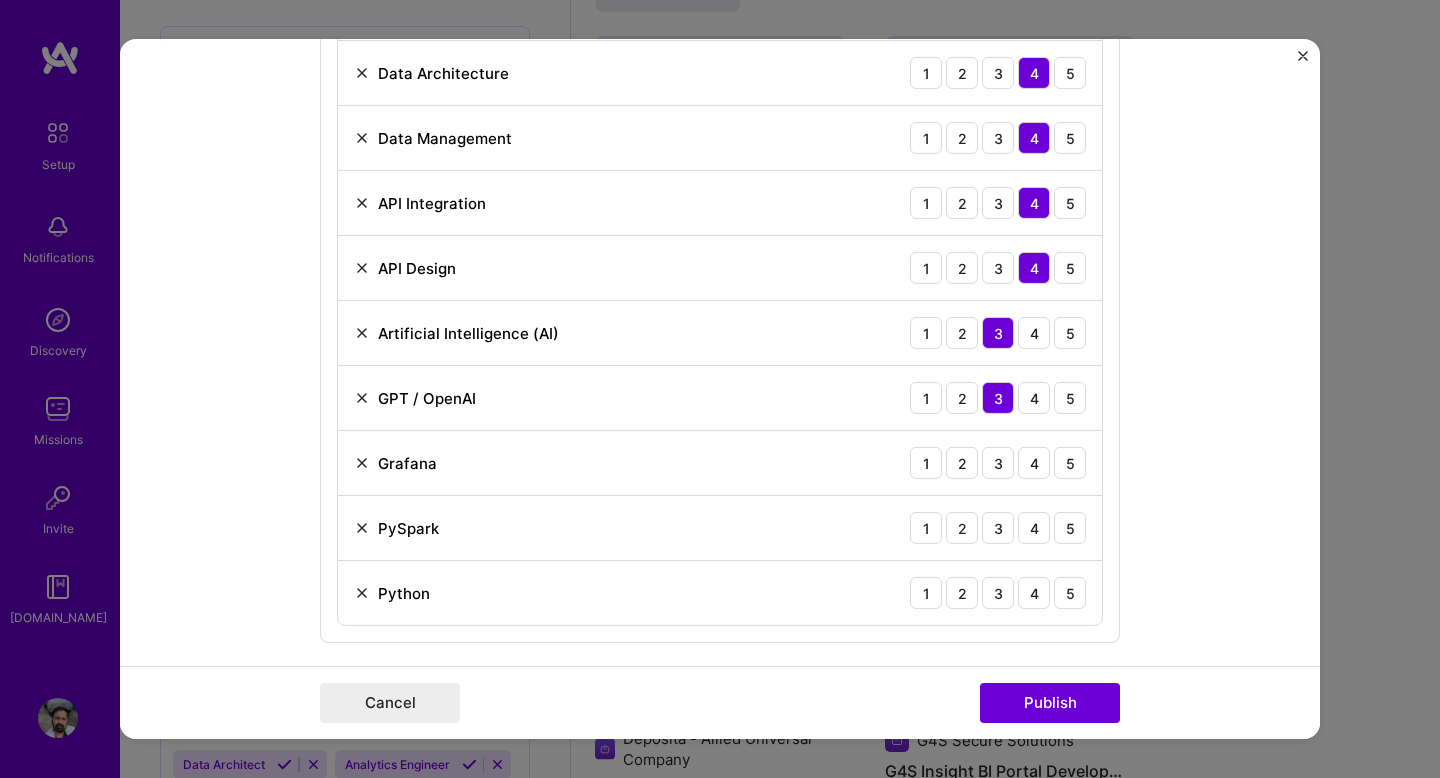scroll, scrollTop: 1388, scrollLeft: 0, axis: vertical 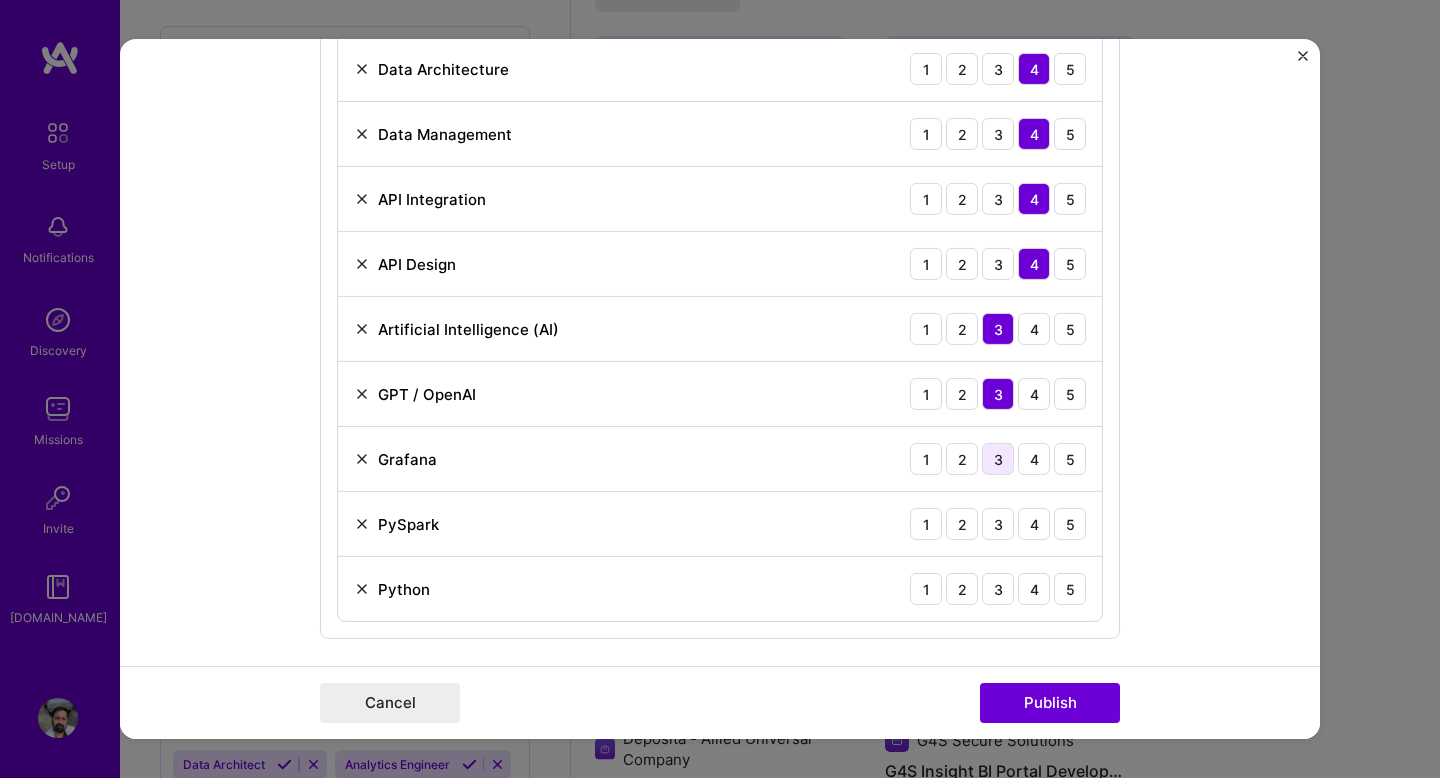 click on "3" at bounding box center [998, 459] 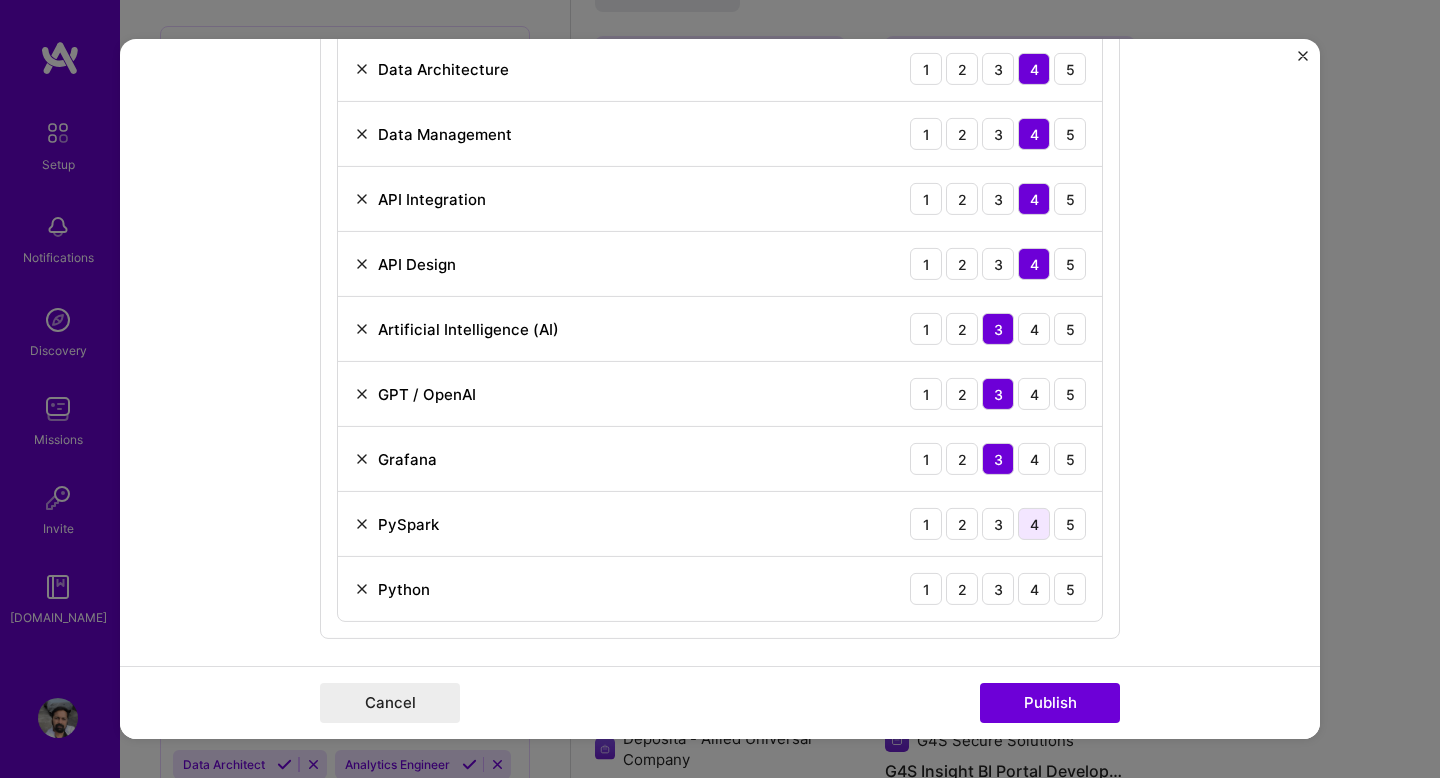 click on "4" at bounding box center (1034, 524) 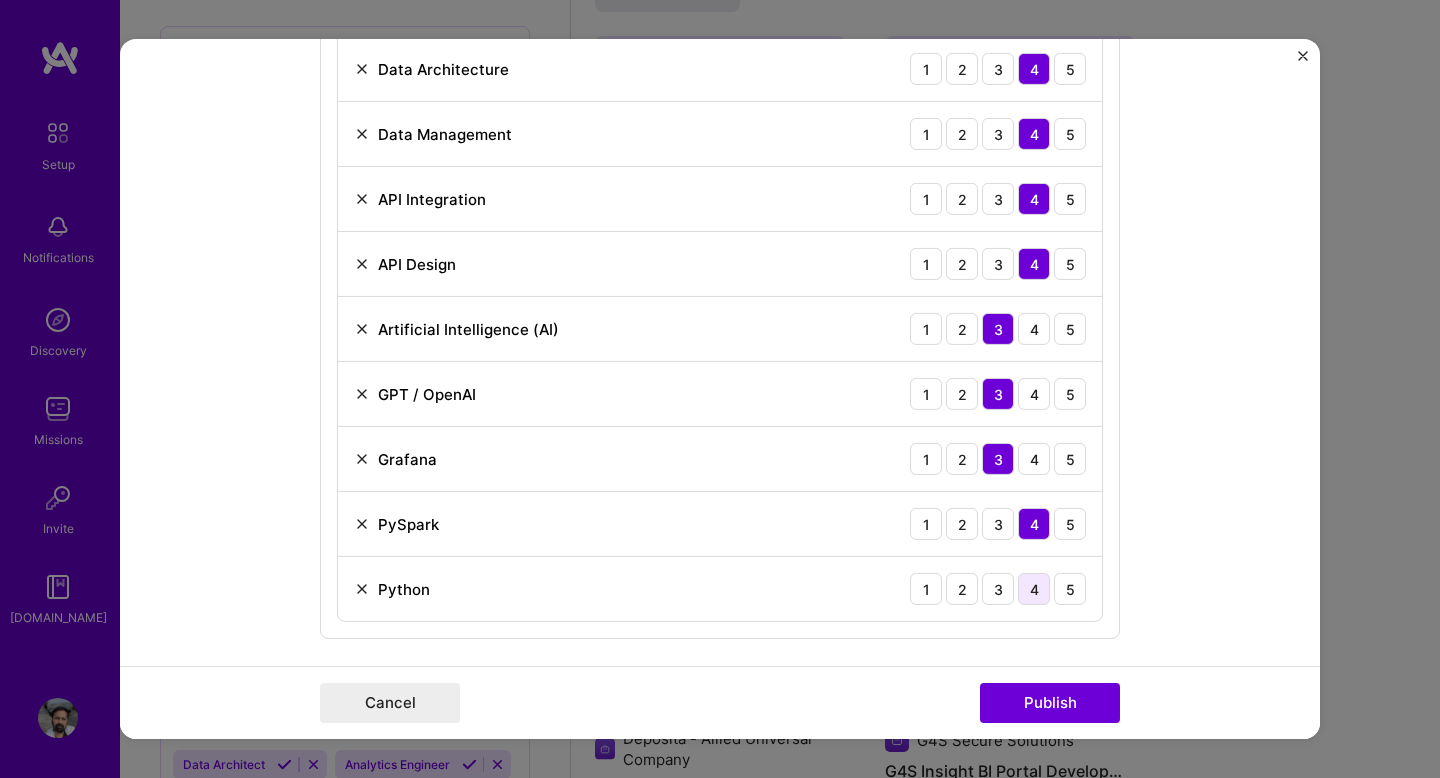 click on "4" at bounding box center [1034, 589] 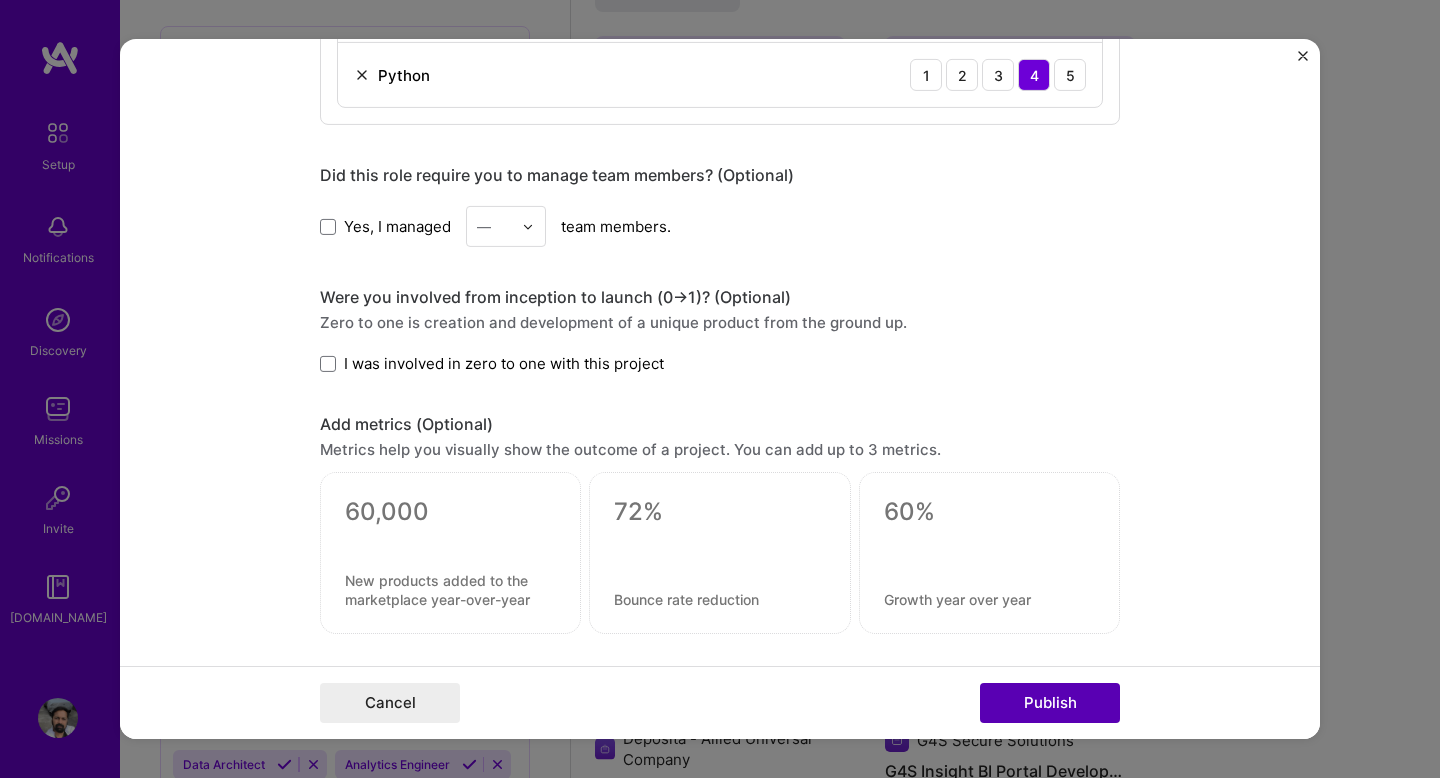 click on "Publish" at bounding box center (1050, 703) 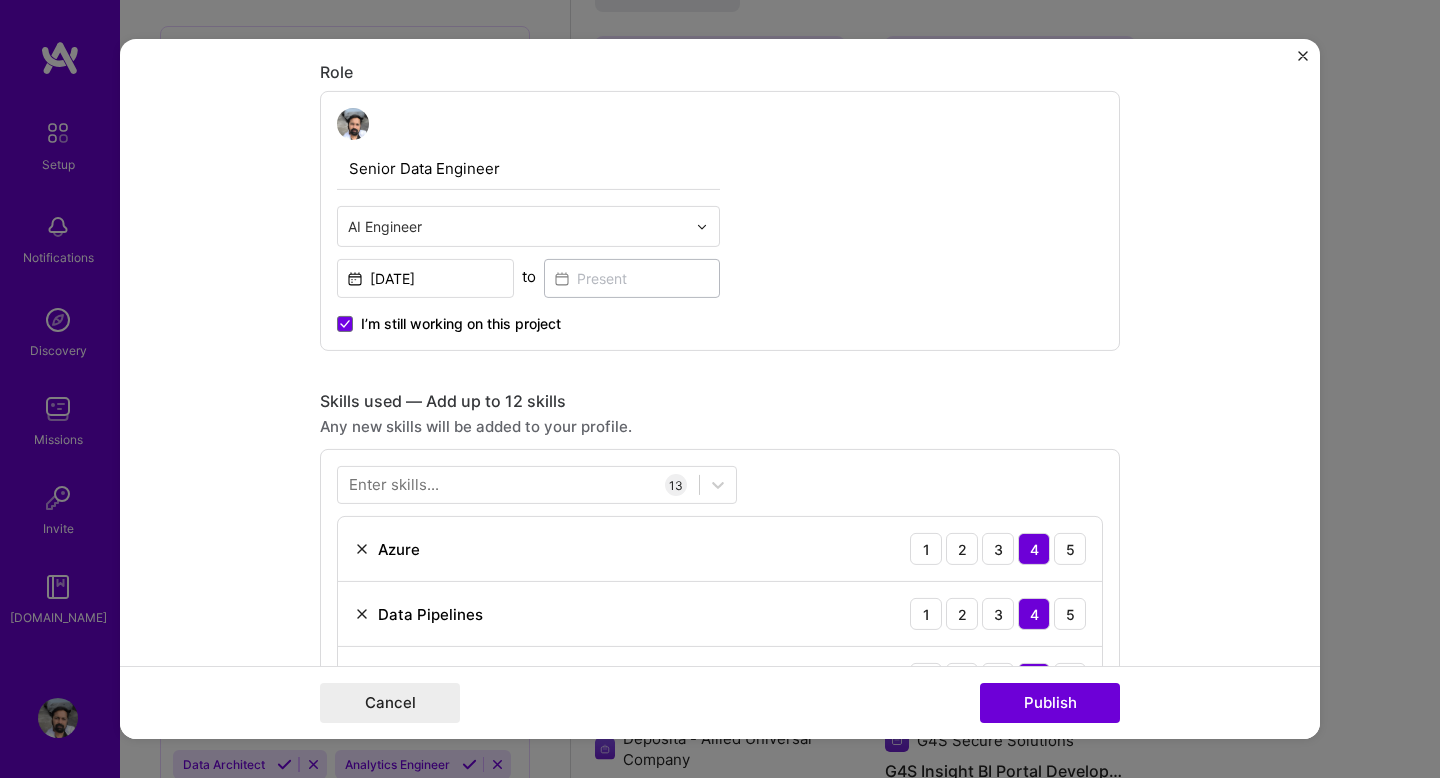 scroll, scrollTop: 649, scrollLeft: 0, axis: vertical 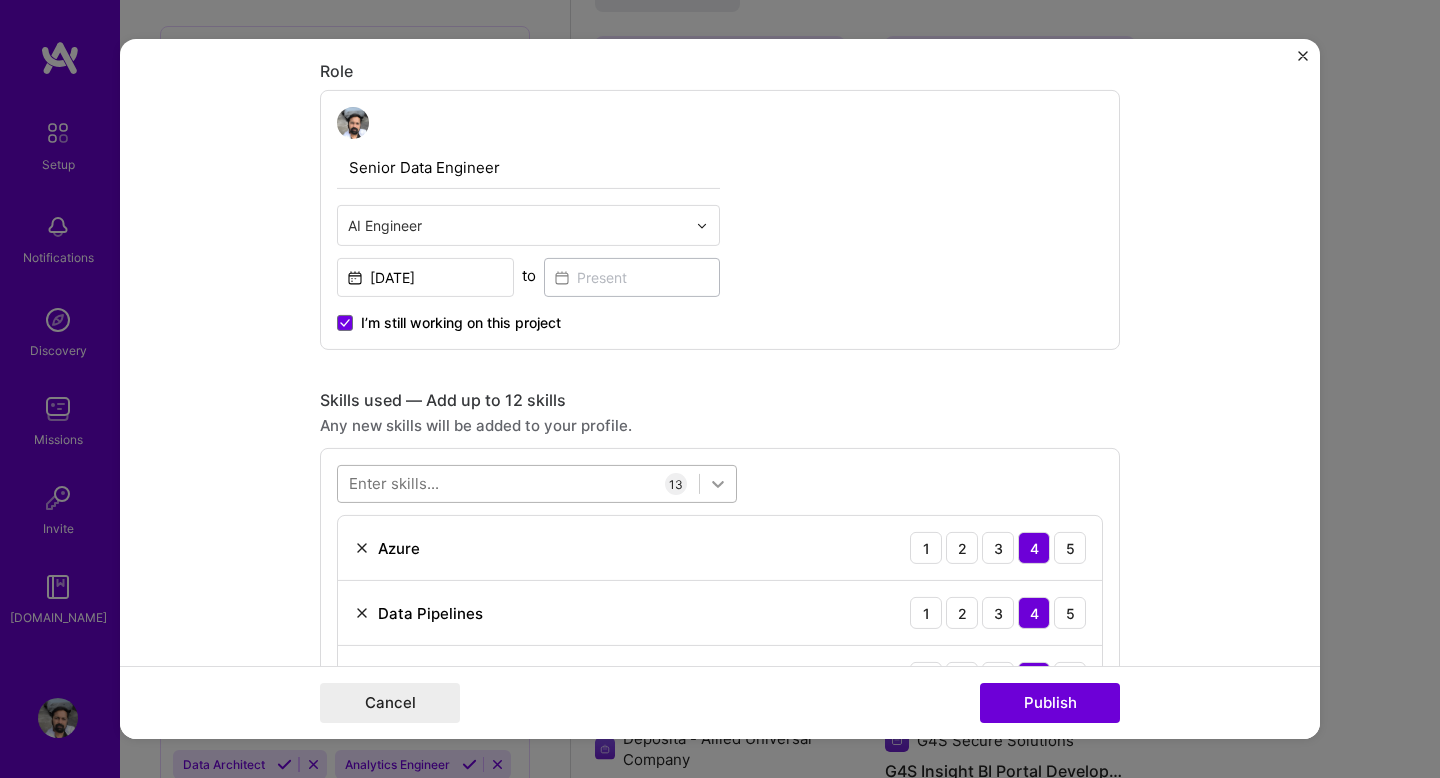 click 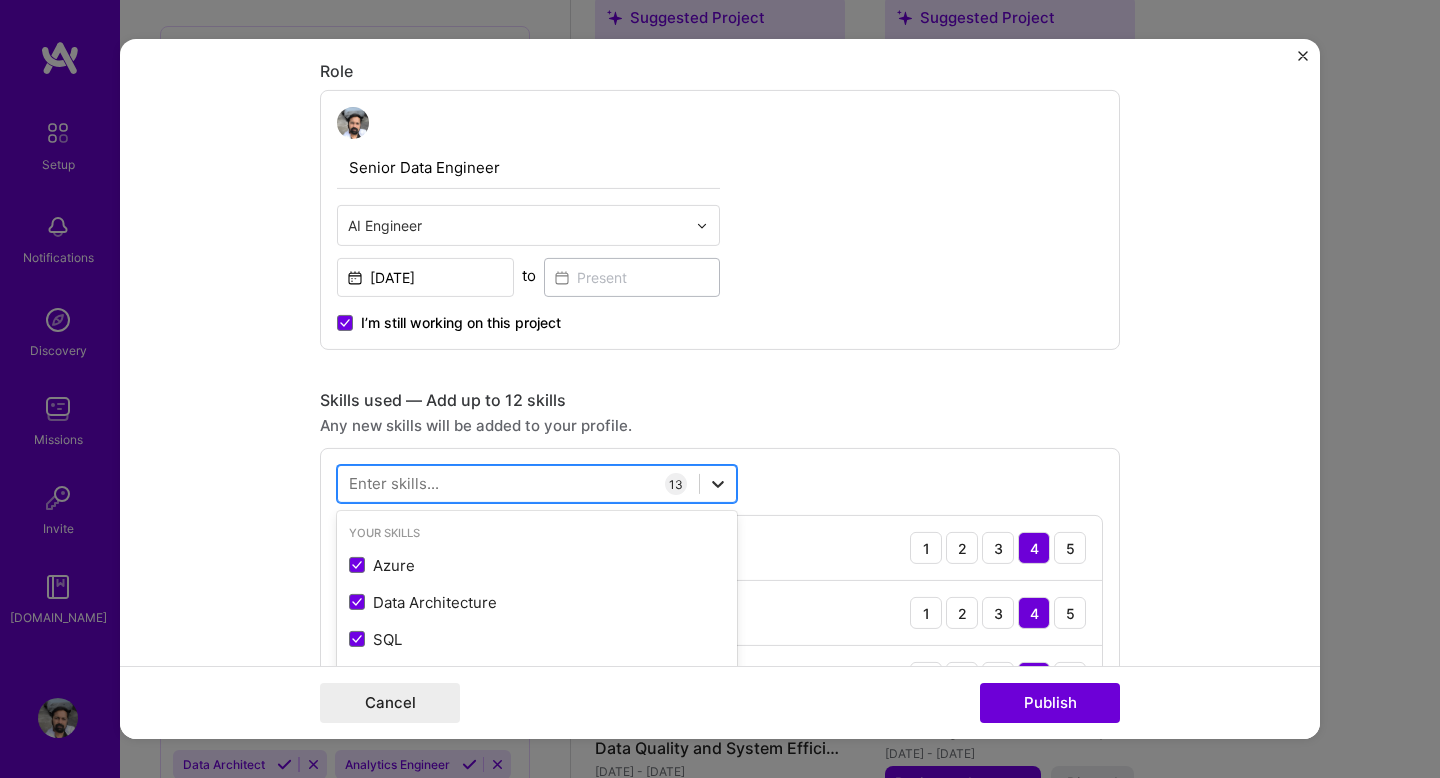scroll, scrollTop: 1802, scrollLeft: 0, axis: vertical 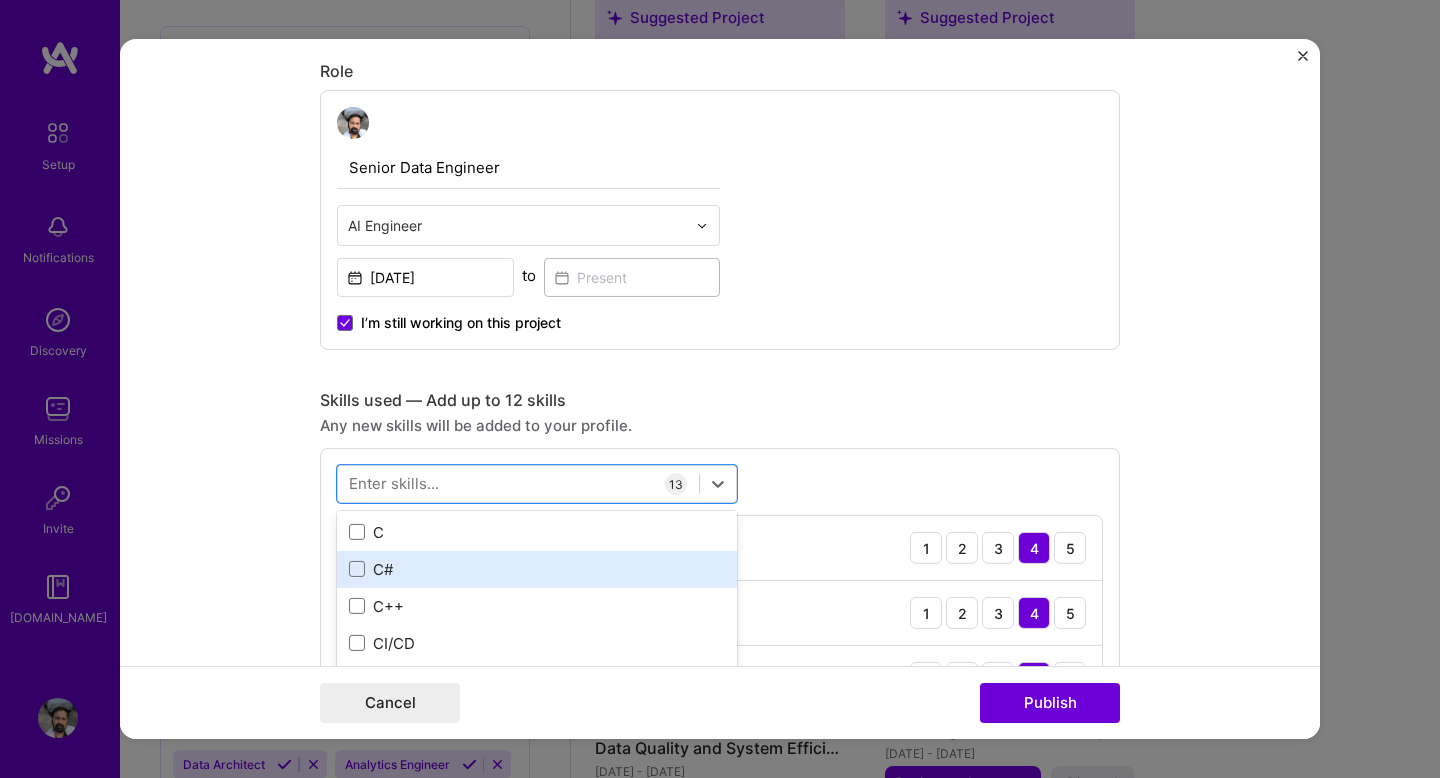 click on "C#" at bounding box center (537, 569) 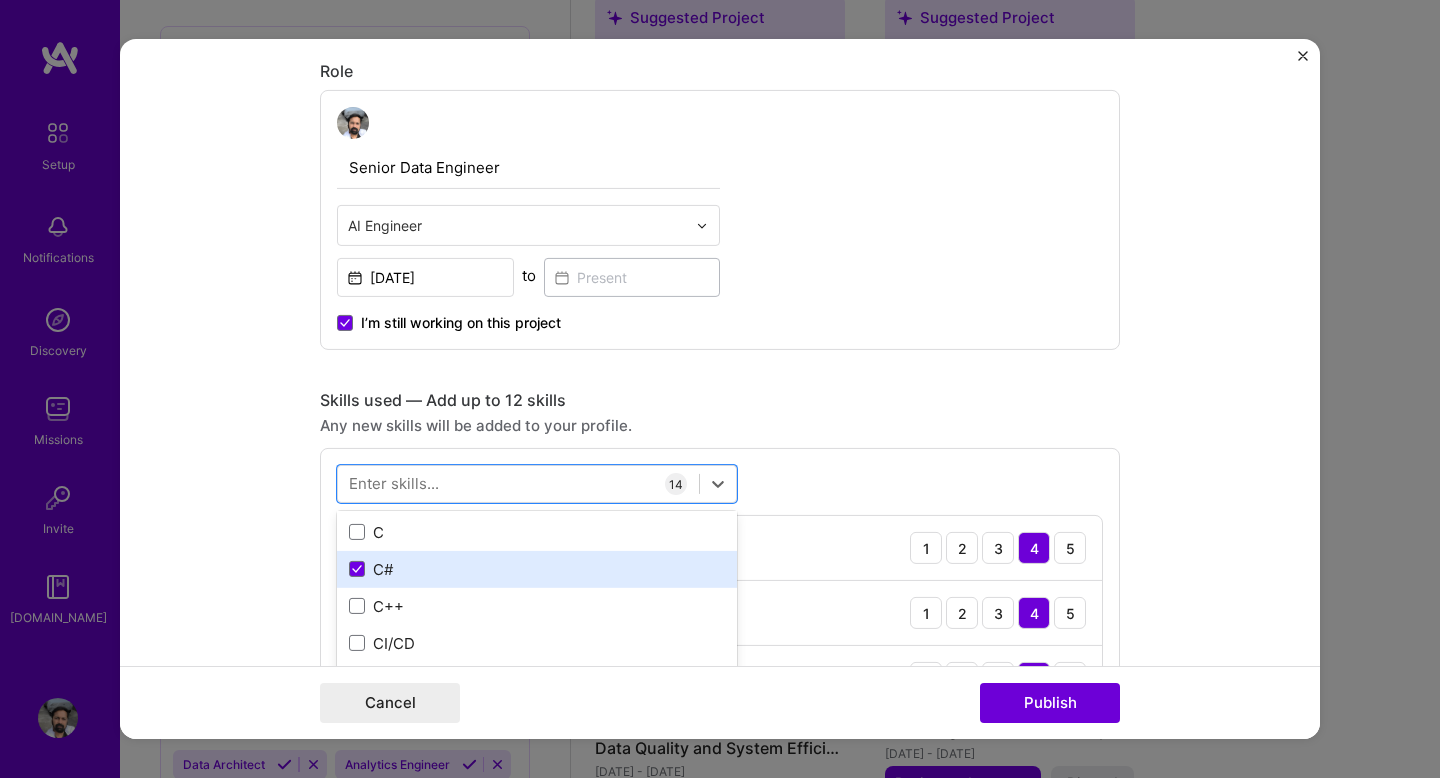 click on "C#" at bounding box center [537, 569] 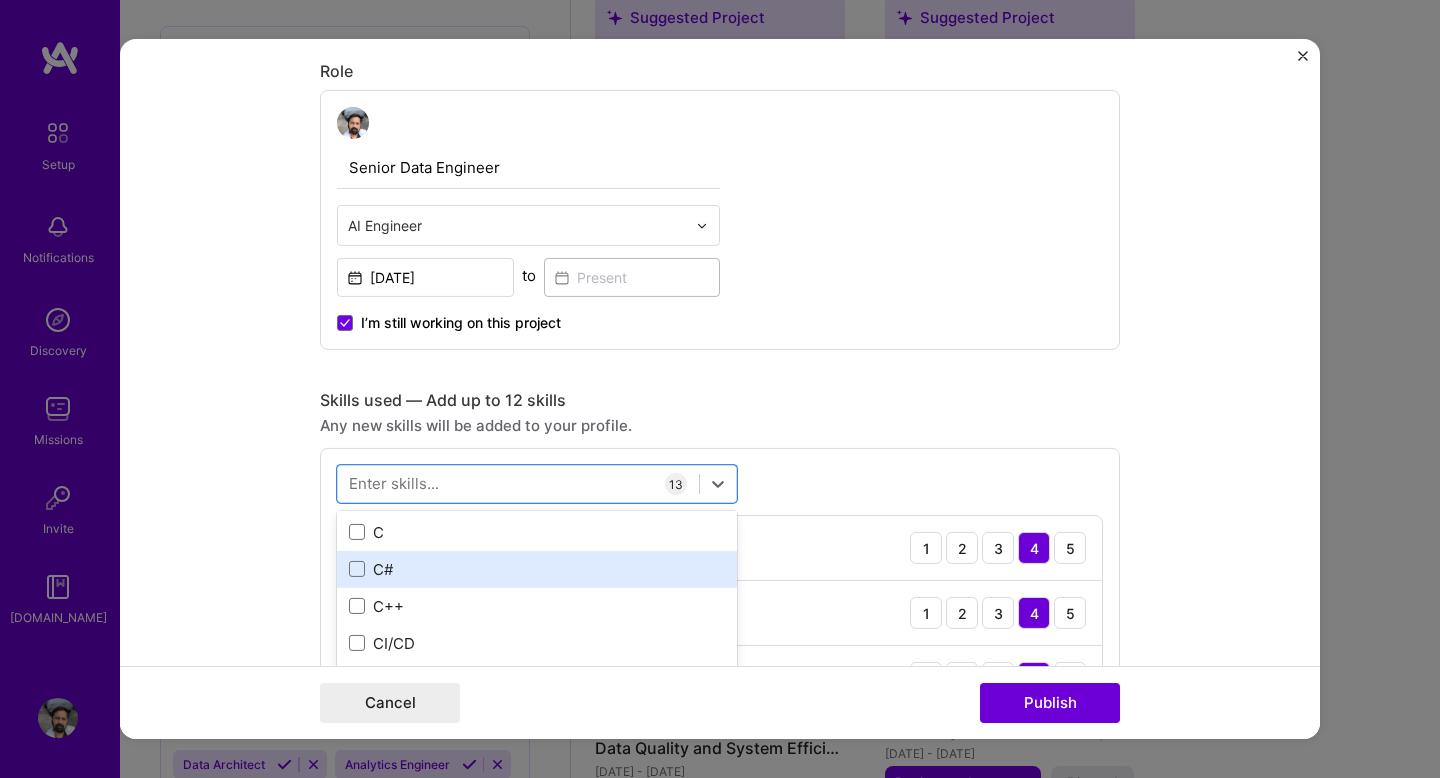 click on "C#" at bounding box center [537, 569] 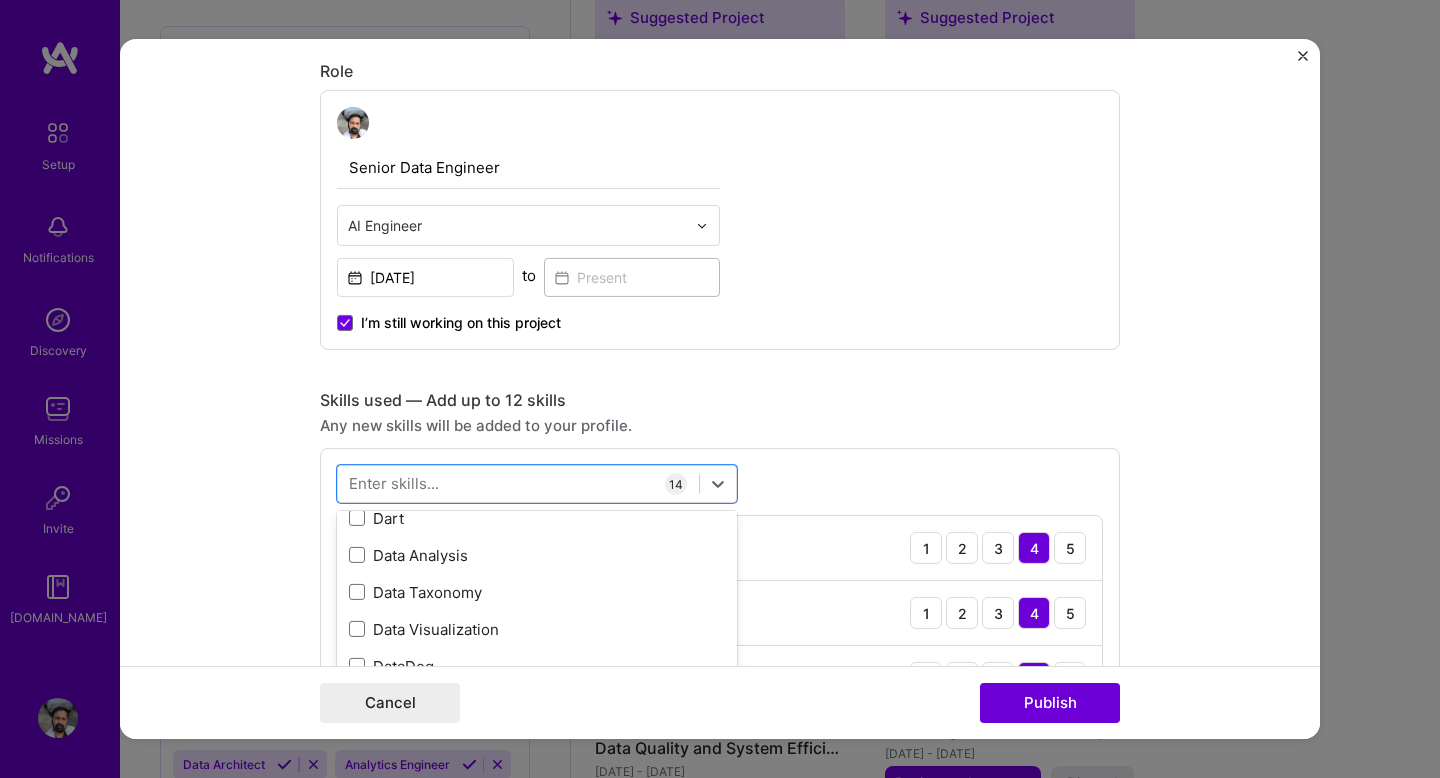 scroll, scrollTop: 3390, scrollLeft: 0, axis: vertical 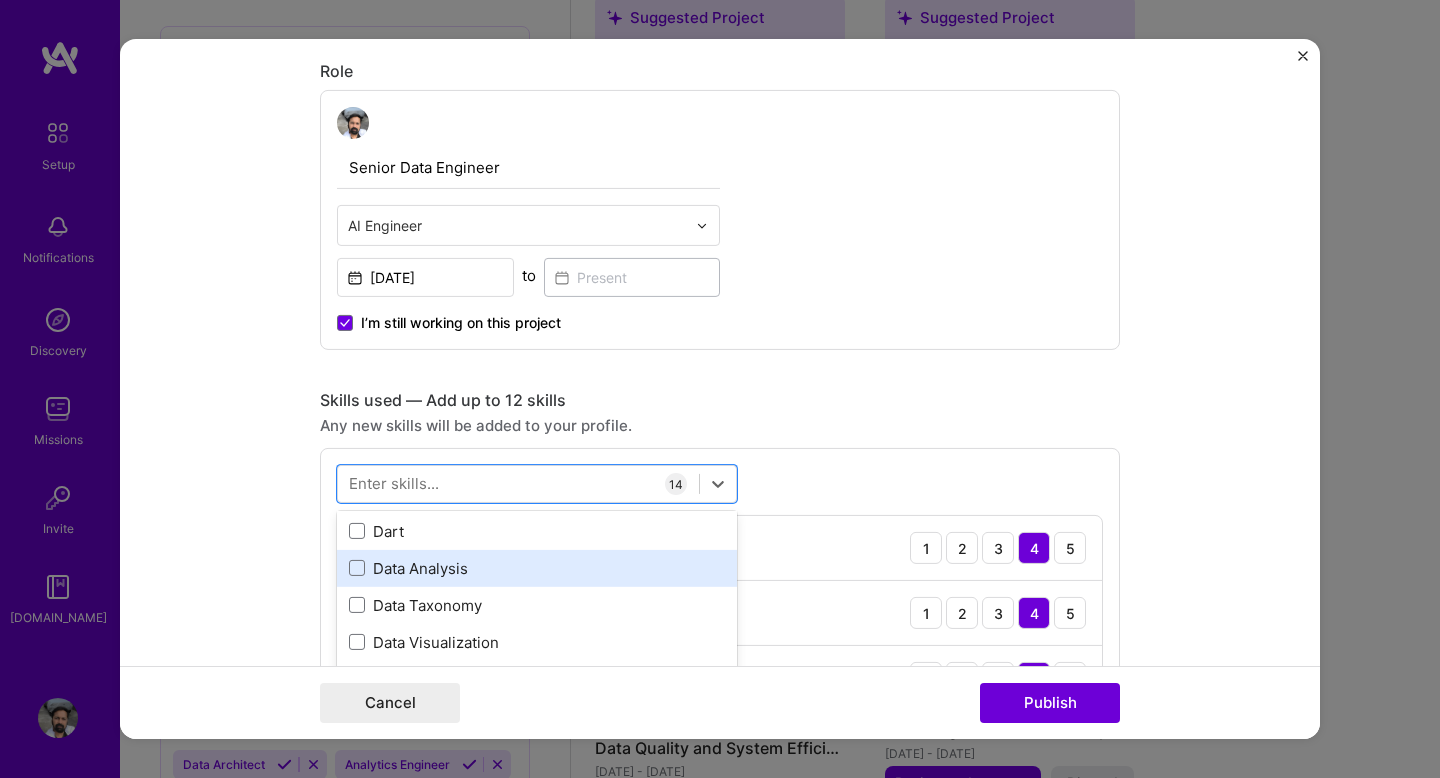 click on "Data Analysis" at bounding box center [537, 568] 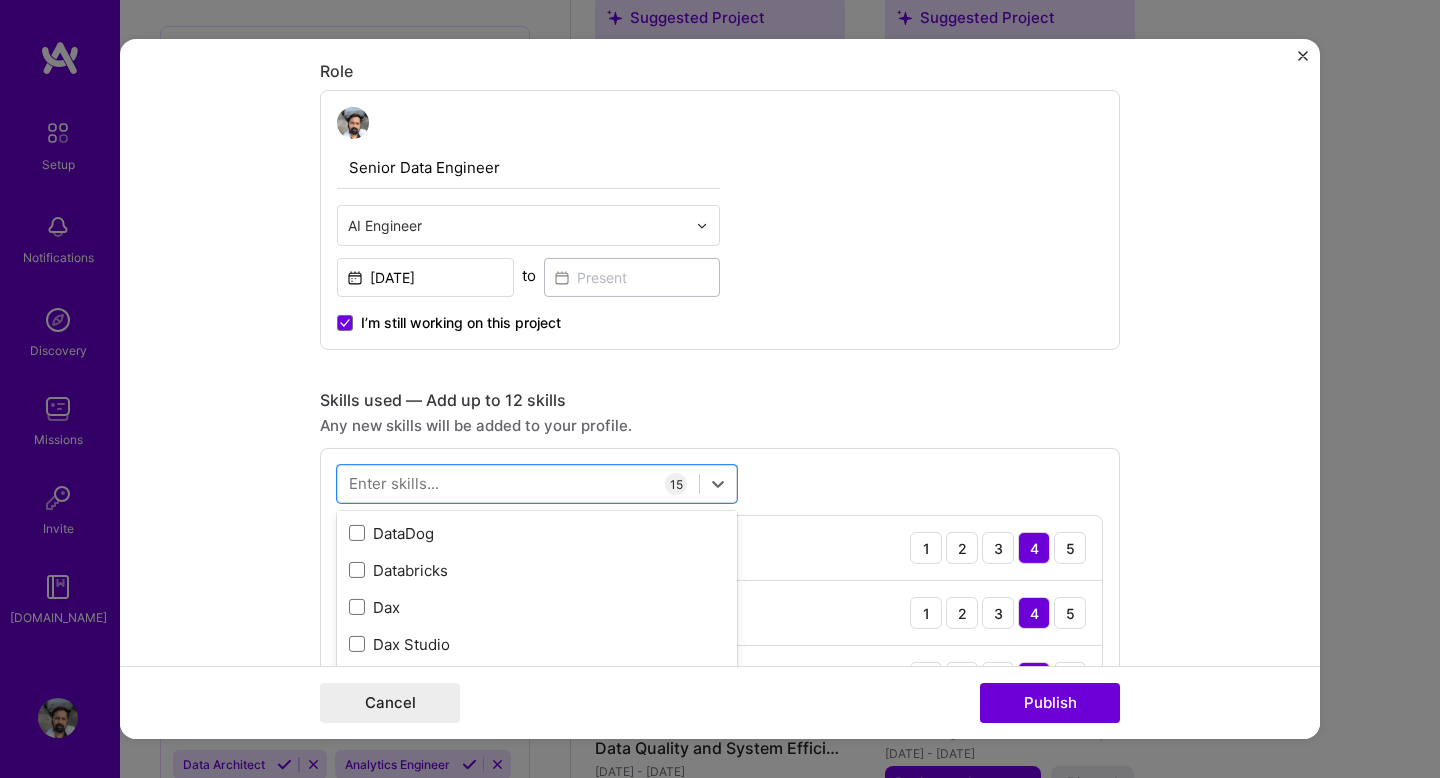 scroll, scrollTop: 3530, scrollLeft: 0, axis: vertical 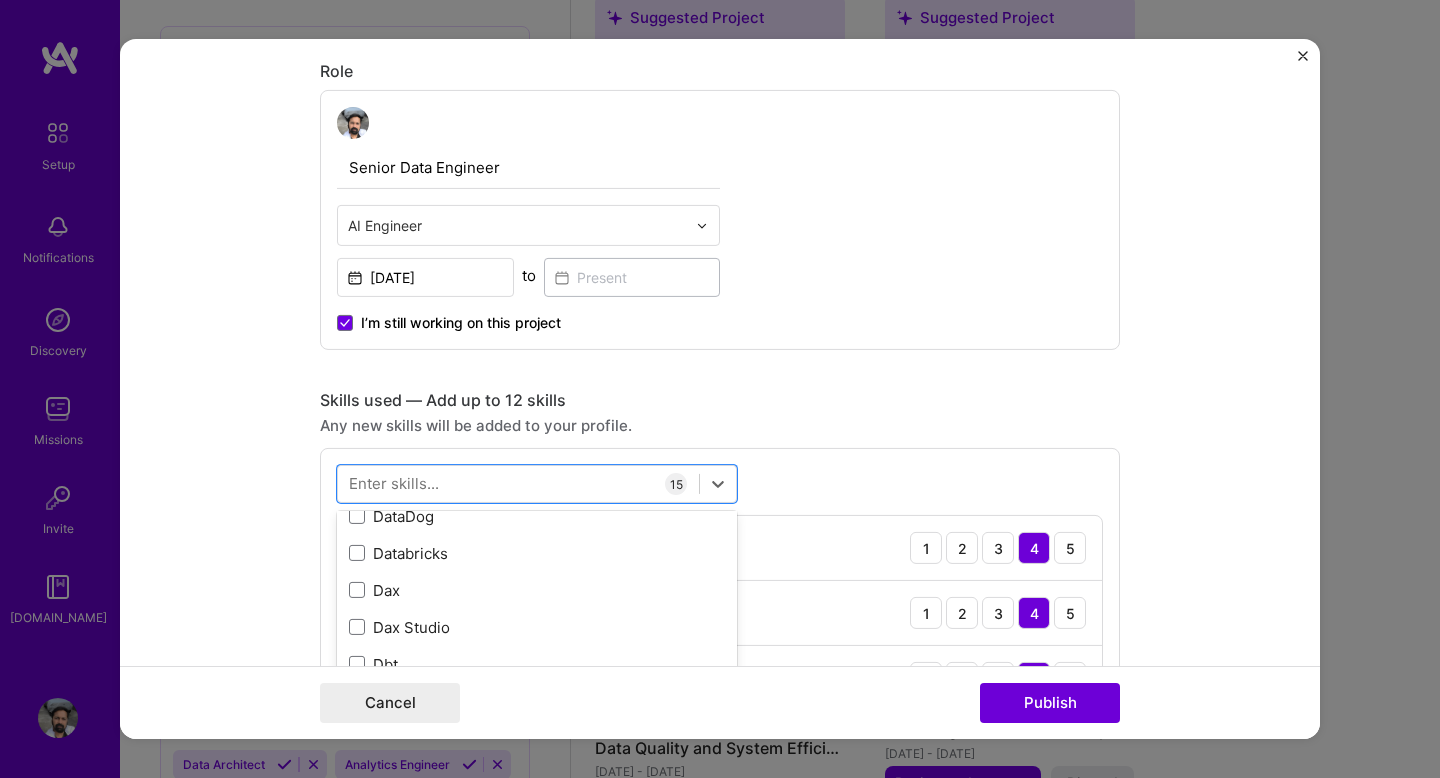 click on "Dax" at bounding box center [537, 590] 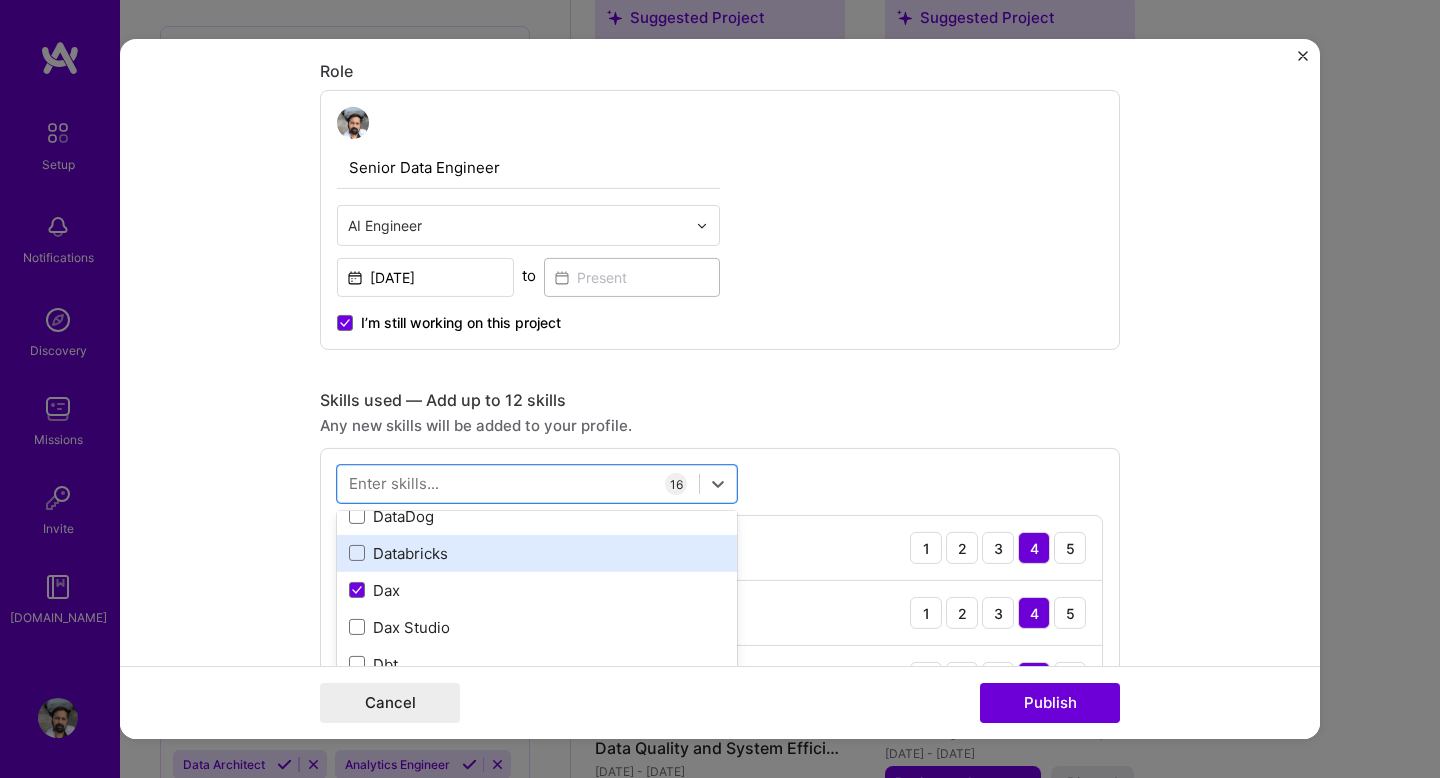 click on "Databricks" at bounding box center [537, 553] 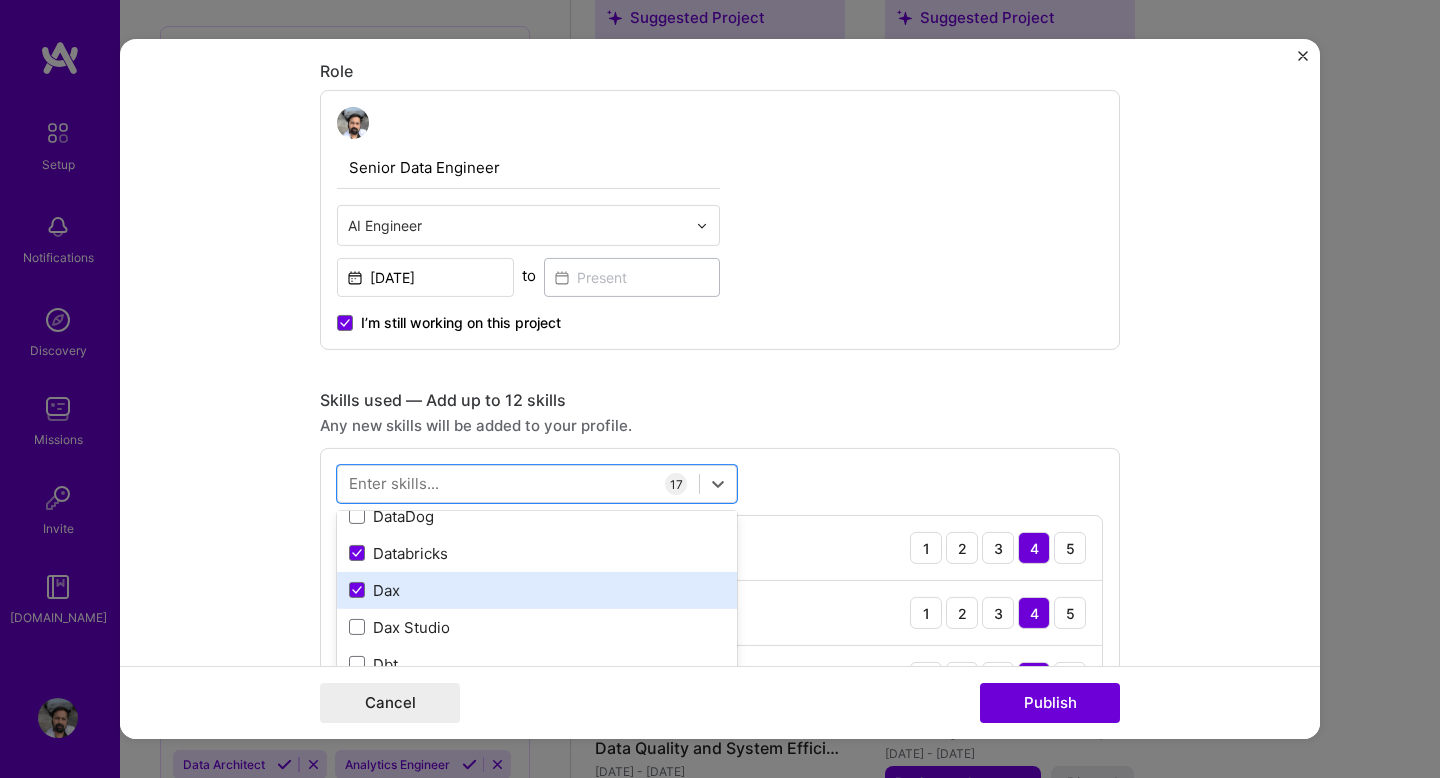 click on "Dax" at bounding box center (537, 590) 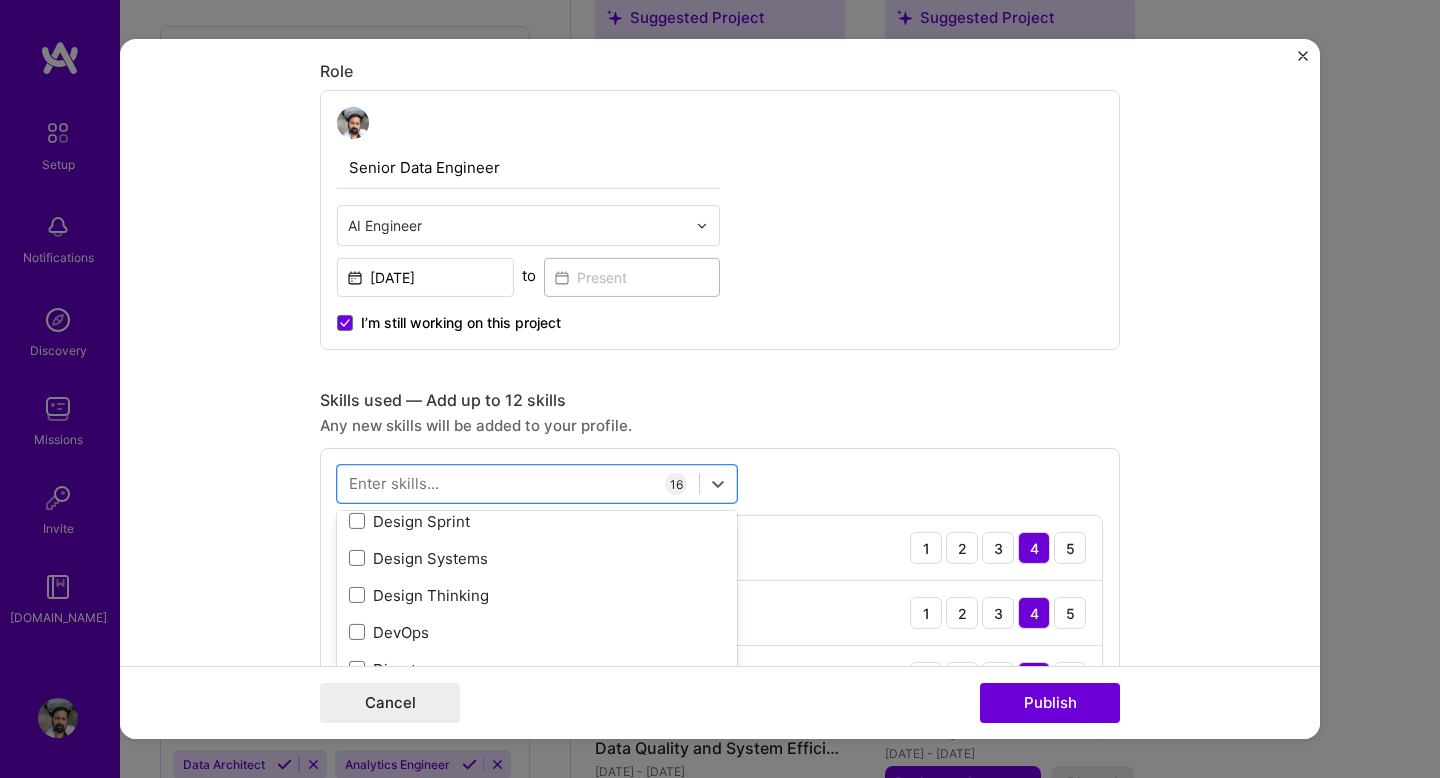 scroll, scrollTop: 3791, scrollLeft: 0, axis: vertical 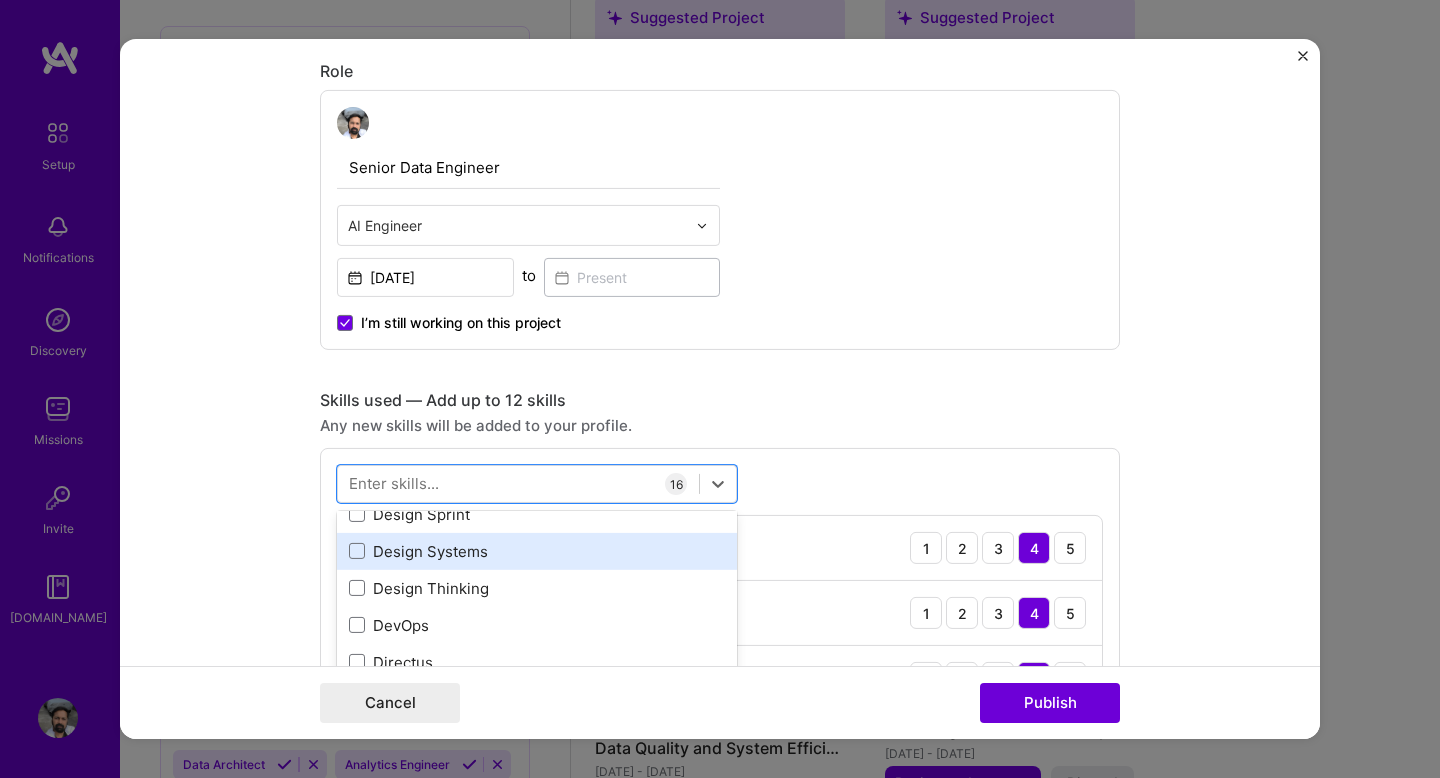 click on "Design Systems" at bounding box center [537, 551] 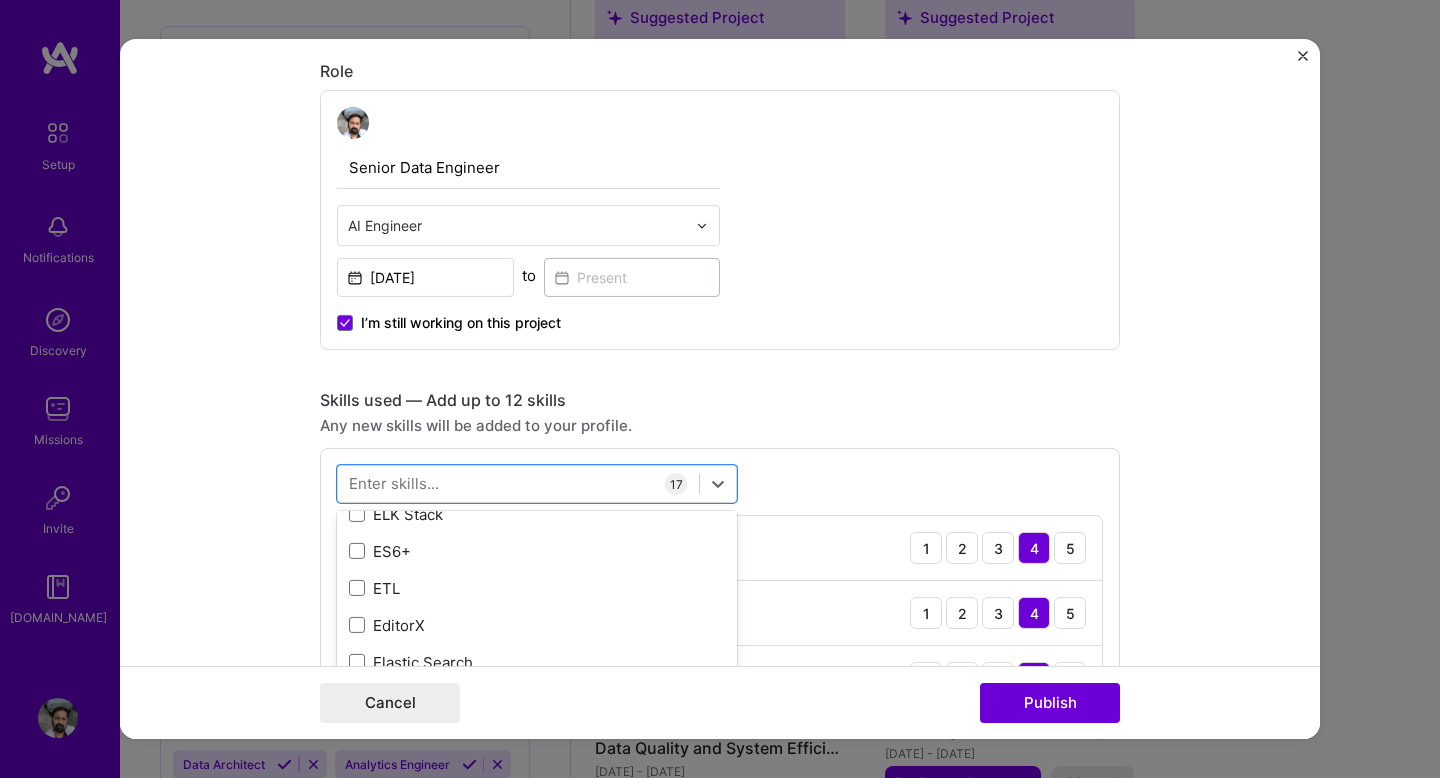 scroll, scrollTop: 4199, scrollLeft: 0, axis: vertical 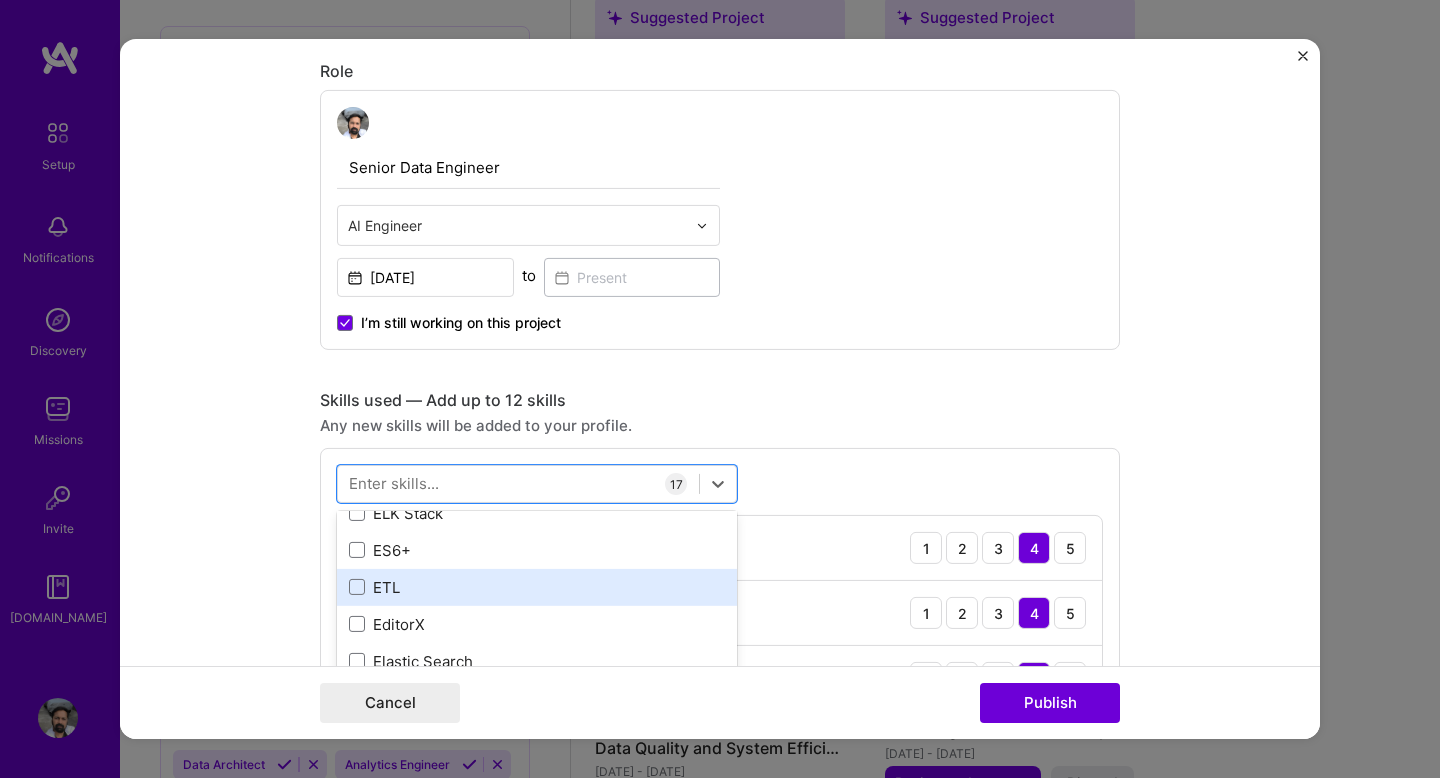 click on "ETL" at bounding box center [537, 587] 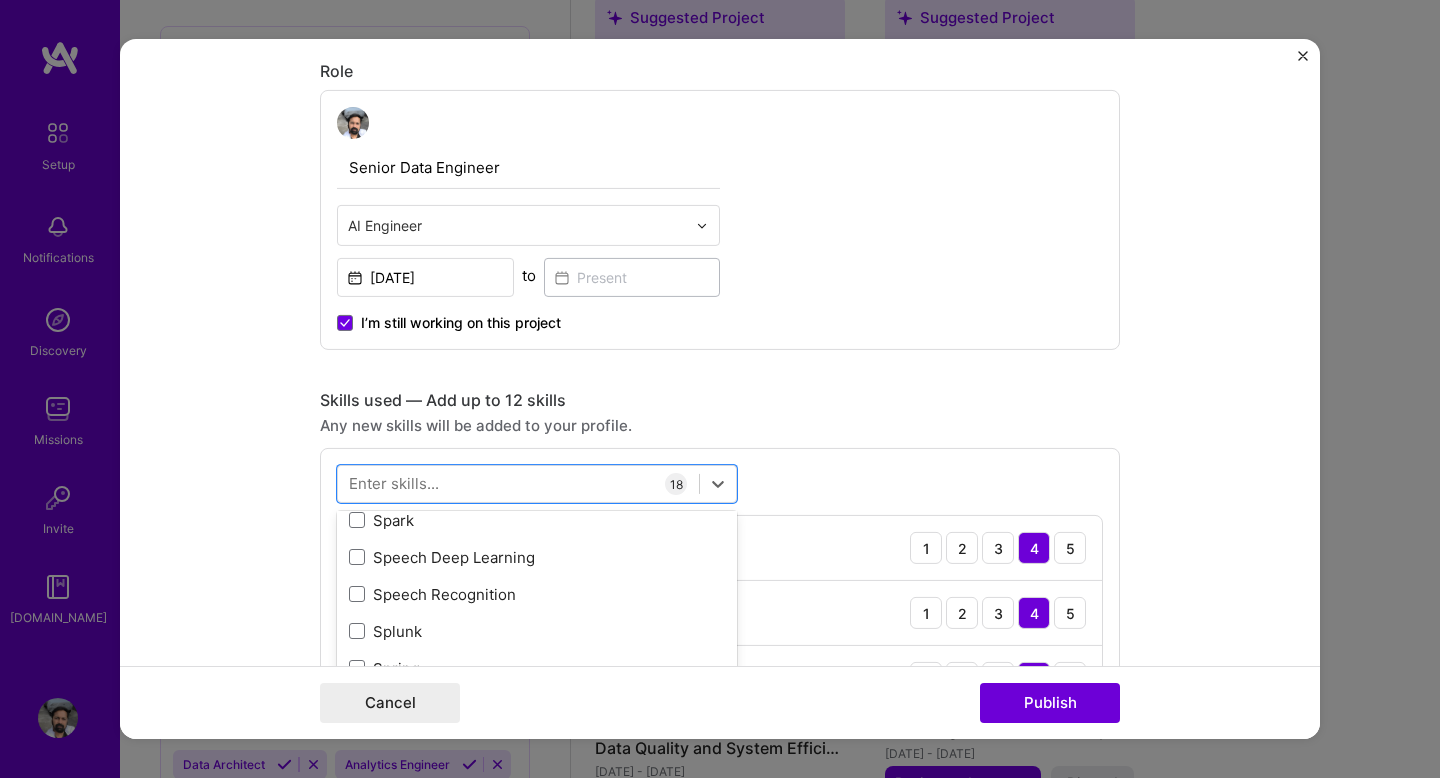 scroll, scrollTop: 11630, scrollLeft: 0, axis: vertical 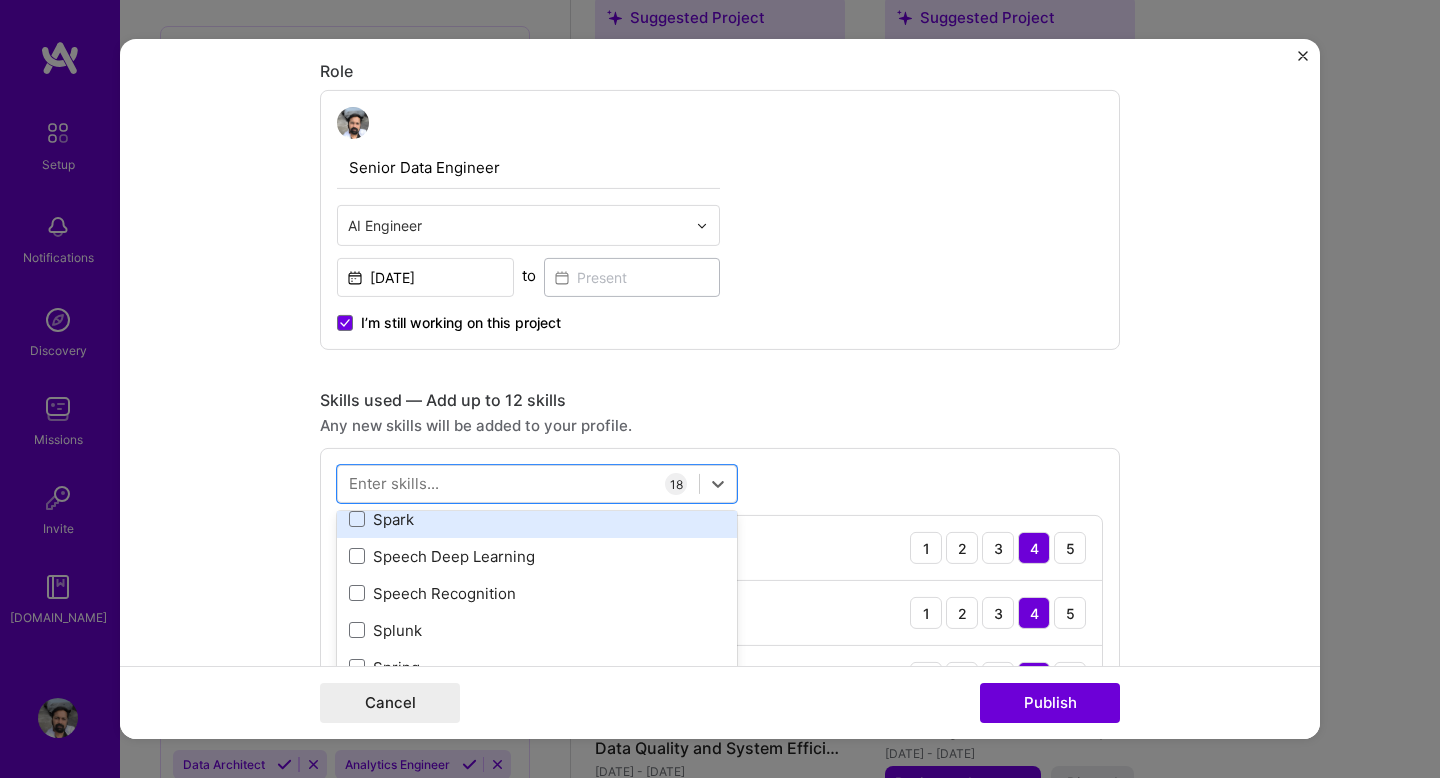 click on "Spark" at bounding box center (537, 519) 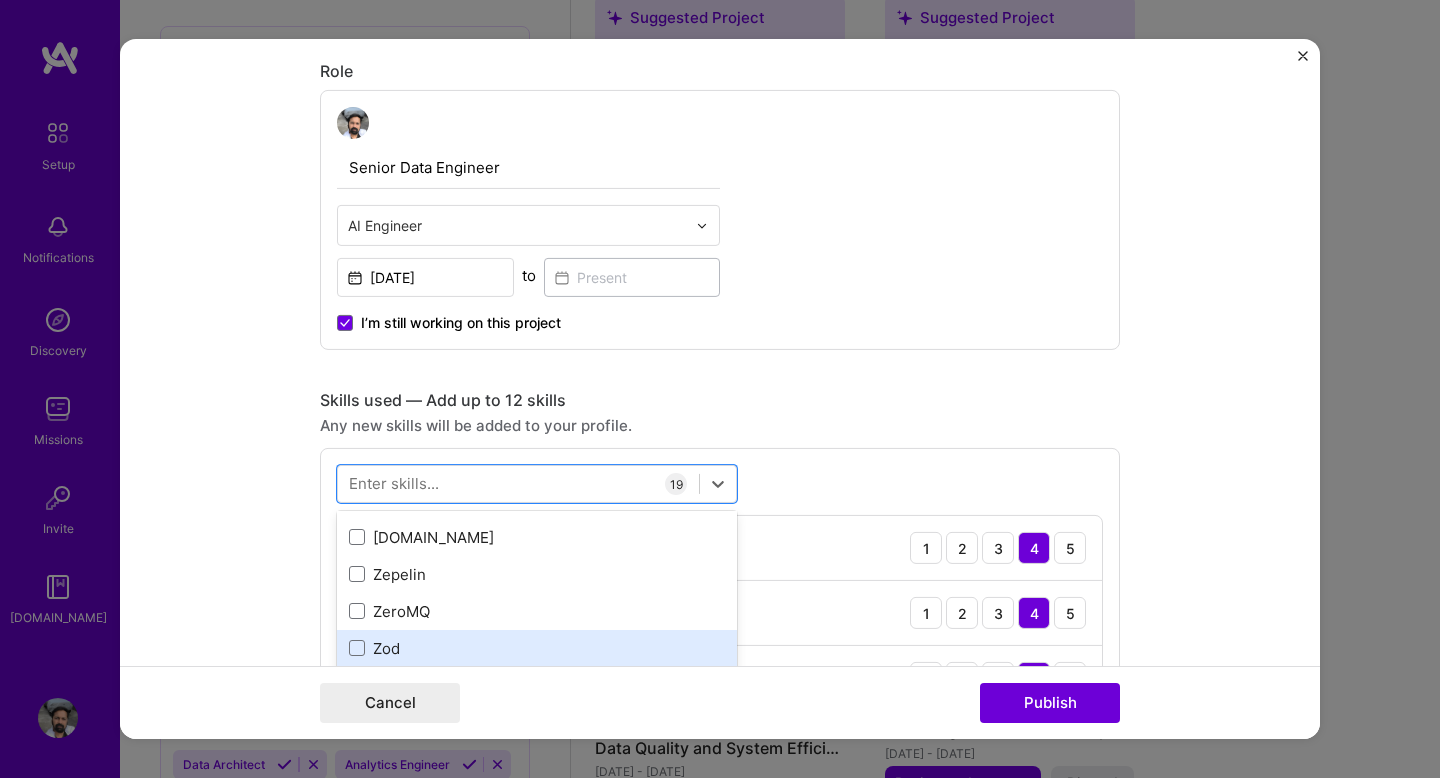 scroll, scrollTop: 13773, scrollLeft: 0, axis: vertical 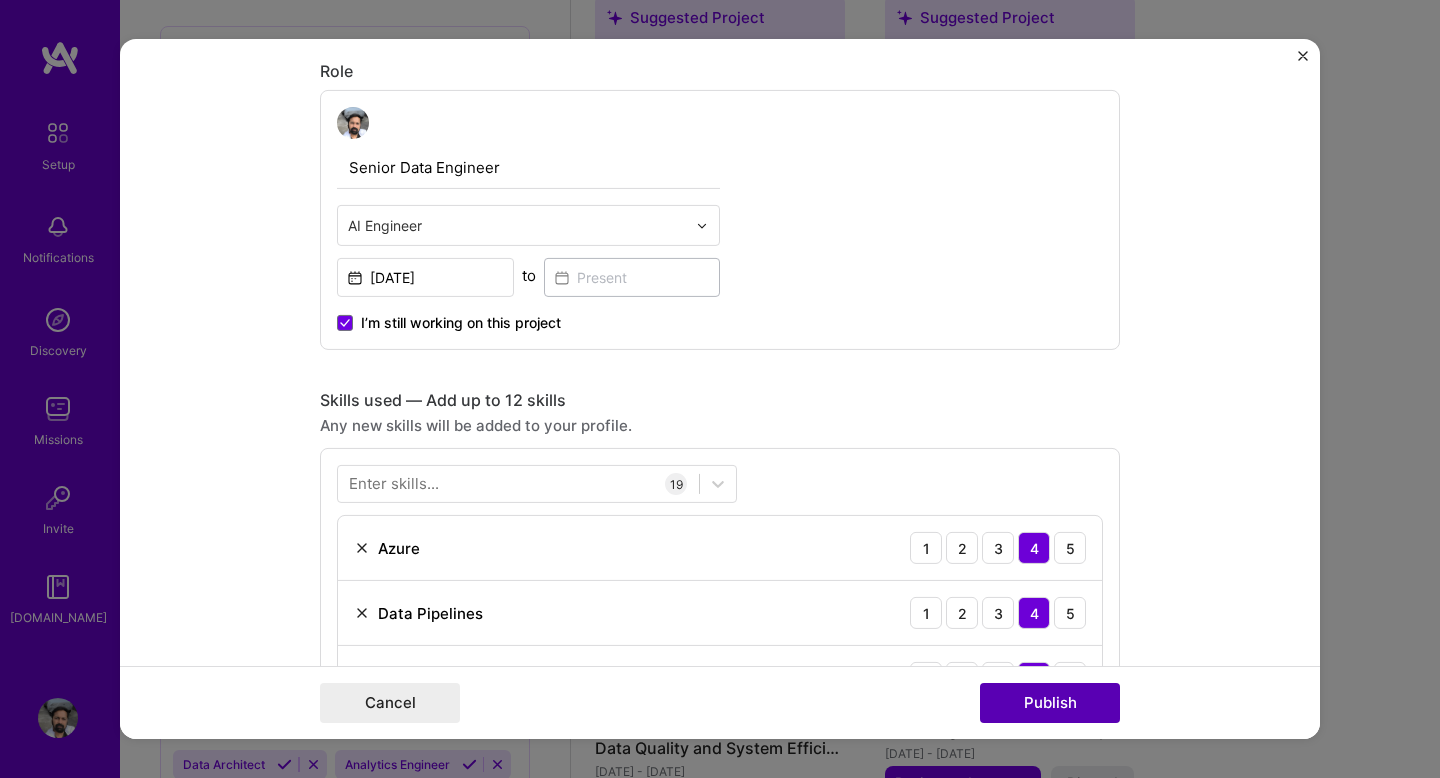 click on "Publish" at bounding box center (1050, 703) 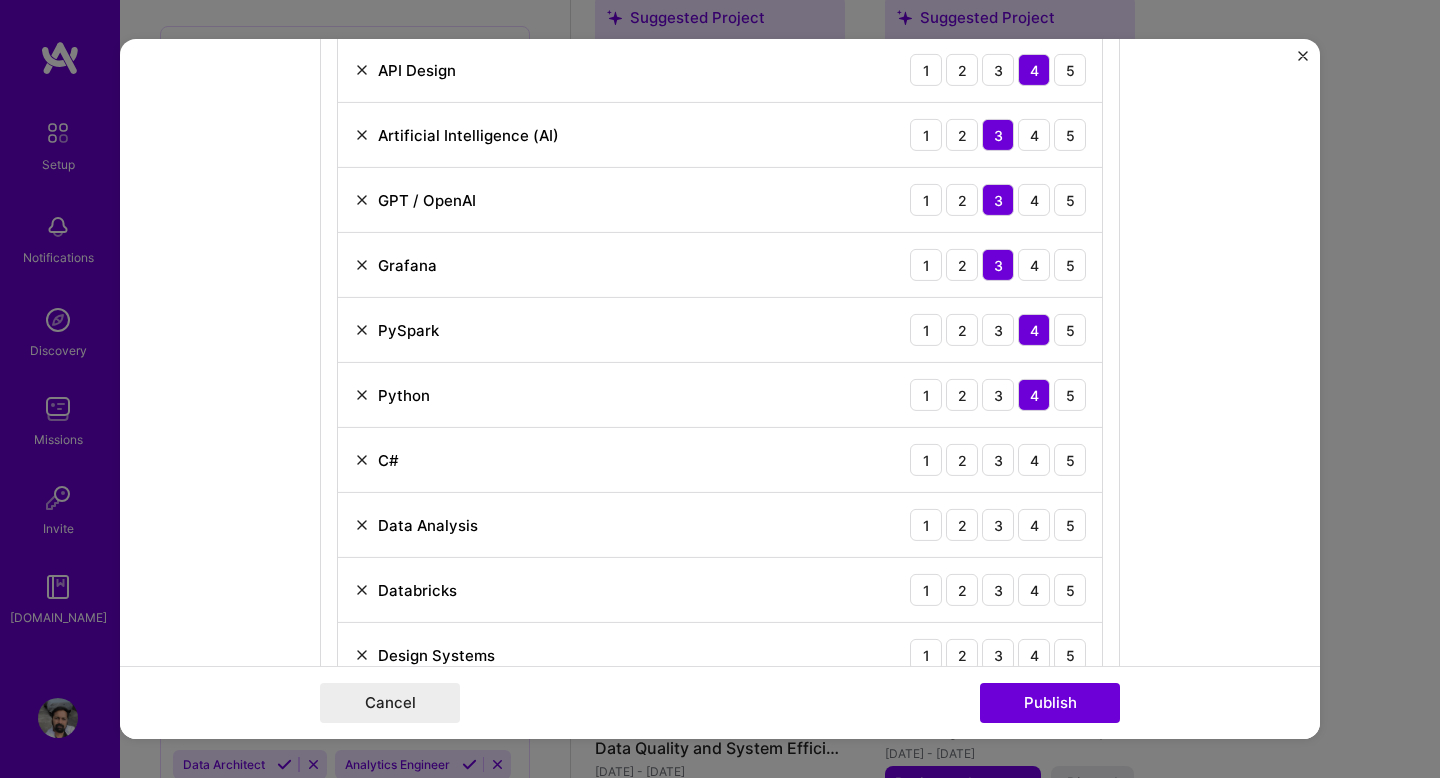 scroll, scrollTop: 1631, scrollLeft: 0, axis: vertical 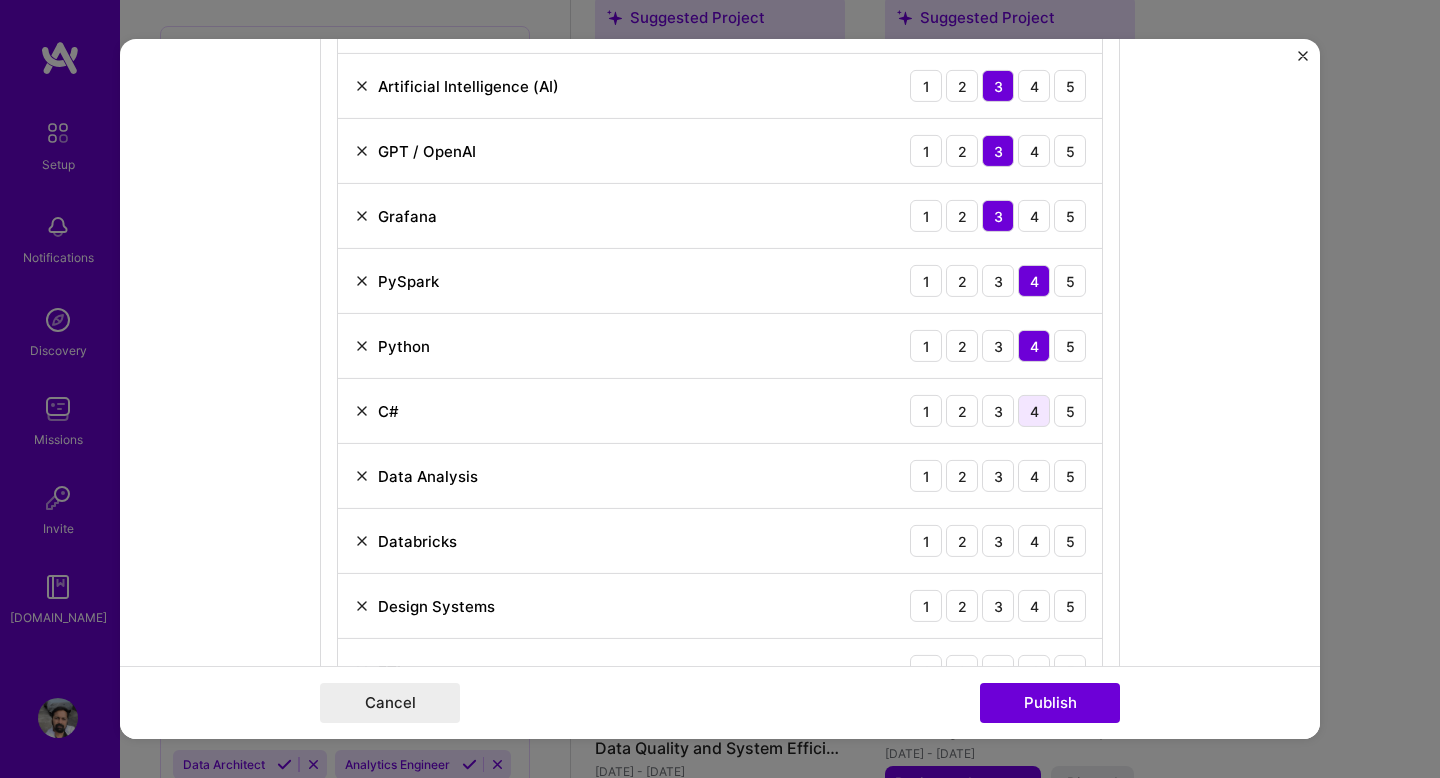 click on "4" at bounding box center (1034, 411) 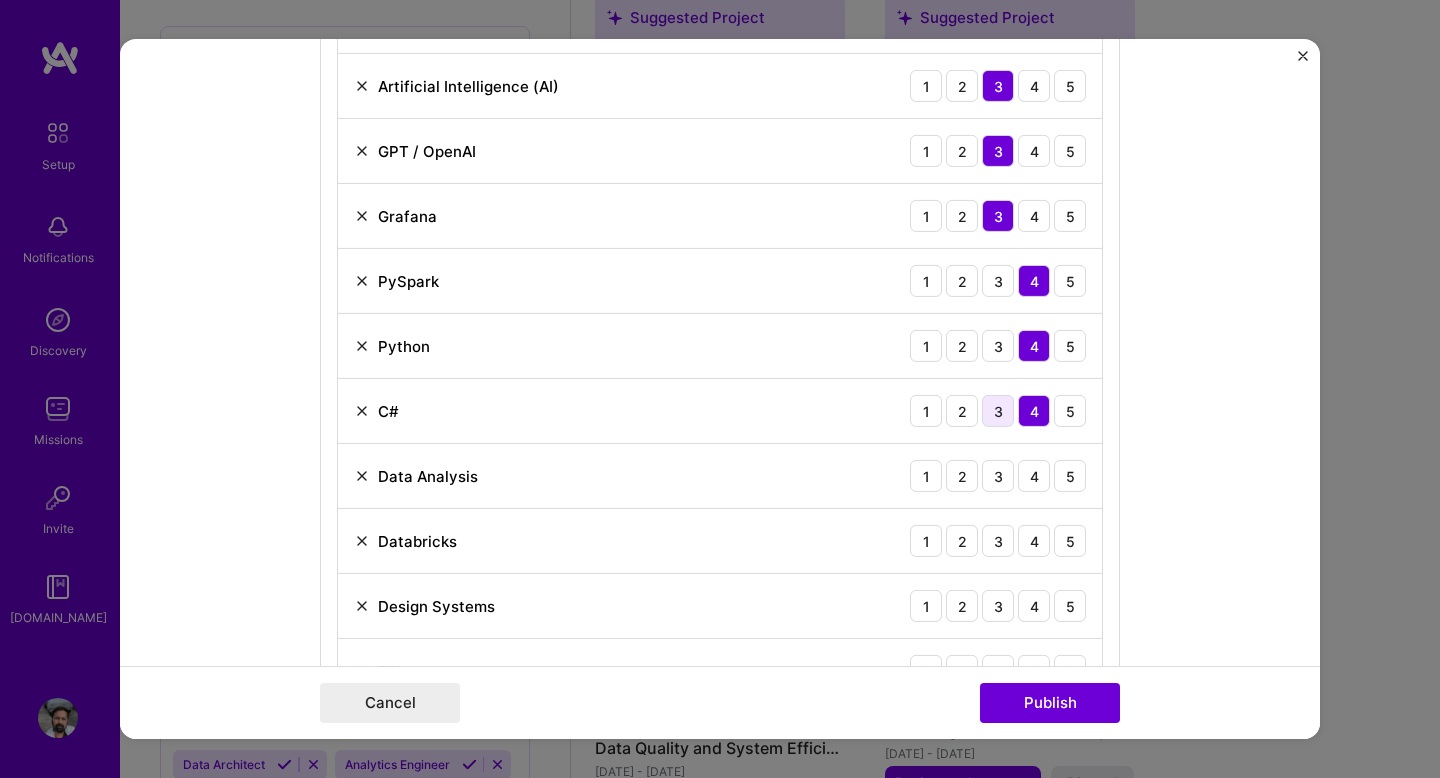 click on "3" at bounding box center [998, 411] 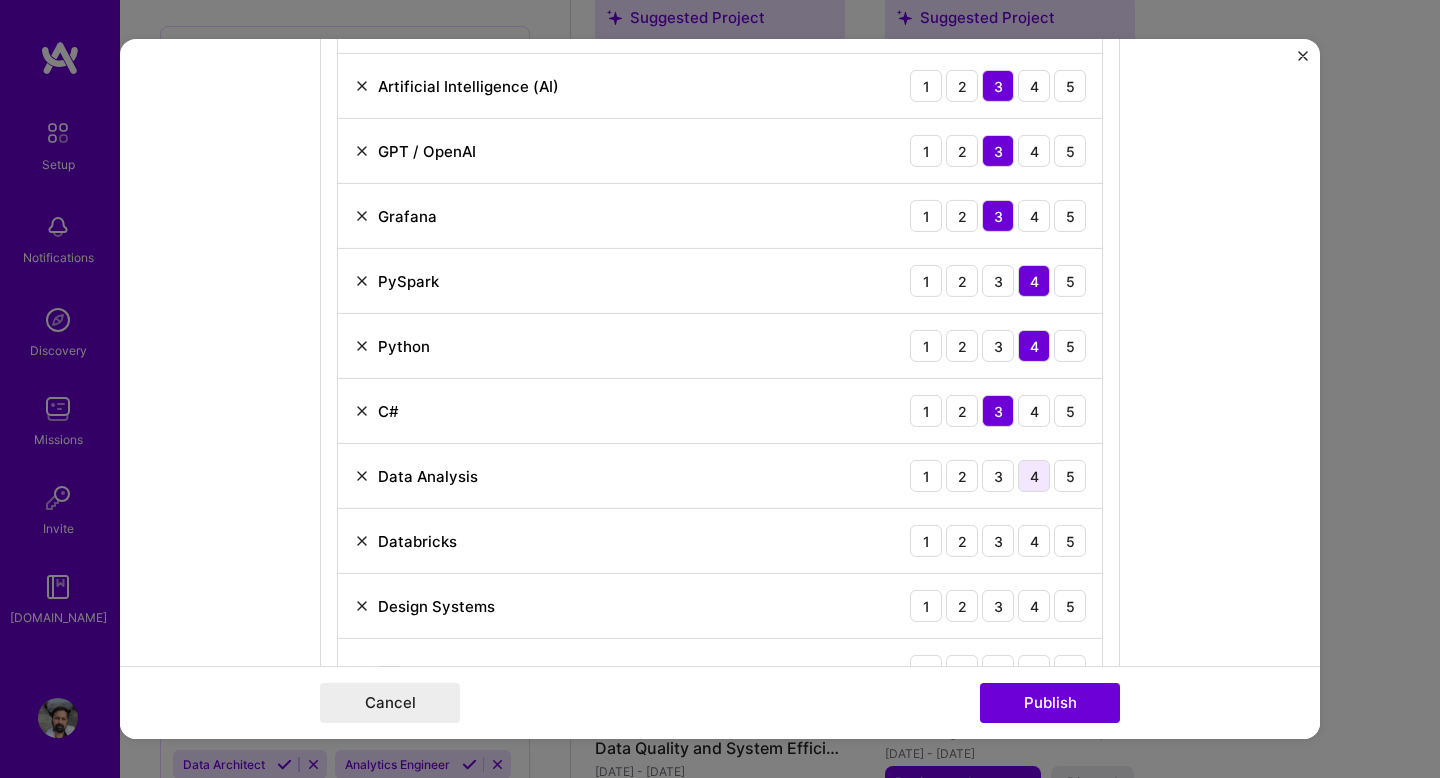 click on "4" at bounding box center (1034, 476) 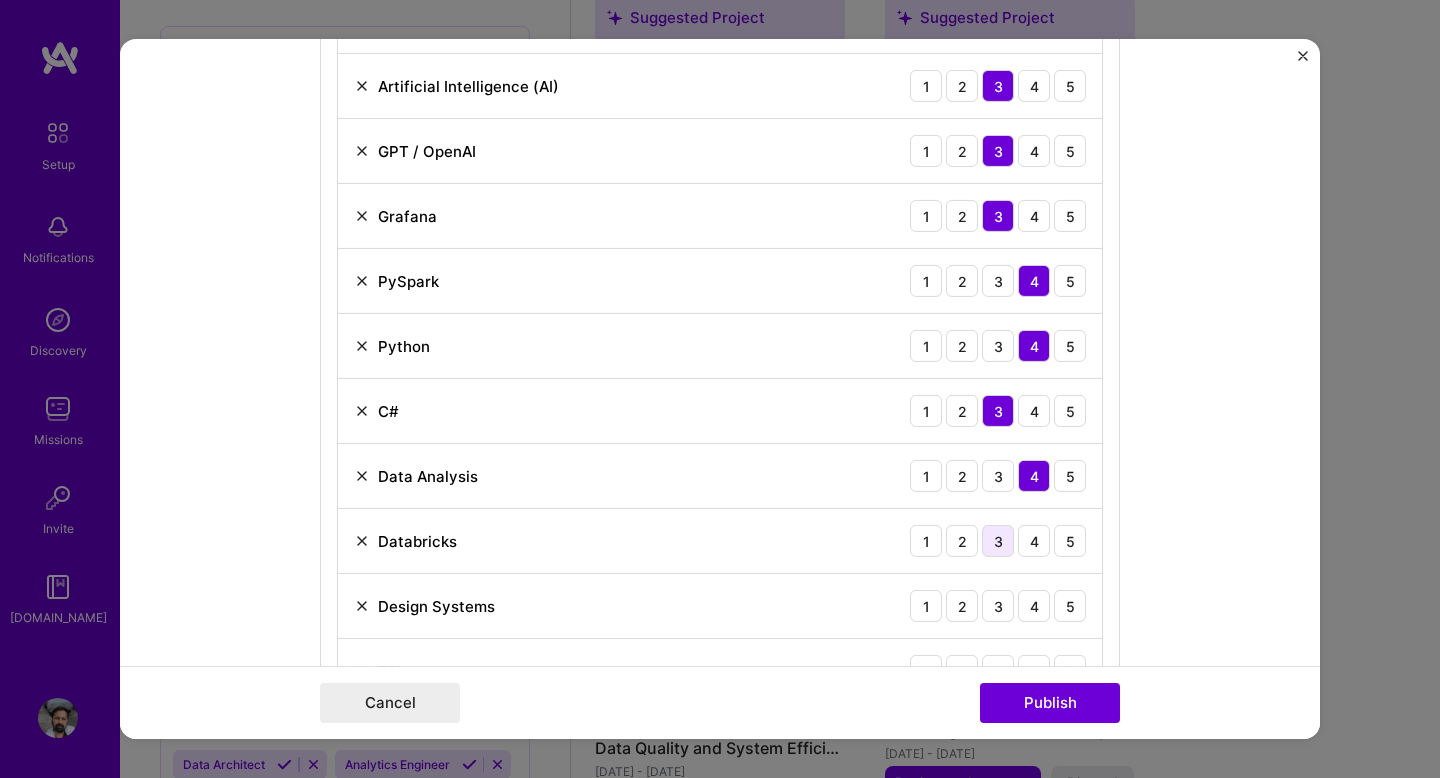 click on "3" at bounding box center [998, 541] 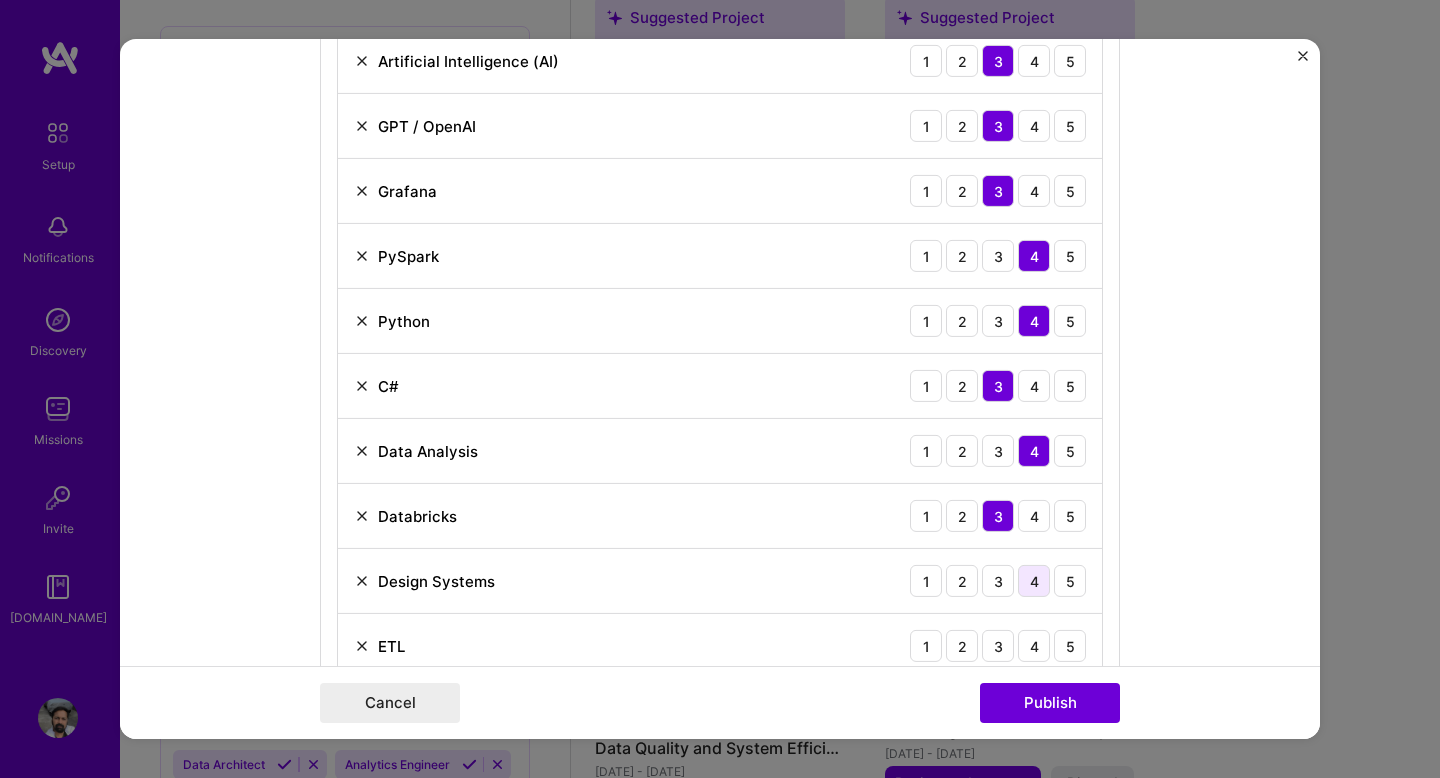 click on "4" at bounding box center (1034, 581) 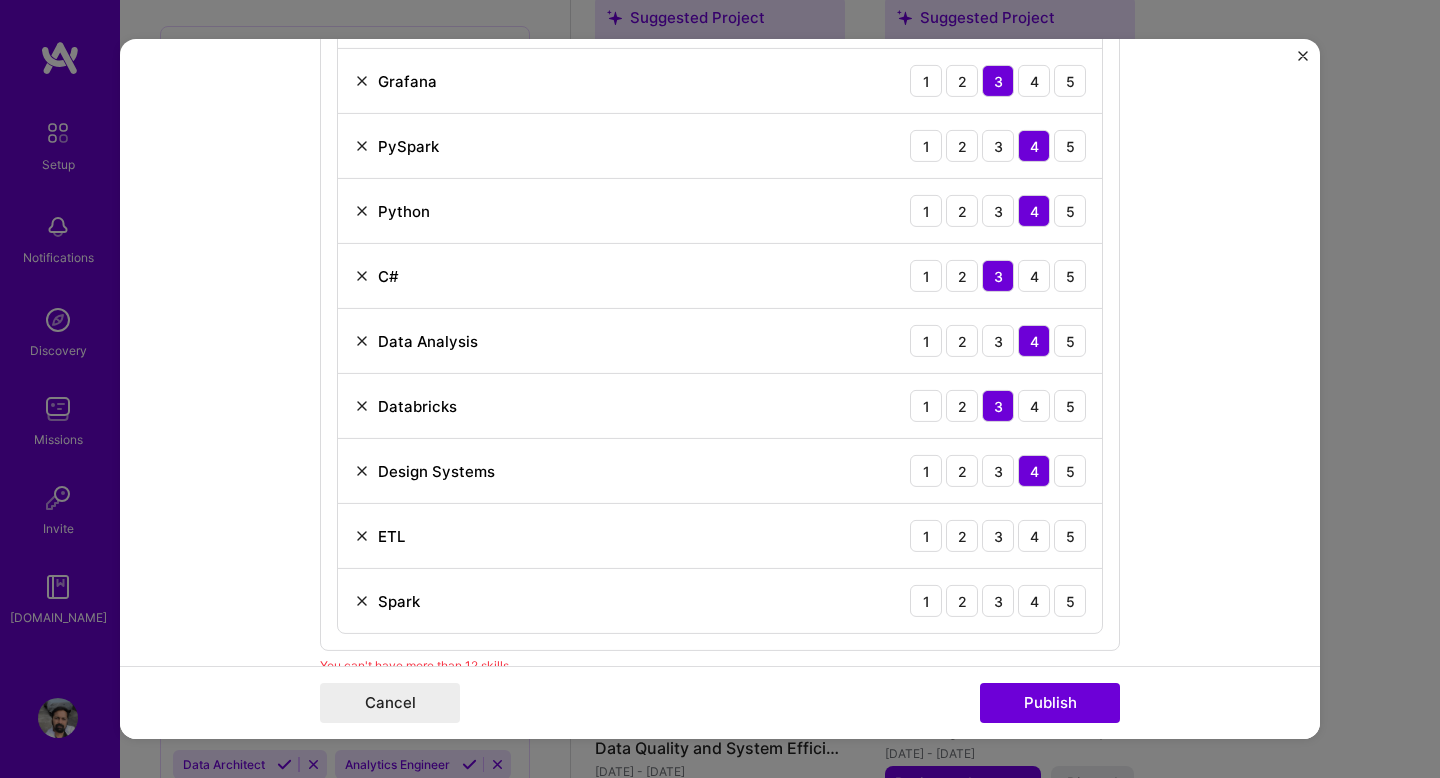 scroll, scrollTop: 1779, scrollLeft: 0, axis: vertical 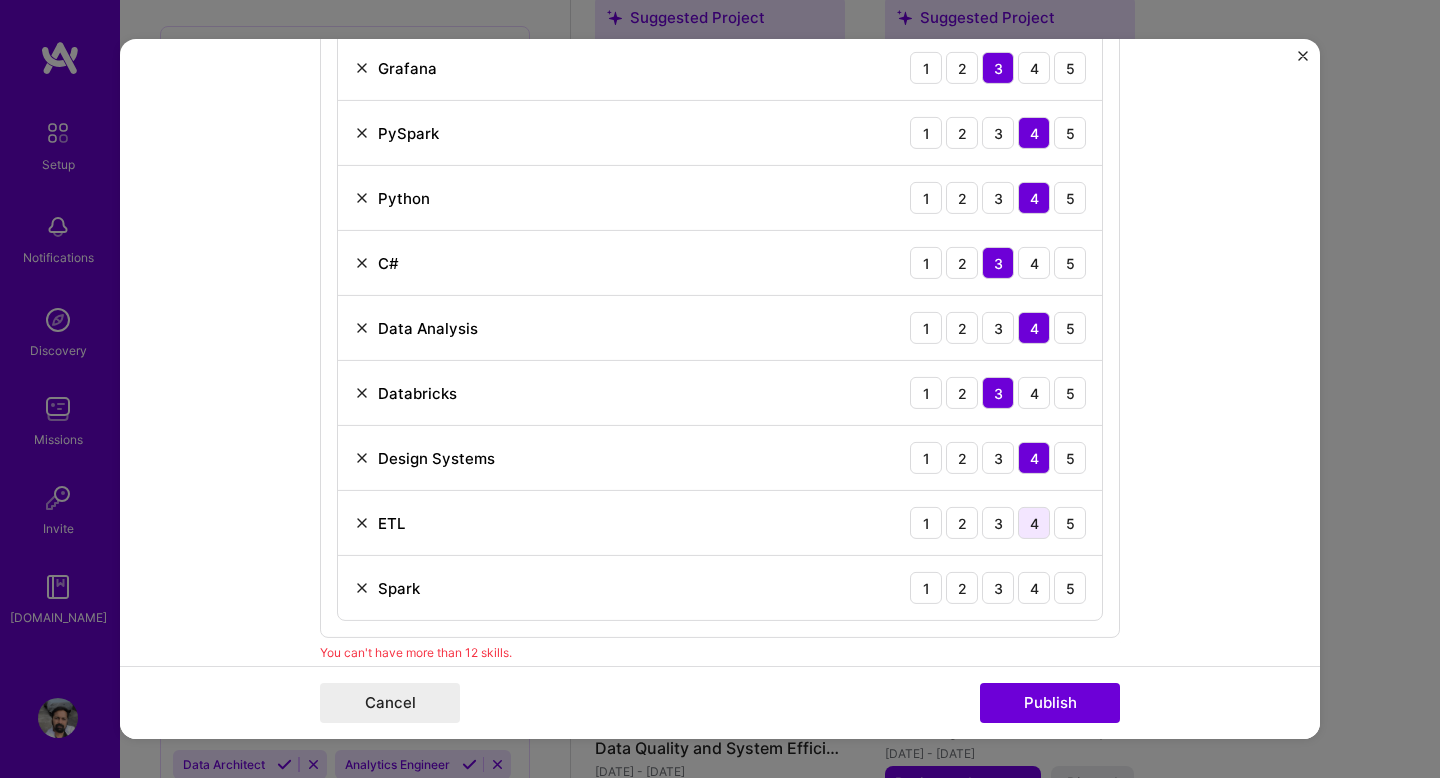 click on "4" at bounding box center (1034, 523) 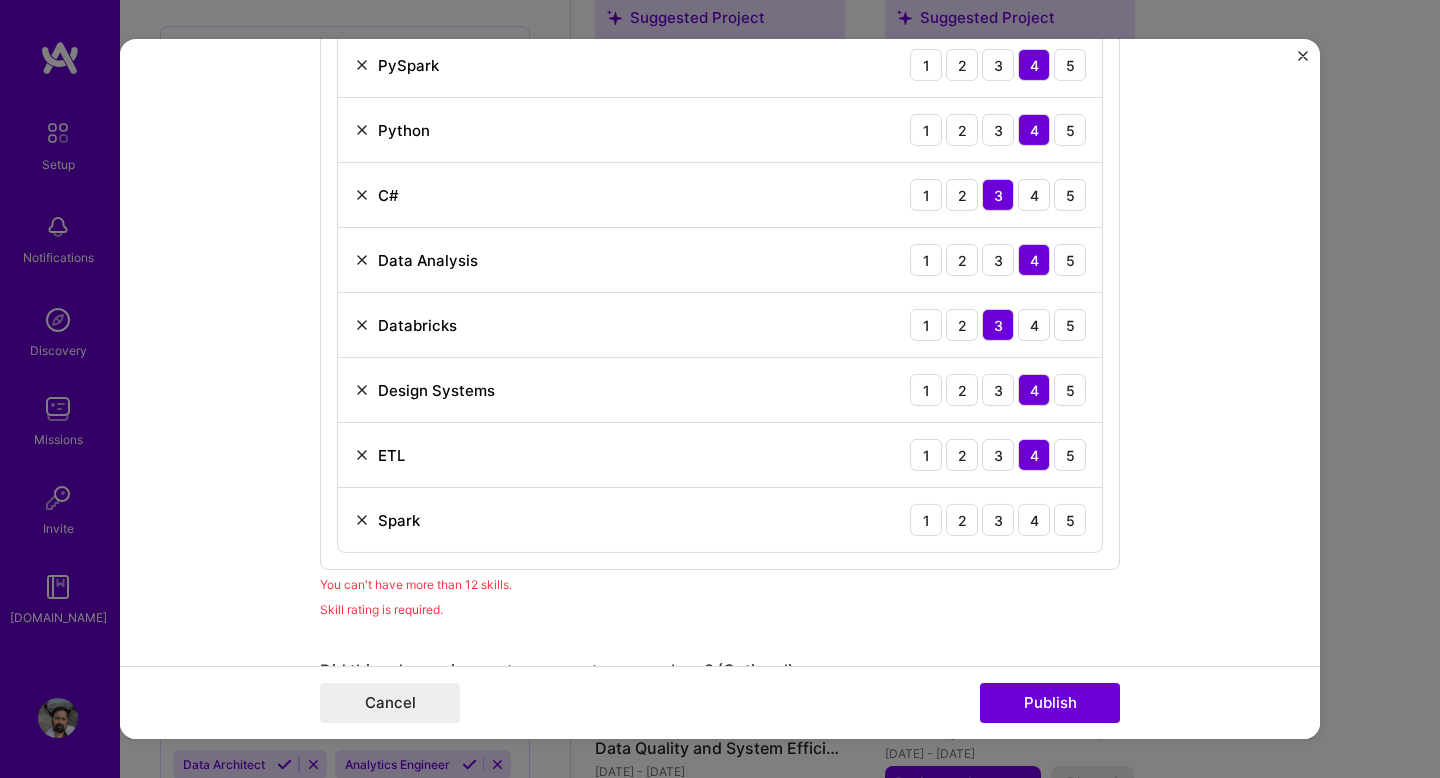 scroll, scrollTop: 1859, scrollLeft: 0, axis: vertical 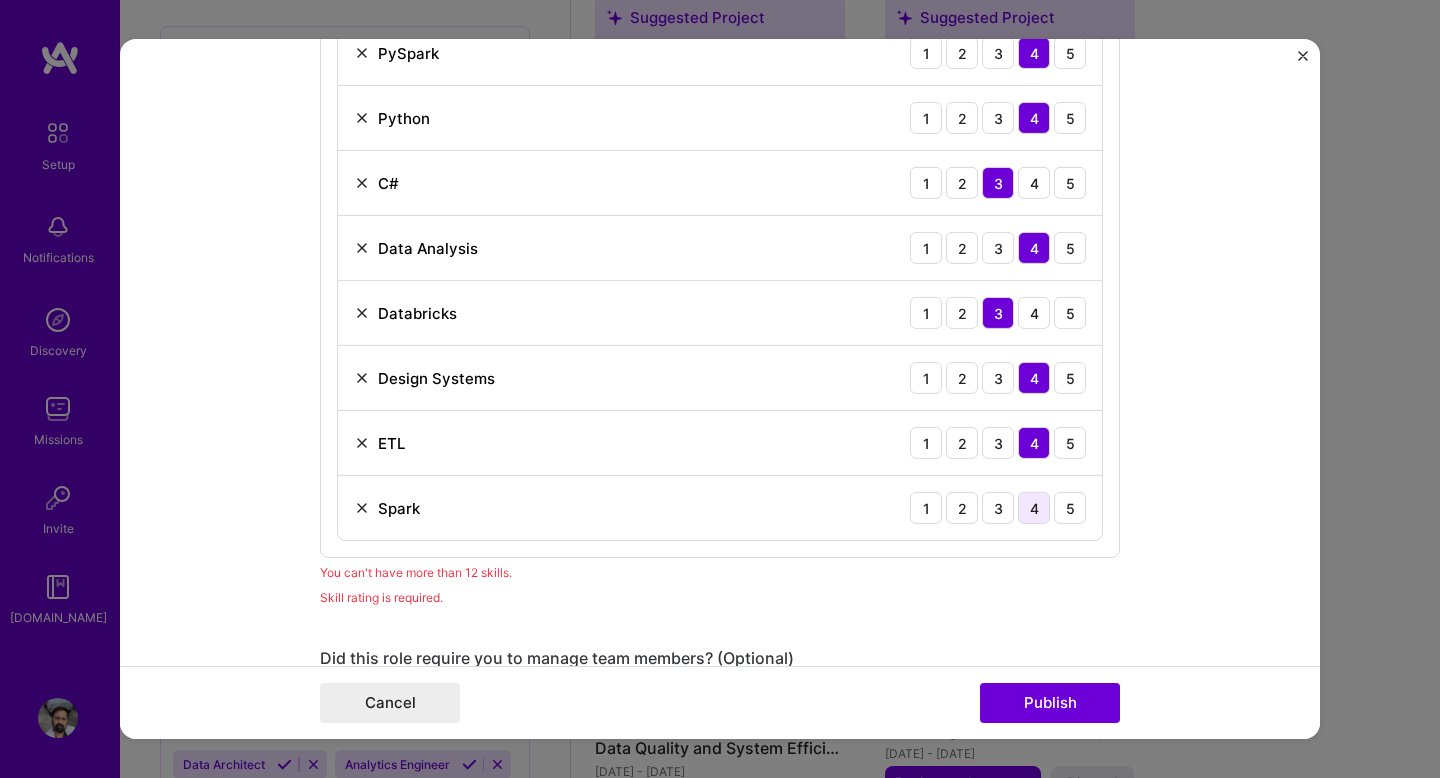 click on "4" at bounding box center [1034, 508] 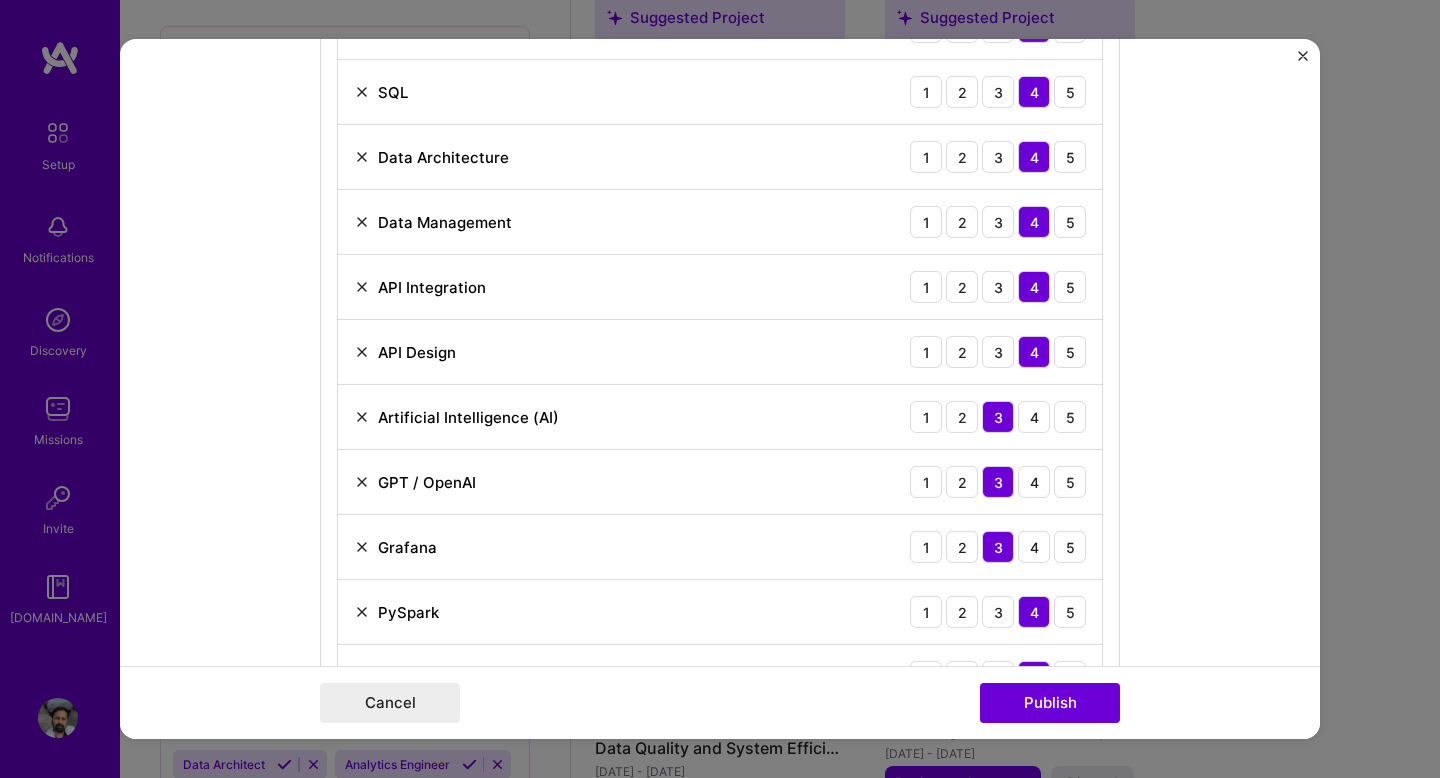 scroll, scrollTop: 1304, scrollLeft: 0, axis: vertical 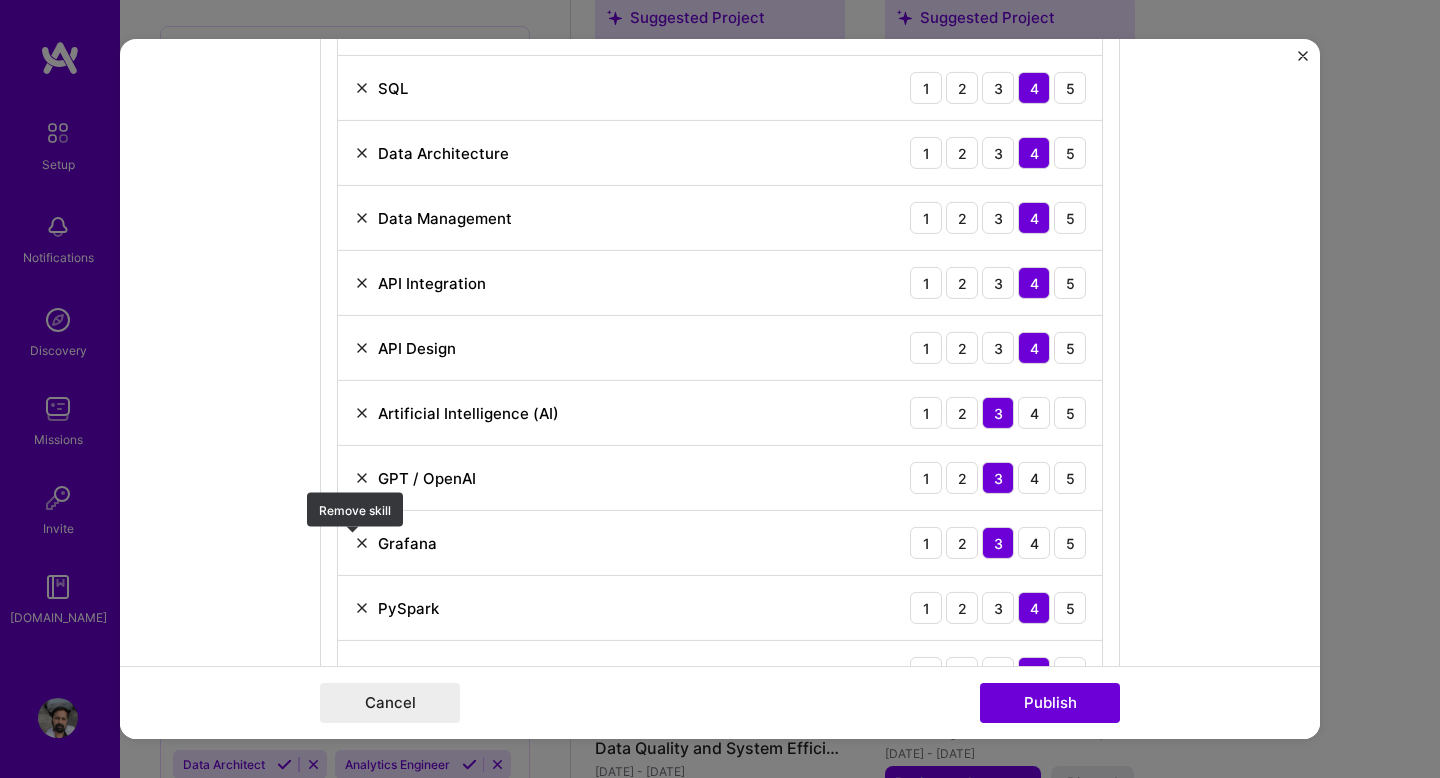 click at bounding box center (362, 543) 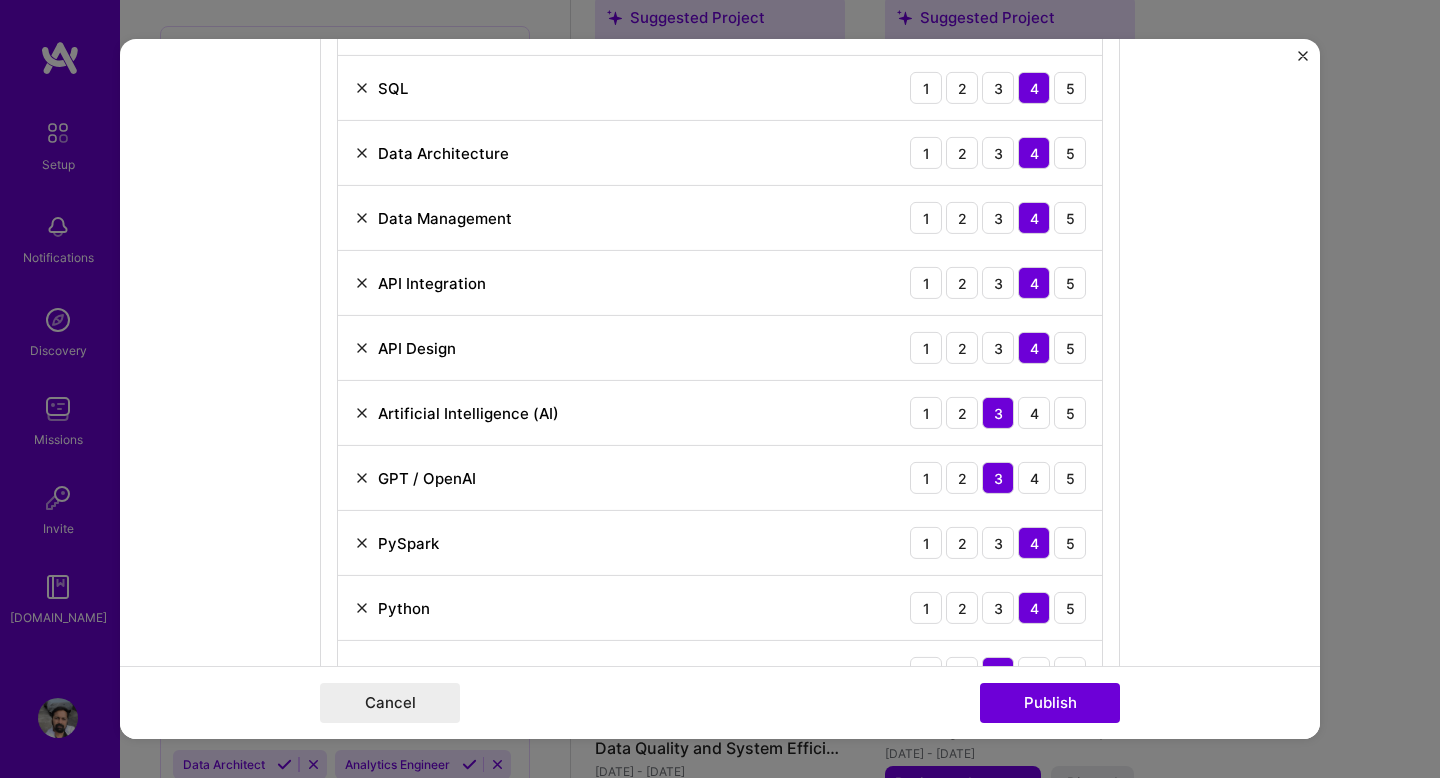 click at bounding box center [362, 608] 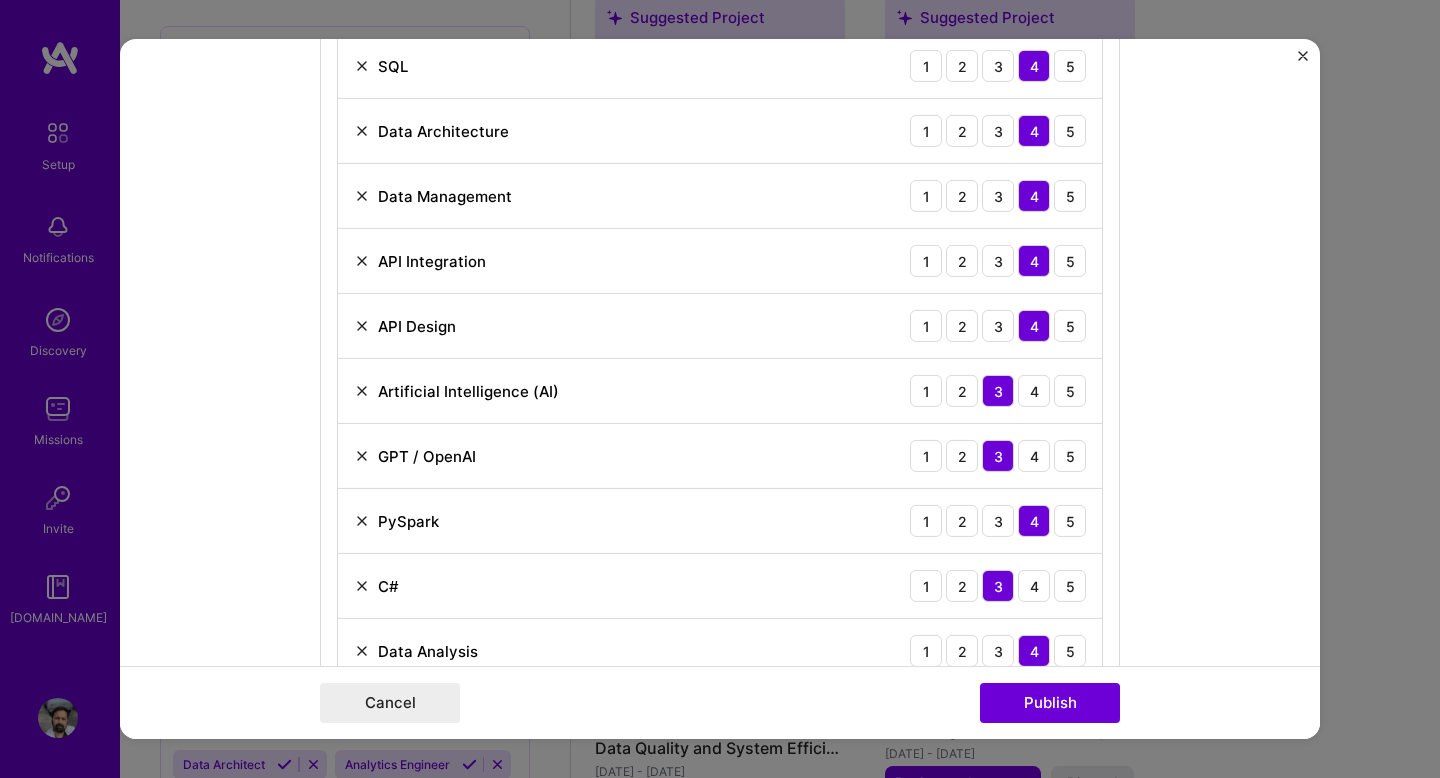 scroll, scrollTop: 1330, scrollLeft: 0, axis: vertical 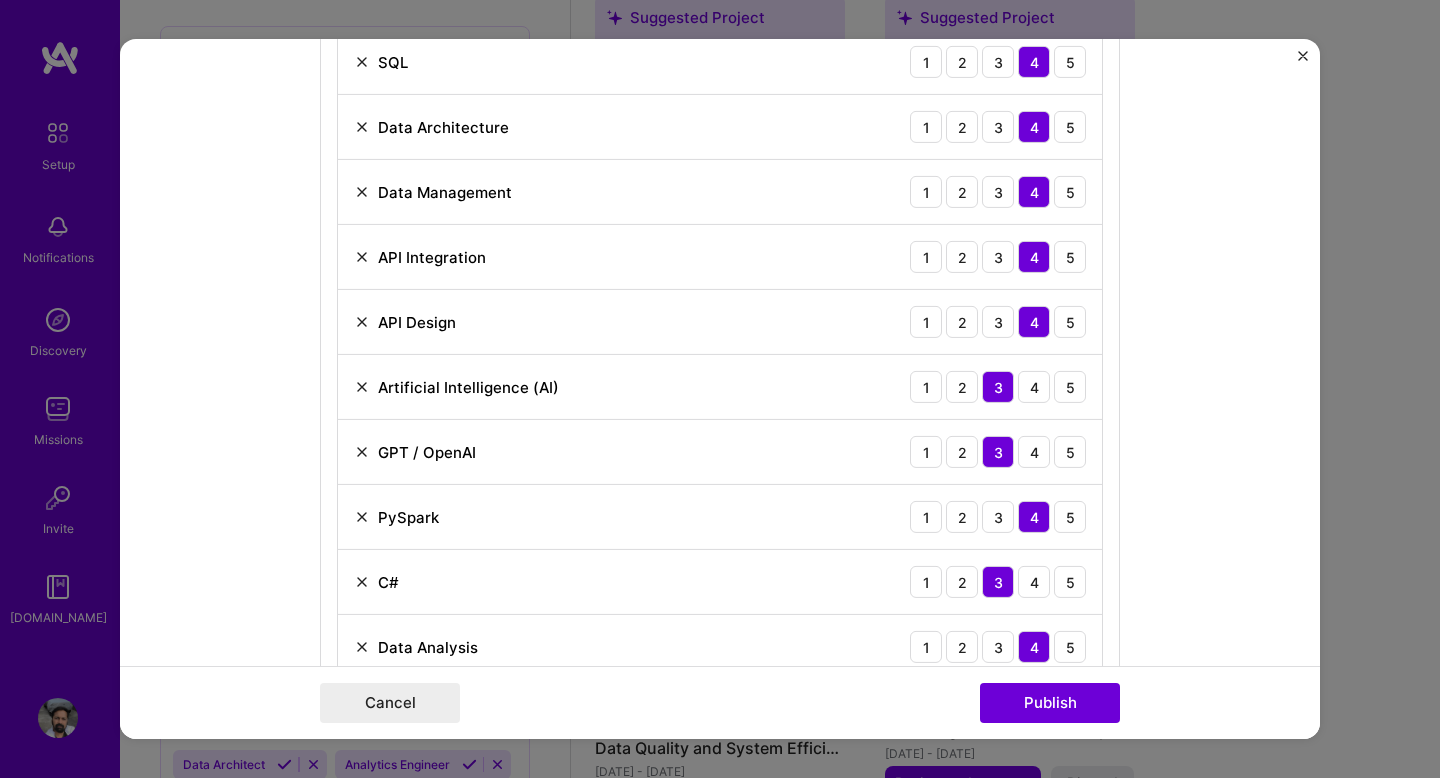 click at bounding box center [362, 582] 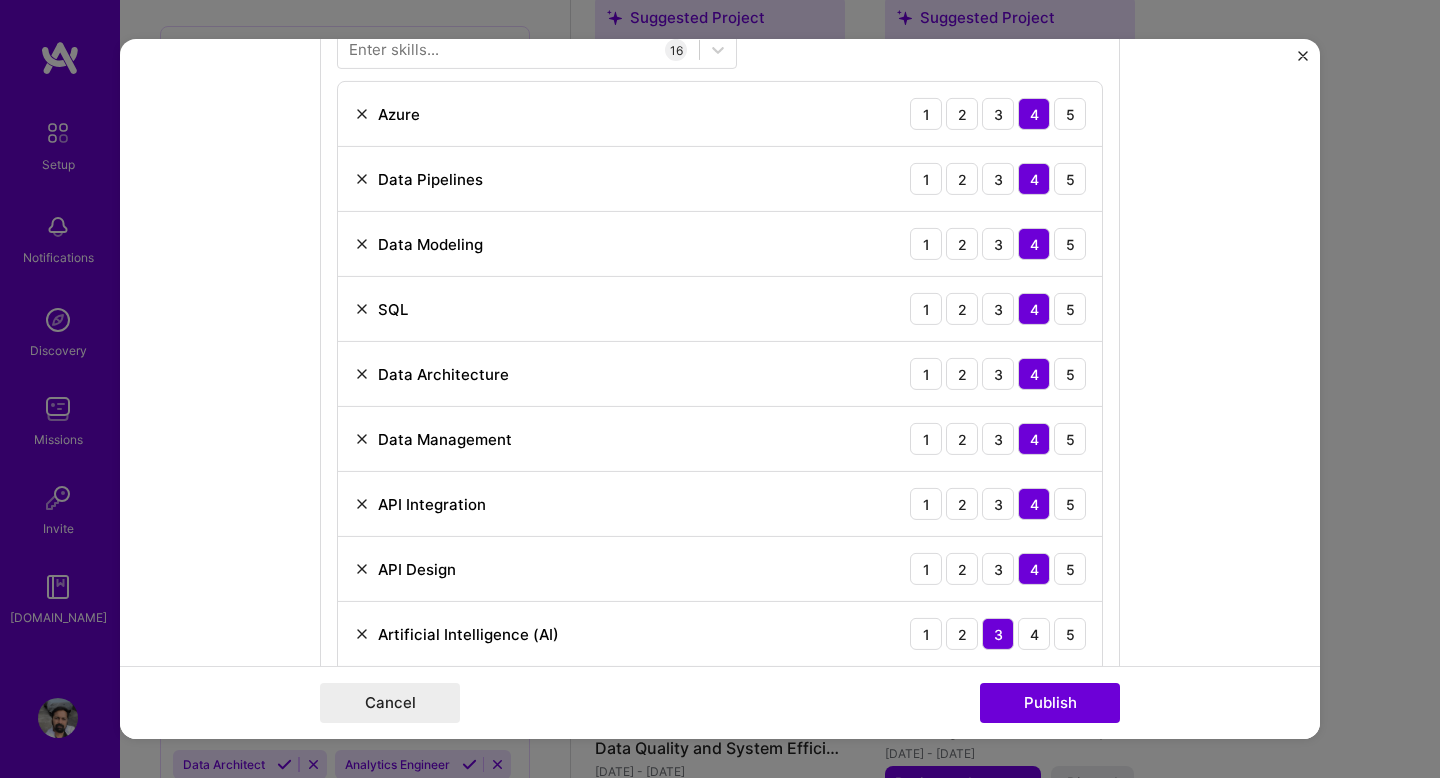 scroll, scrollTop: 1063, scrollLeft: 0, axis: vertical 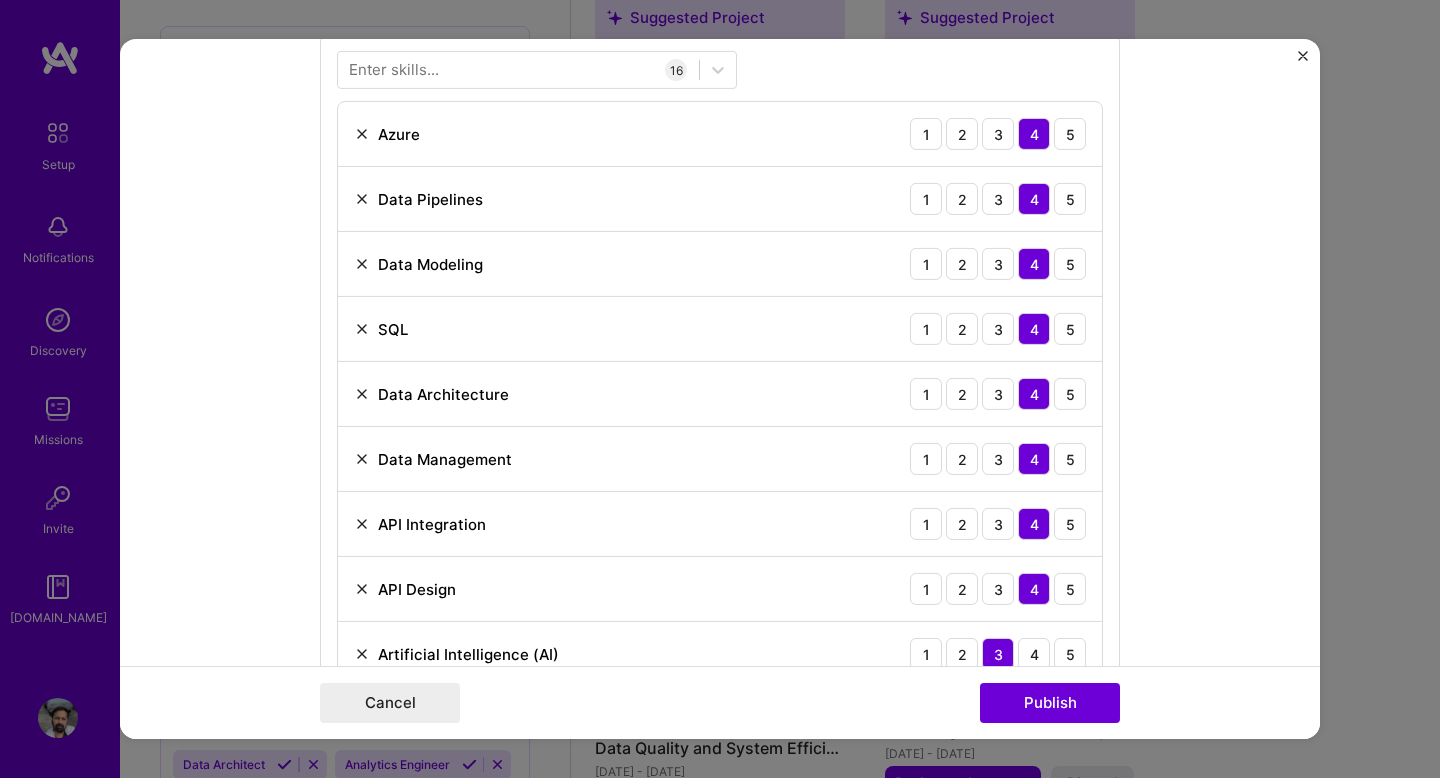 click at bounding box center [362, 459] 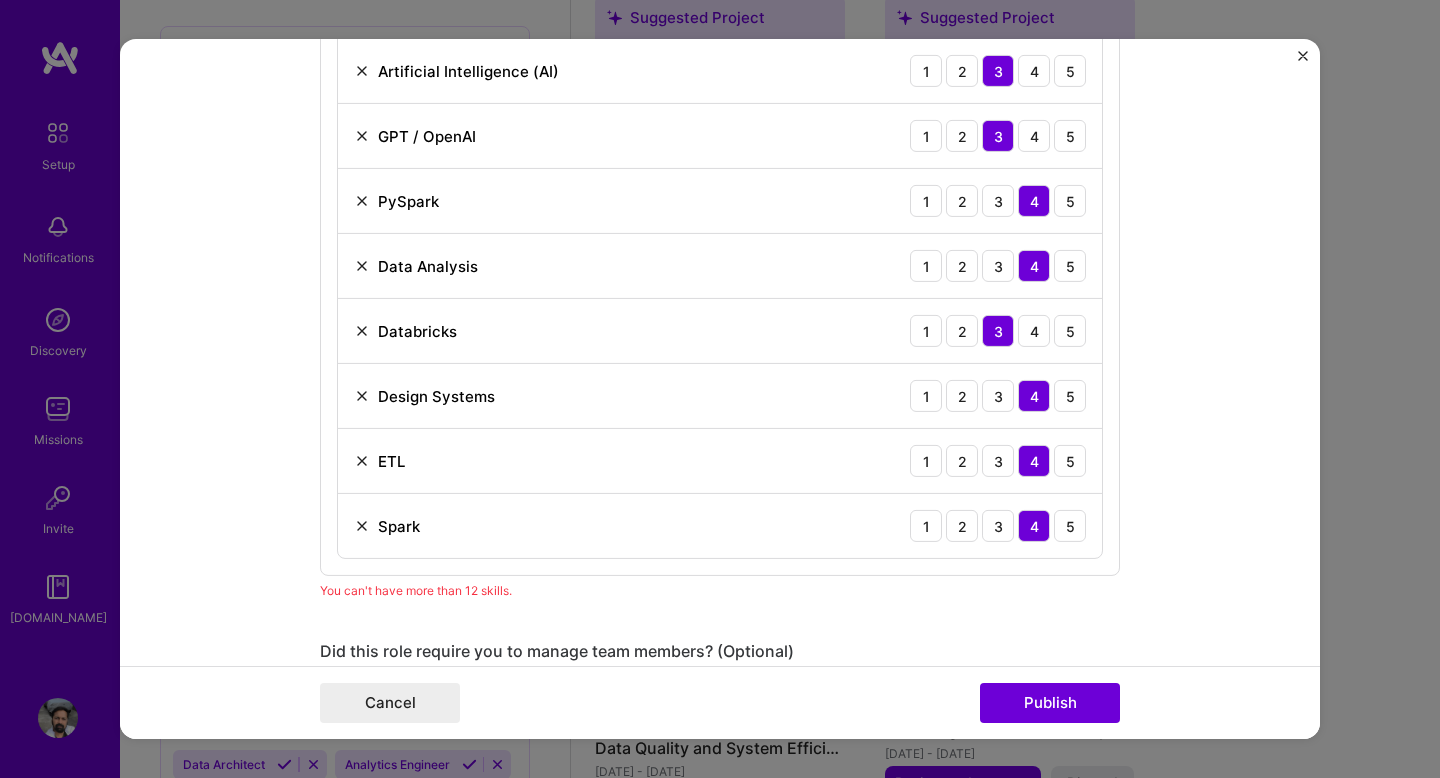 scroll, scrollTop: 1587, scrollLeft: 0, axis: vertical 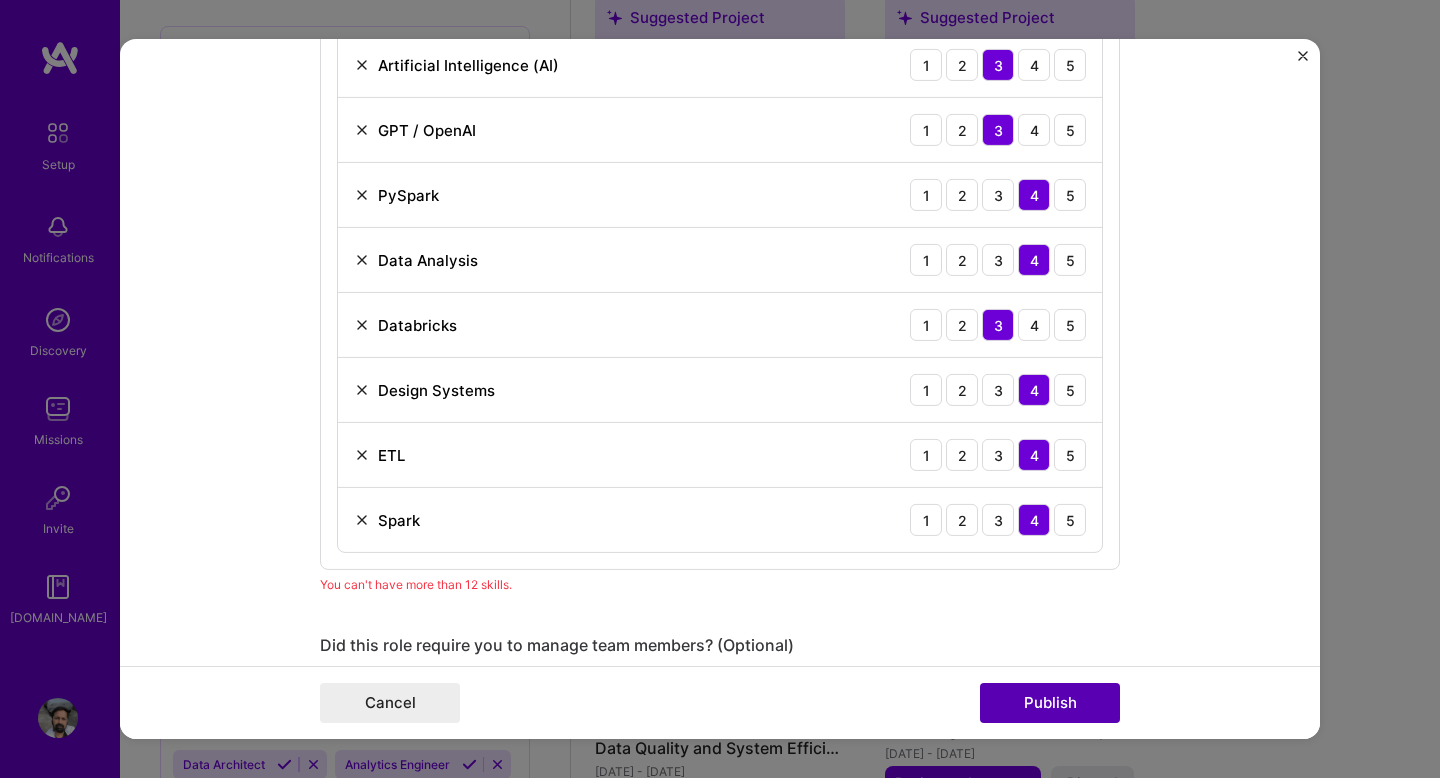 click on "Publish" at bounding box center [1050, 703] 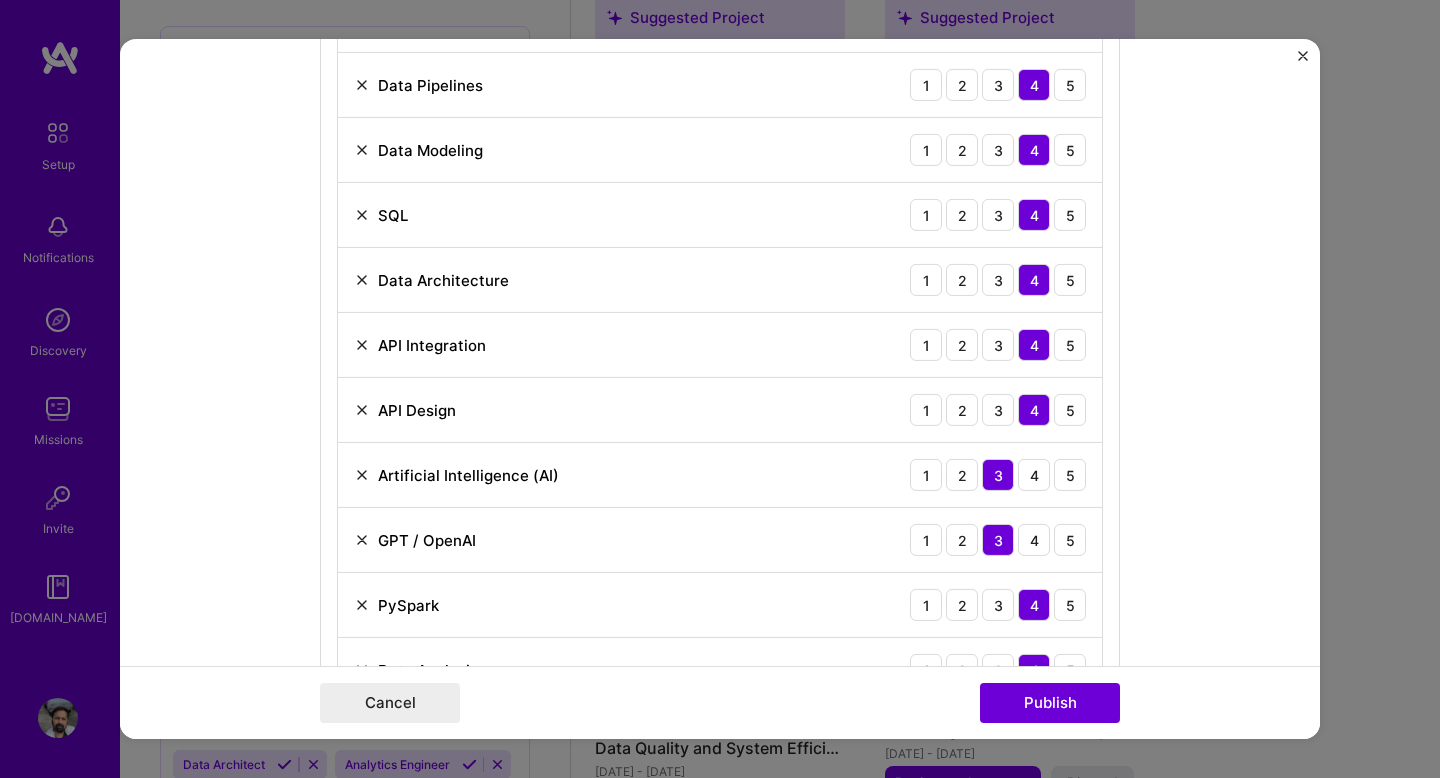 scroll, scrollTop: 1259, scrollLeft: 0, axis: vertical 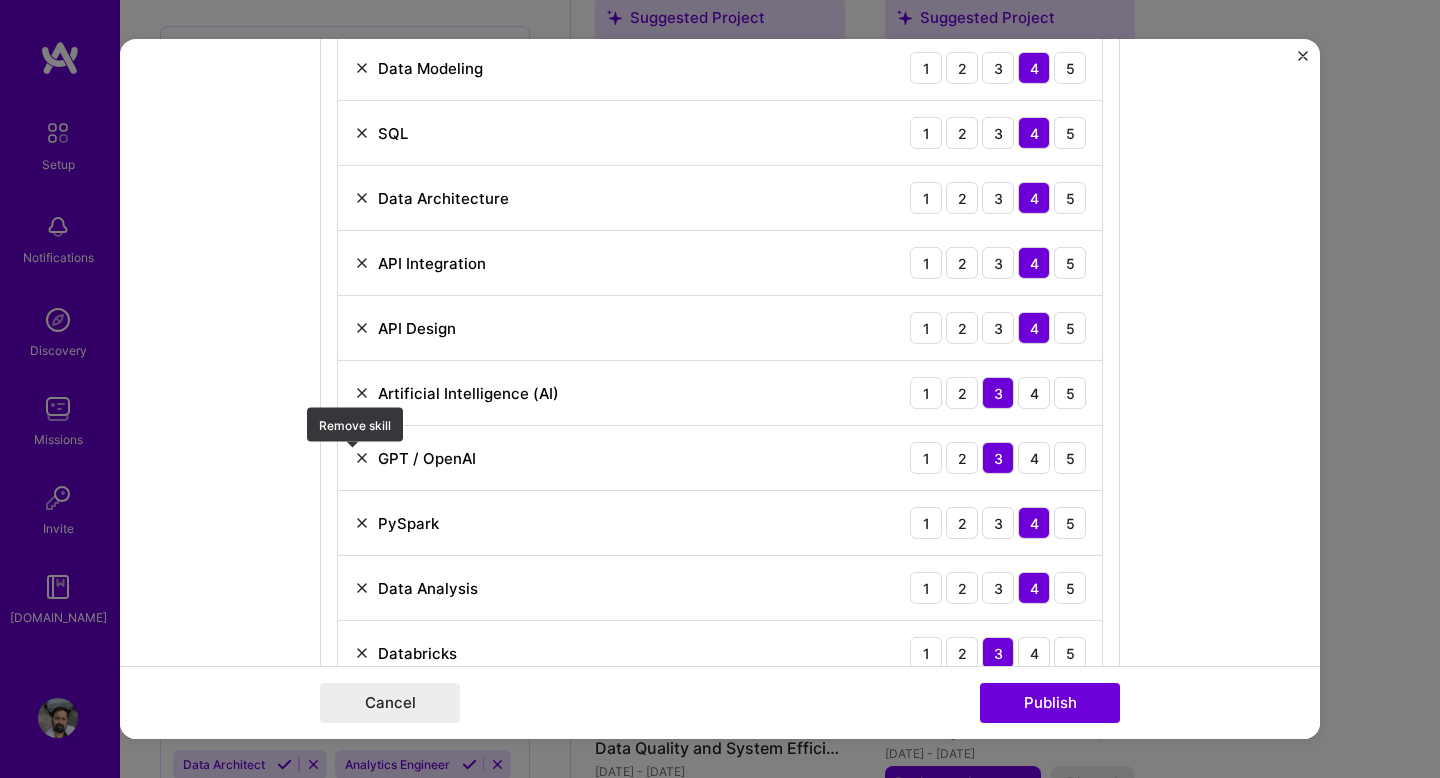 click at bounding box center [362, 458] 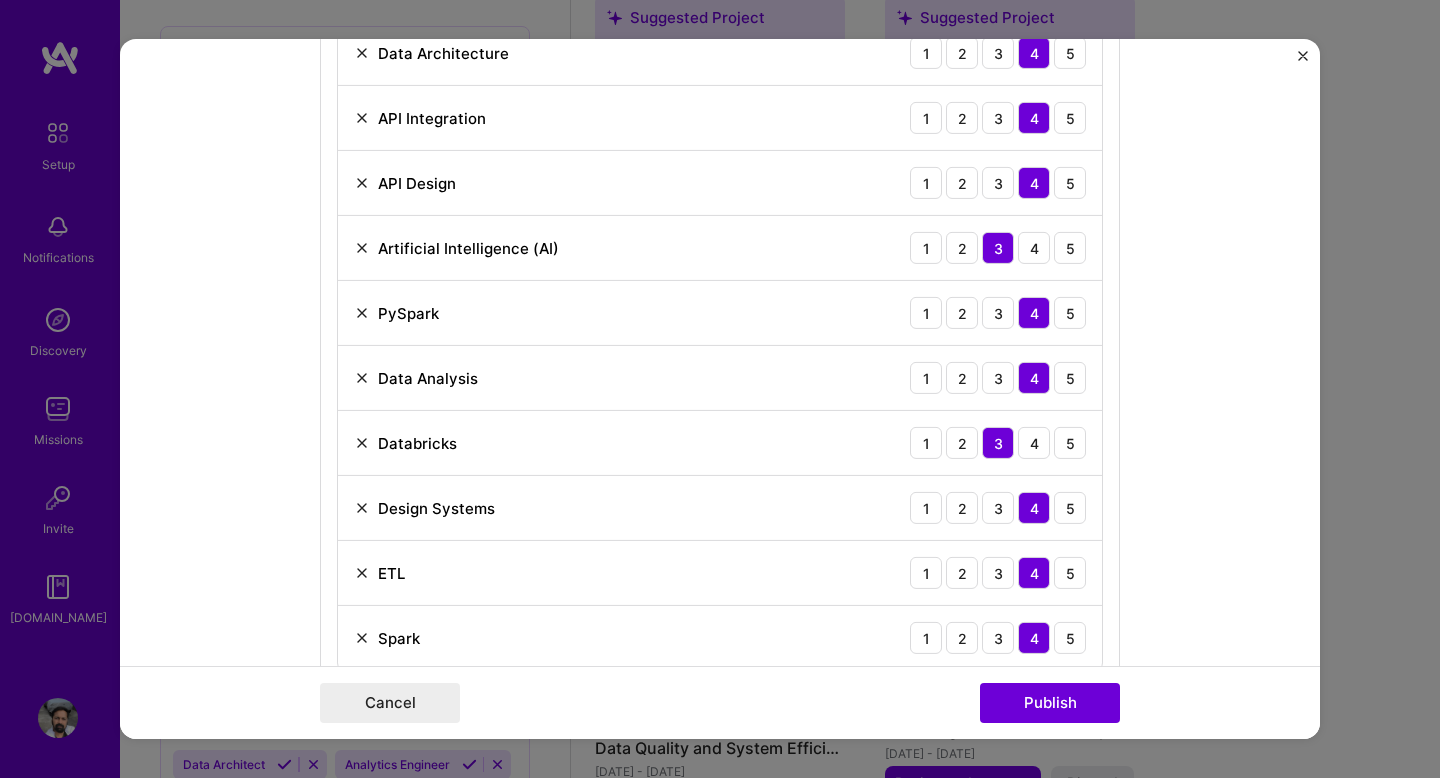 scroll, scrollTop: 1382, scrollLeft: 0, axis: vertical 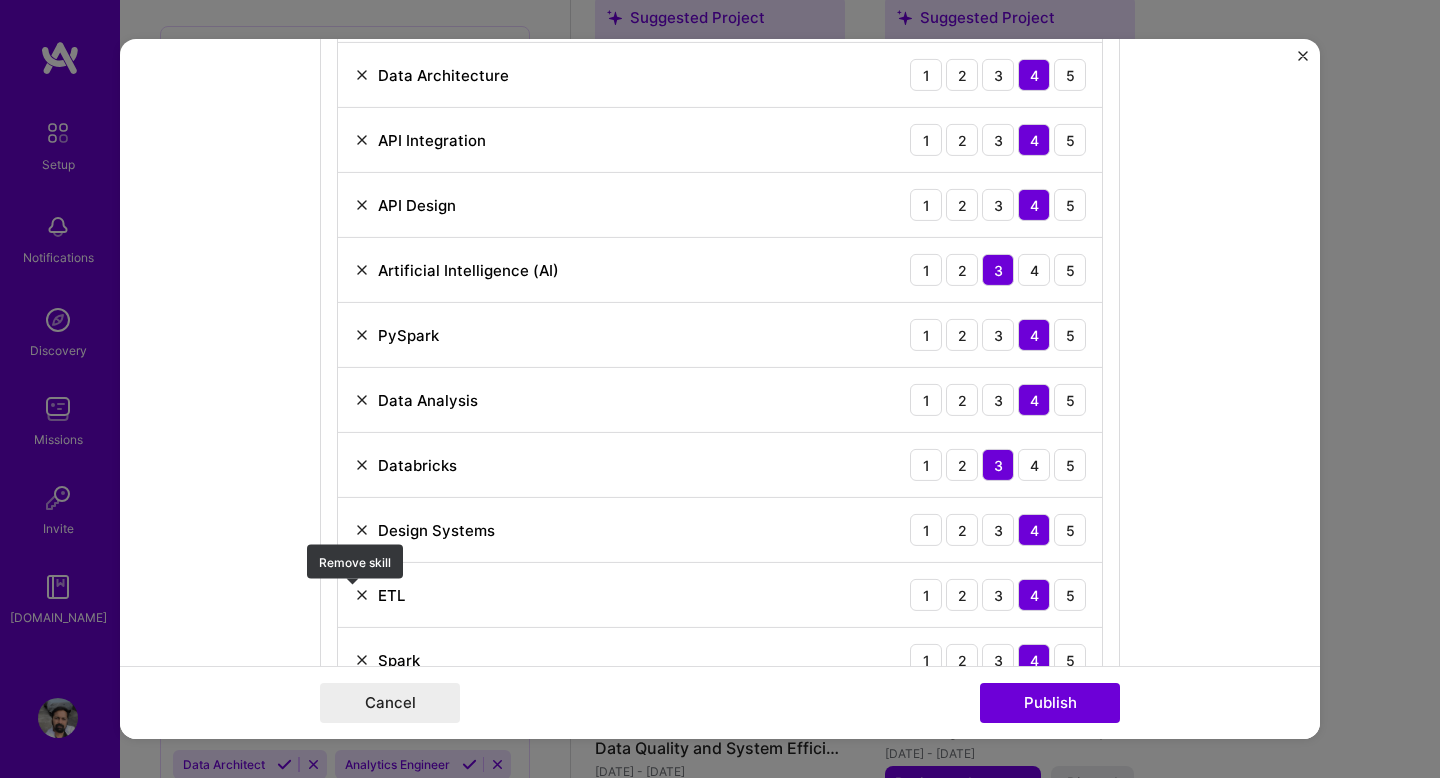 click at bounding box center (362, 595) 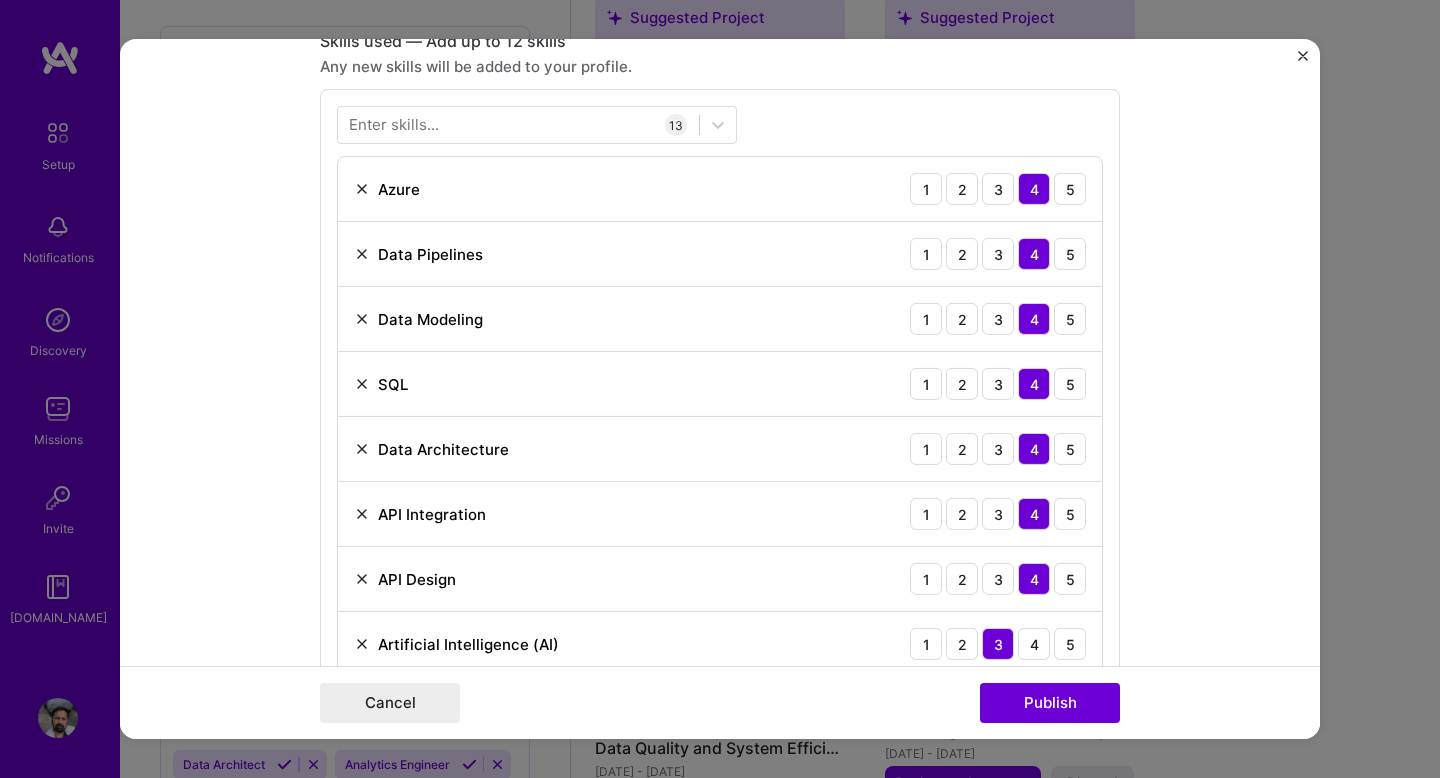 scroll, scrollTop: 1006, scrollLeft: 0, axis: vertical 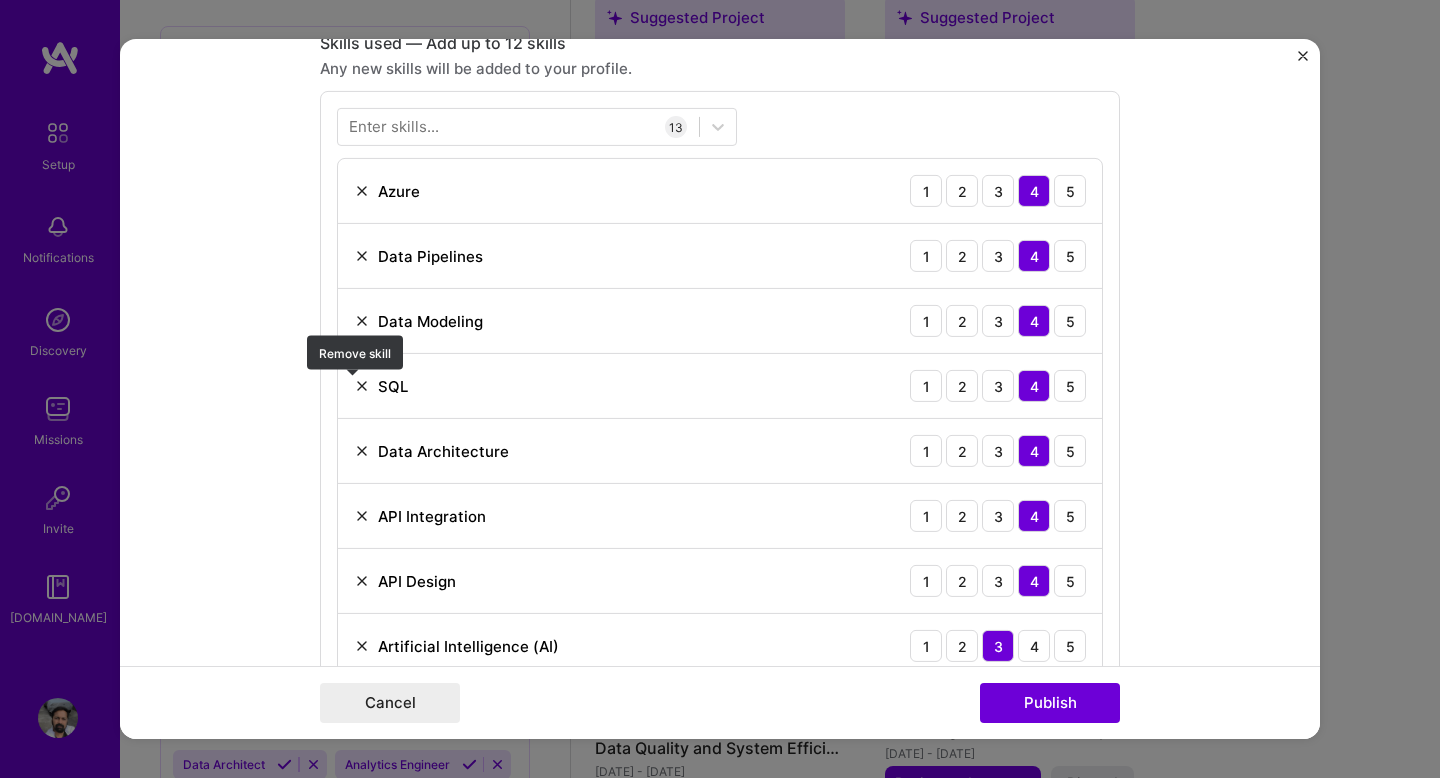 click at bounding box center (362, 386) 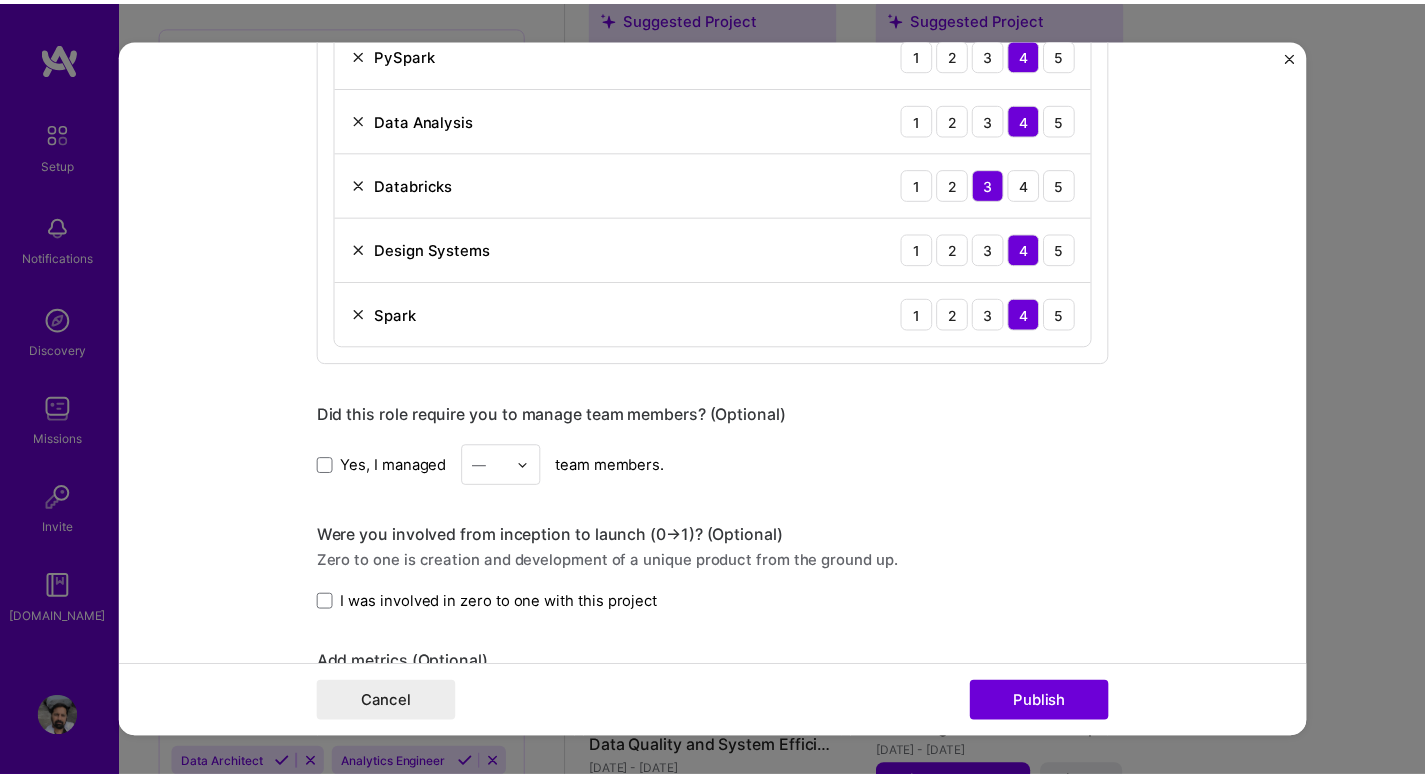 scroll, scrollTop: 1607, scrollLeft: 0, axis: vertical 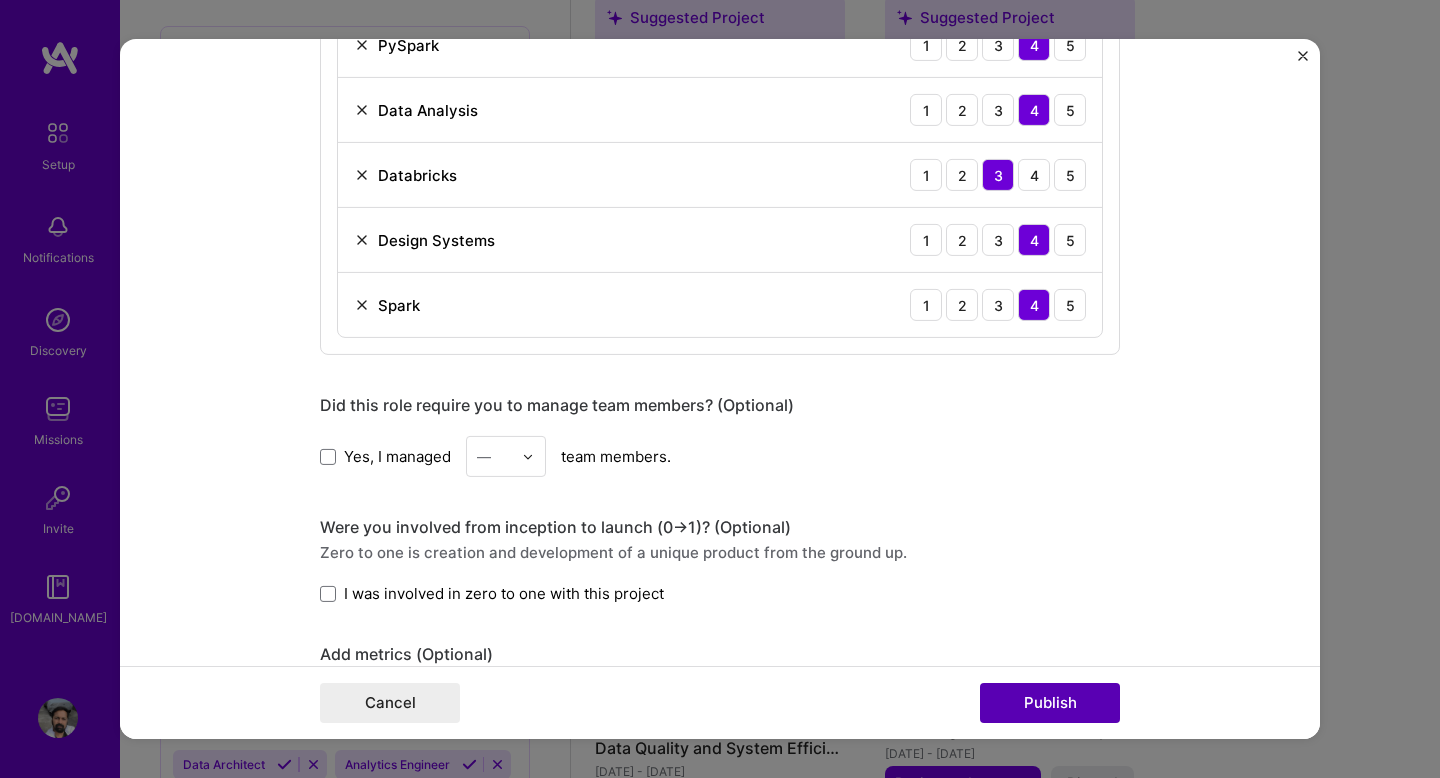 click on "Publish" at bounding box center (1050, 703) 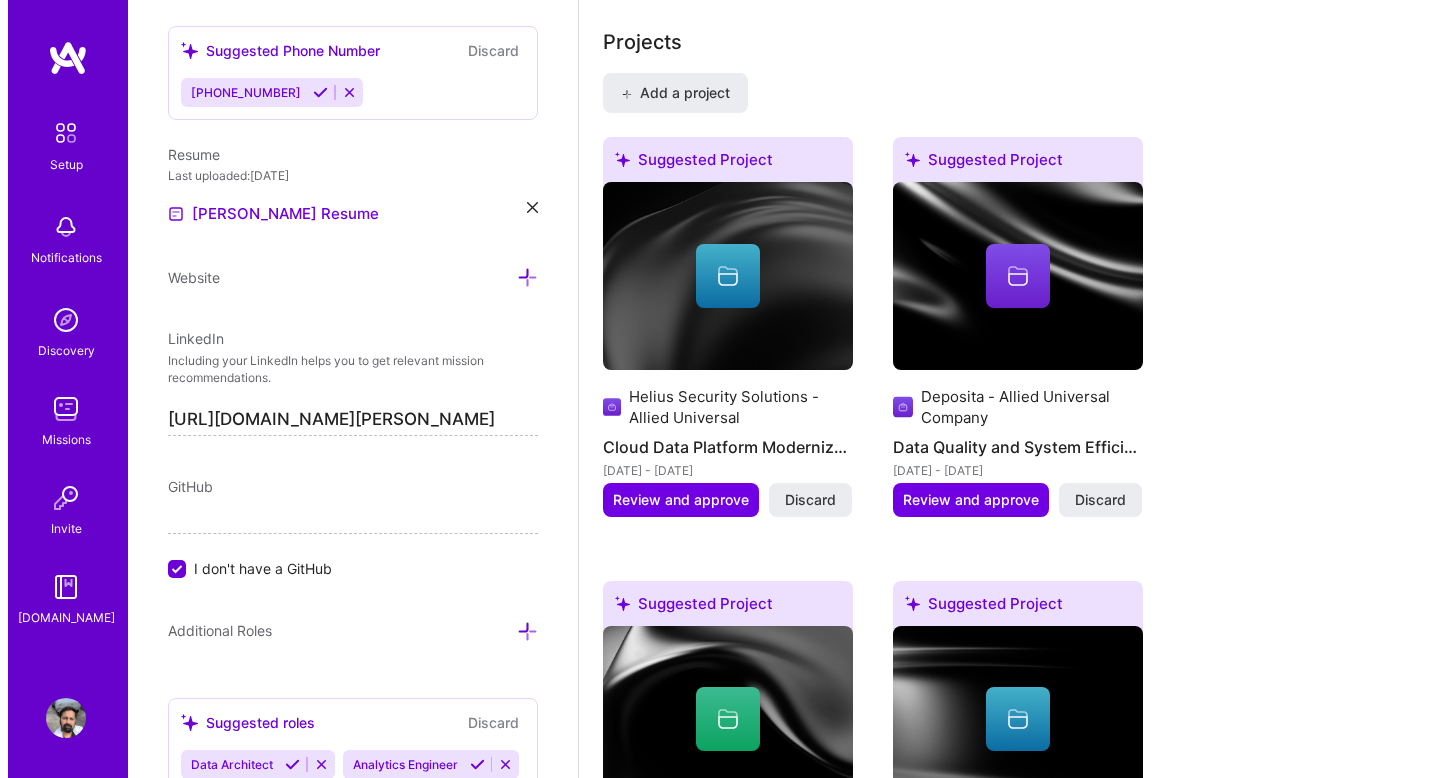 scroll, scrollTop: 1649, scrollLeft: 0, axis: vertical 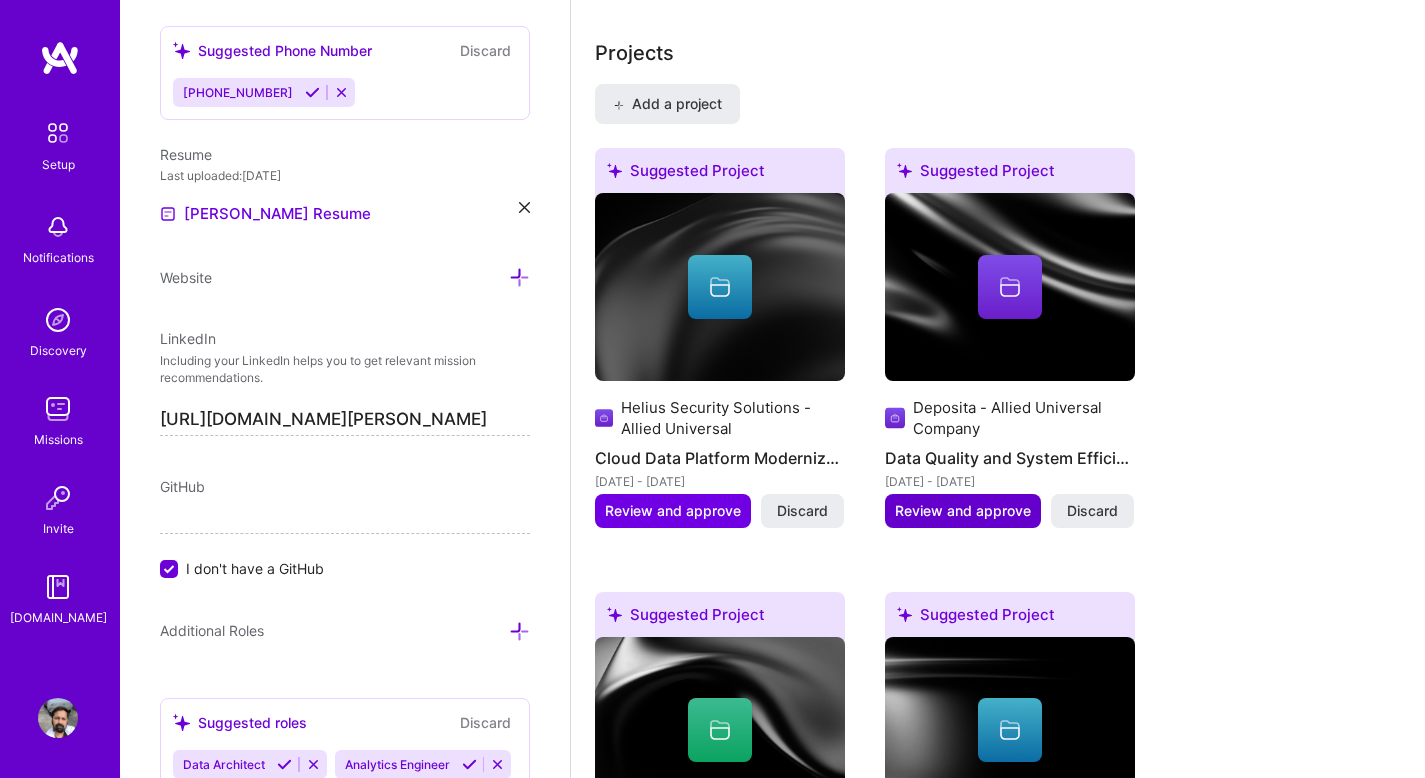 click on "Review and approve" at bounding box center [963, 511] 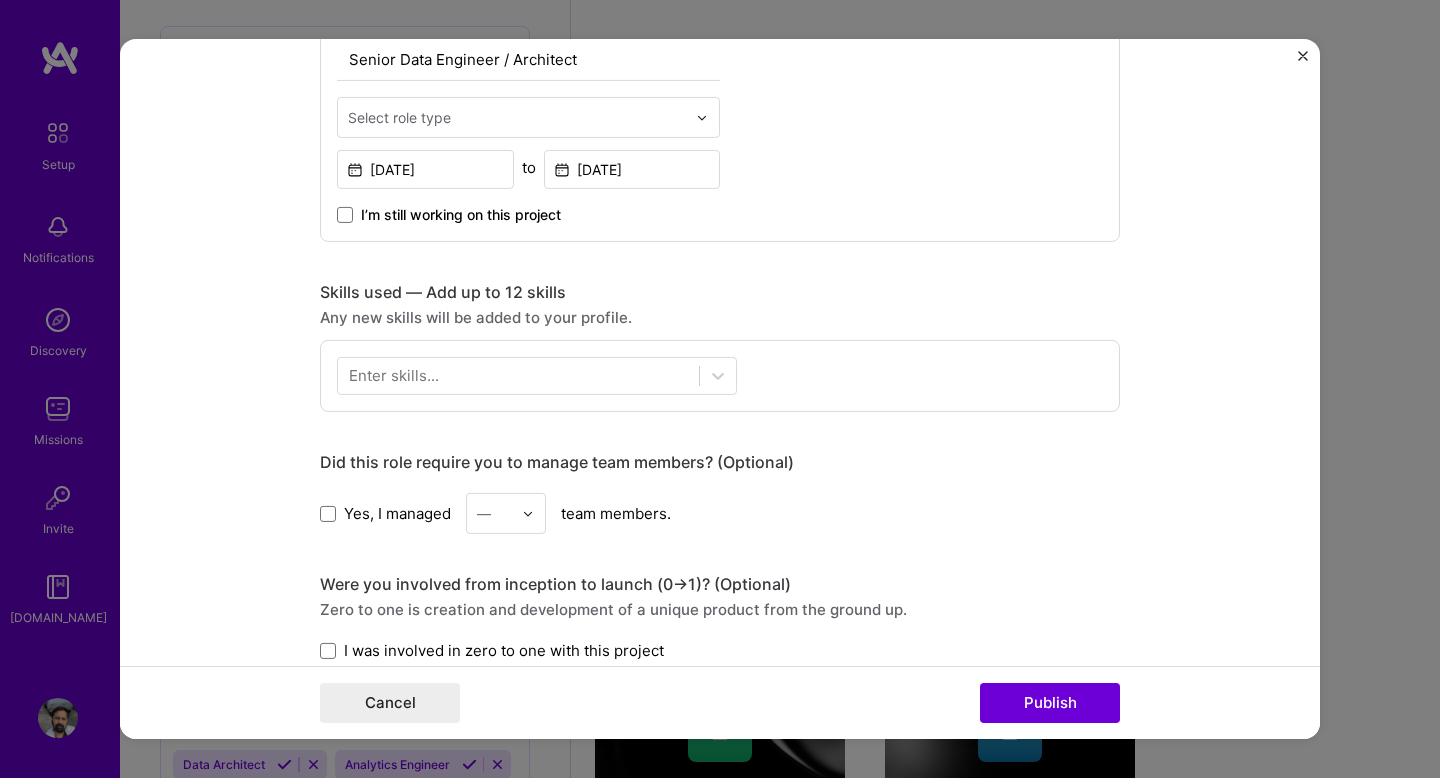 scroll, scrollTop: 695, scrollLeft: 0, axis: vertical 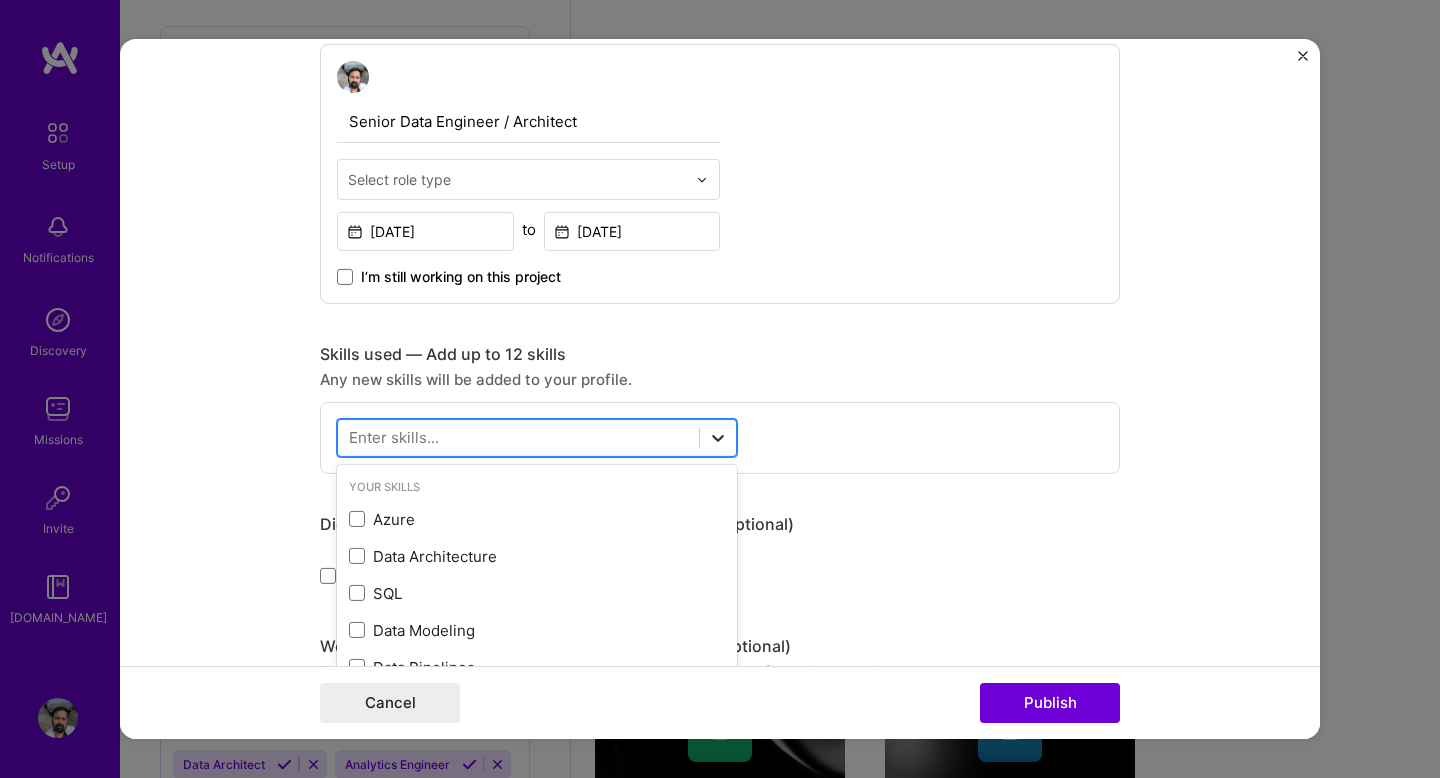 click 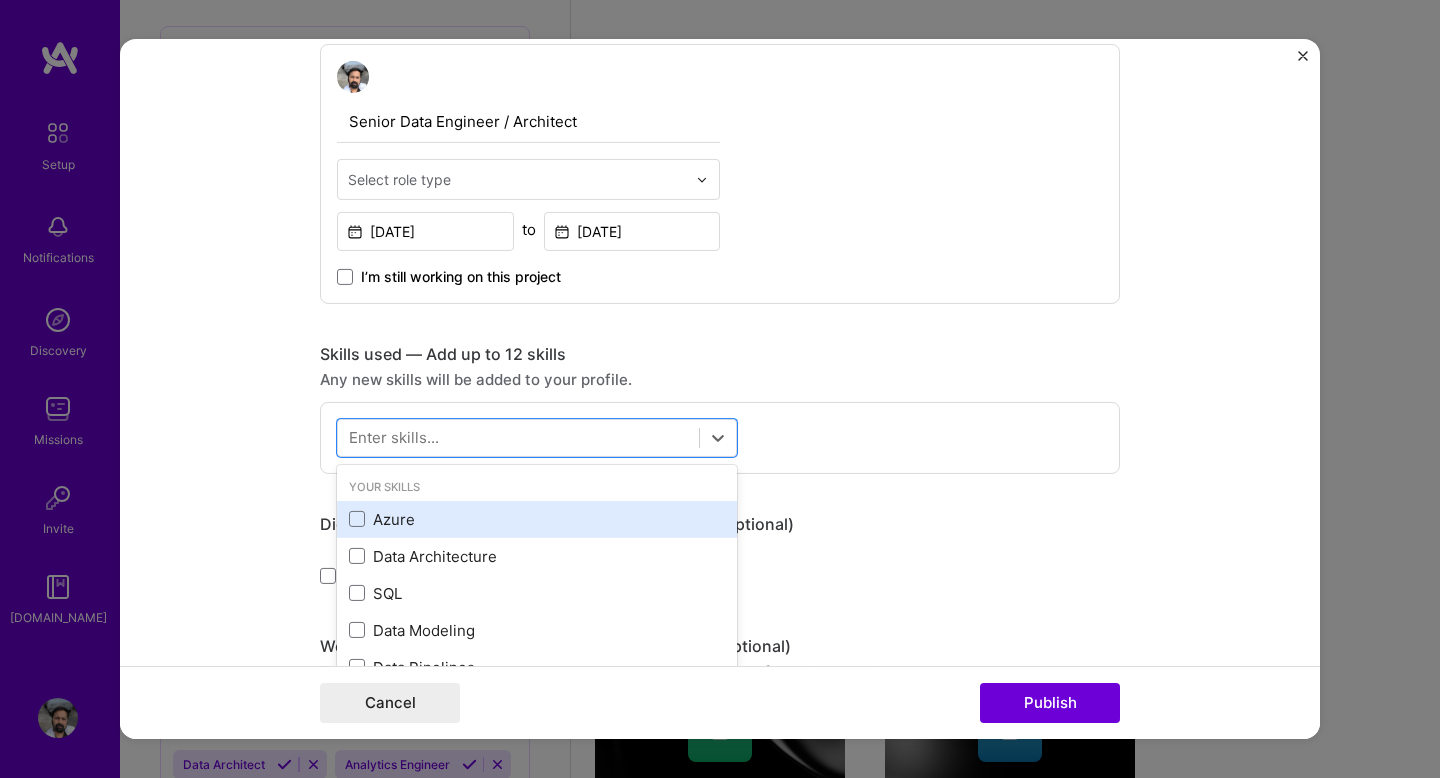 click on "Azure" at bounding box center [537, 519] 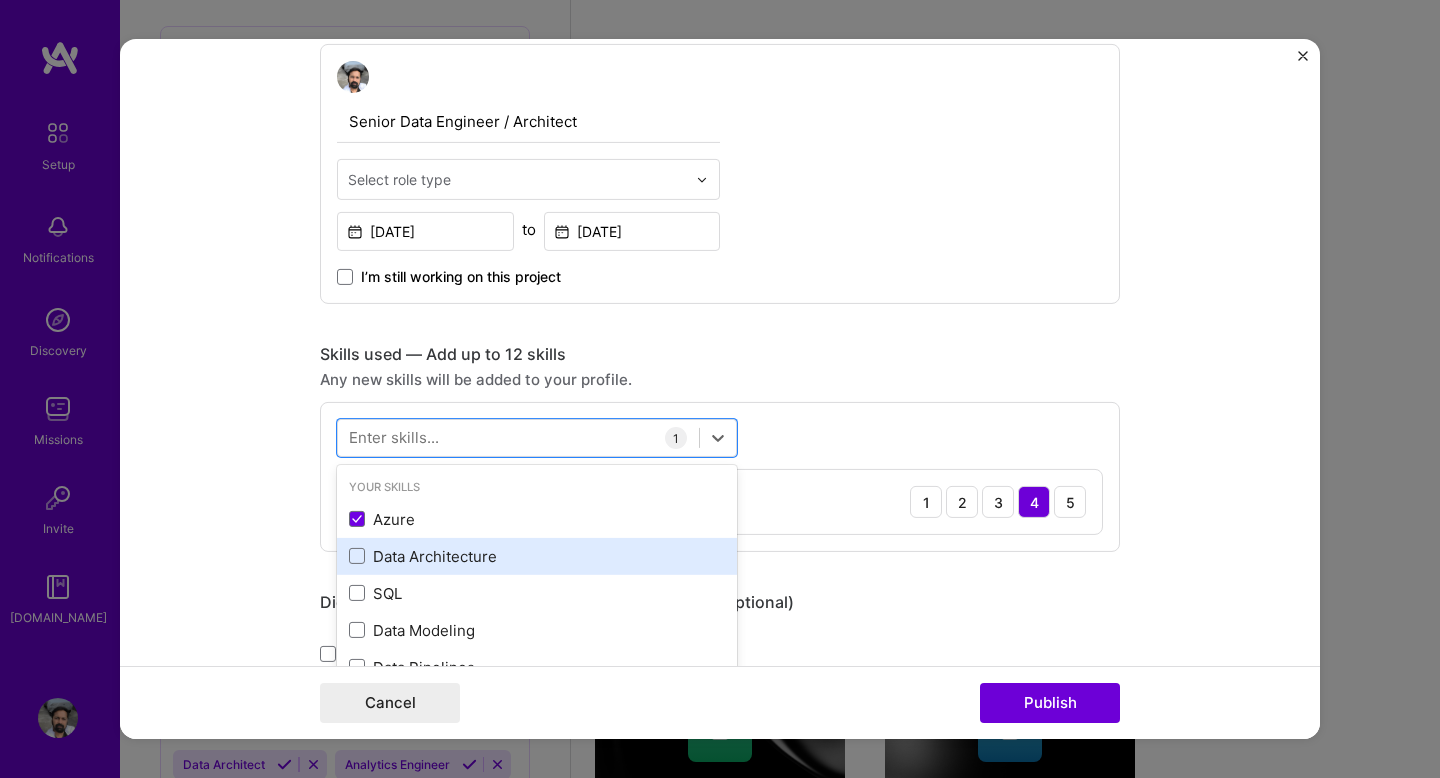 click on "Data Architecture" at bounding box center (537, 556) 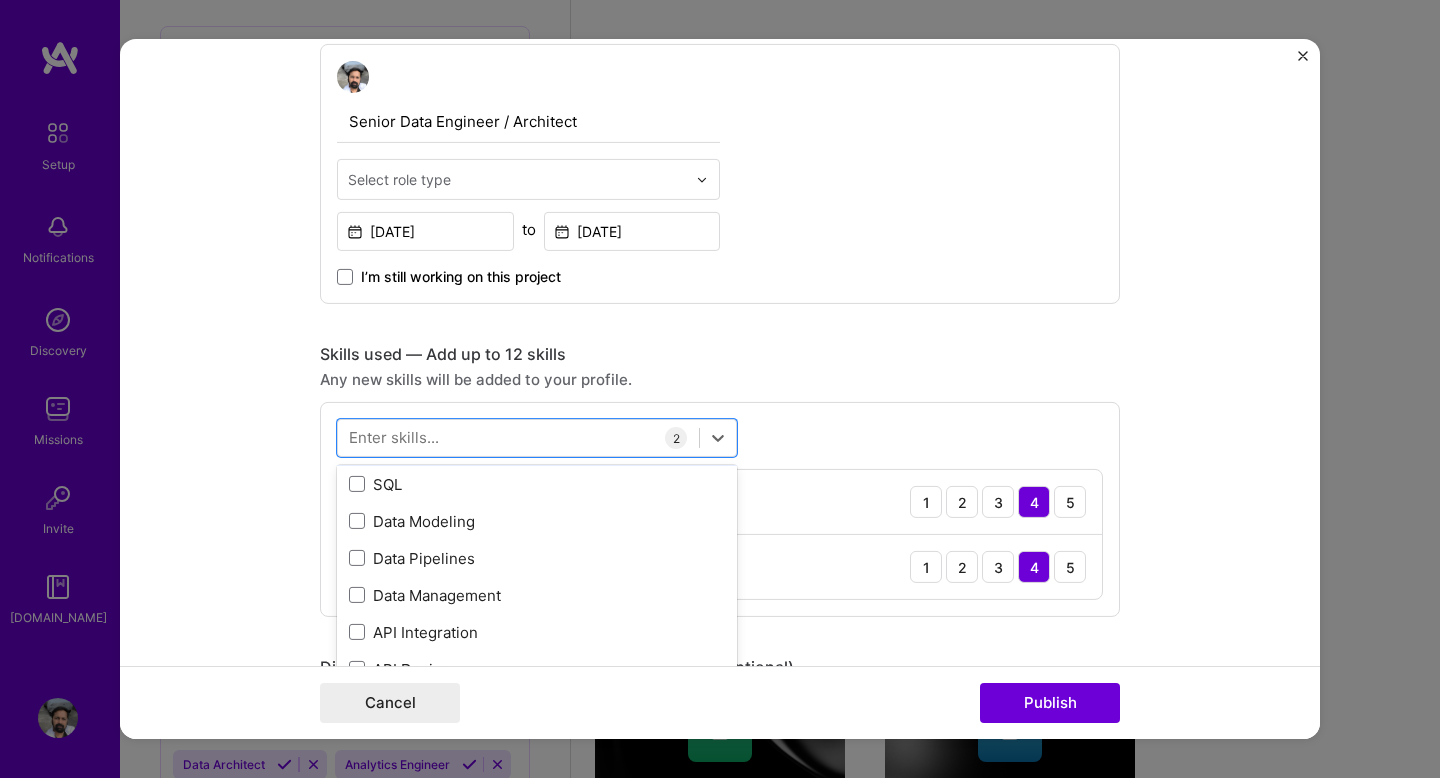 scroll, scrollTop: 111, scrollLeft: 0, axis: vertical 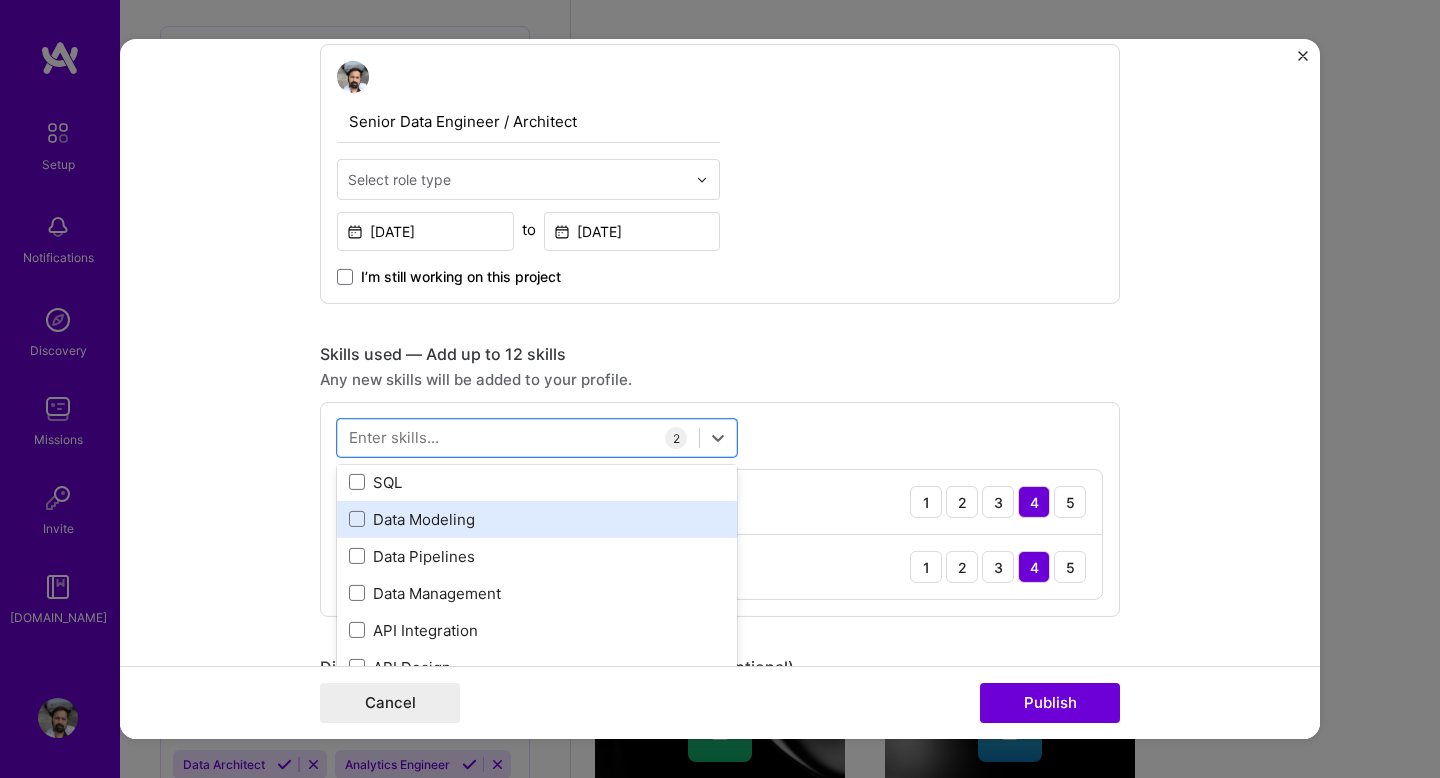 click on "Data Modeling" at bounding box center (537, 519) 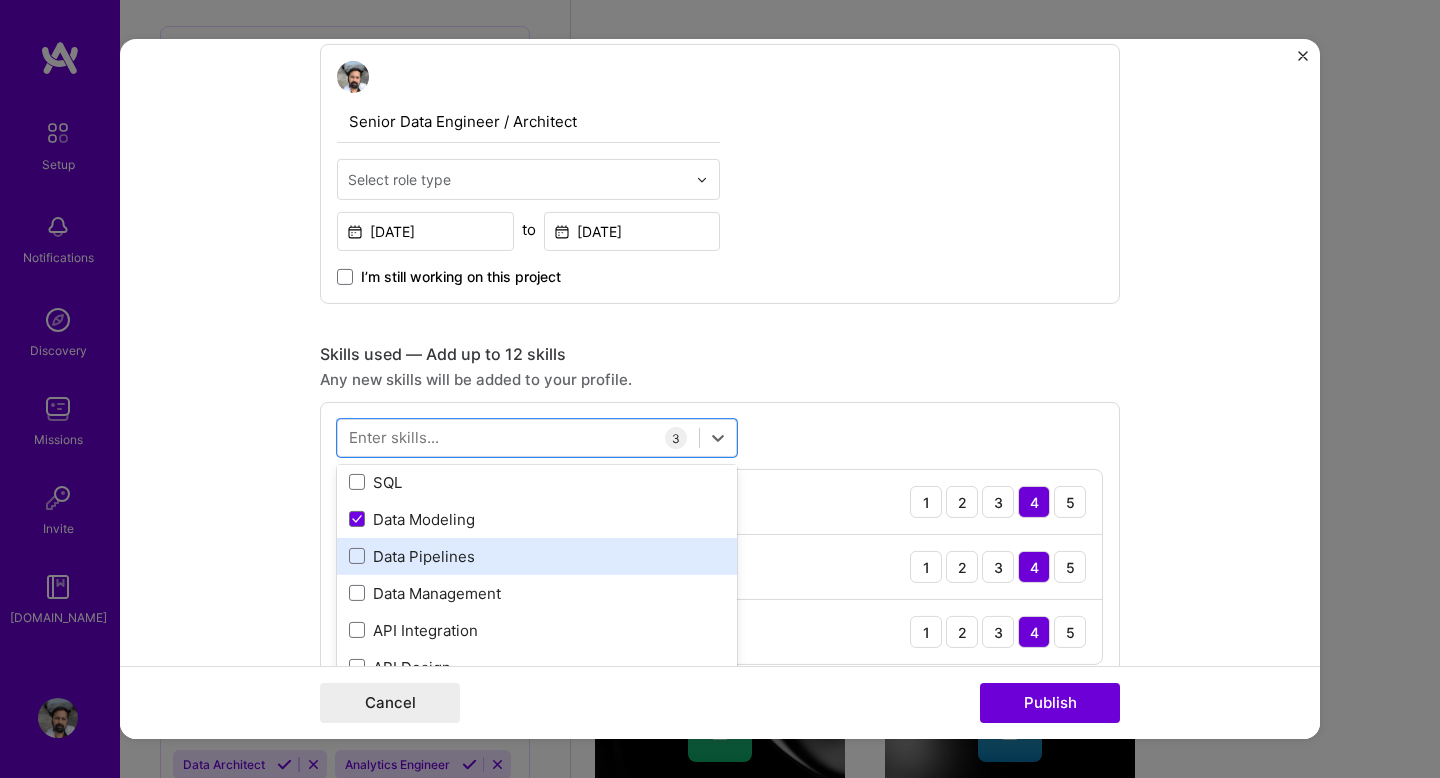 click on "Data Pipelines" at bounding box center [537, 556] 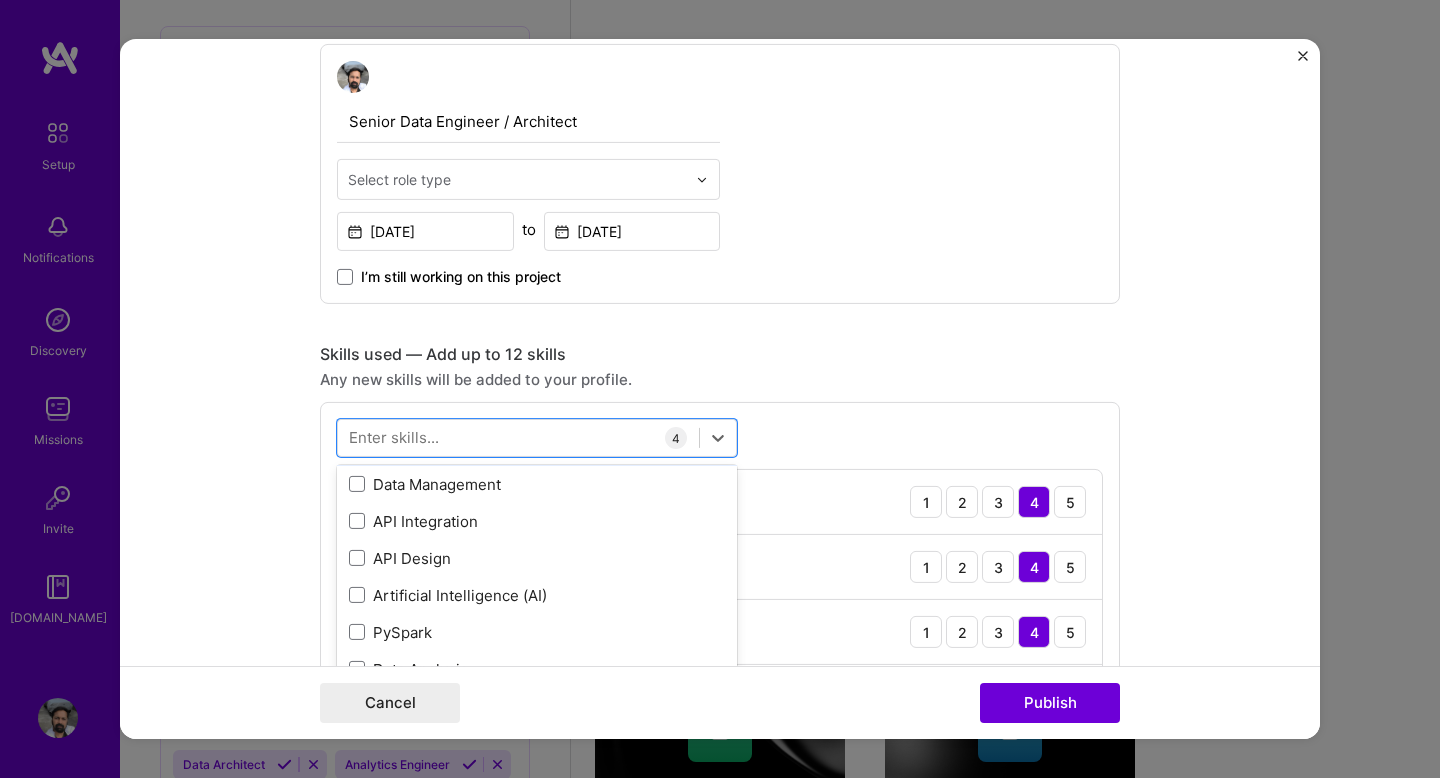 scroll, scrollTop: 232, scrollLeft: 0, axis: vertical 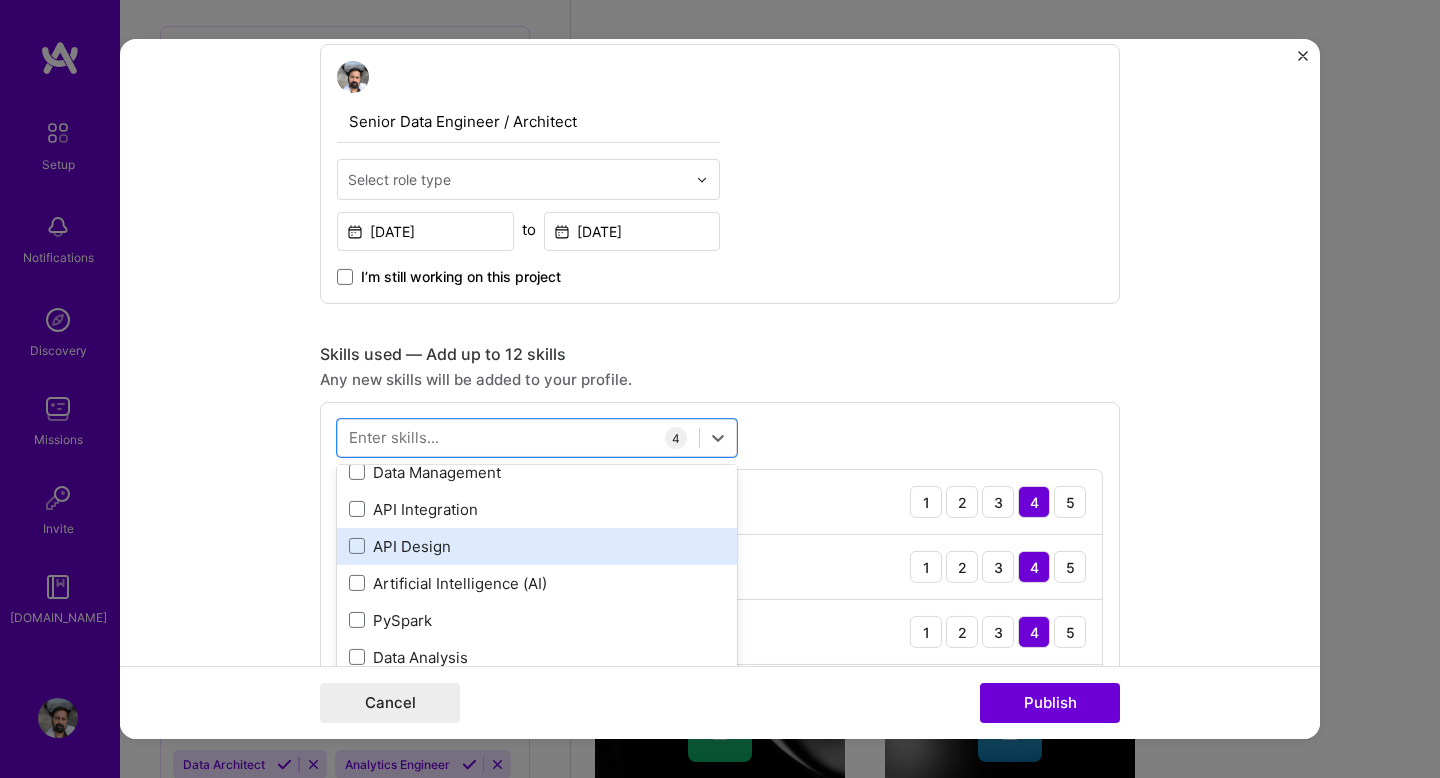 click on "API Design" at bounding box center (537, 546) 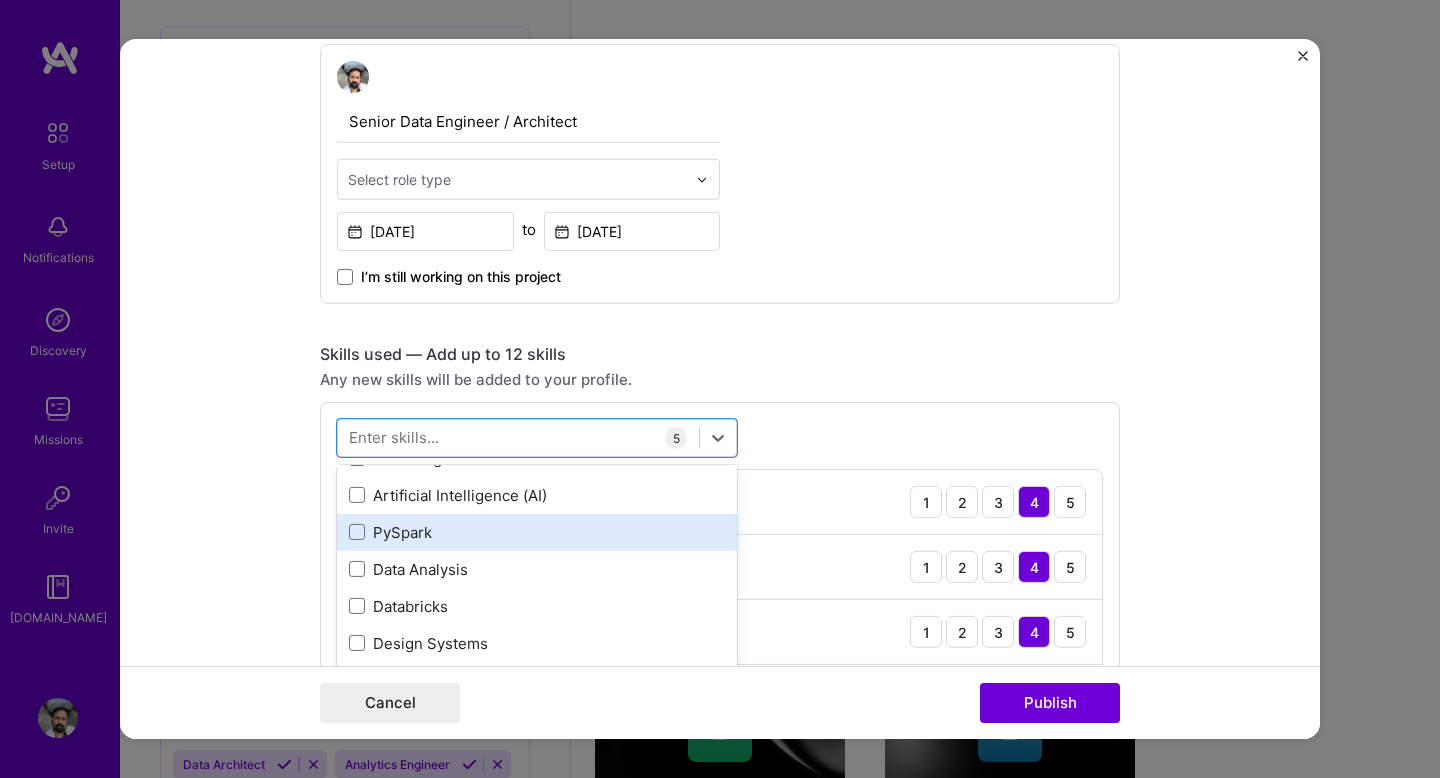 scroll, scrollTop: 344, scrollLeft: 0, axis: vertical 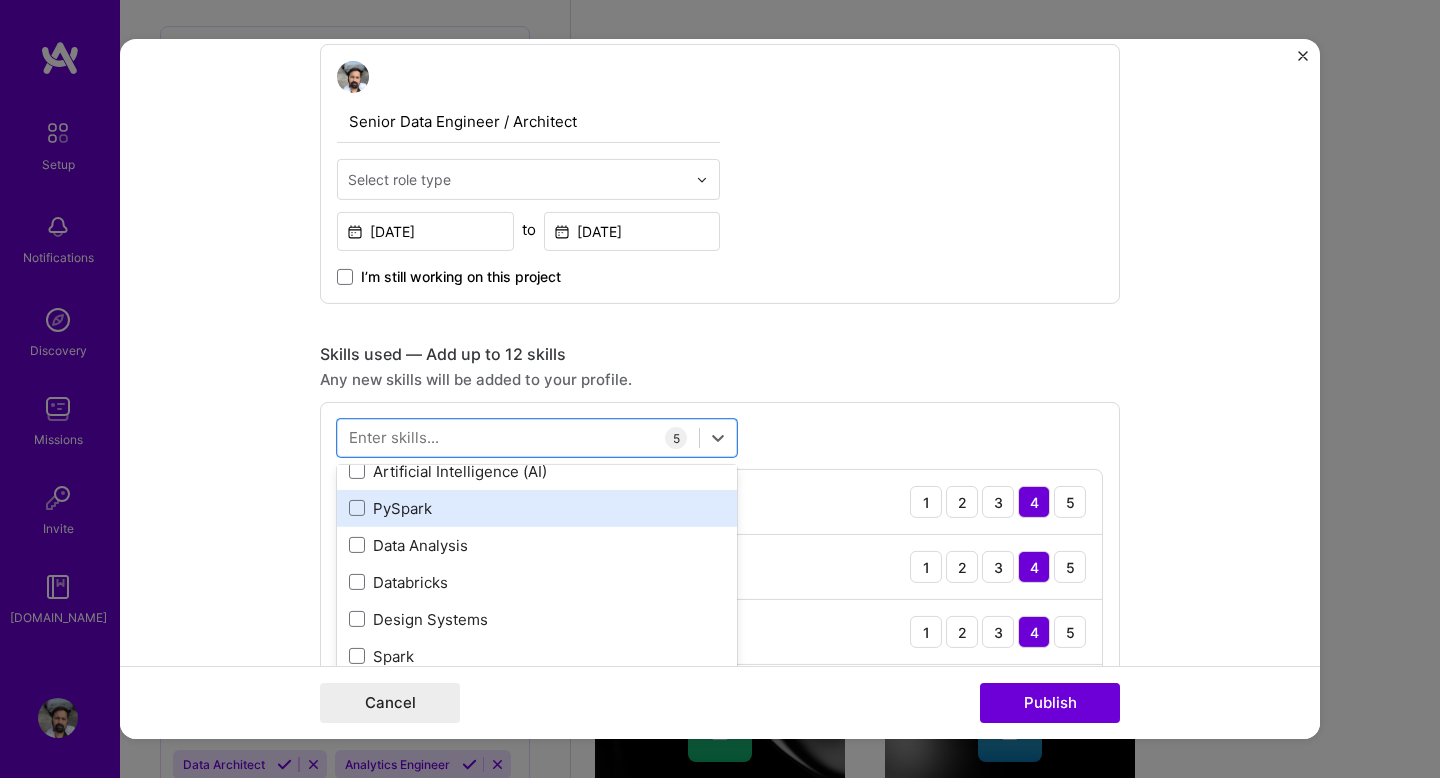 click on "PySpark" at bounding box center [537, 508] 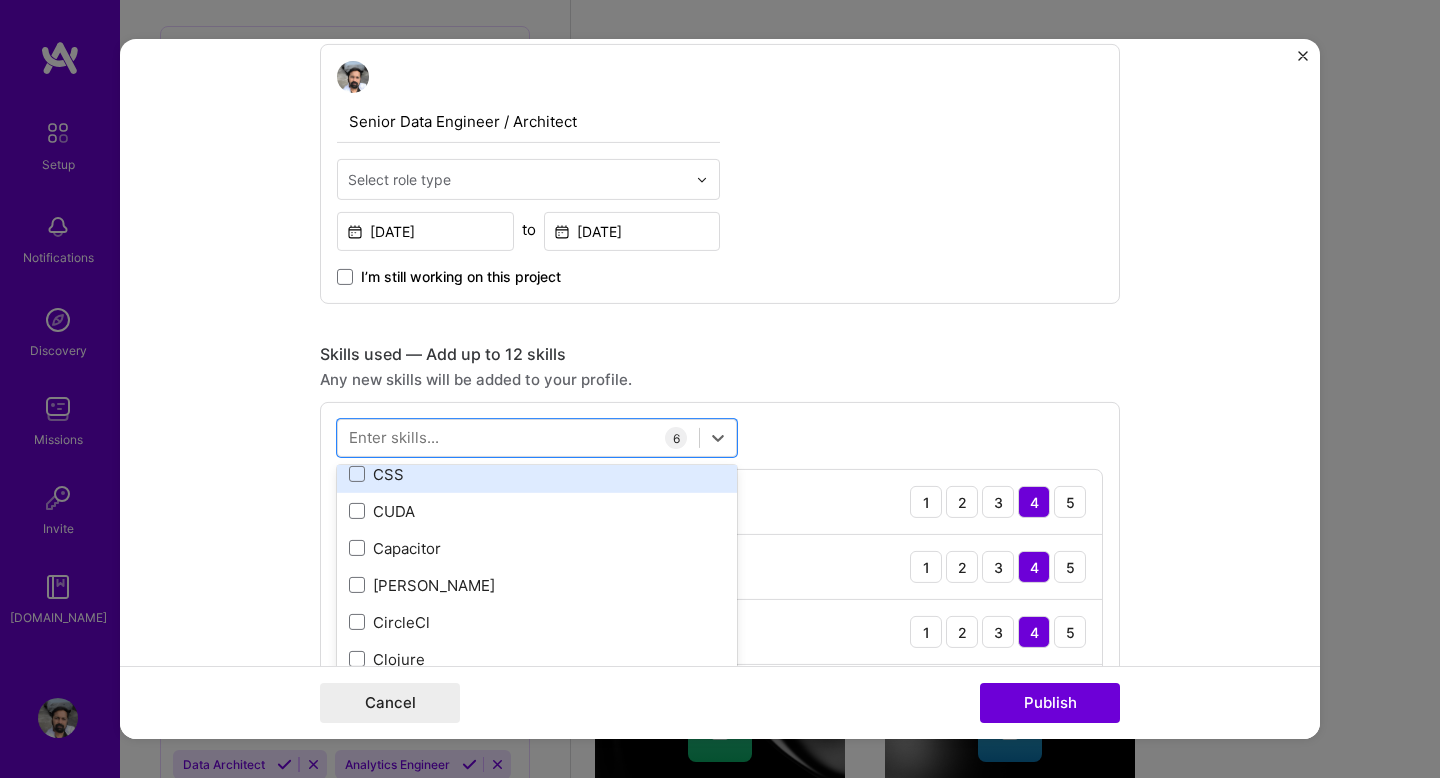 scroll, scrollTop: 2751, scrollLeft: 0, axis: vertical 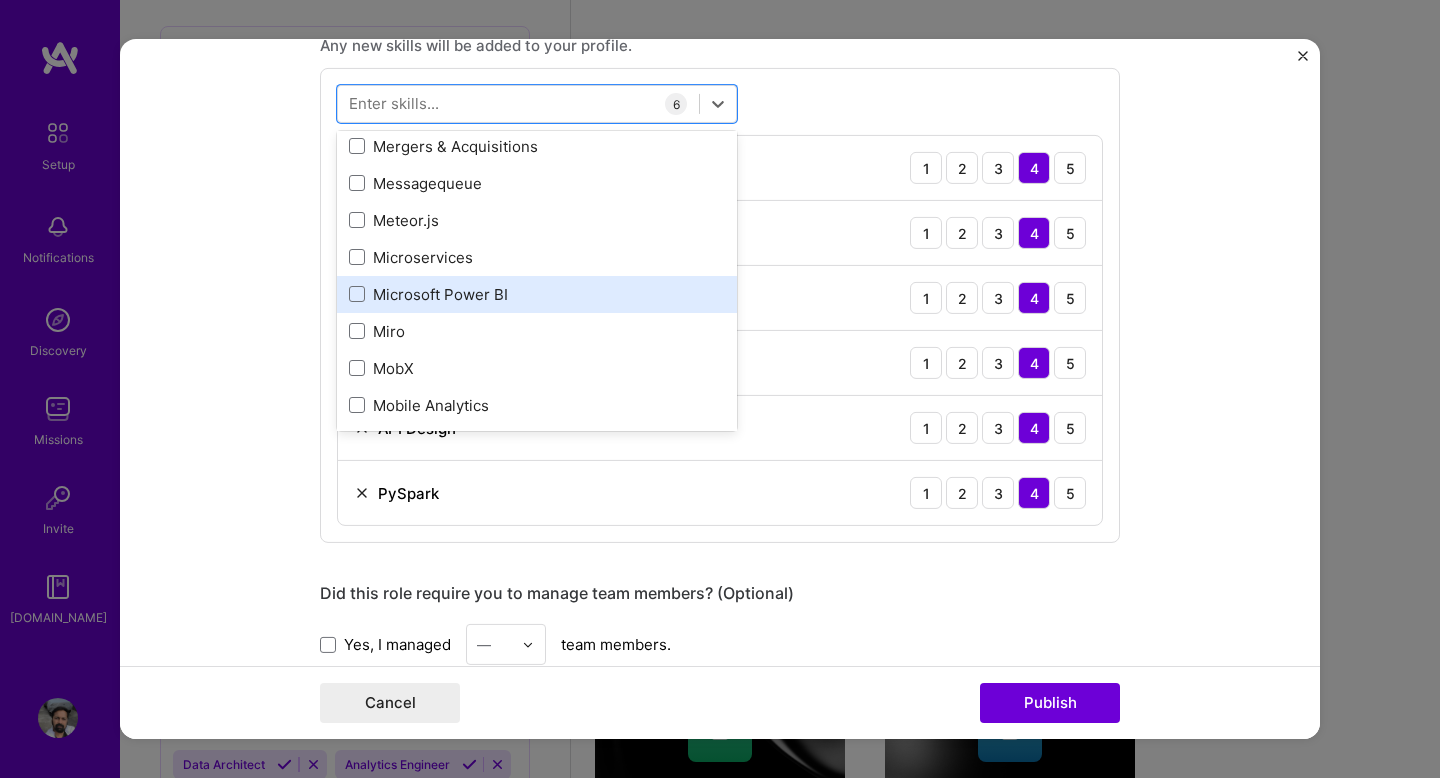 click on "Microsoft  Power BI" at bounding box center (537, 294) 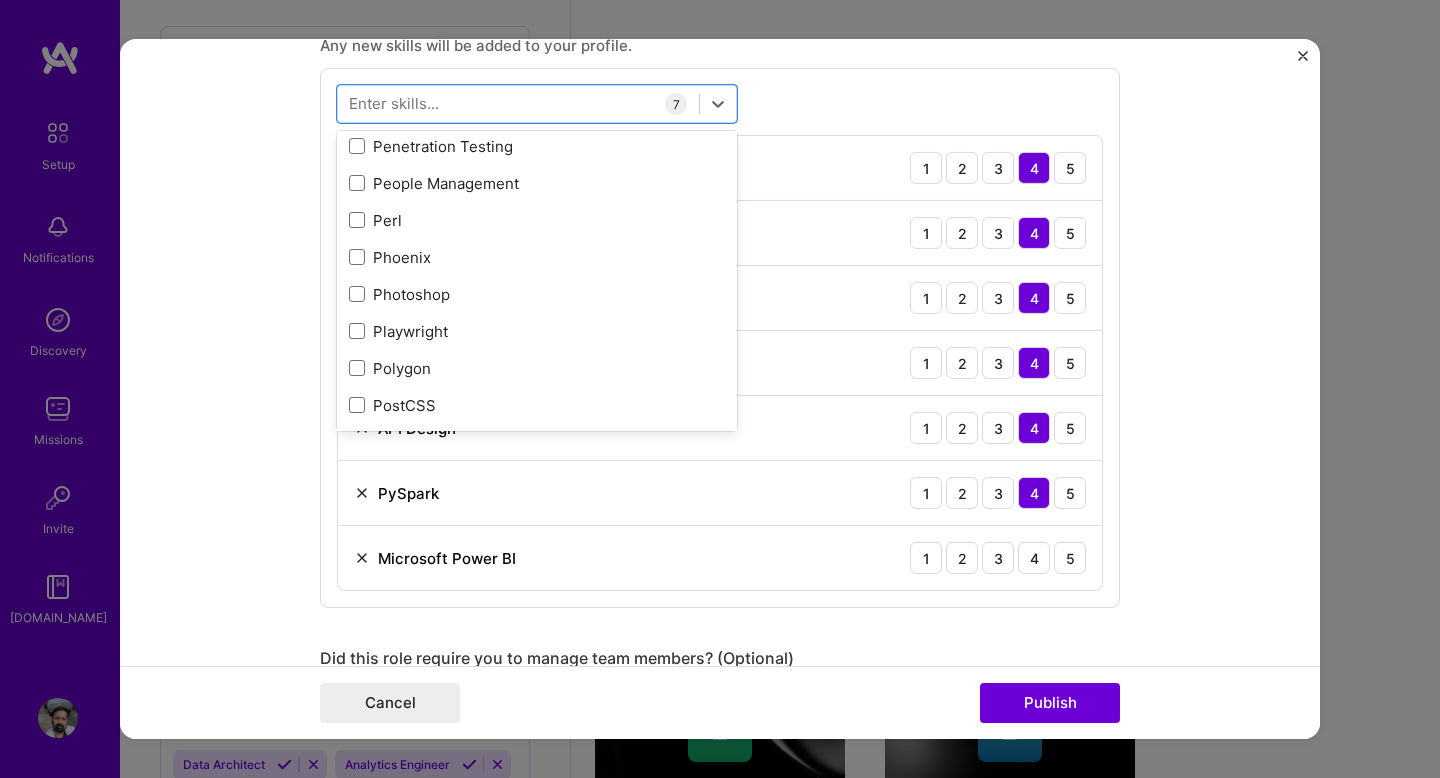 scroll, scrollTop: 8888, scrollLeft: 0, axis: vertical 